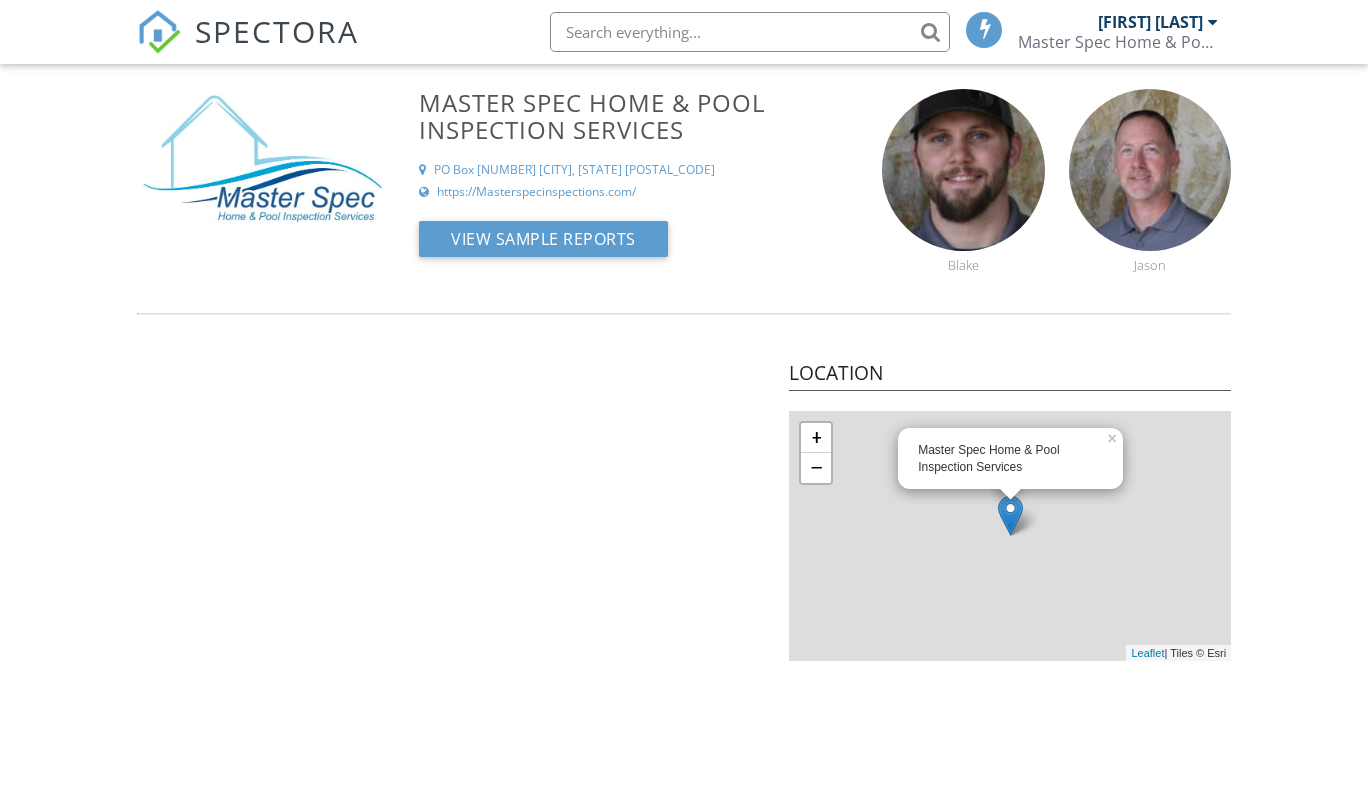 scroll, scrollTop: 0, scrollLeft: 0, axis: both 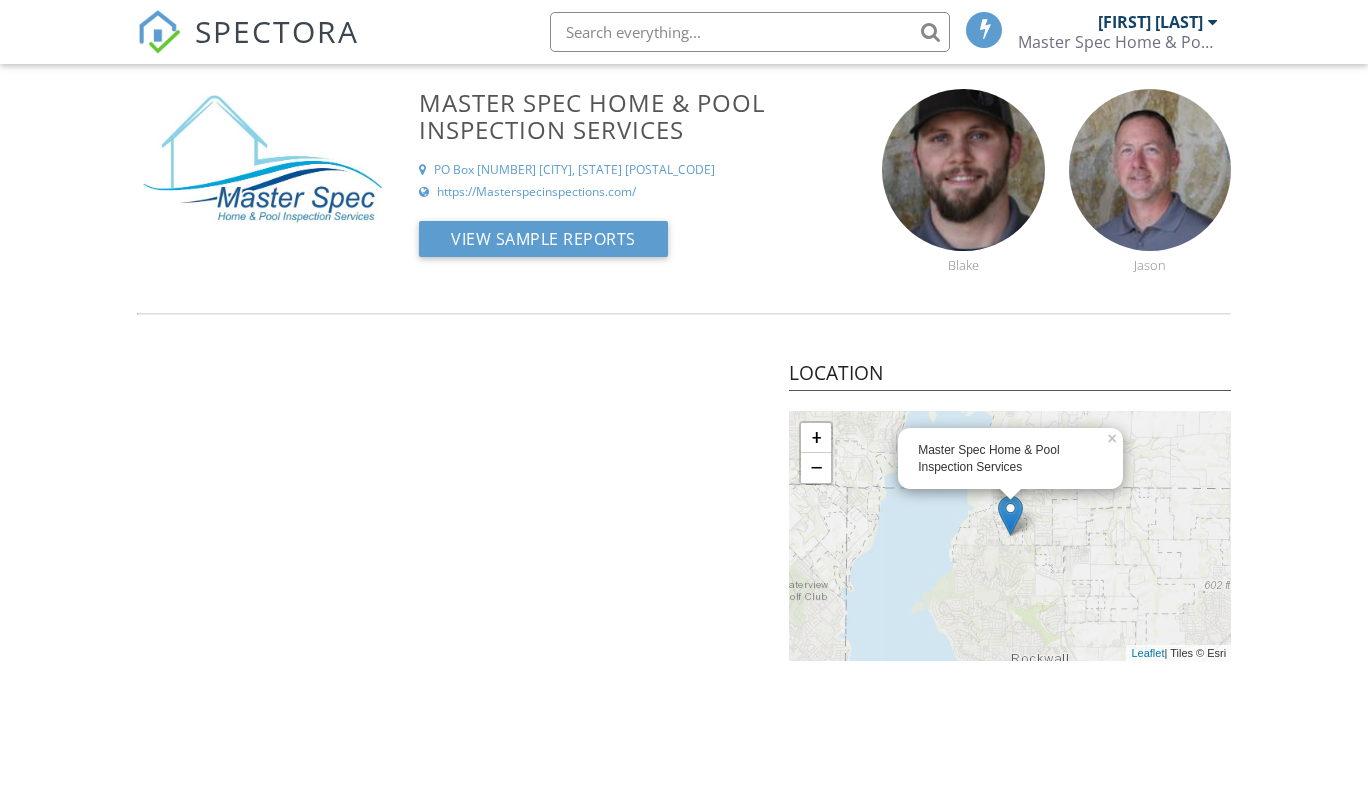 click on "SPECTORA" at bounding box center (277, 31) 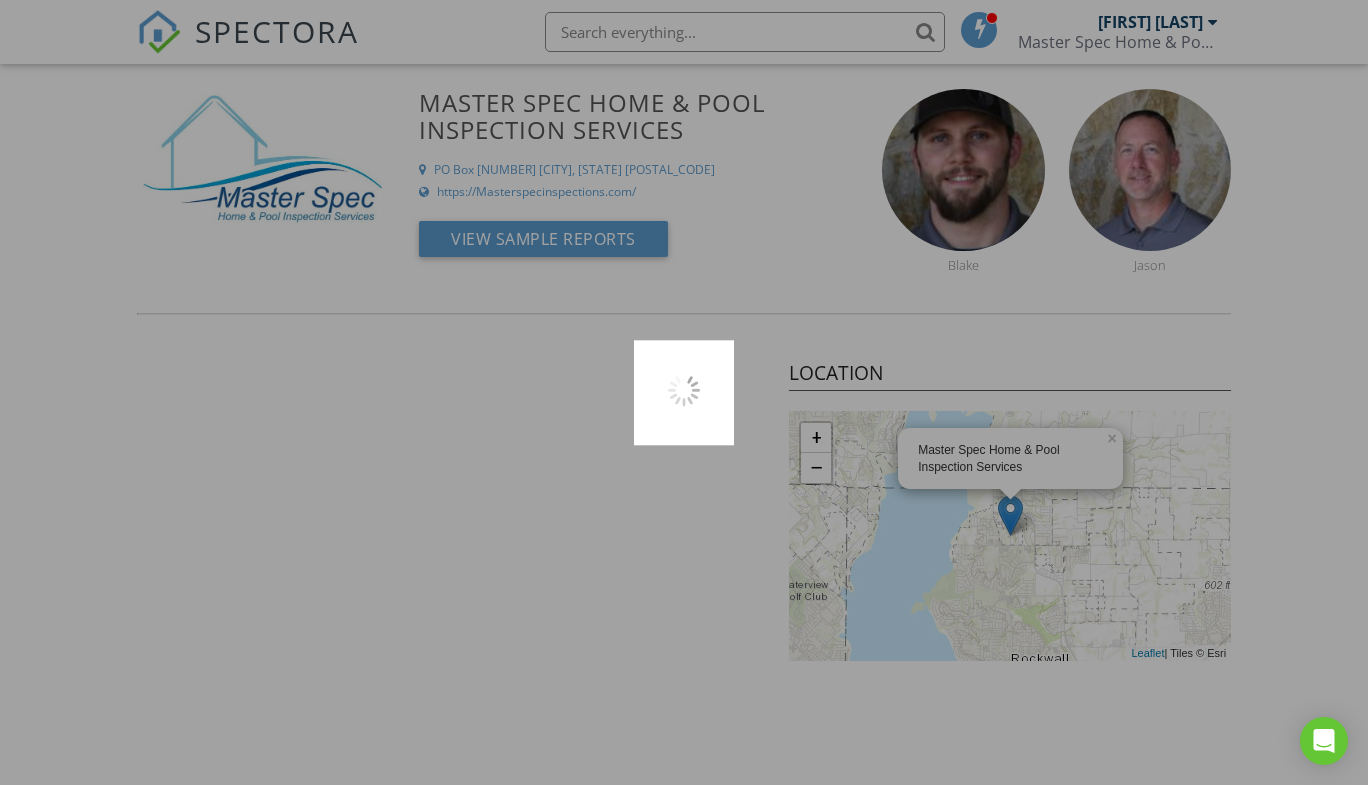 scroll, scrollTop: 0, scrollLeft: 0, axis: both 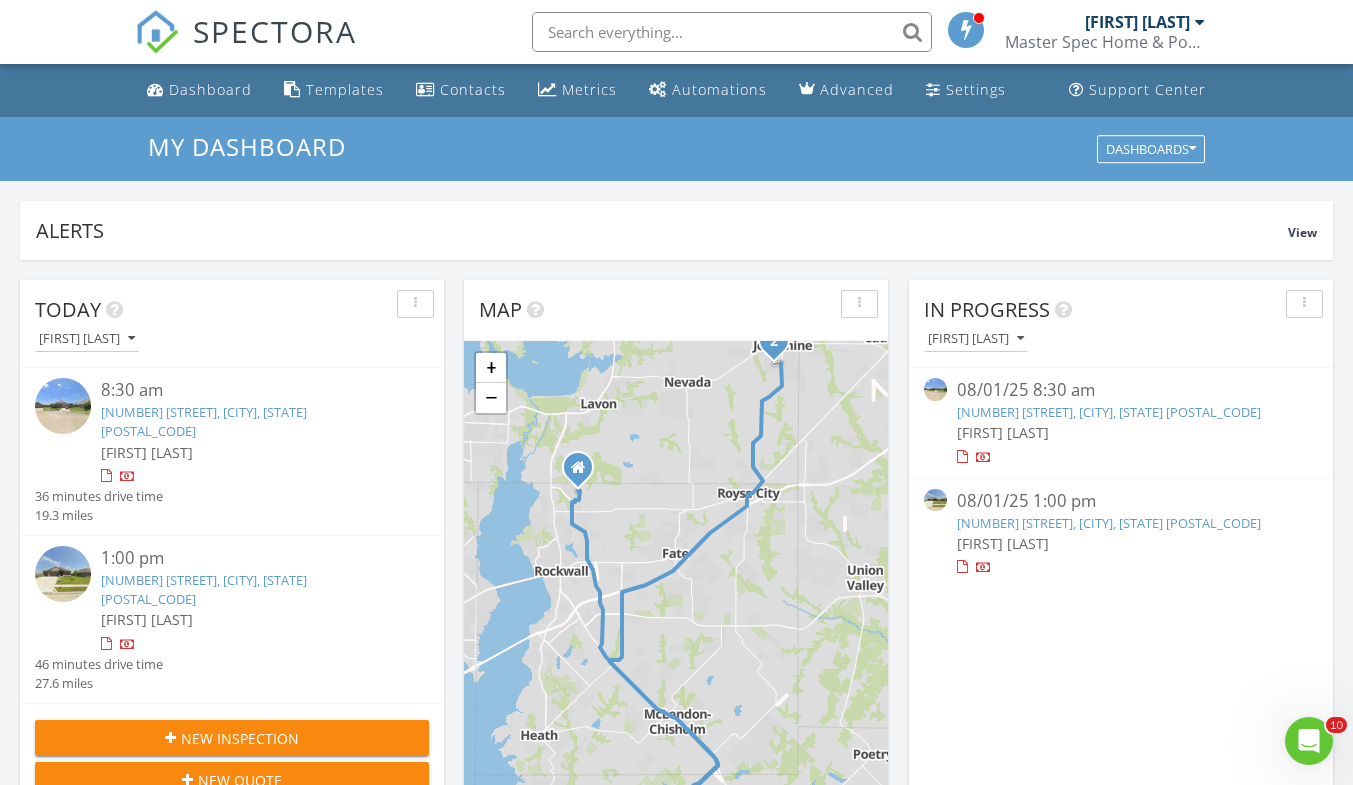 click at bounding box center (63, 406) 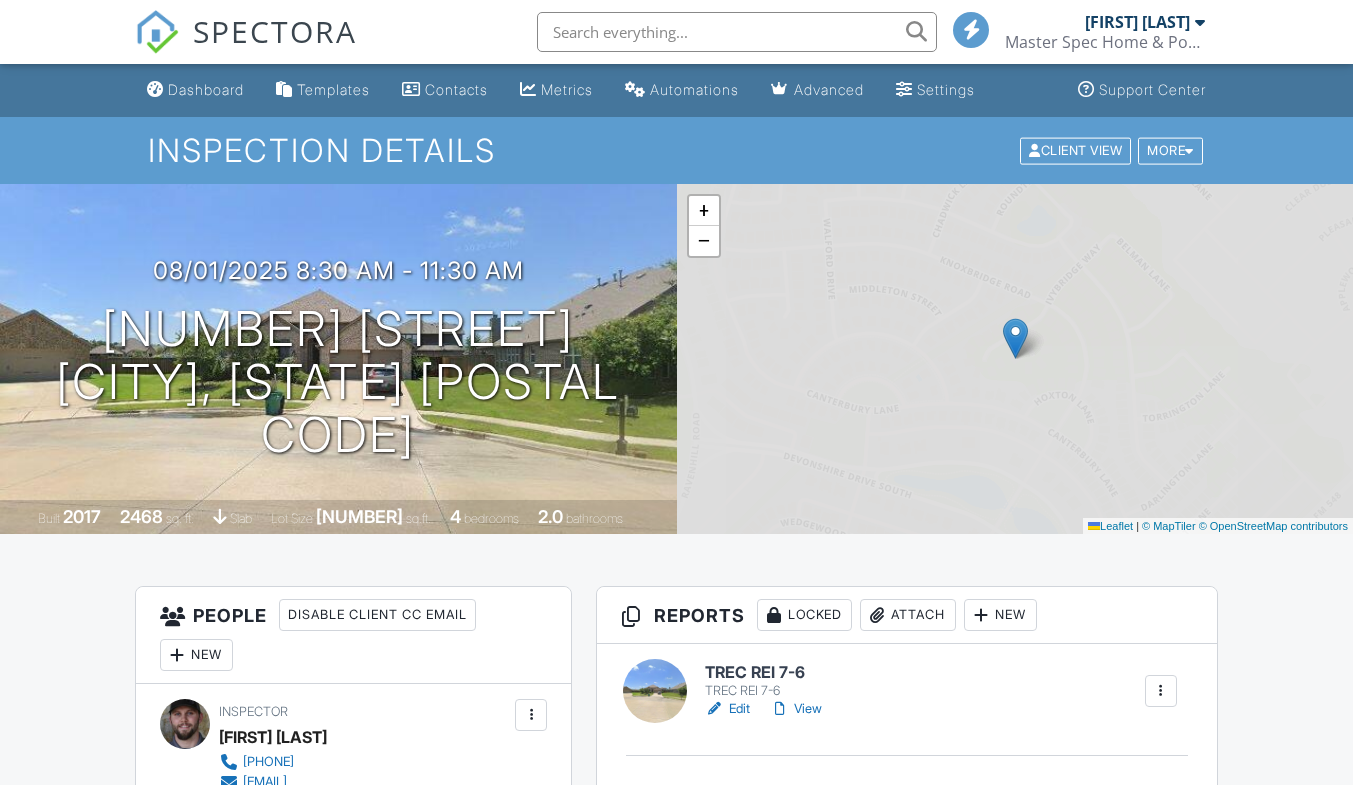 scroll, scrollTop: 481, scrollLeft: 0, axis: vertical 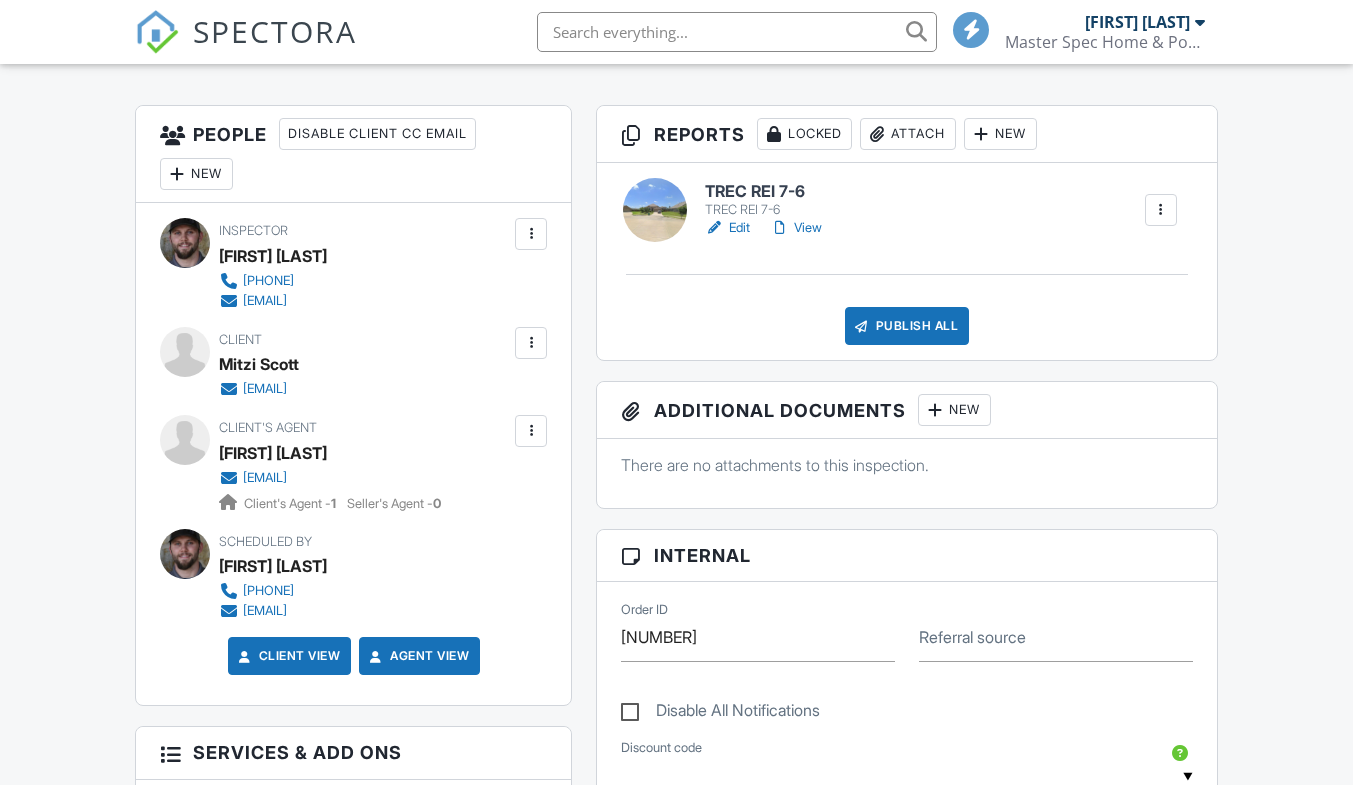 click on "Edit" at bounding box center [727, 228] 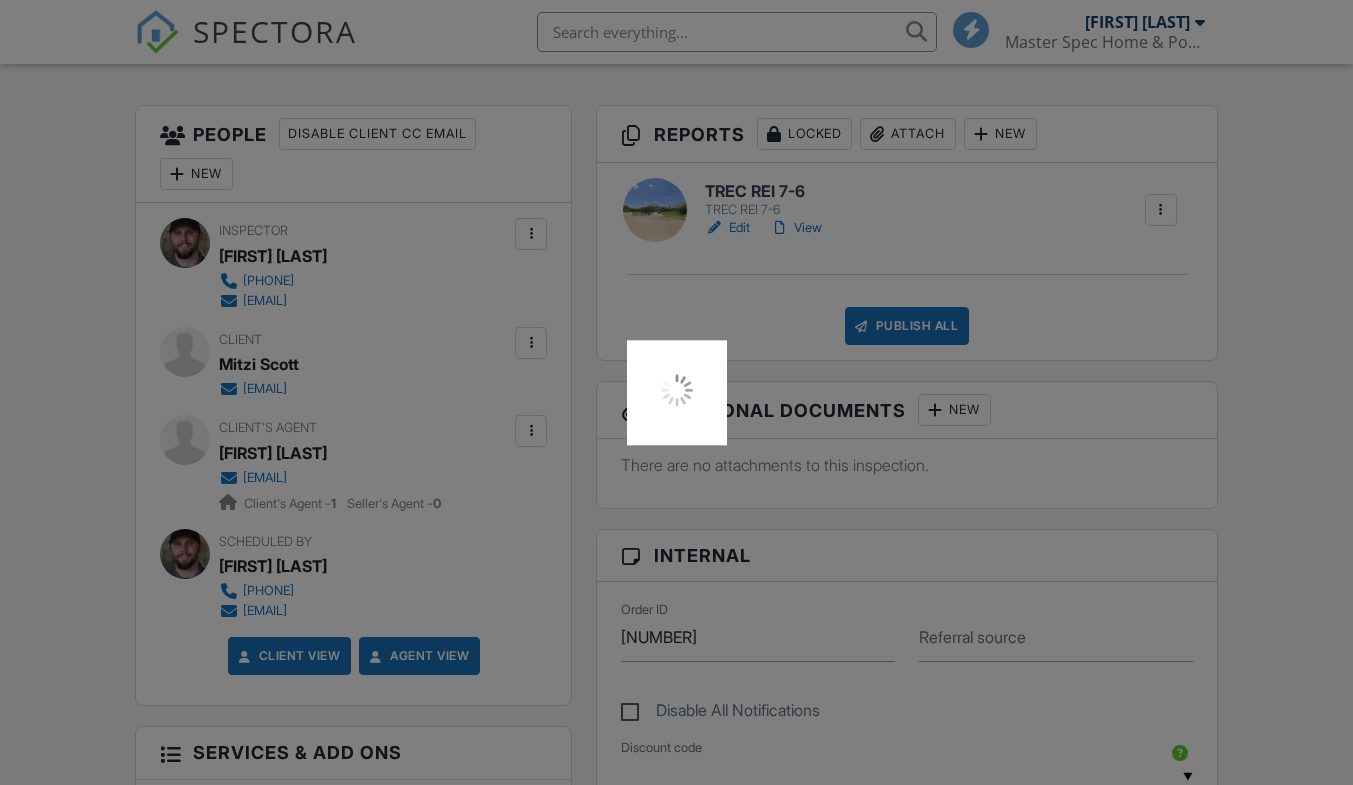 scroll, scrollTop: 481, scrollLeft: 0, axis: vertical 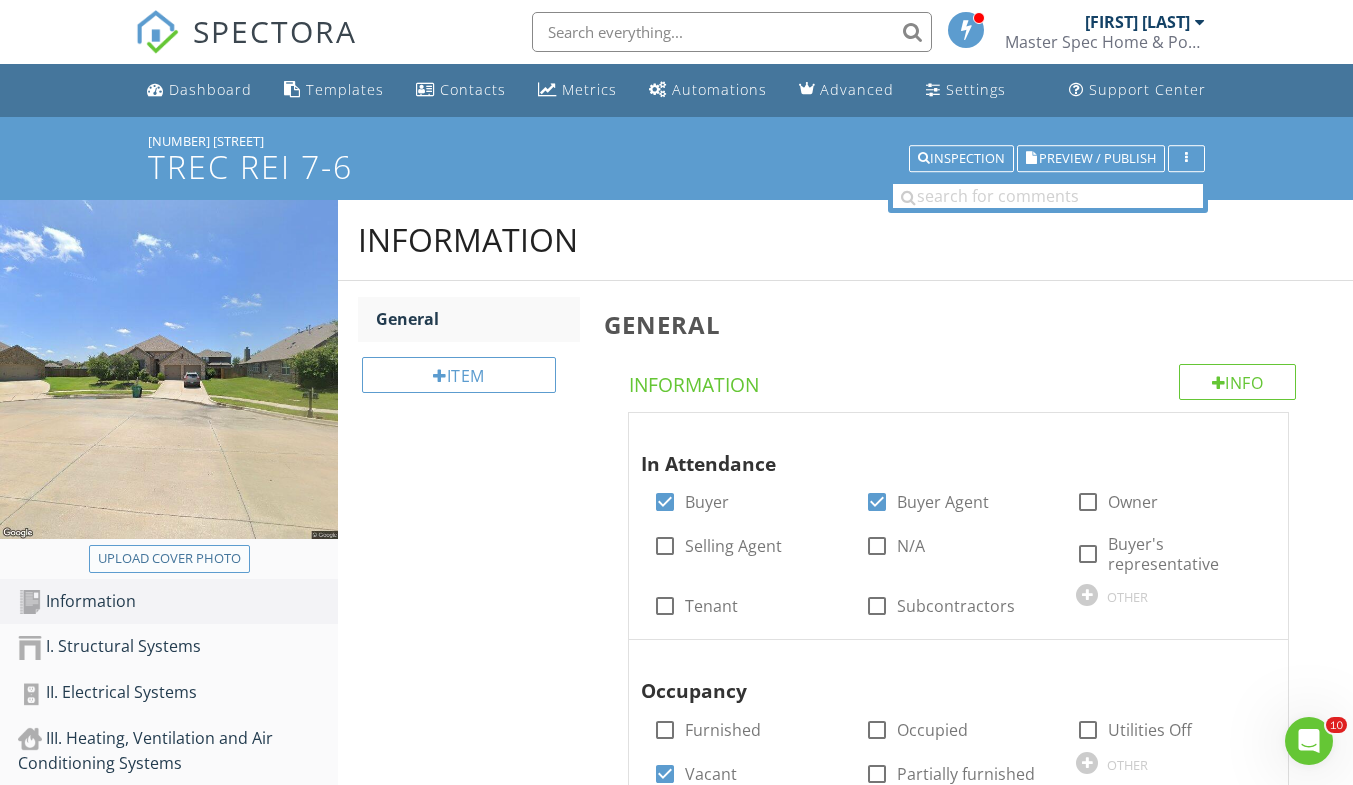 click on "Upload cover photo" at bounding box center [169, 559] 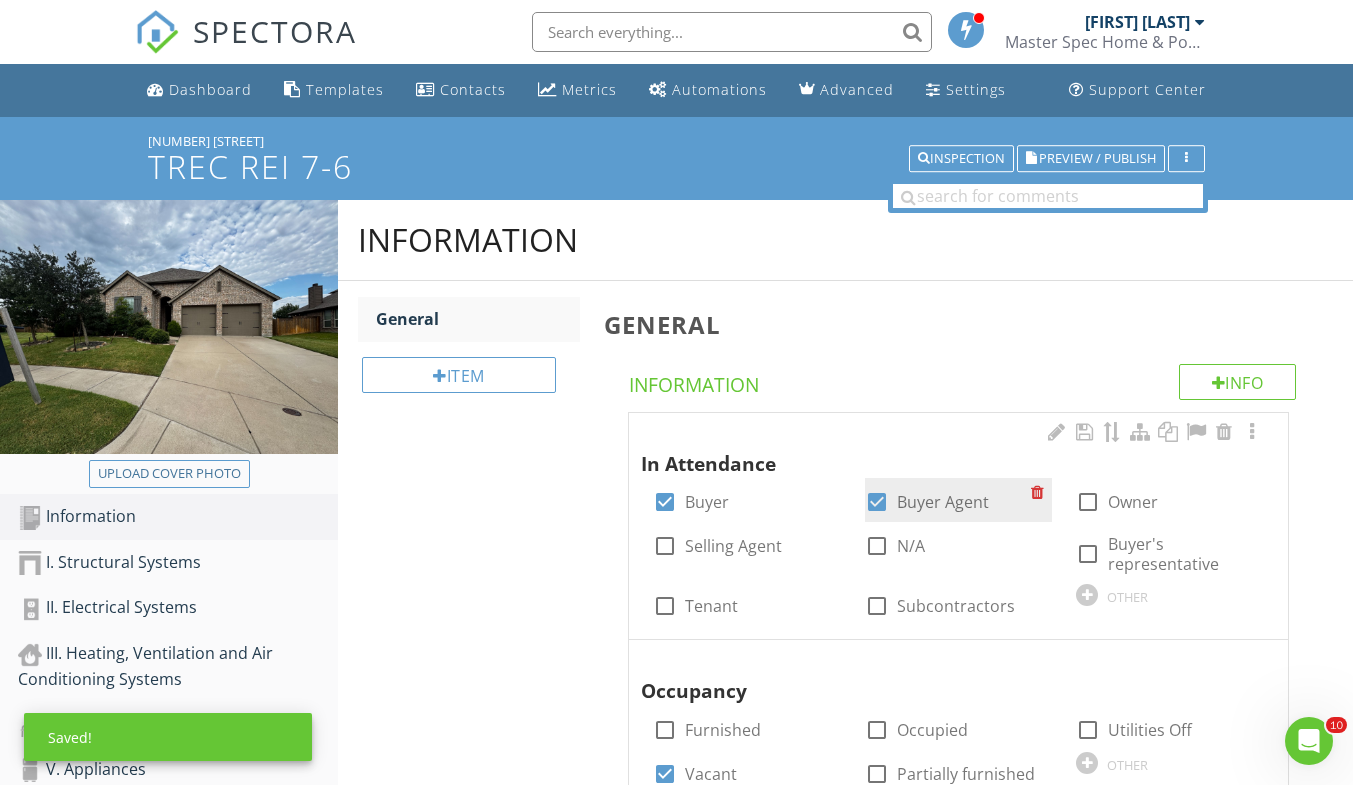 click on "Buyer Agent" at bounding box center (943, 502) 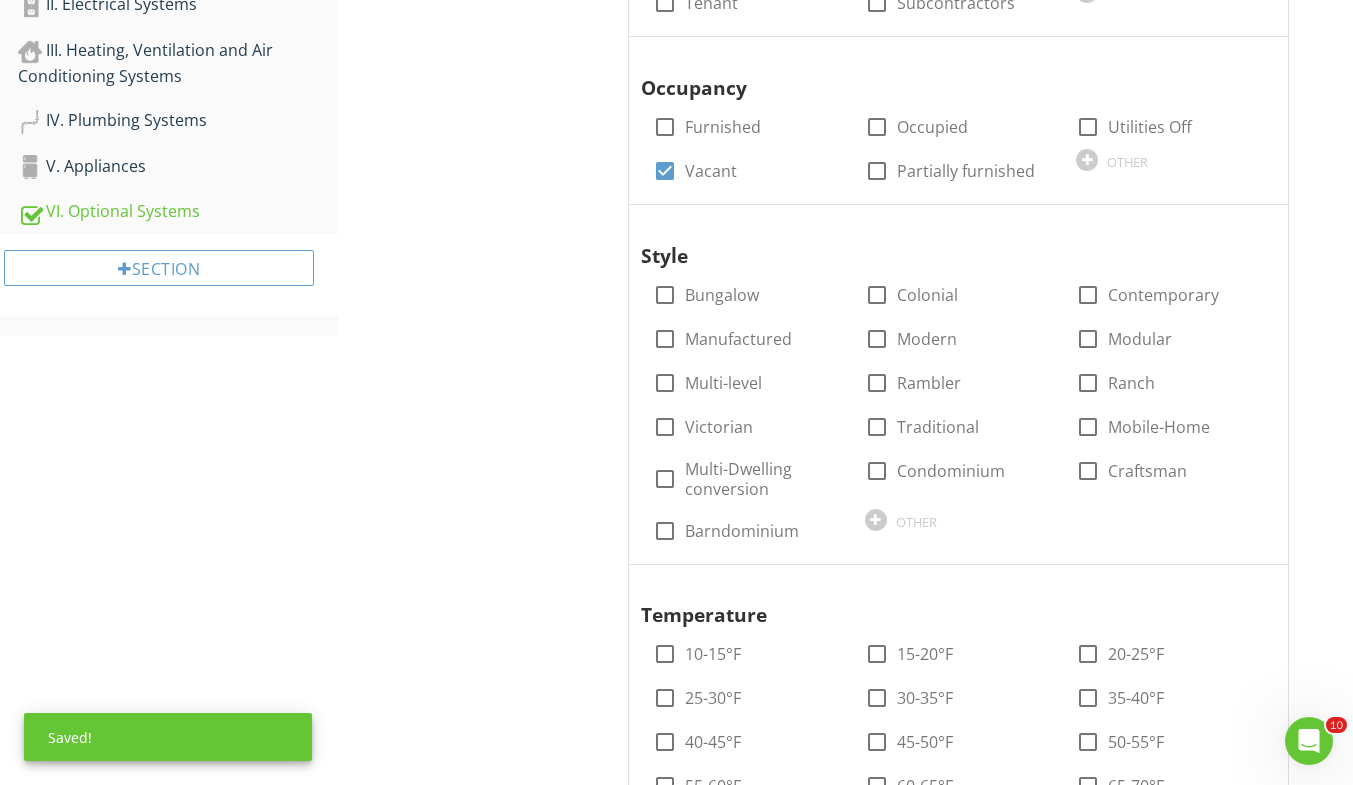 scroll, scrollTop: 629, scrollLeft: 0, axis: vertical 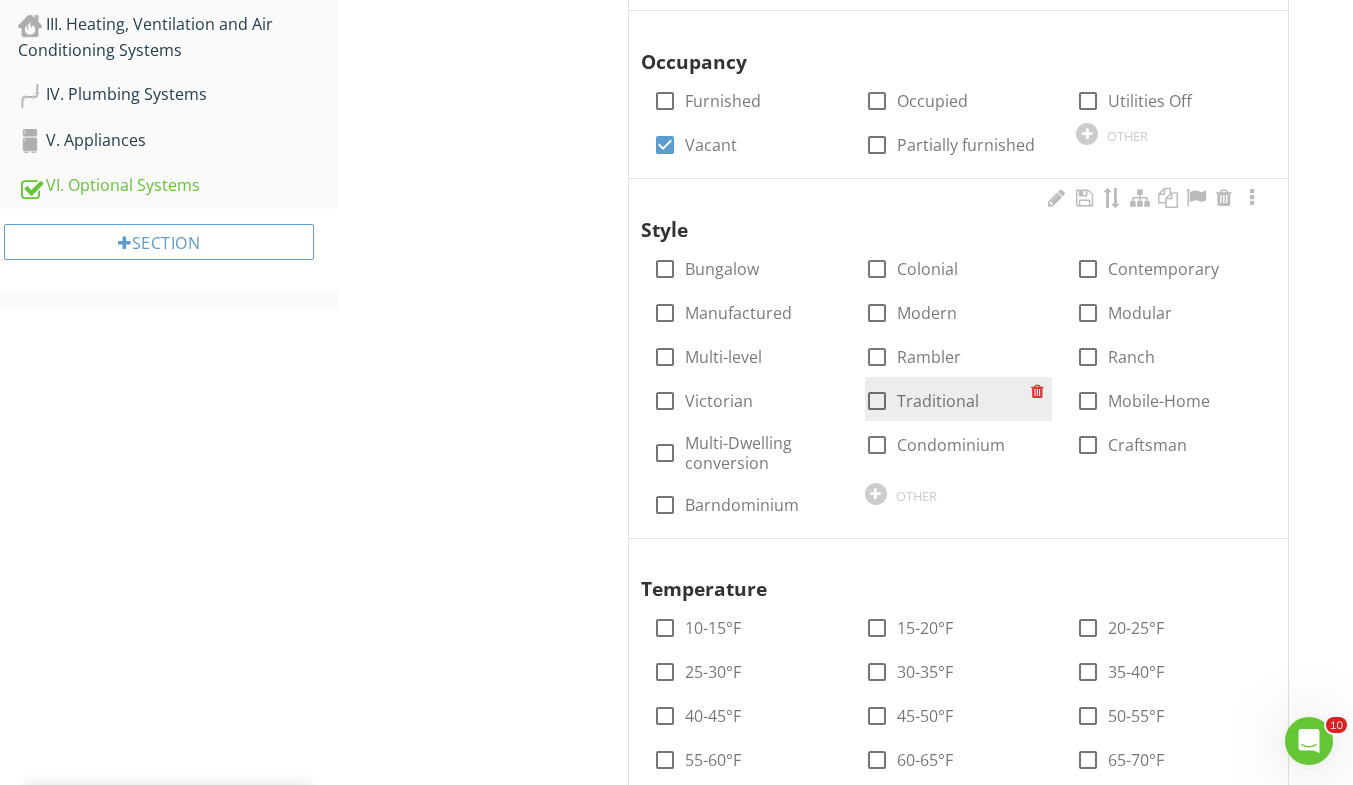 click at bounding box center [877, 401] 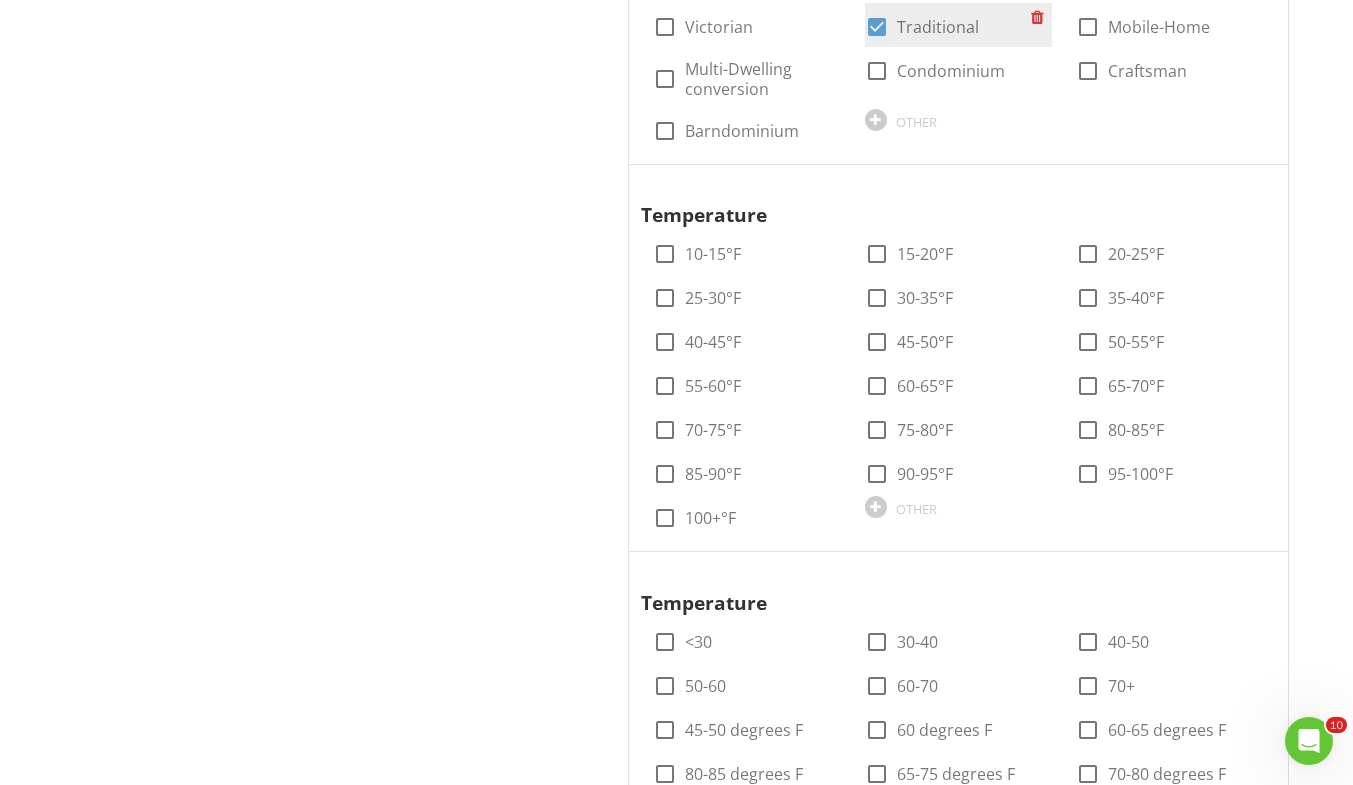 scroll, scrollTop: 1019, scrollLeft: 0, axis: vertical 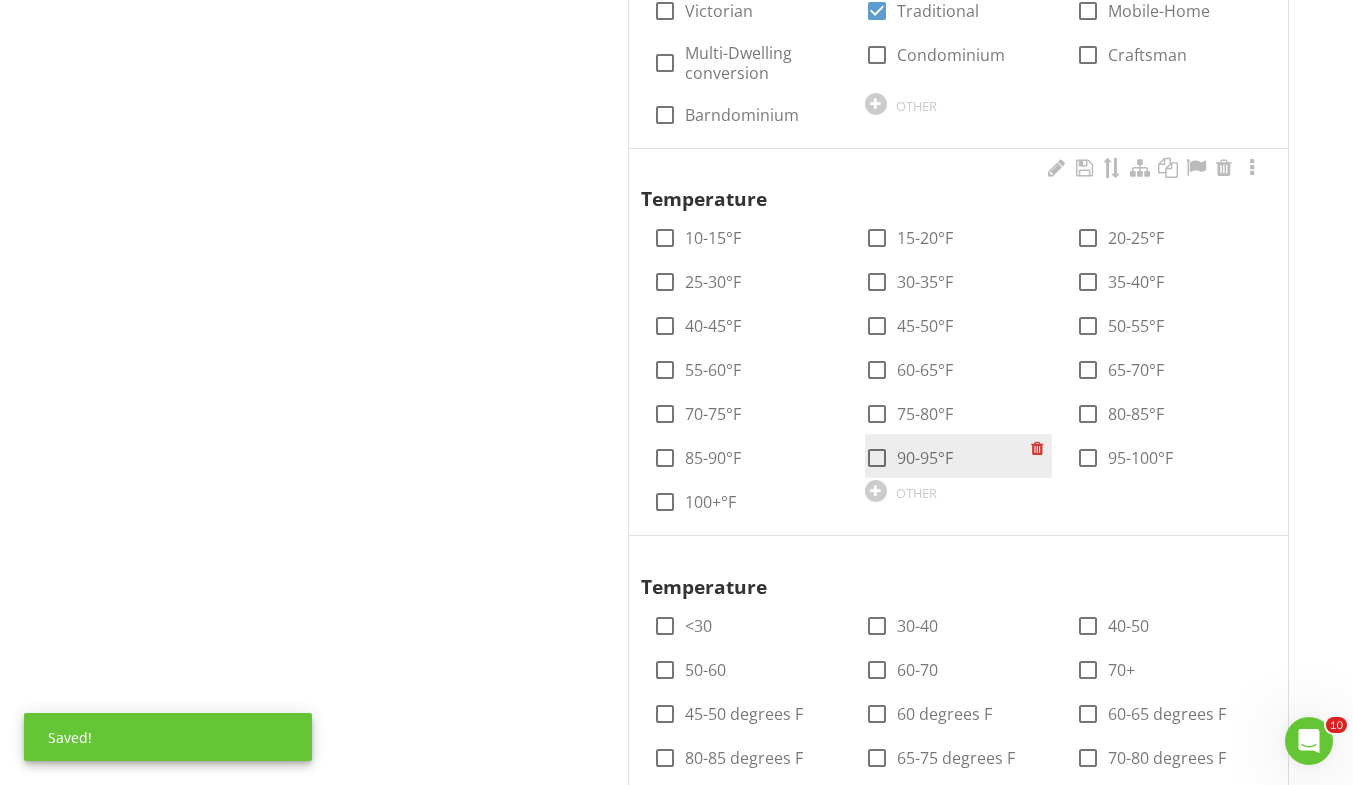 click at bounding box center [877, 458] 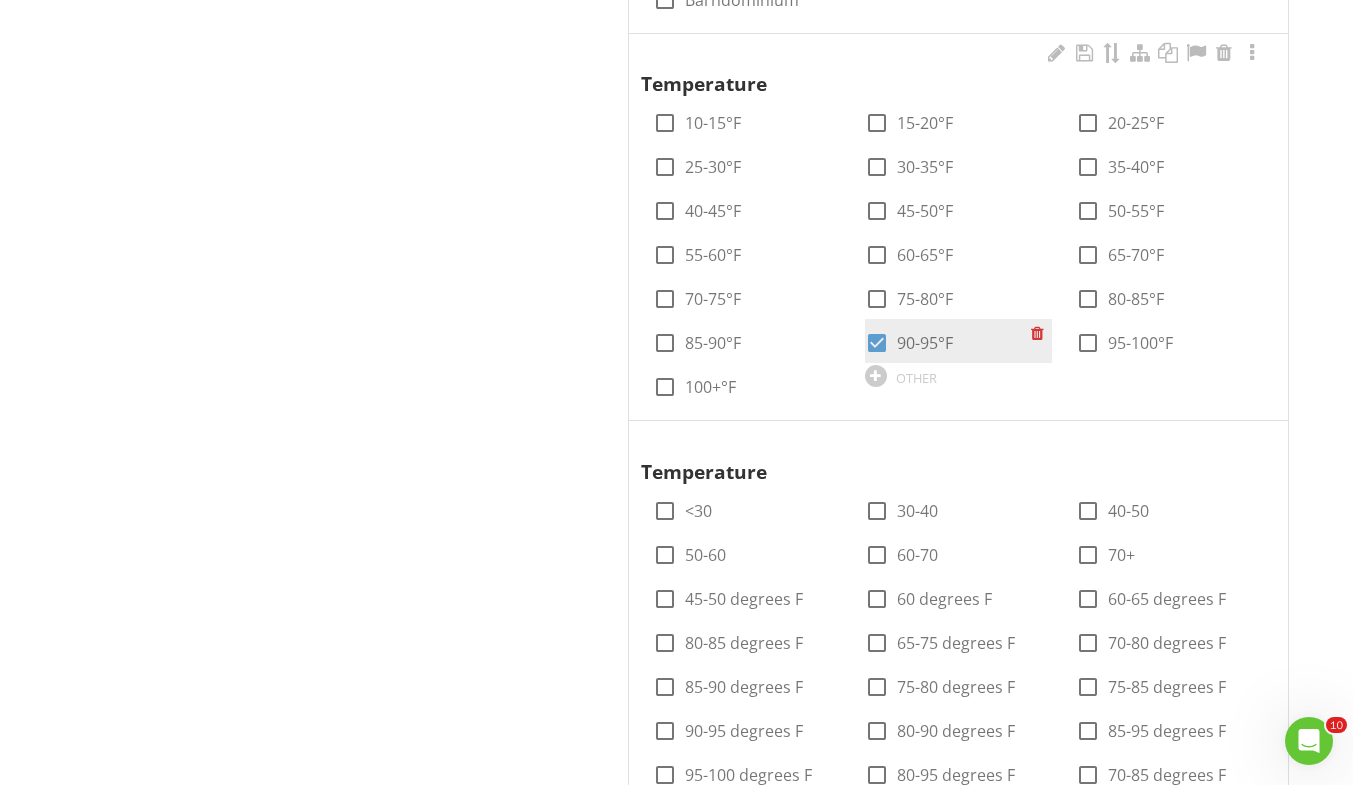 scroll, scrollTop: 1193, scrollLeft: 0, axis: vertical 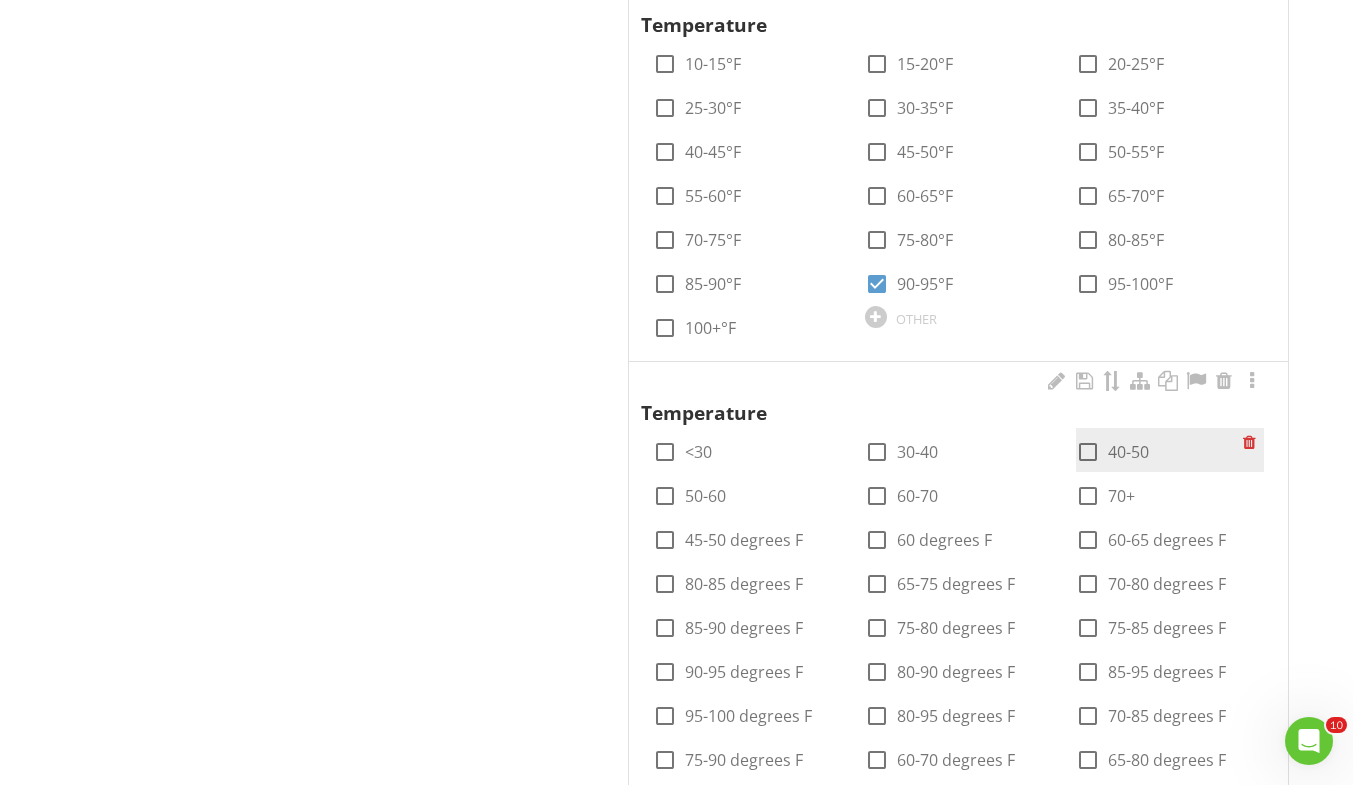 click on "check_box_outline_blank 40-50" at bounding box center (1159, 450) 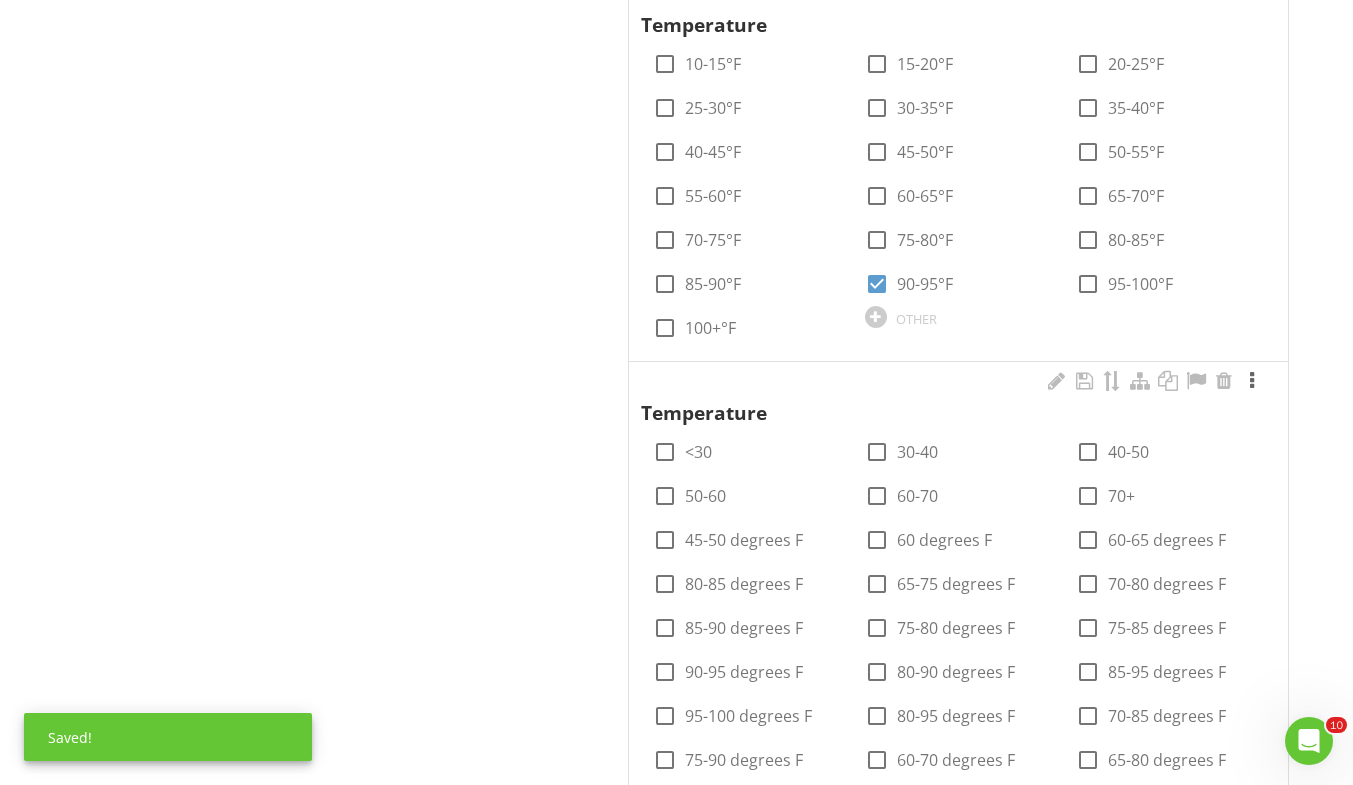 click at bounding box center [1252, 381] 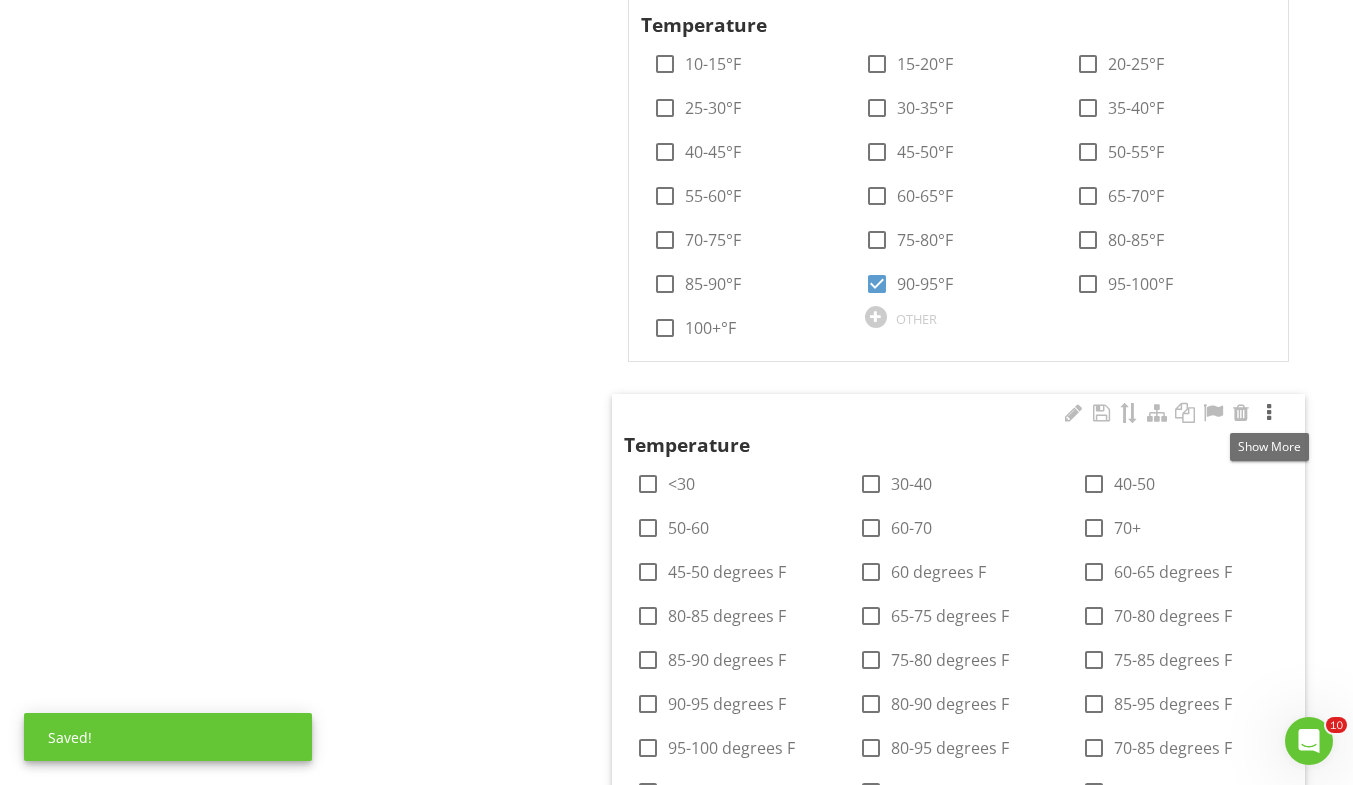 click at bounding box center [1269, 413] 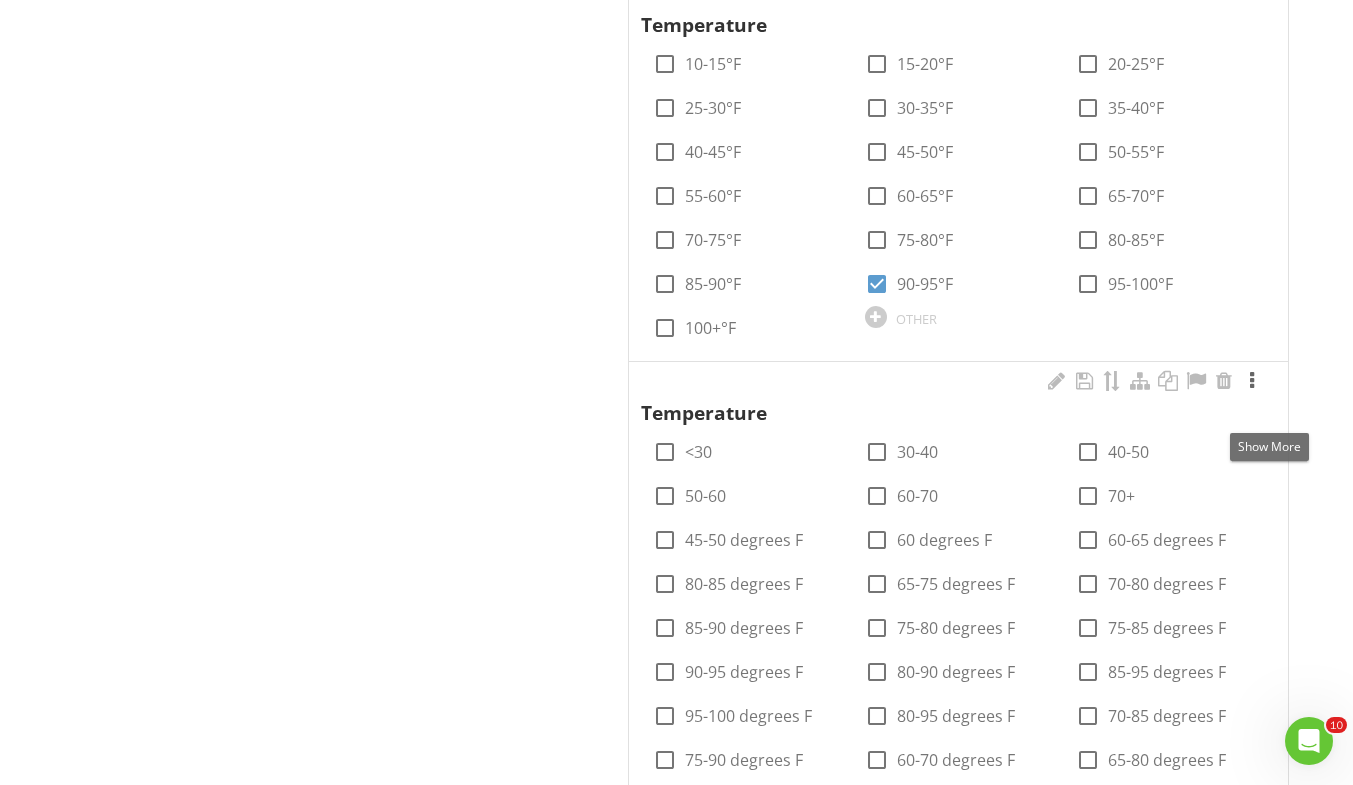 click at bounding box center (1252, 381) 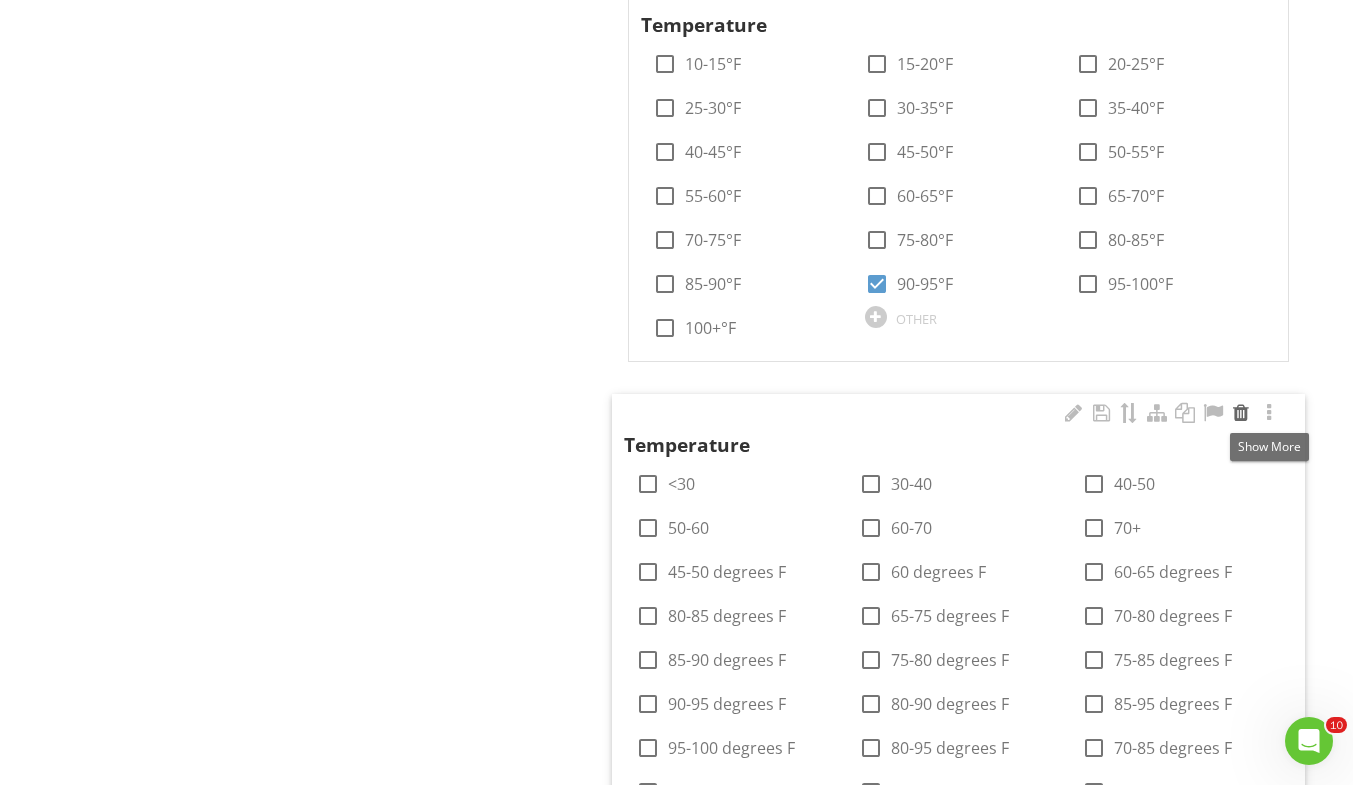 click at bounding box center [1241, 413] 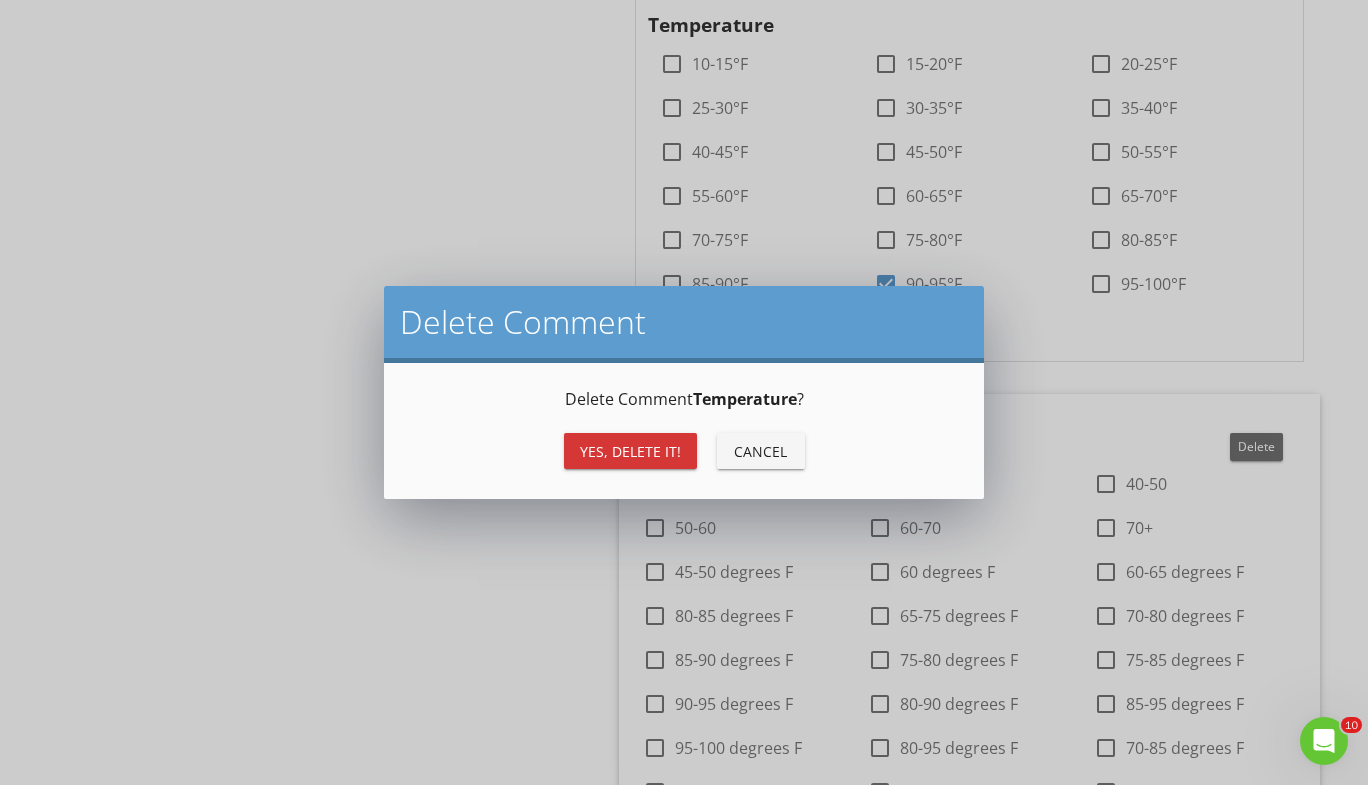 click on "Yes, Delete it!" at bounding box center (630, 451) 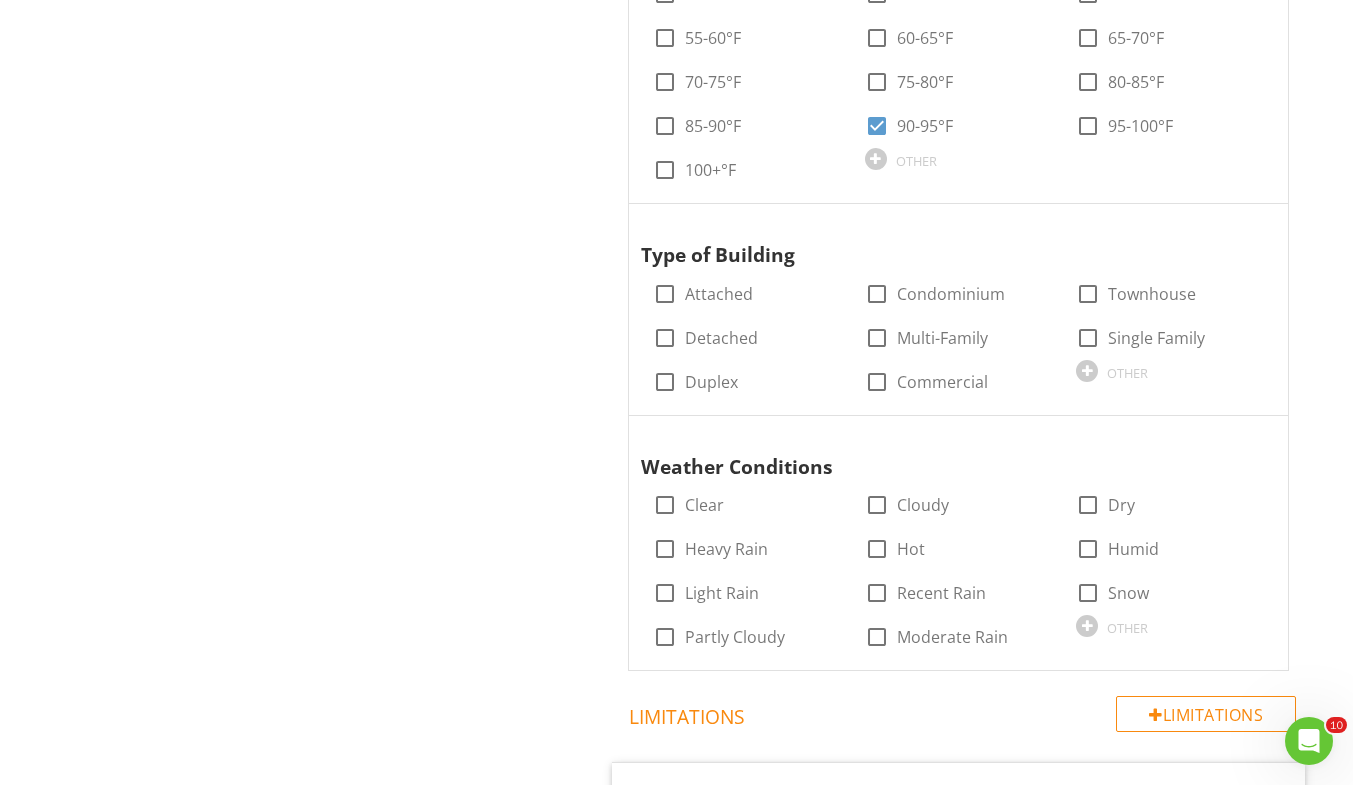 scroll, scrollTop: 1345, scrollLeft: 0, axis: vertical 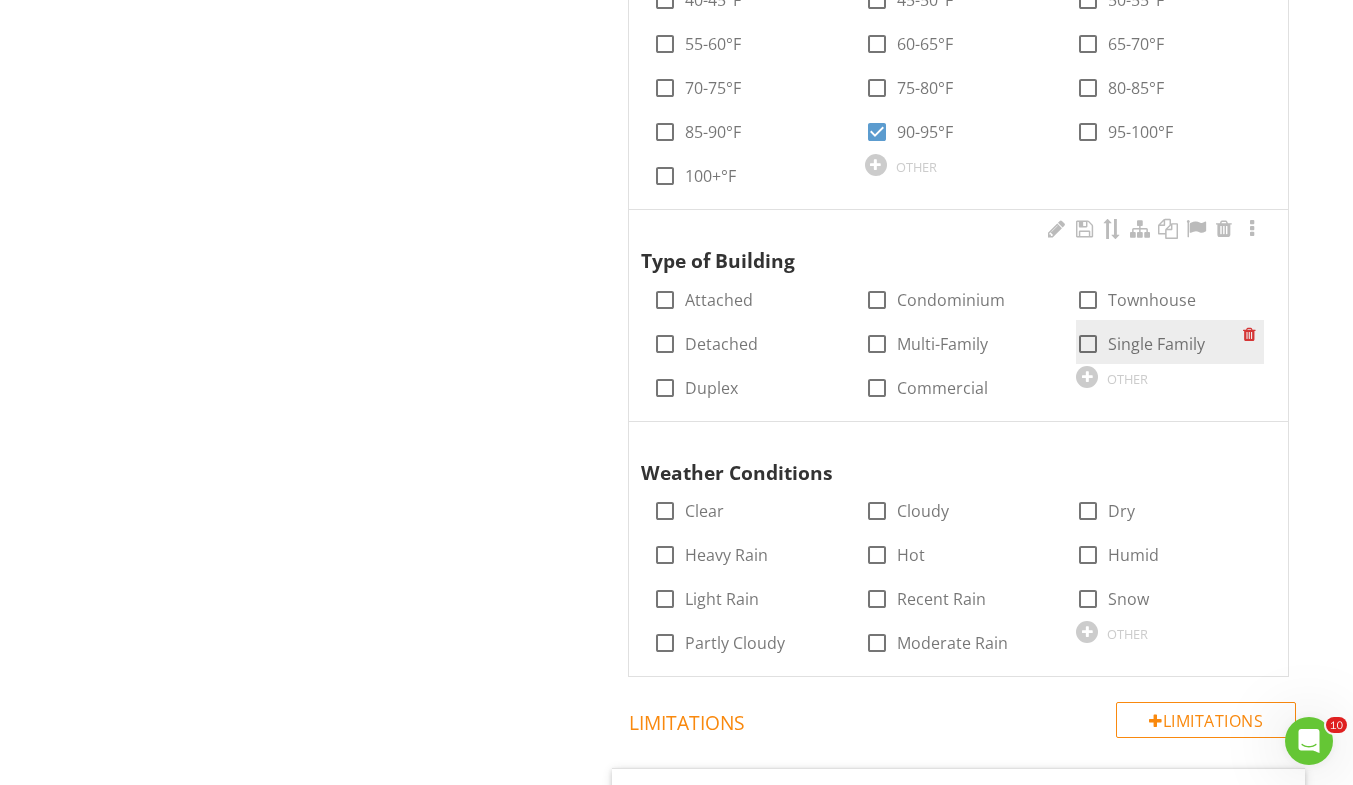 click at bounding box center (1088, 344) 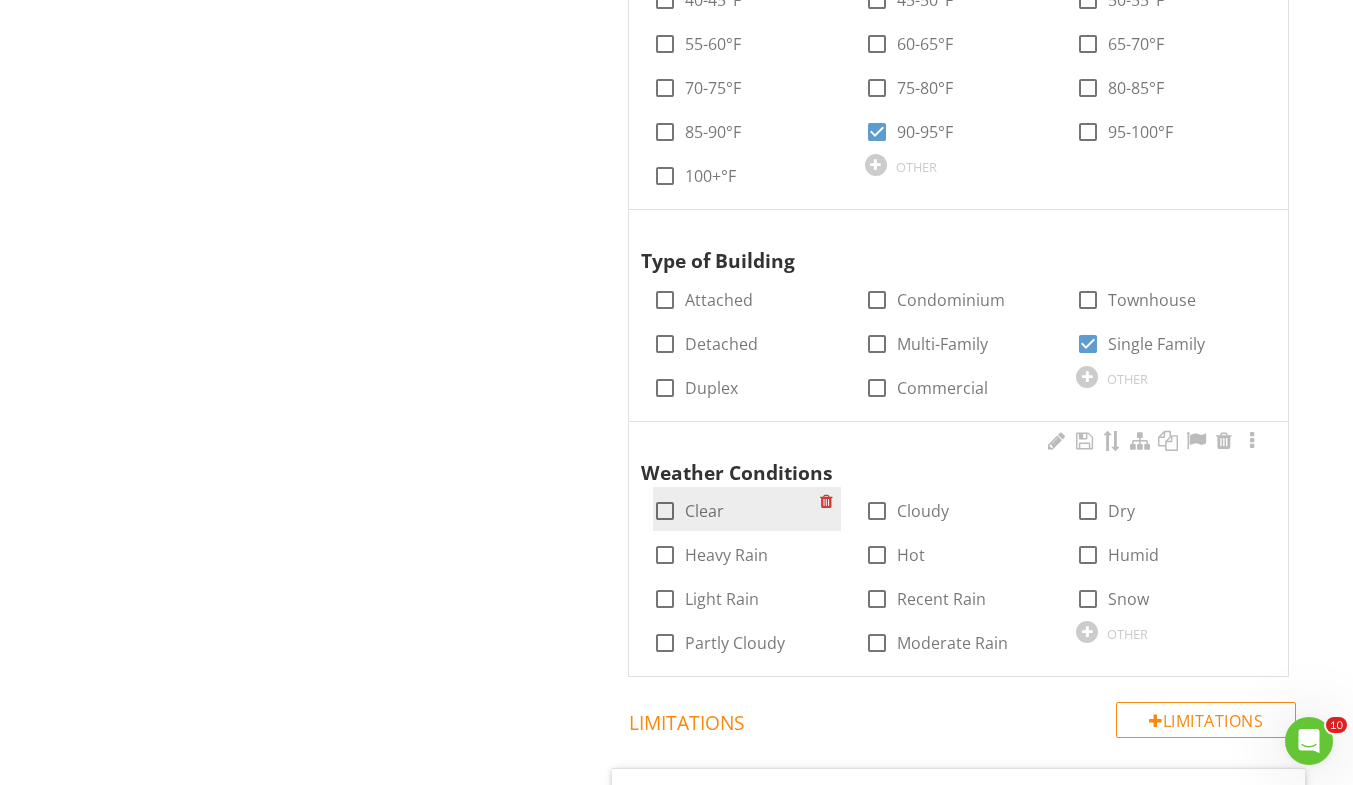 click at bounding box center [665, 511] 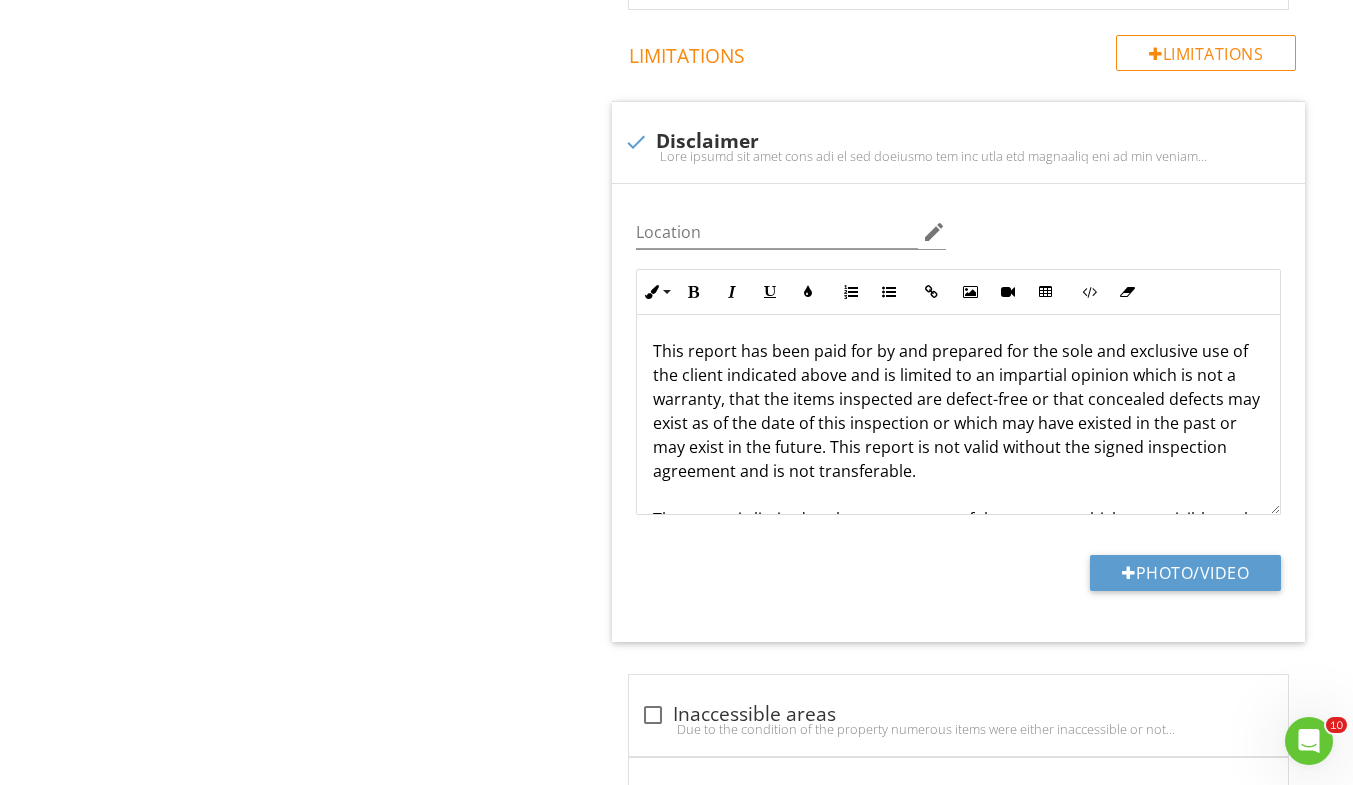 scroll, scrollTop: 2016, scrollLeft: 0, axis: vertical 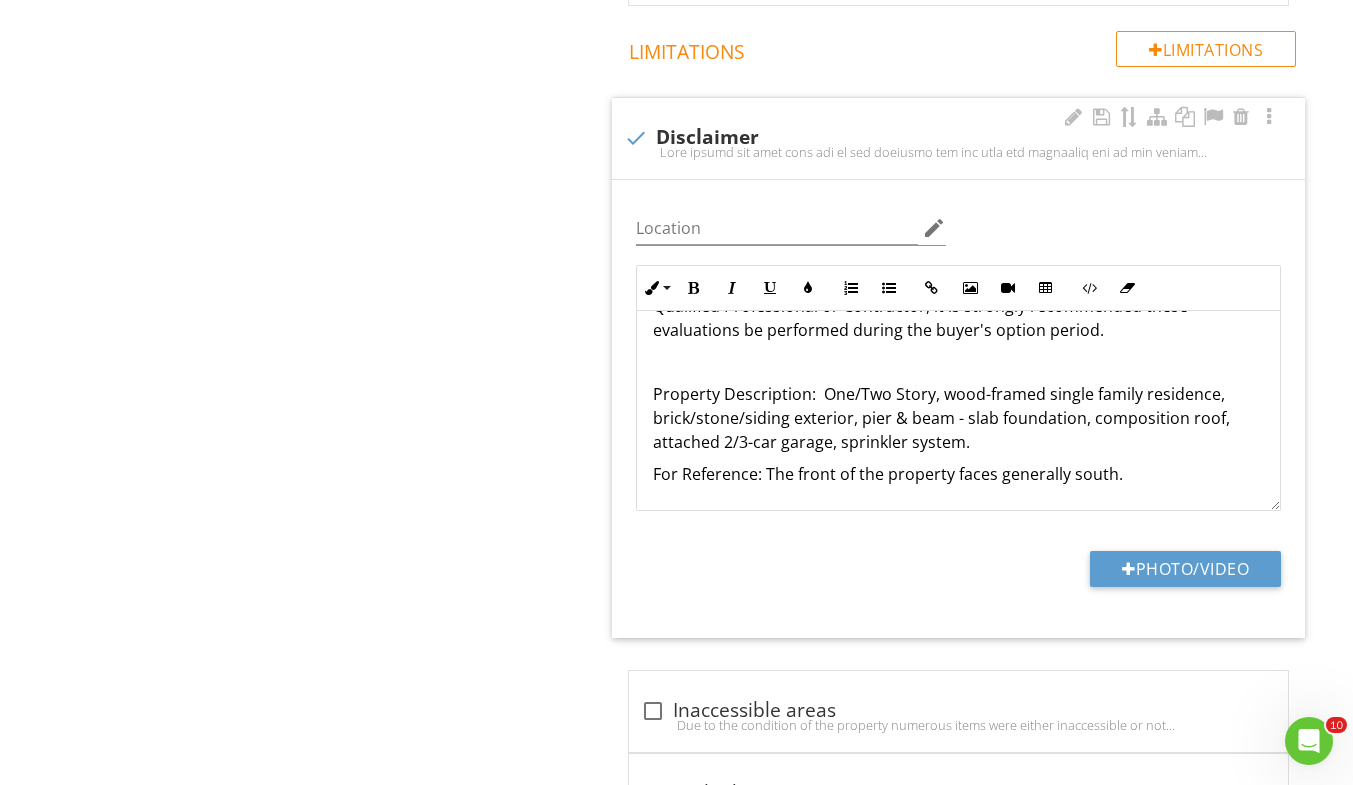 click on "Property Description:  One/Two Story, wood-framed single family residence, brick/stone/siding exterior, pier & beam - slab foundation, composition roof, attached 2/3-car garage, sprinkler system." at bounding box center (958, 418) 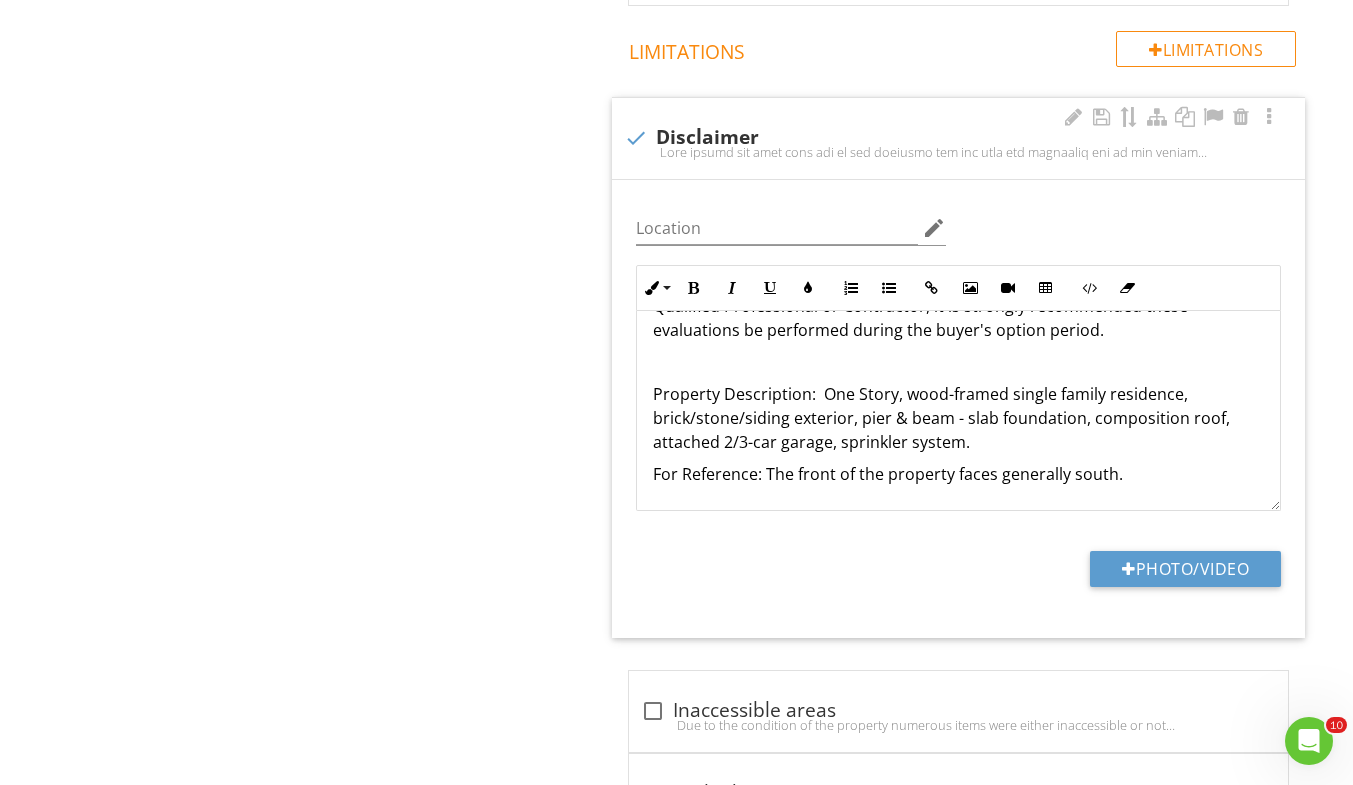 click on "Property Description:  One Story, wood-framed single family residence, brick/stone/siding exterior, pier & beam - slab foundation, composition roof, attached 2/3-car garage, sprinkler system." at bounding box center (958, 418) 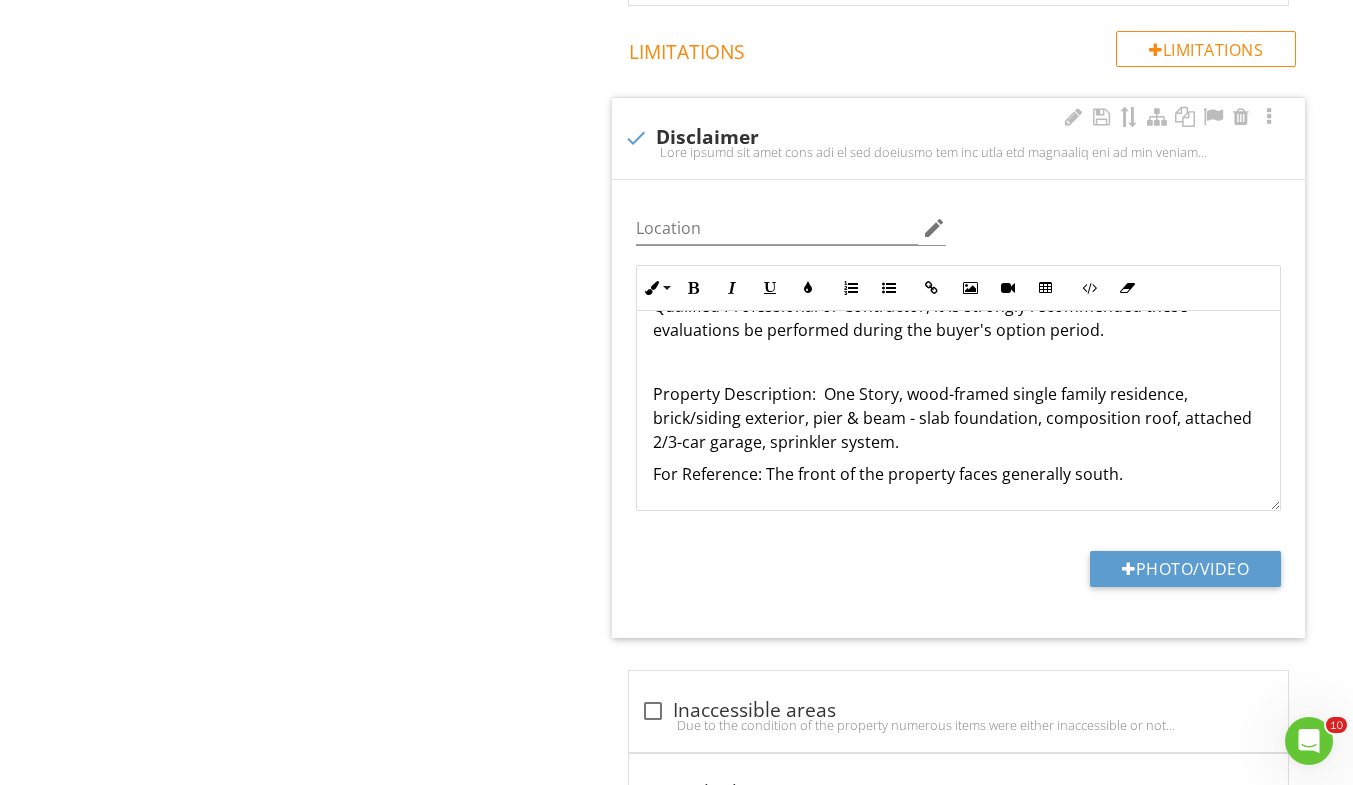 click on "Property Description:  One Story, wood-framed single family residence, brick/siding exterior, pier & beam - slab foundation, composition roof, attached 2/3-car garage, sprinkler system." at bounding box center [958, 418] 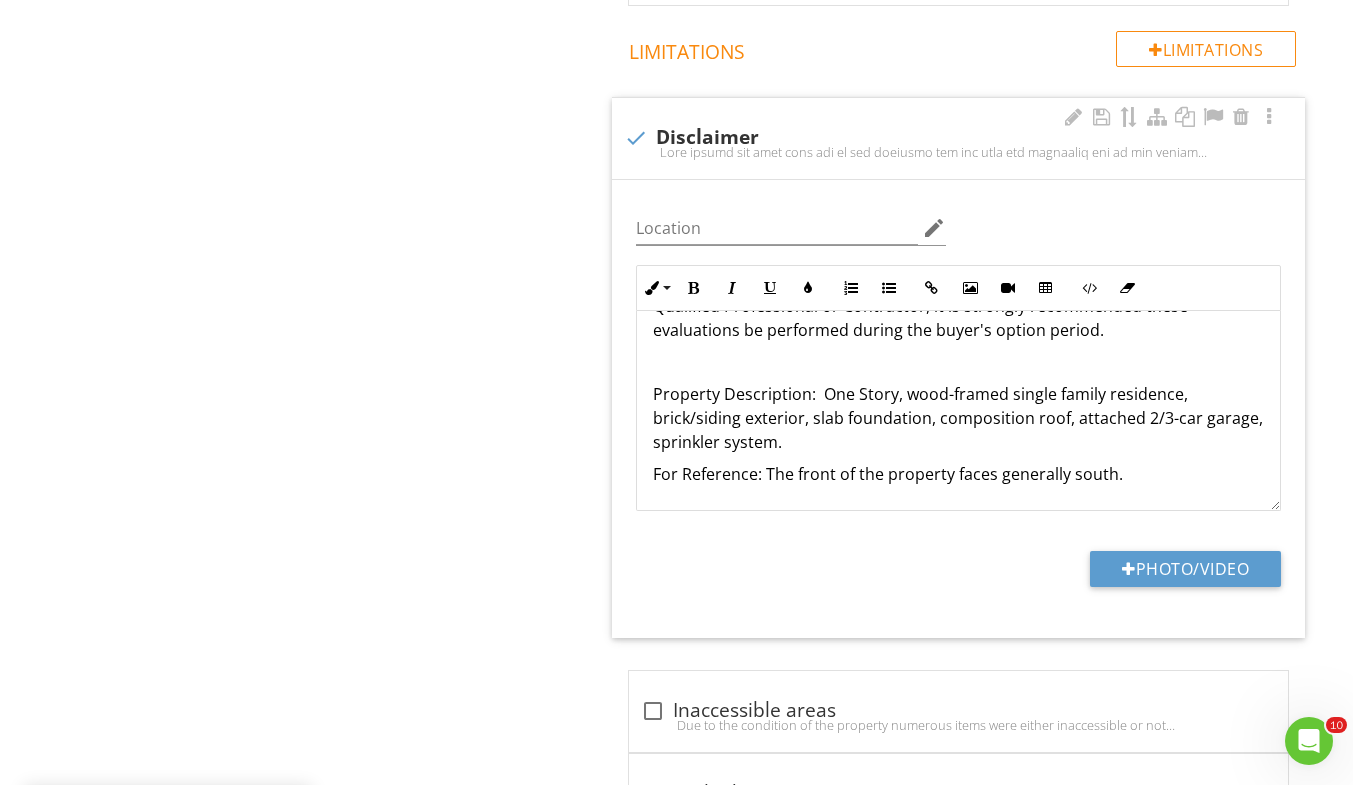 click on "Property Description:  One Story, wood-framed single family residence, brick/siding exterior, slab foundation, composition roof, attached 2/3-car garage, sprinkler system." at bounding box center (958, 418) 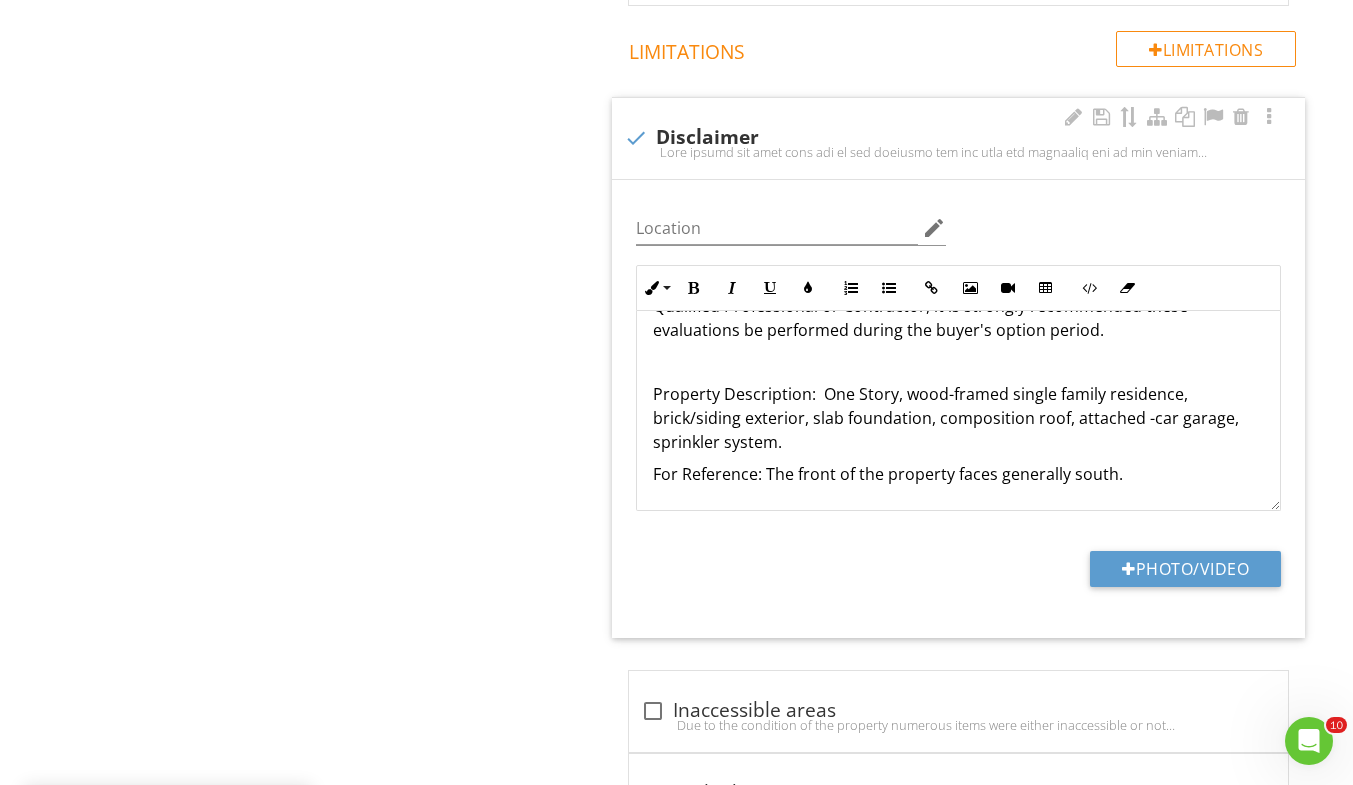 type 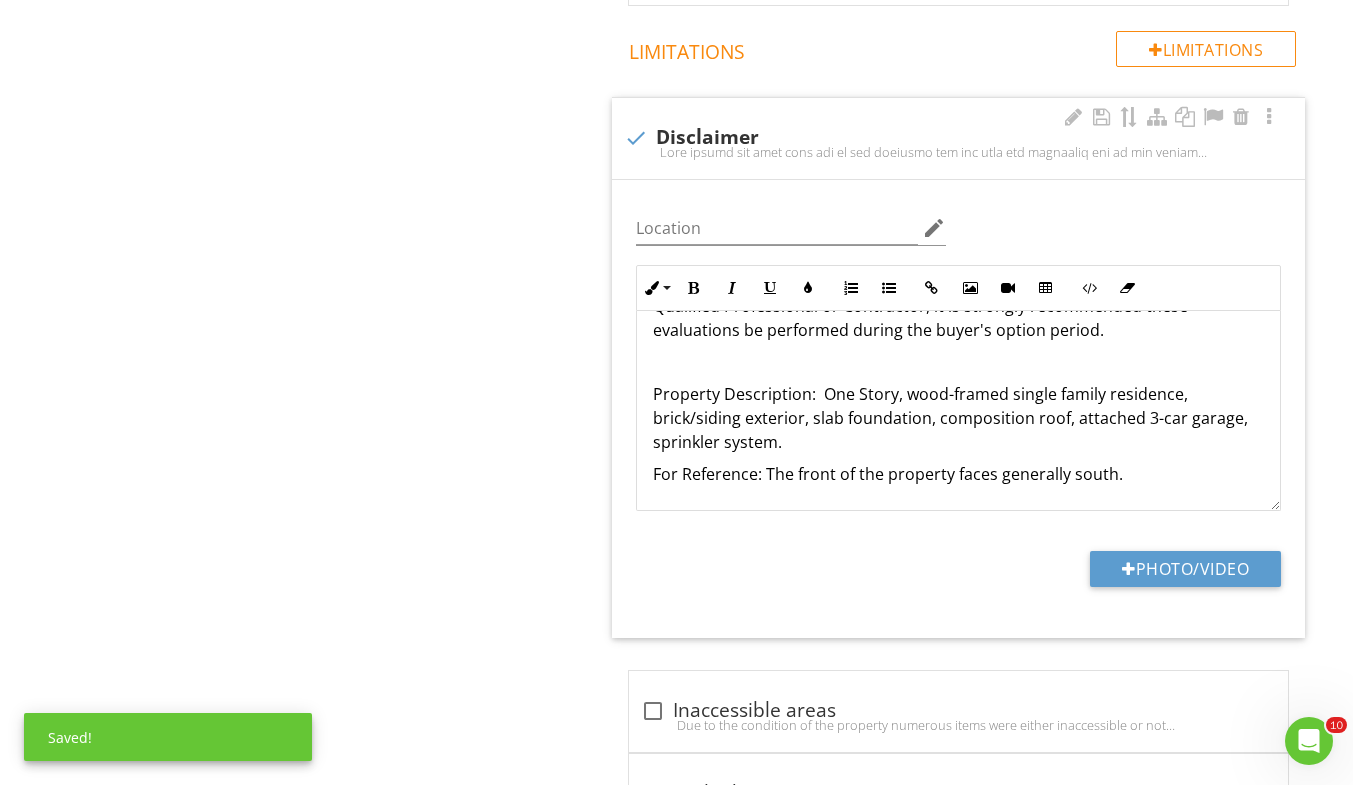 click on "This report has been paid for by and prepared for the sole and exclusive use of the client indicated above and is limited to an impartial opinion which is not a warranty, that the items inspected are defect-free or that concealed defects may exist as of the date of this inspection or which may have existed in the past or may exist in the future. This report is not valid without the signed inspection agreement and is not transferable. The report is limited to the components of the property which were visible to the inspector at the time of inspection and his opinion of their condition at the time of inspection. The digital photos in this report are a sampling of the conditions and should not be considered to show all of the conditions or deficiencies observed. The photos are intended to illustrate some, but not all the defects and to clarify the written information in the report.   For Reference: The front of the property faces generally south." at bounding box center (958, 146) 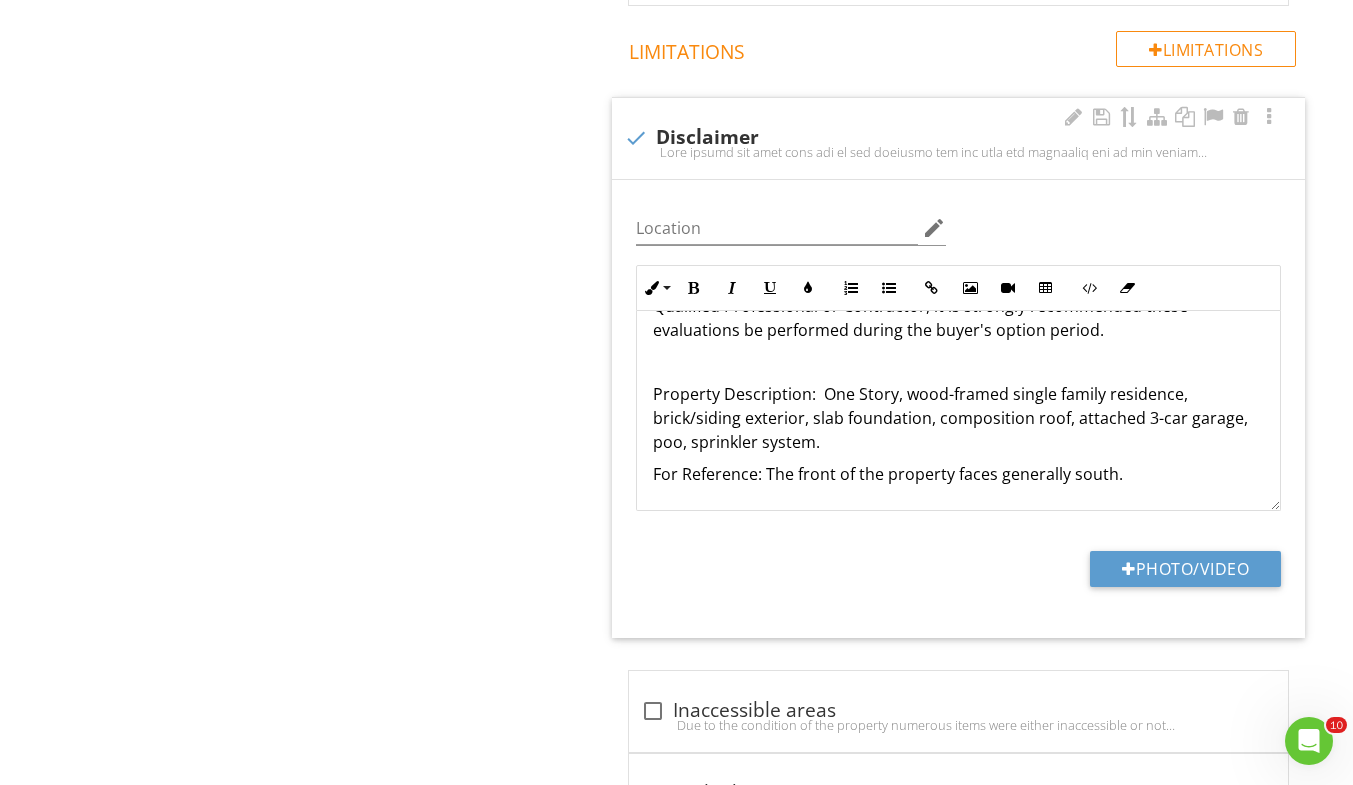 click on "This report has been paid for by and prepared for the sole and exclusive use of the client indicated above and is limited to an impartial opinion which is not a warranty, that the items inspected are defect-free or that concealed defects may exist as of the date of this inspection or which may have existed in the past or may exist in the future. This report is not valid without the signed inspection agreement and is not transferable. The report is limited to the components of the property which were visible to the inspector at the time of inspection and his opinion of their condition at the time of inspection. The digital photos in this report are a sampling of the conditions and should not be considered to show all of the conditions or deficiencies observed. The photos are intended to illustrate some, but not all the defects and to clarify the written information in the report.   For Reference: The front of the property faces generally south." at bounding box center [958, 146] 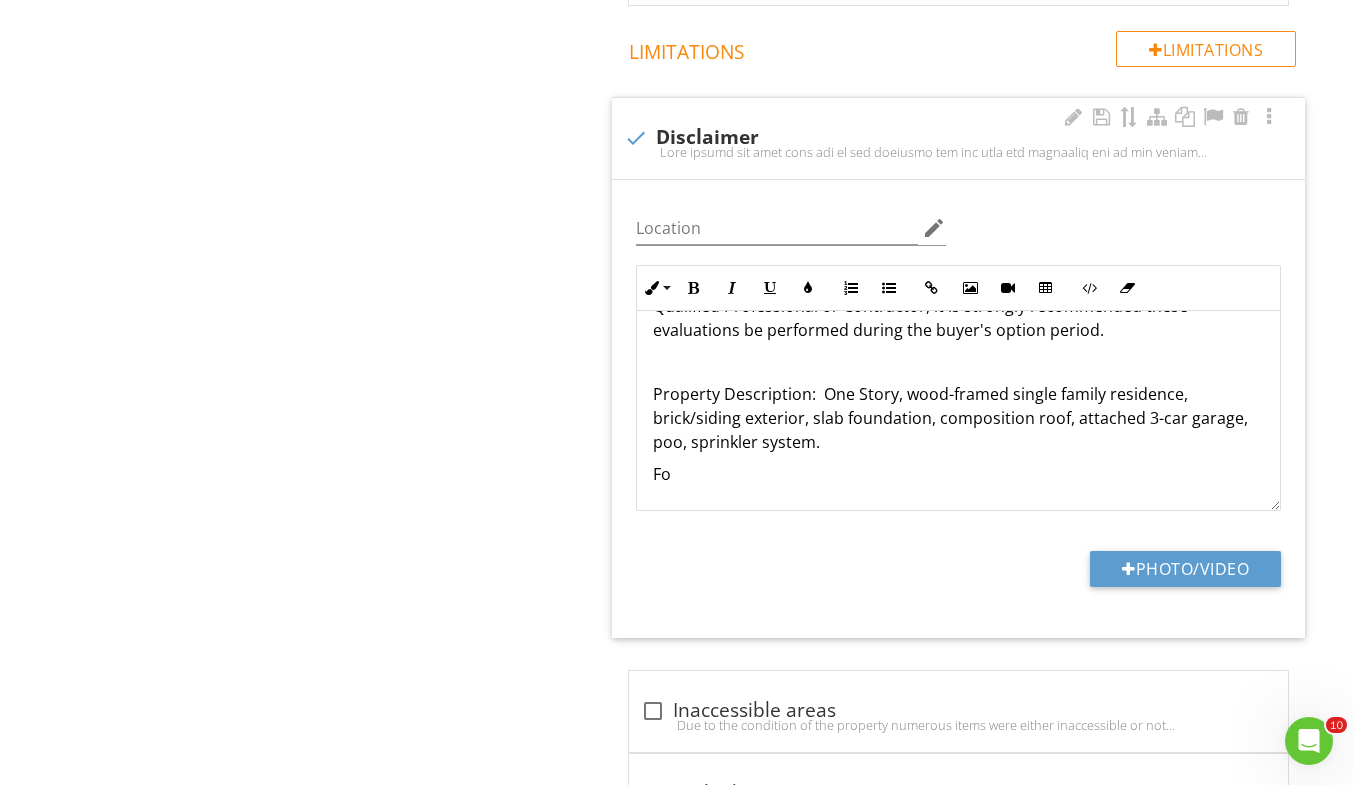 scroll, scrollTop: 497, scrollLeft: 0, axis: vertical 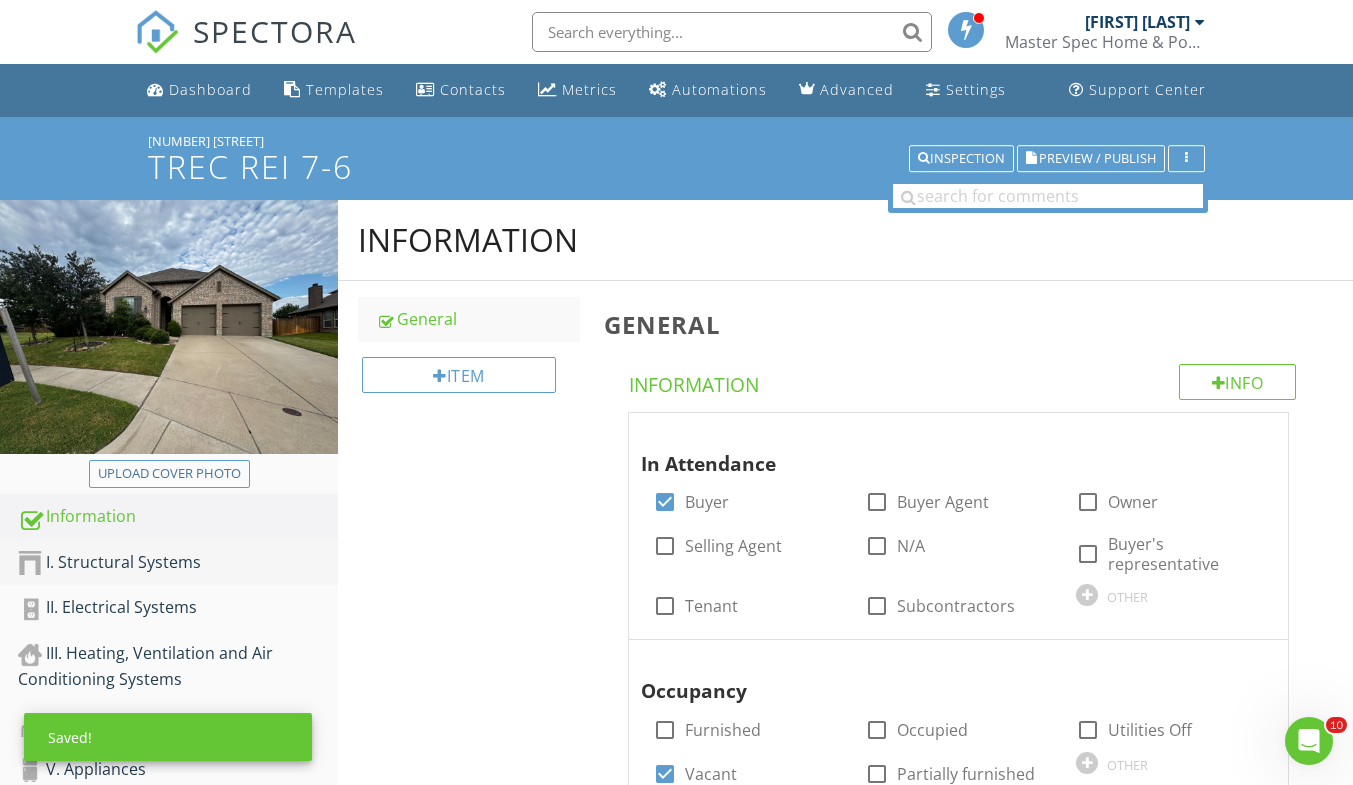 click on "I. Structural Systems" at bounding box center [178, 563] 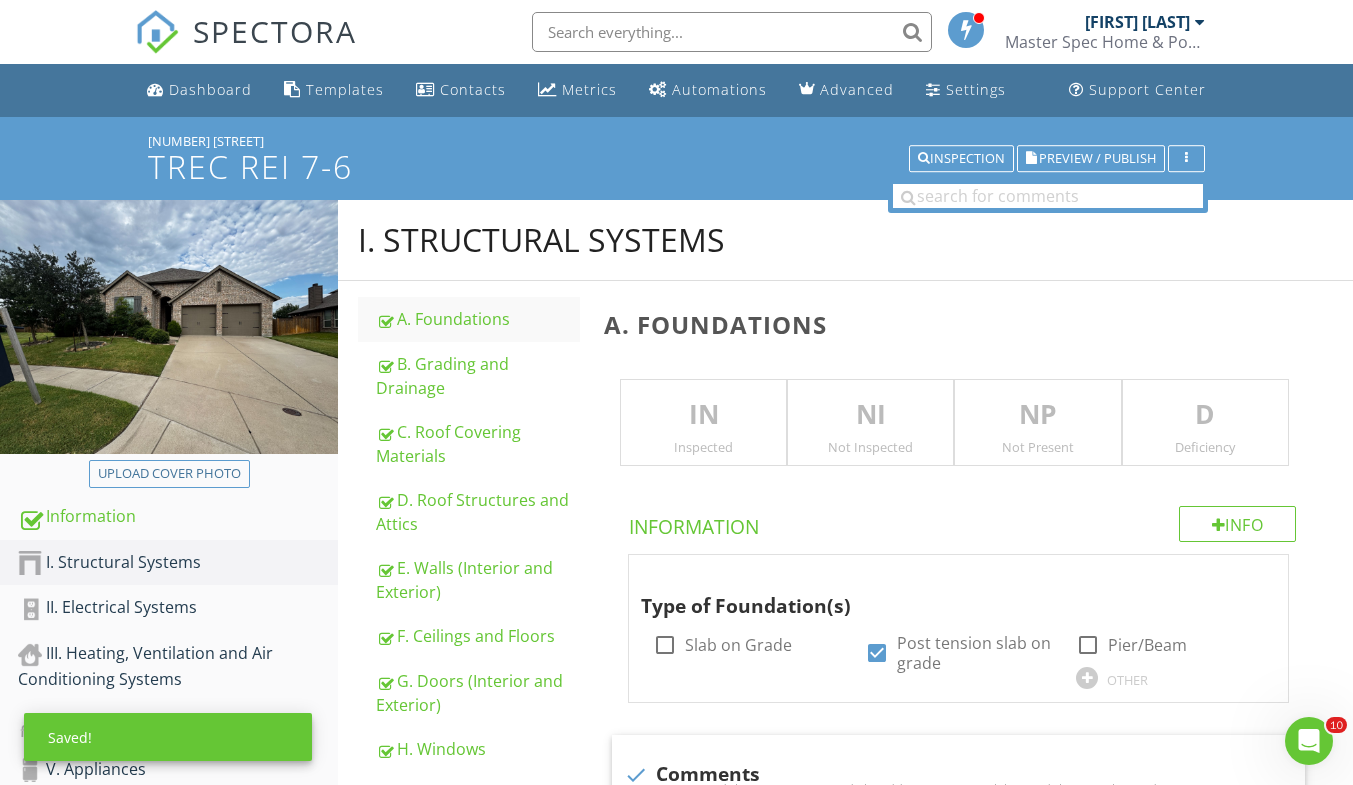 click on "IN" at bounding box center (703, 415) 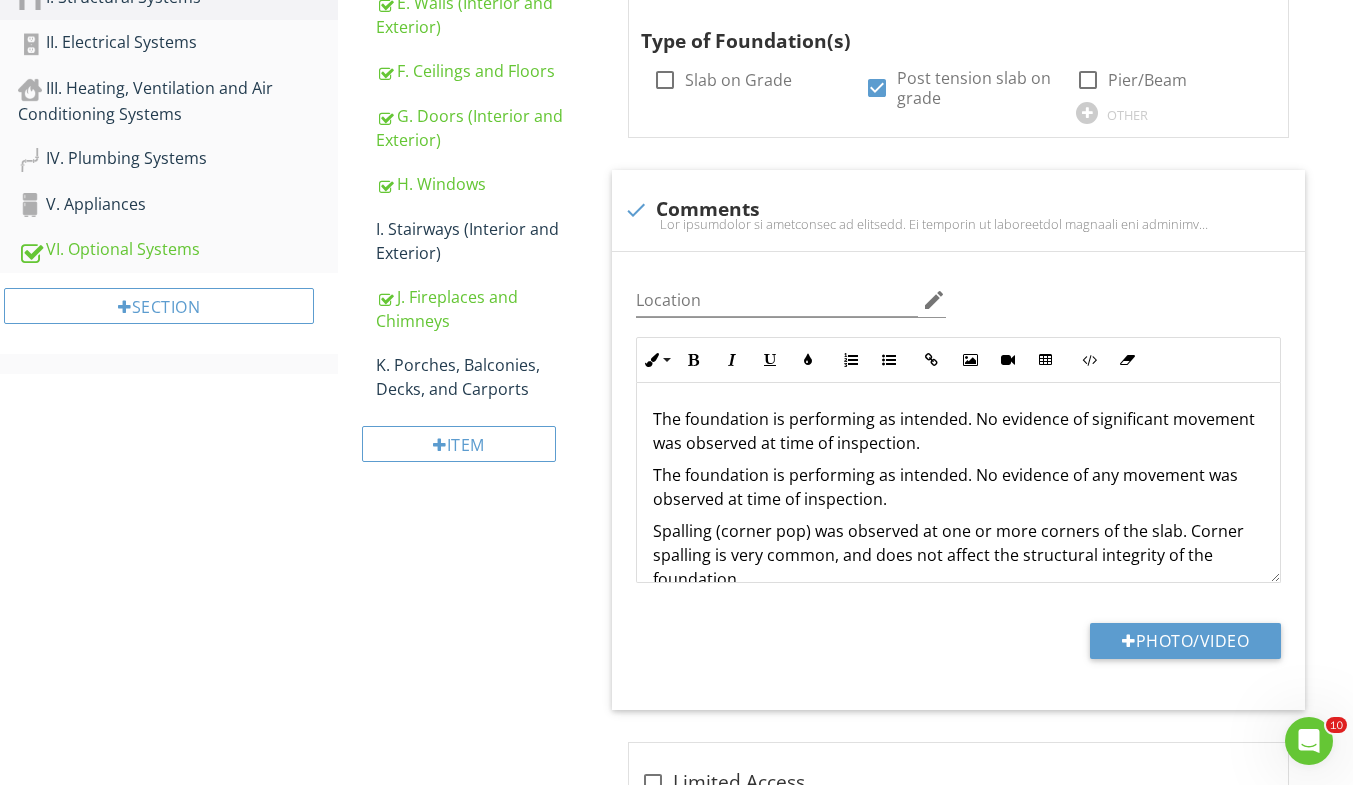 scroll, scrollTop: 685, scrollLeft: 0, axis: vertical 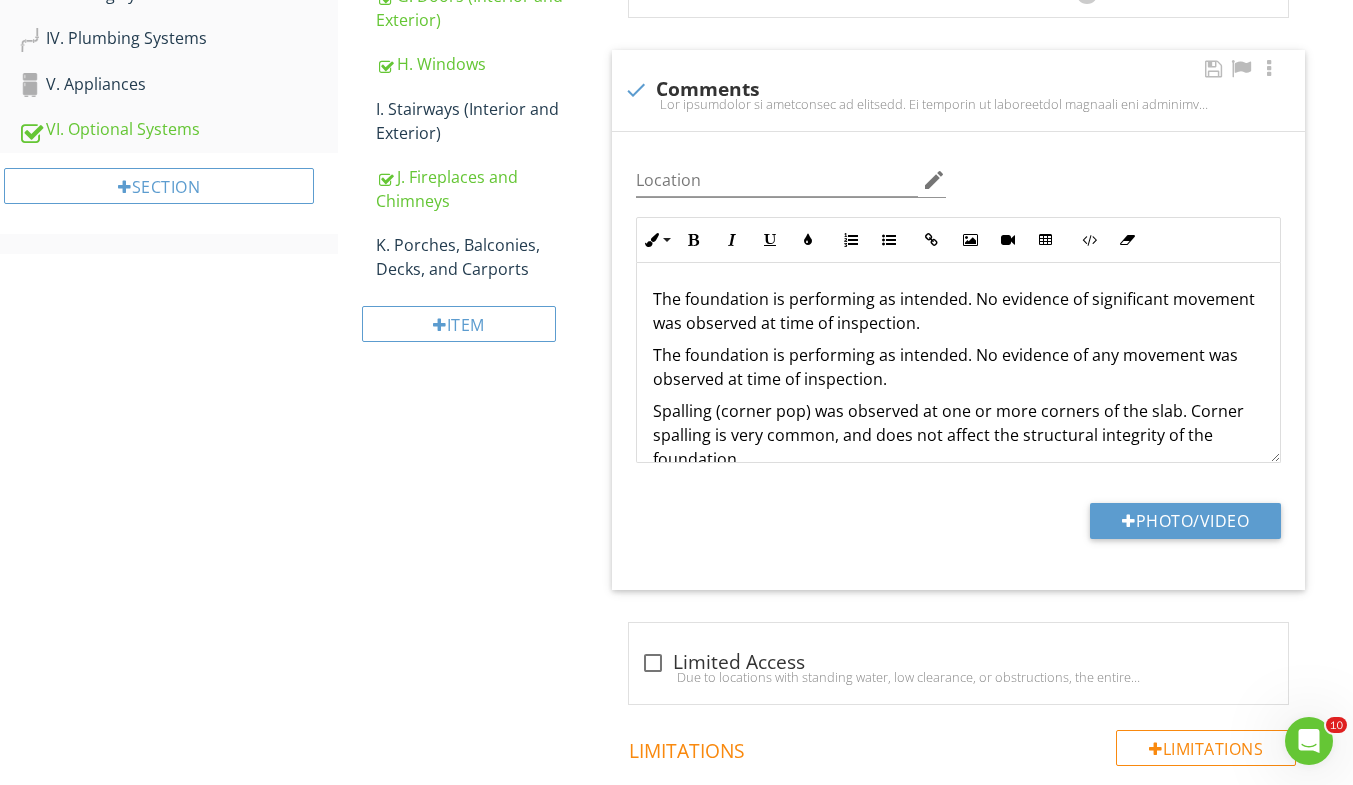 click on "The foundation is performing as intended. No evidence of significant movement was observed at time of inspection. The foundation is performing as intended. No evidence of any movement was observed at time of inspection. Spalling (corner pop) was observed at one or more corners of the slab. Corner spalling is very common, and does not affect the structural integrity of the foundation." at bounding box center (958, 503) 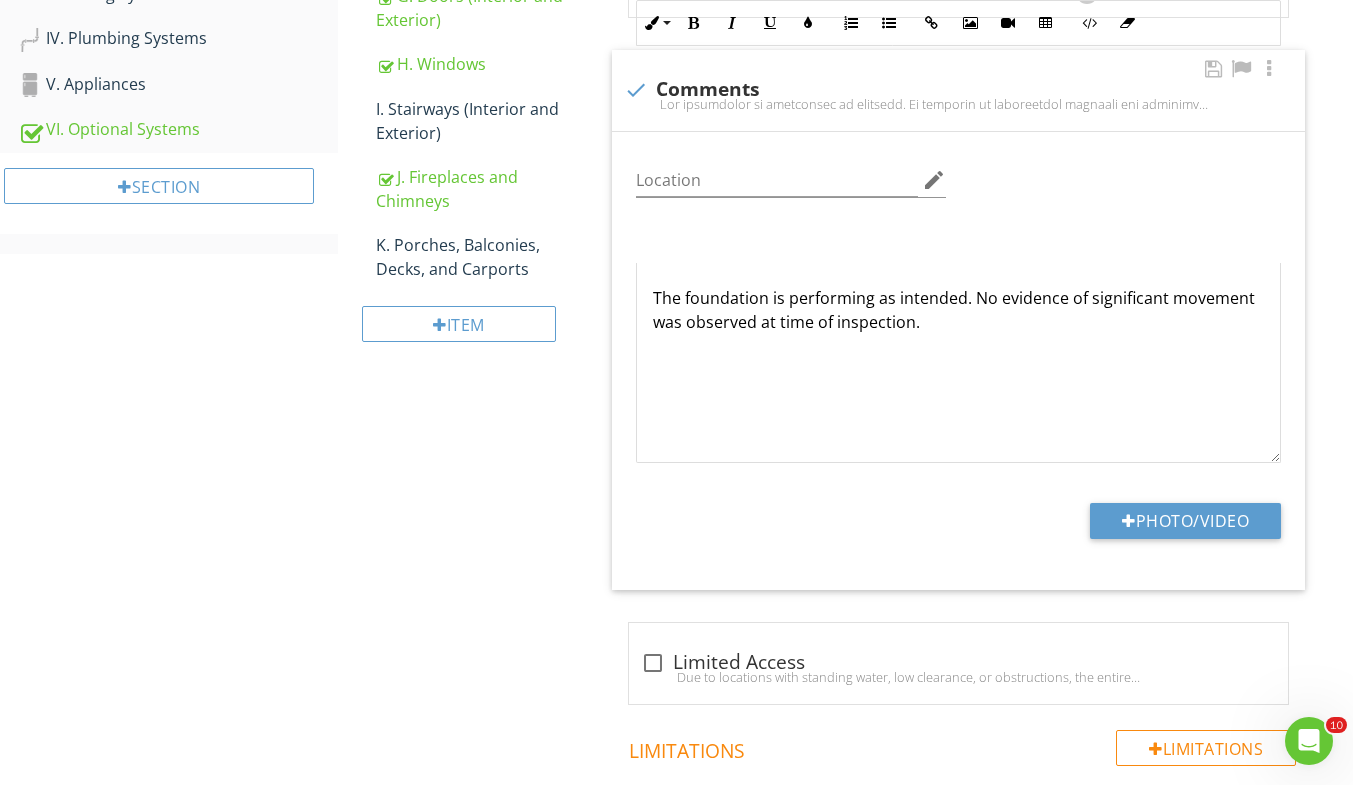 scroll, scrollTop: 1, scrollLeft: 0, axis: vertical 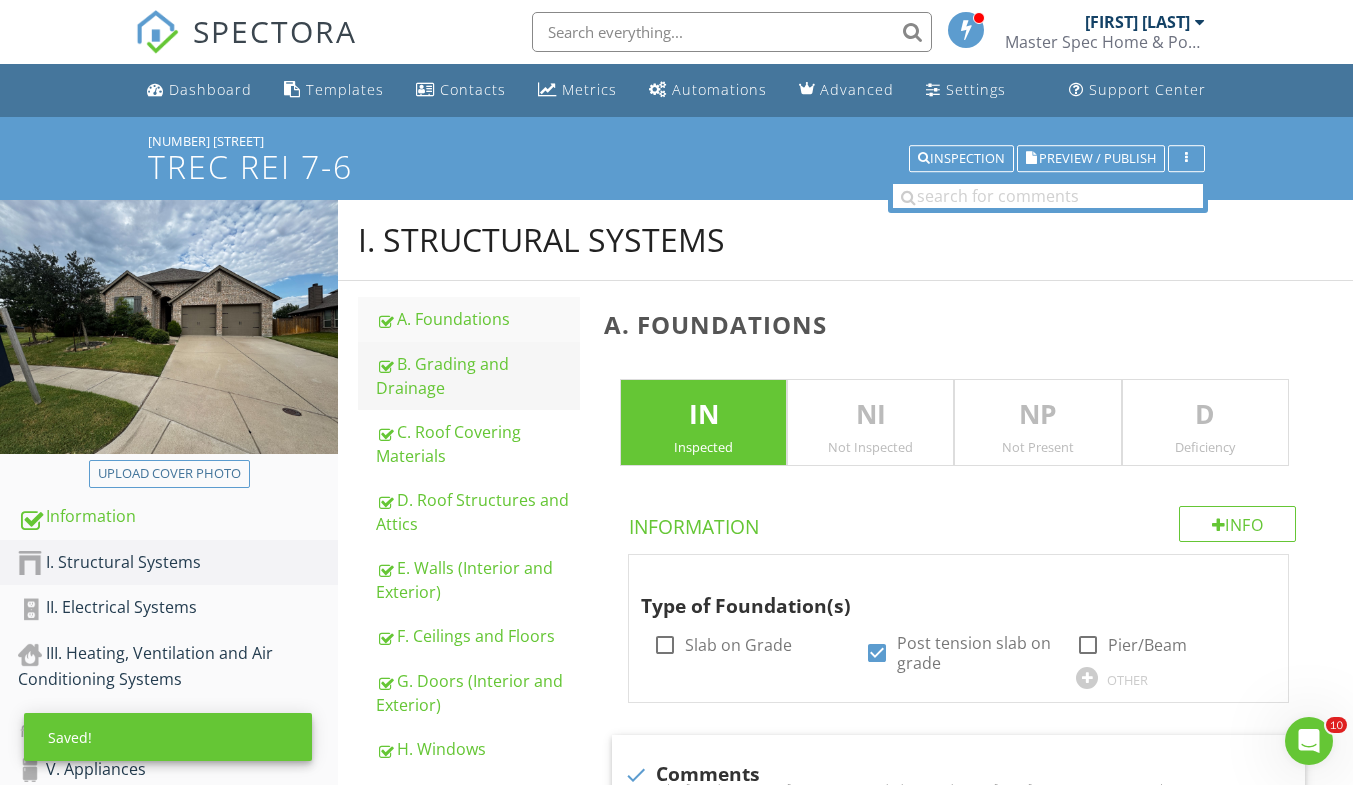 click on "B. Grading and Drainage" at bounding box center (478, 376) 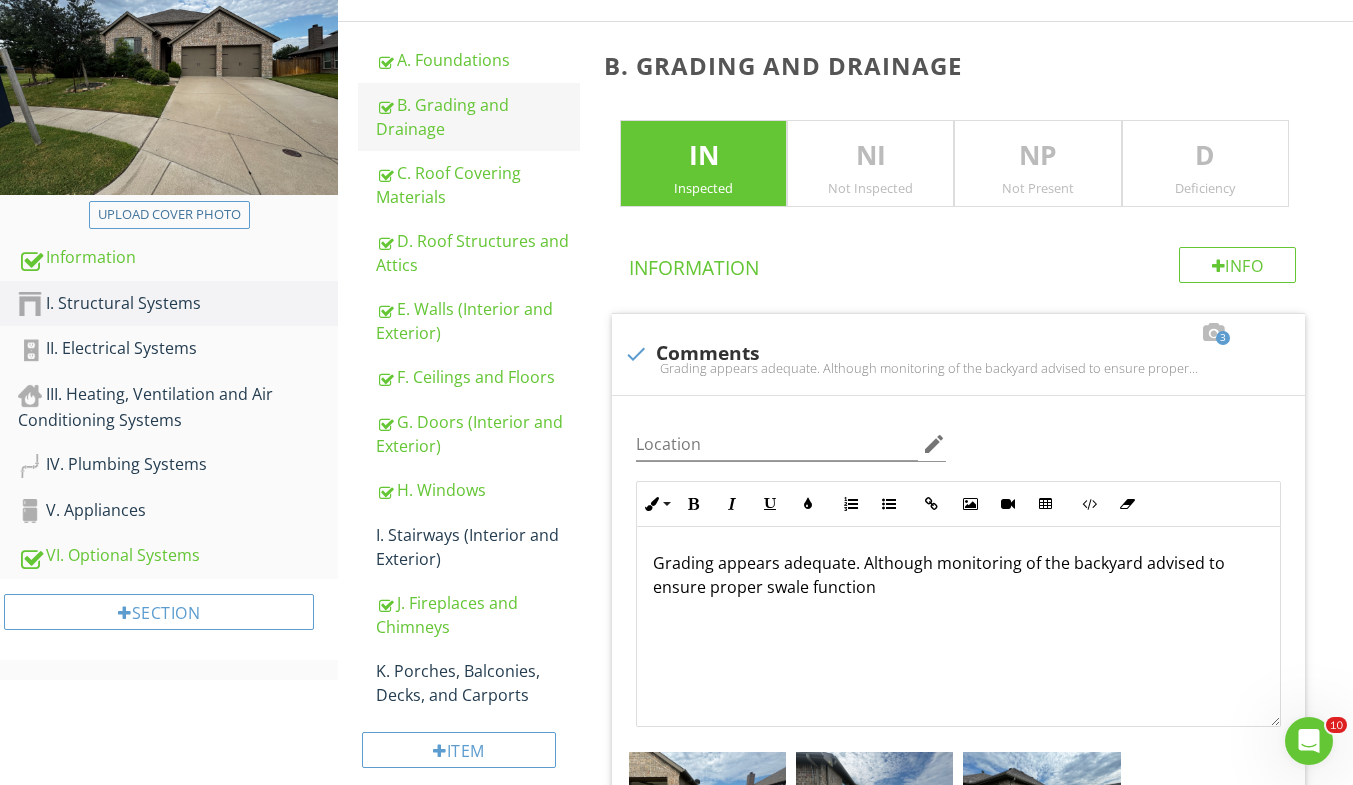 scroll, scrollTop: 265, scrollLeft: 0, axis: vertical 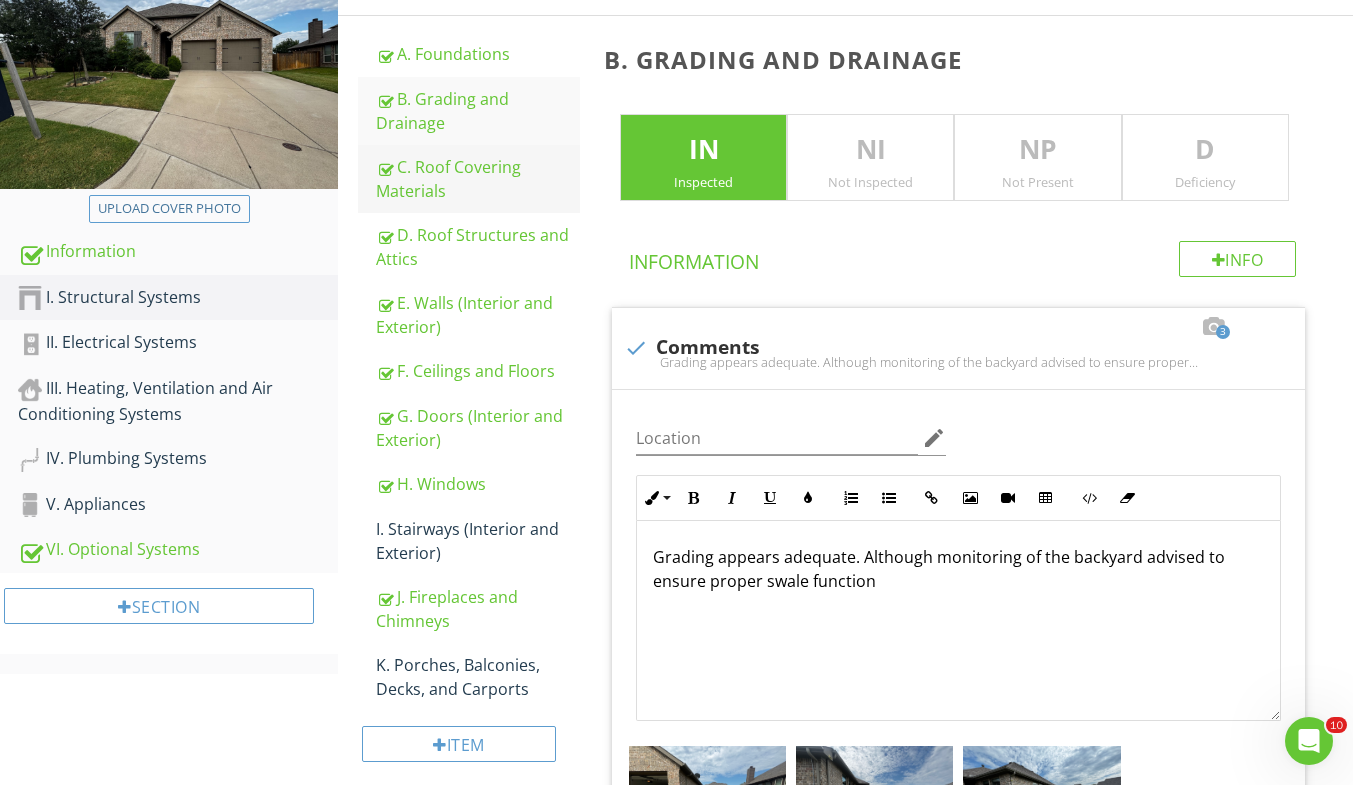 click on "C. Roof Covering Materials" at bounding box center [478, 179] 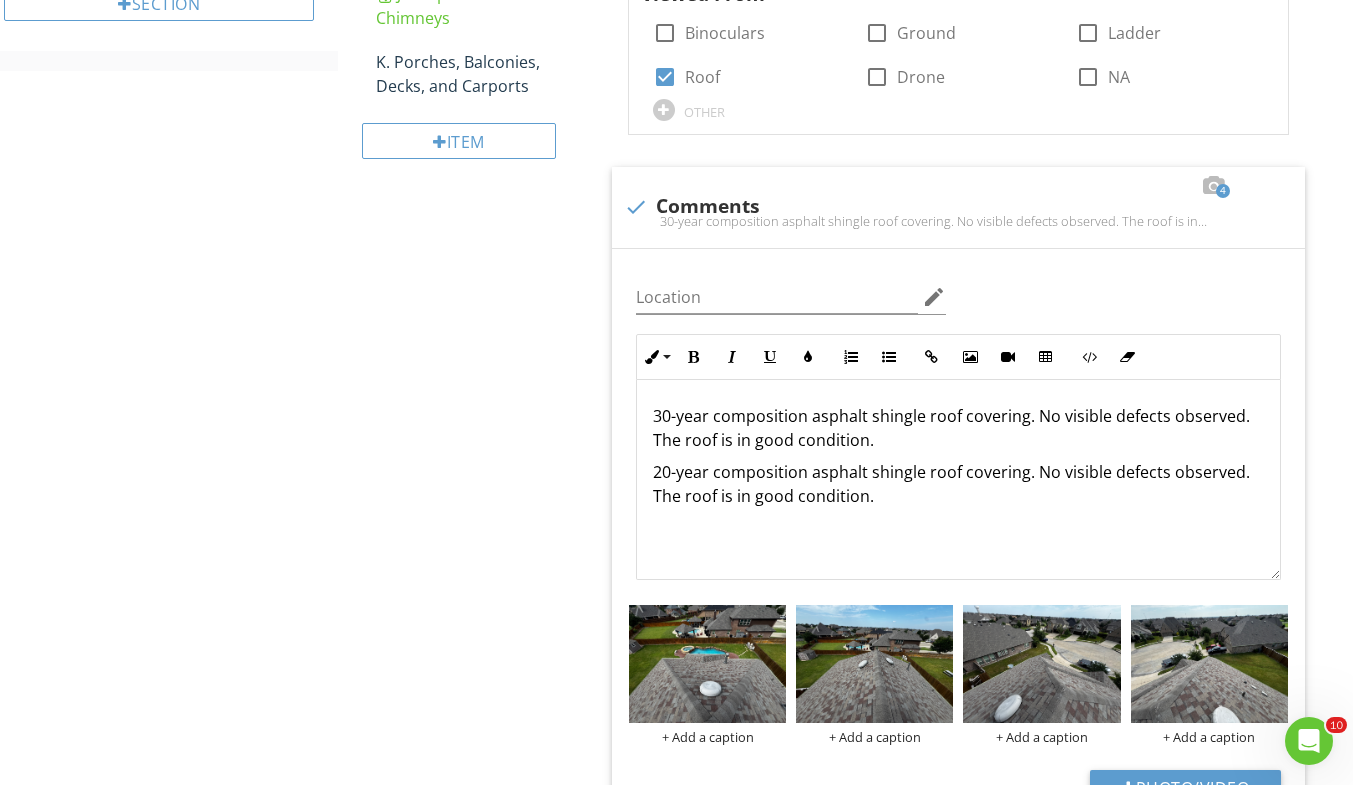 scroll, scrollTop: 868, scrollLeft: 0, axis: vertical 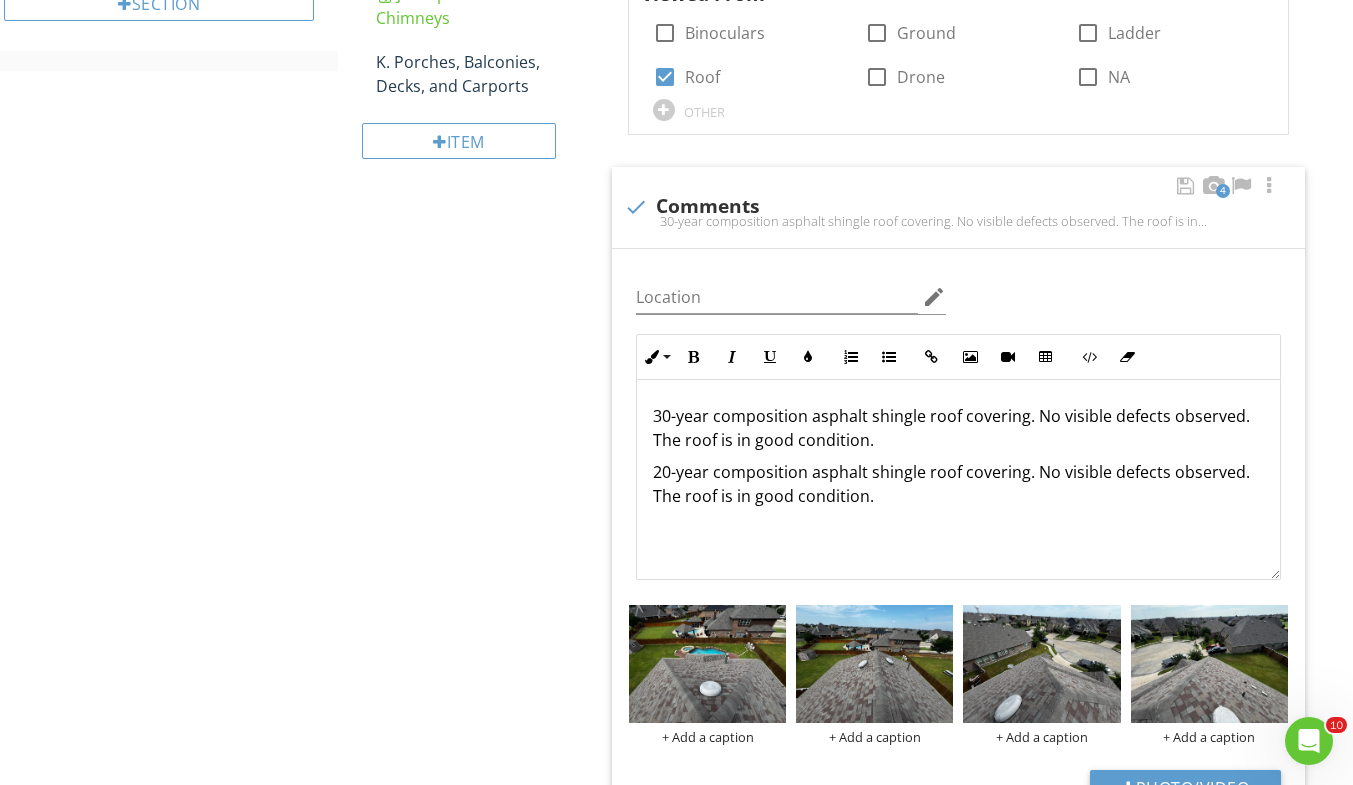 click on "30-year composition asphalt shingle roof covering. No visible defects observed. The roof is in good condition. 20-year composition asphalt shingle roof covering. No visible defects observed. The roof is in good condition." at bounding box center (958, 480) 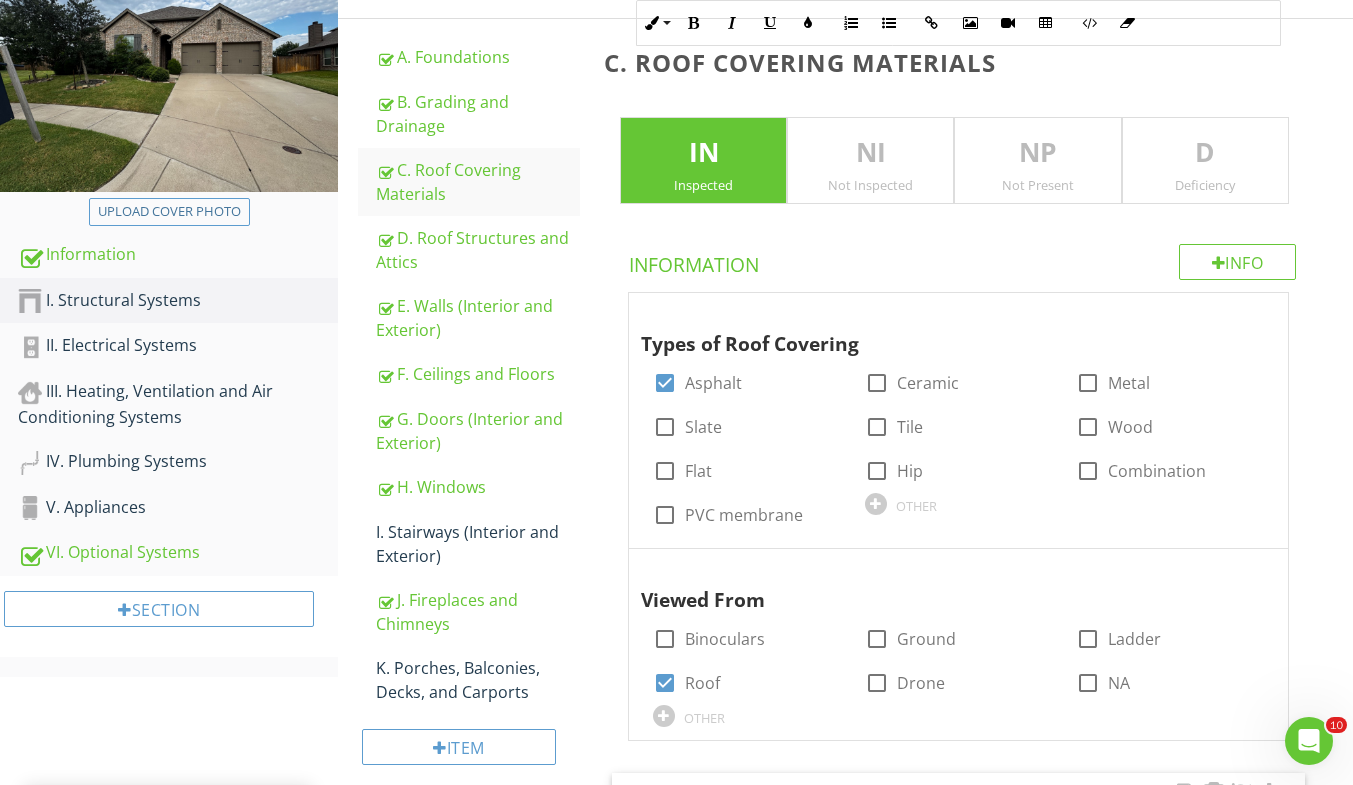 scroll, scrollTop: 0, scrollLeft: 0, axis: both 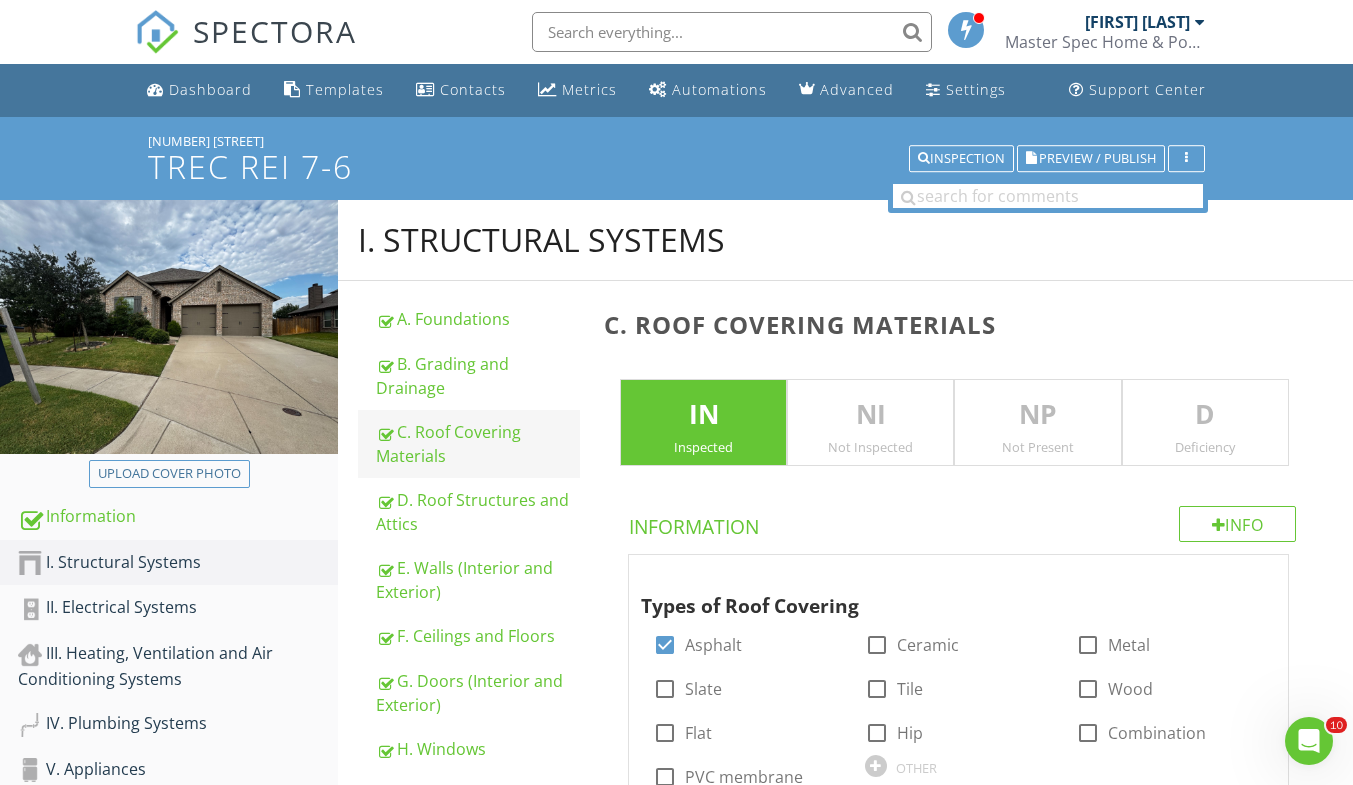 click on "C. Roof Covering Materials" at bounding box center (478, 444) 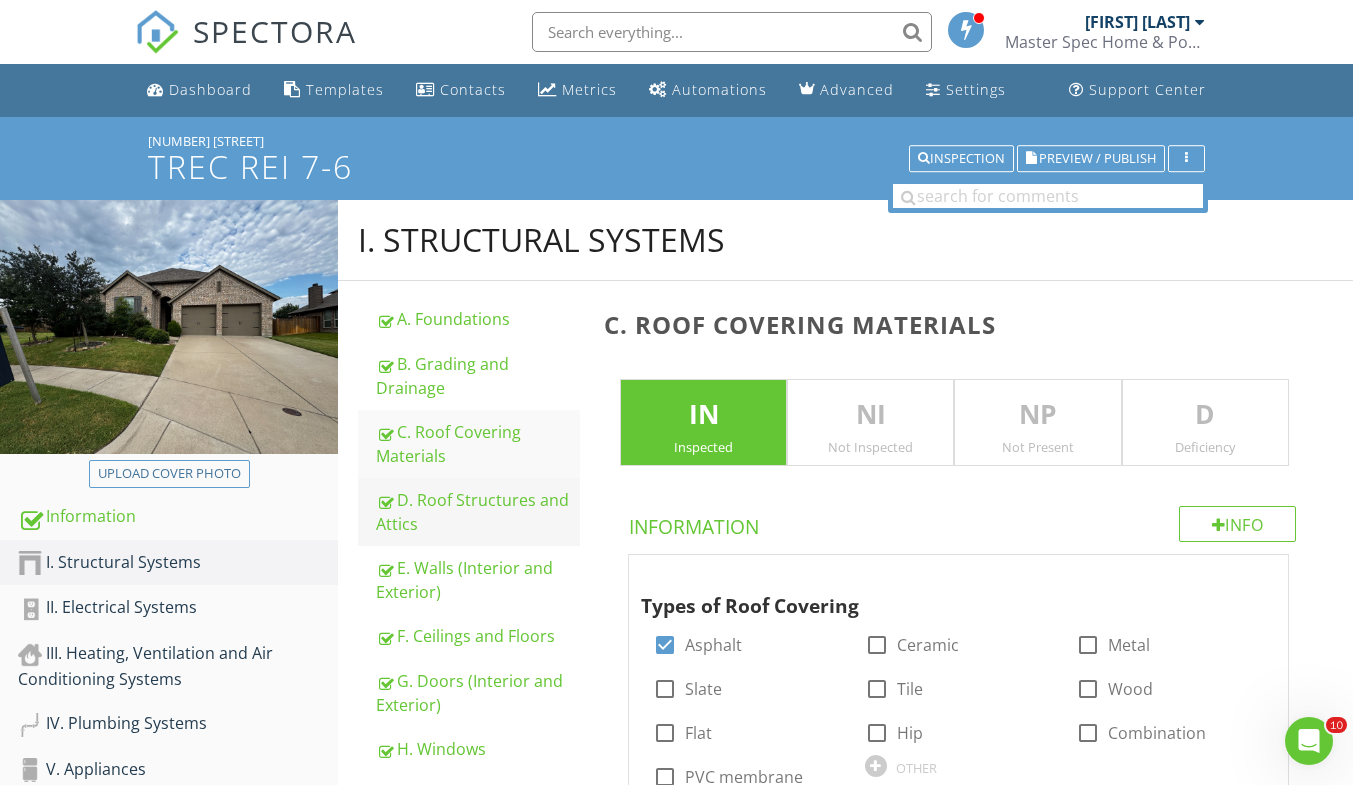 click on "D. Roof Structures and Attics" at bounding box center [478, 512] 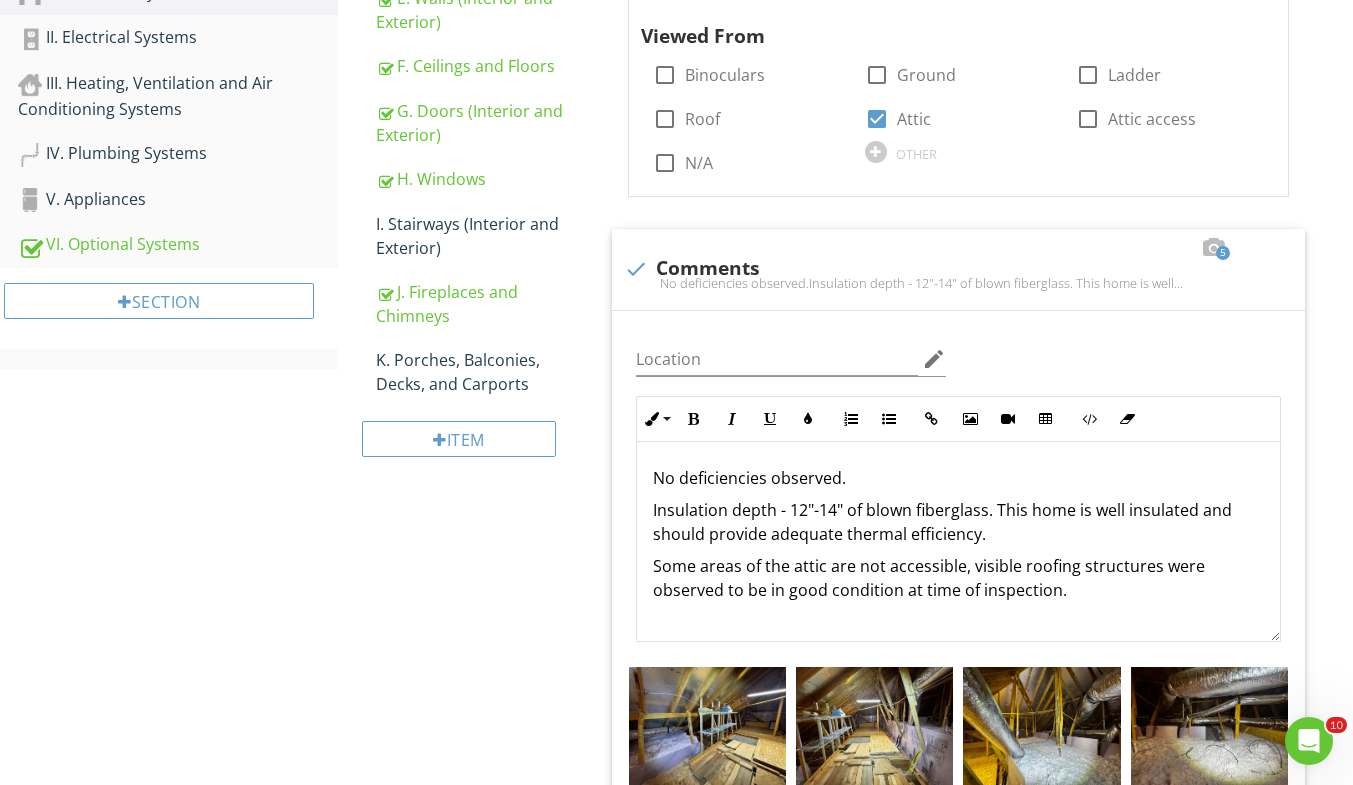scroll, scrollTop: 577, scrollLeft: 0, axis: vertical 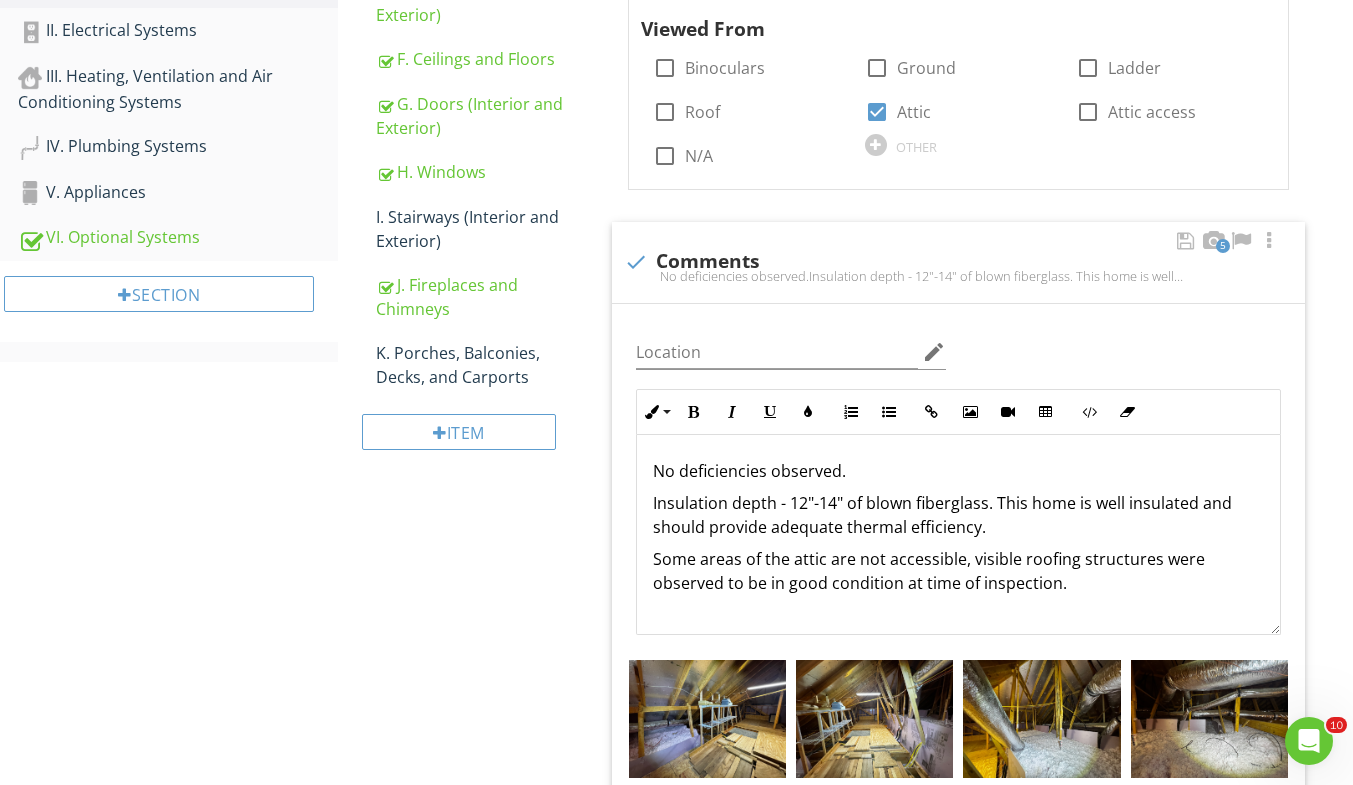 click on "No deficiencies observed. Insulation depth - 12"-14" of blown fiberglass. This home is well insulated and should provide adequate thermal efficiency.  Some areas of the attic are not accessible, visible roofing structures were observed to be in good condition at time of inspection." at bounding box center (958, 535) 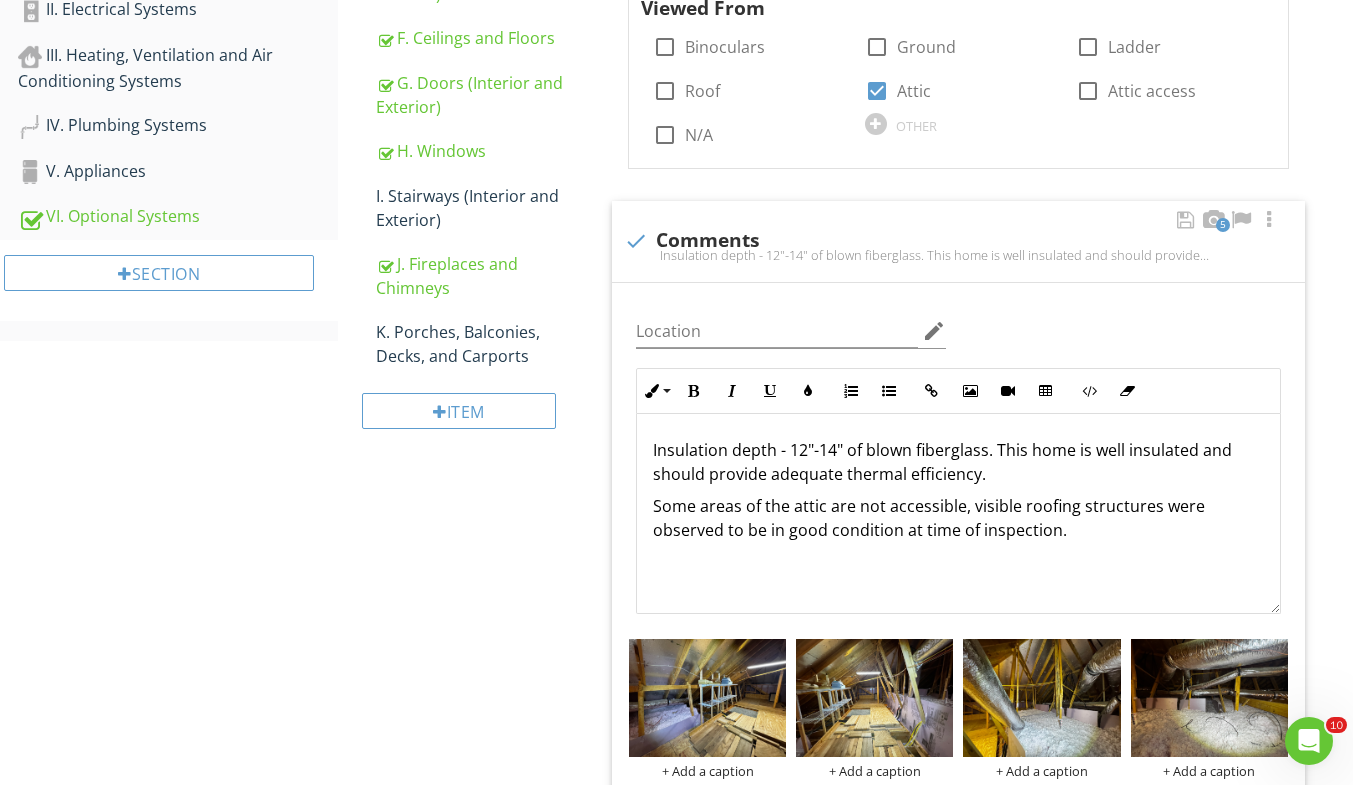 scroll, scrollTop: 0, scrollLeft: 0, axis: both 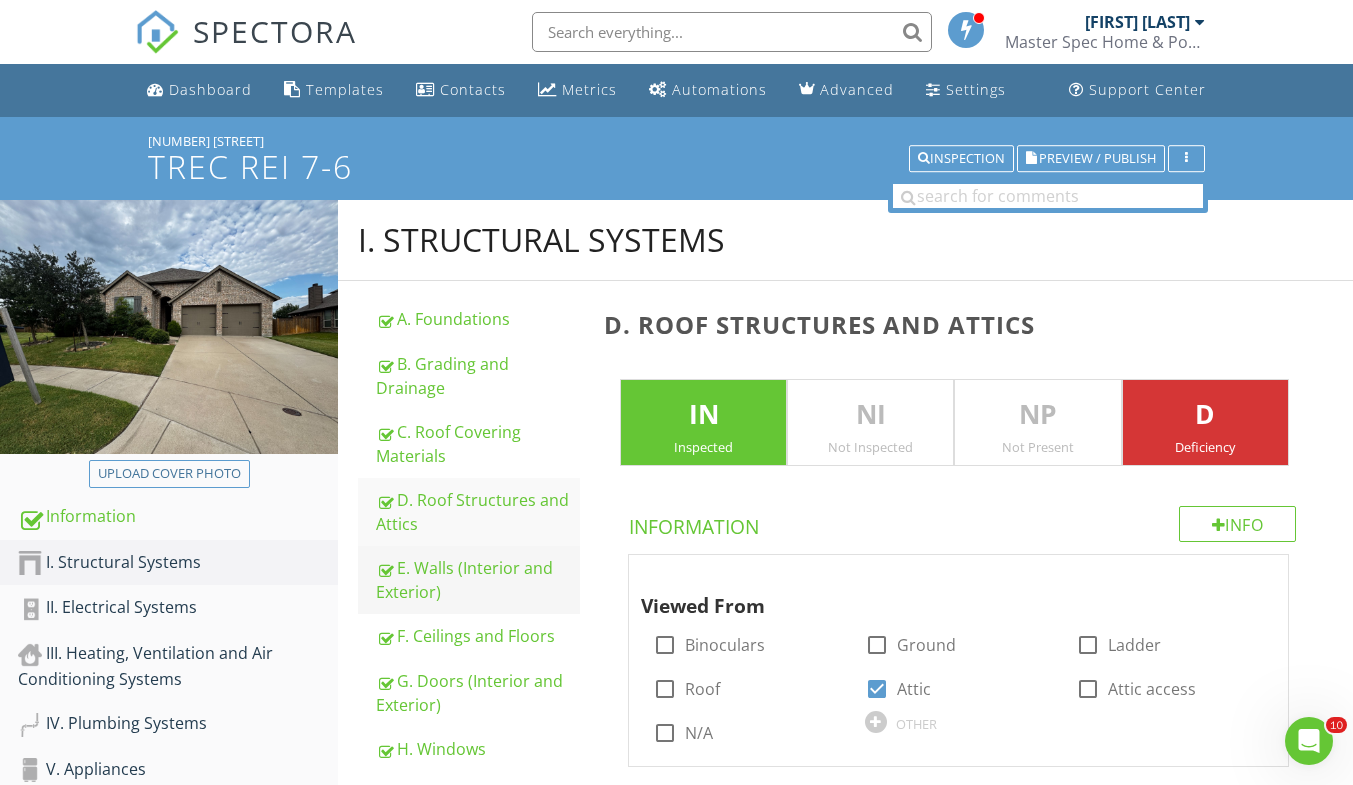 click on "E. Walls (Interior and Exterior)" at bounding box center (478, 580) 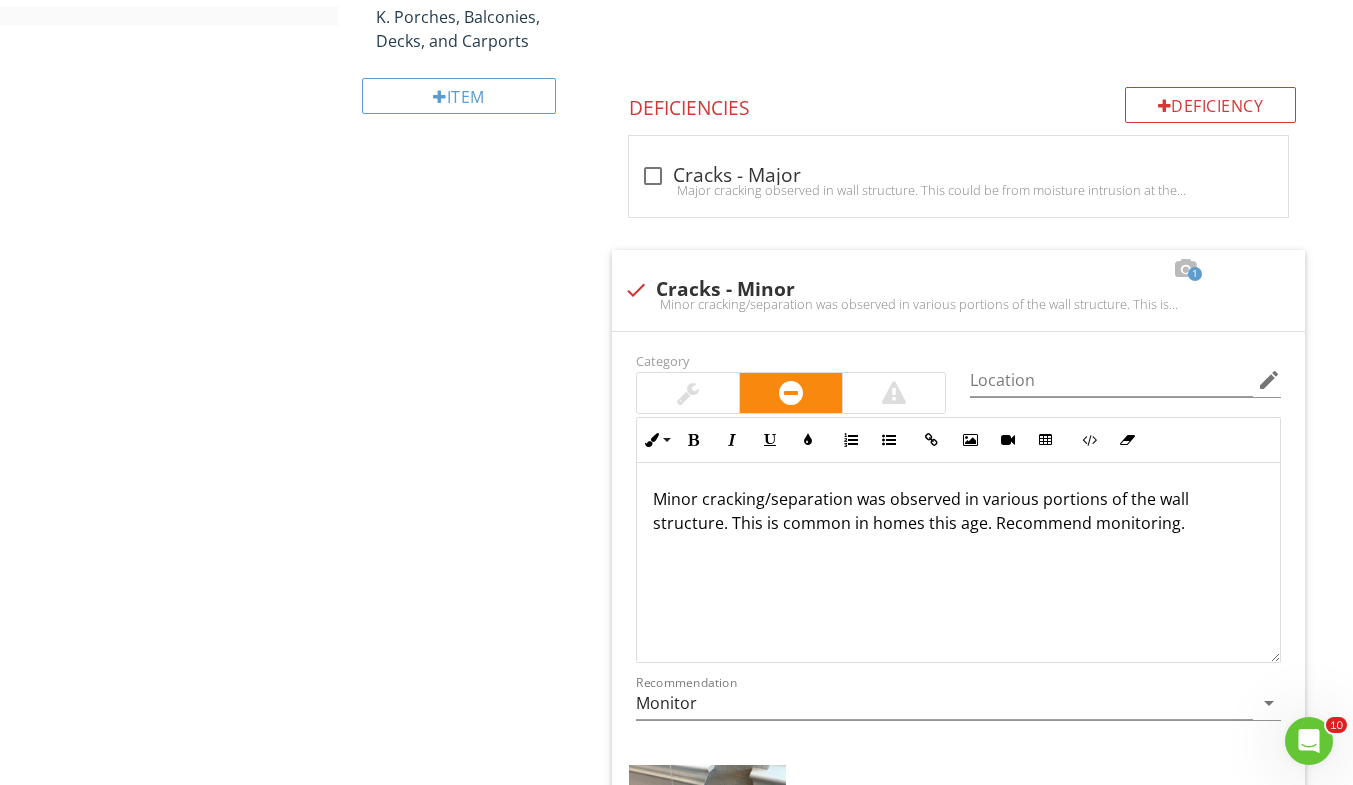 scroll, scrollTop: 0, scrollLeft: 0, axis: both 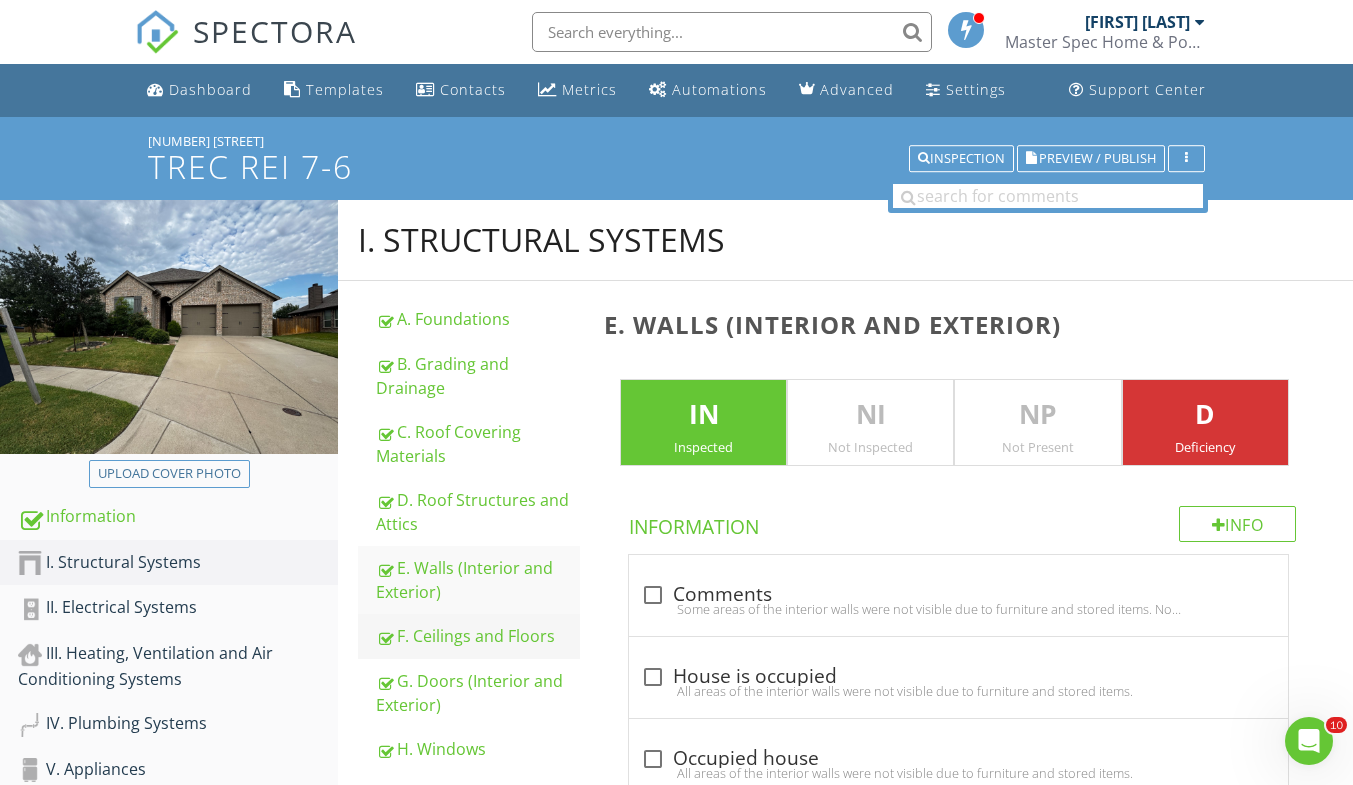 click on "F. Ceilings and Floors" at bounding box center [478, 636] 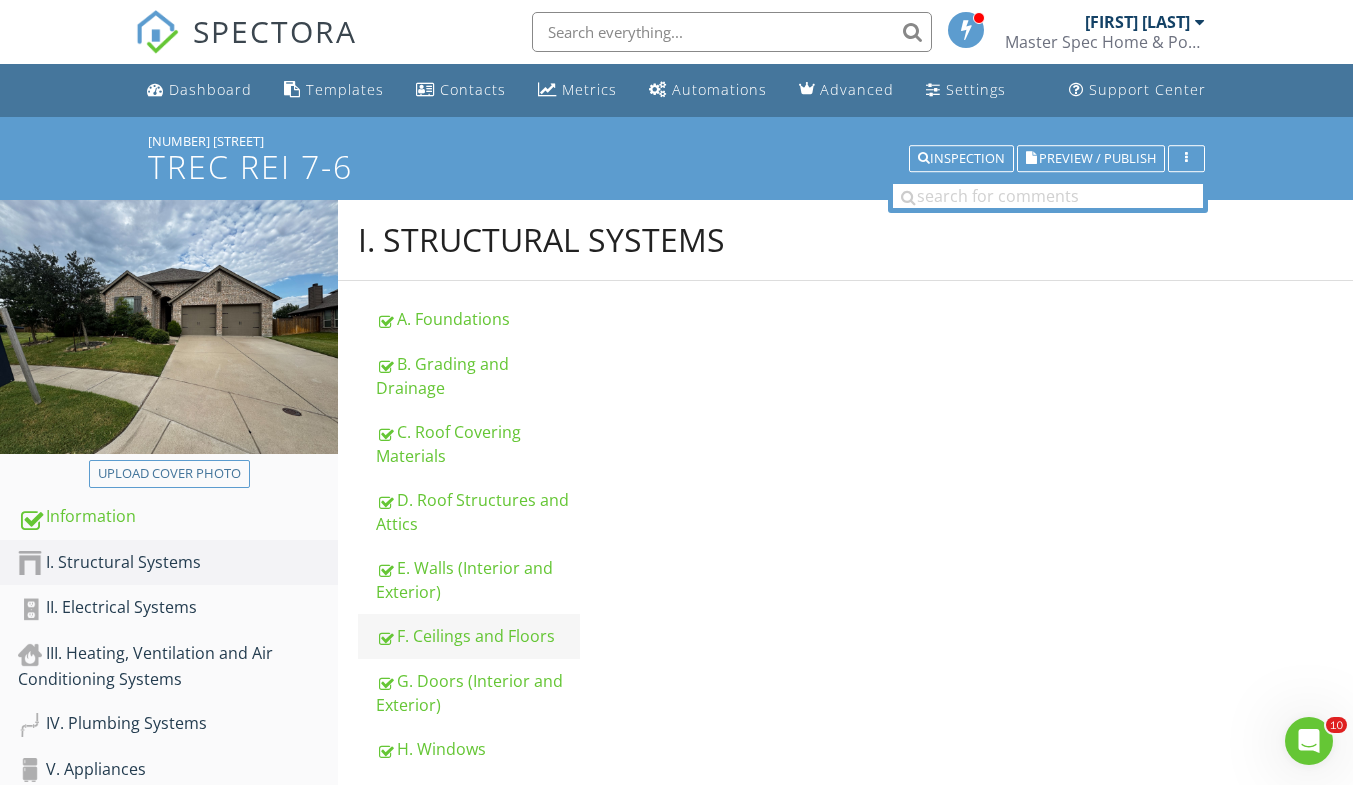 click on "F. Ceilings and Floors" at bounding box center [478, 636] 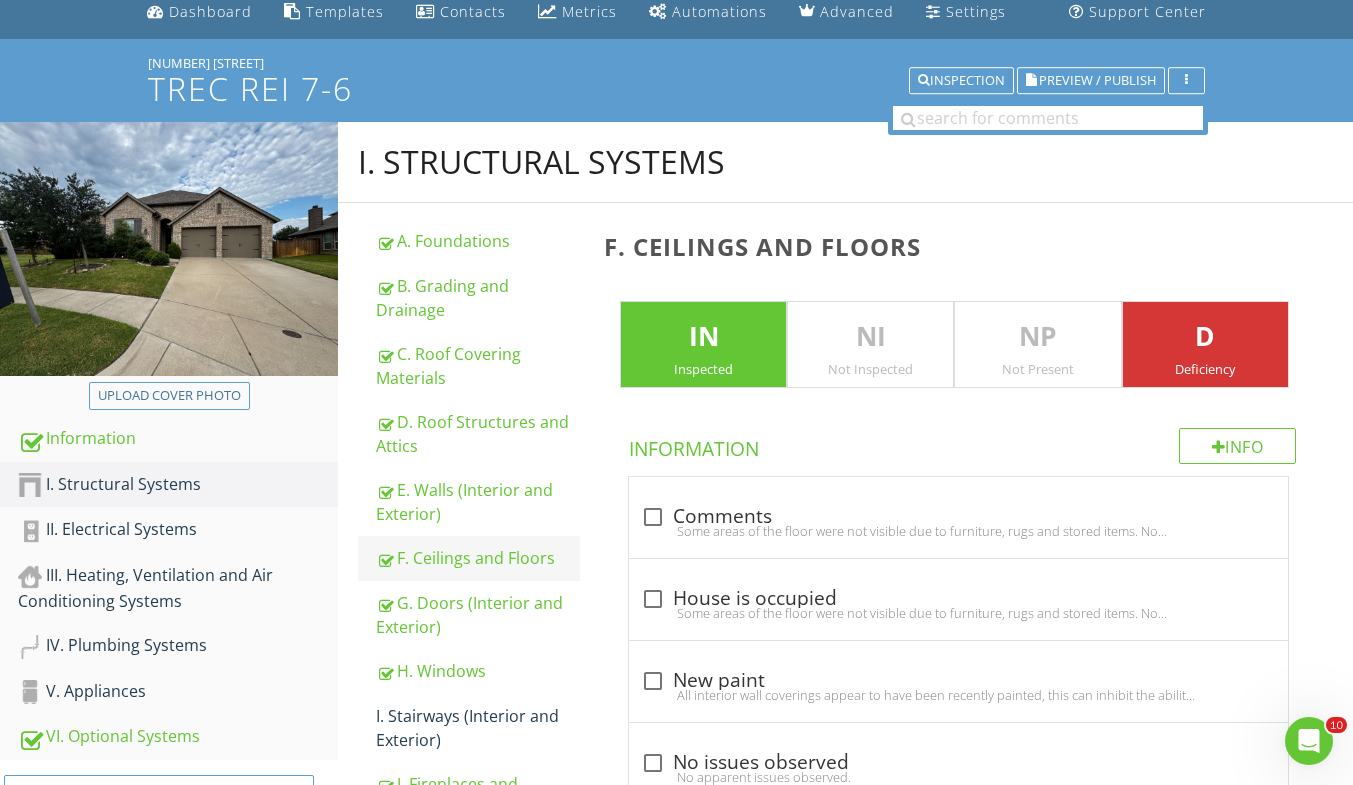 scroll, scrollTop: 0, scrollLeft: 0, axis: both 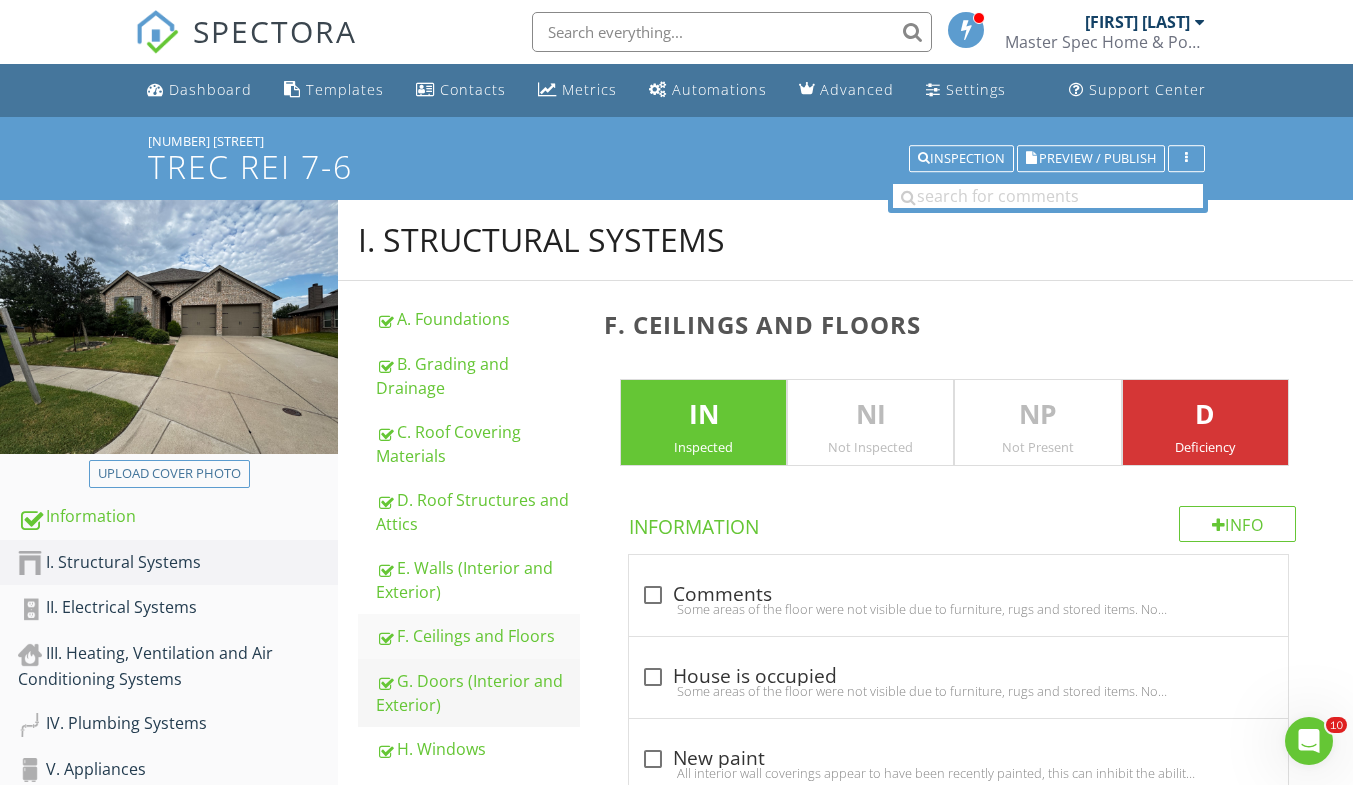 click on "G. Doors (Interior and Exterior)" at bounding box center [478, 693] 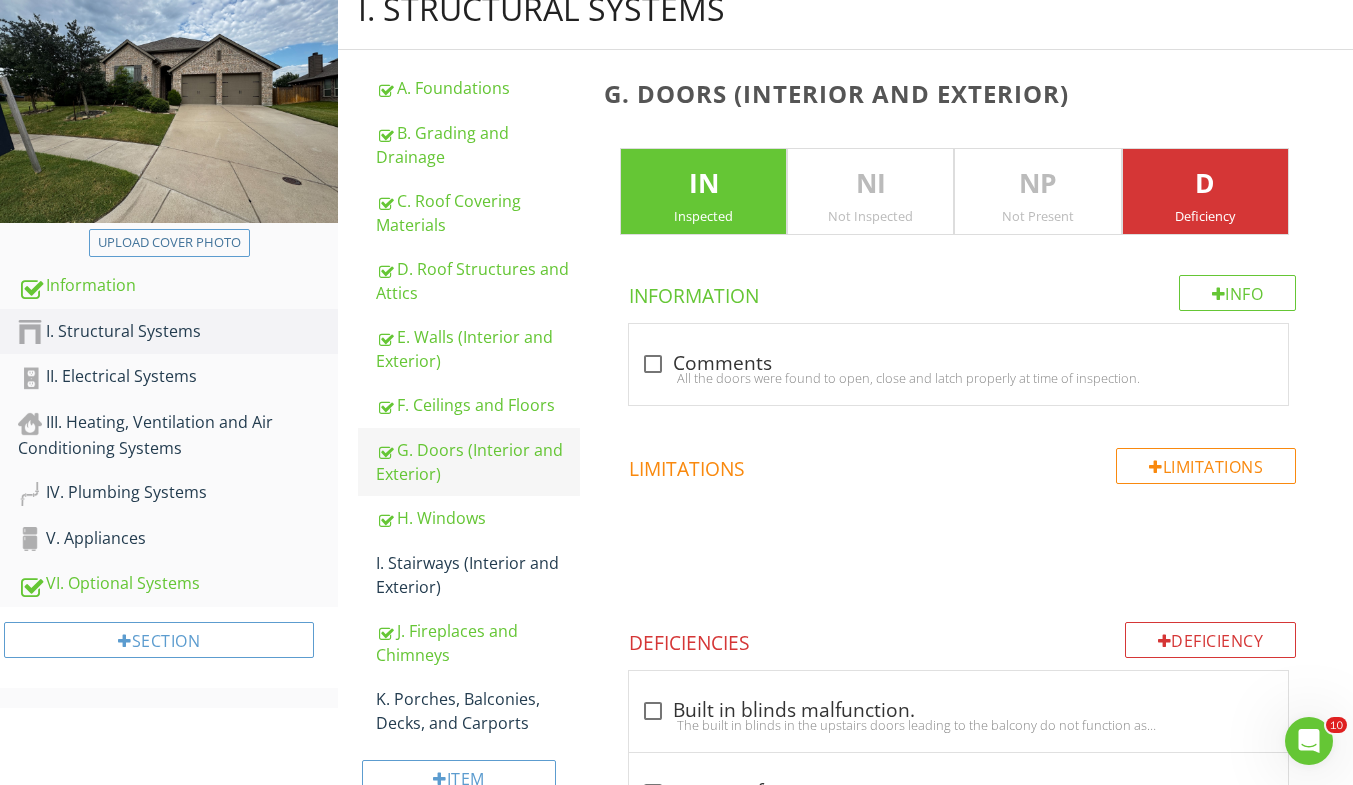 scroll, scrollTop: 253, scrollLeft: 0, axis: vertical 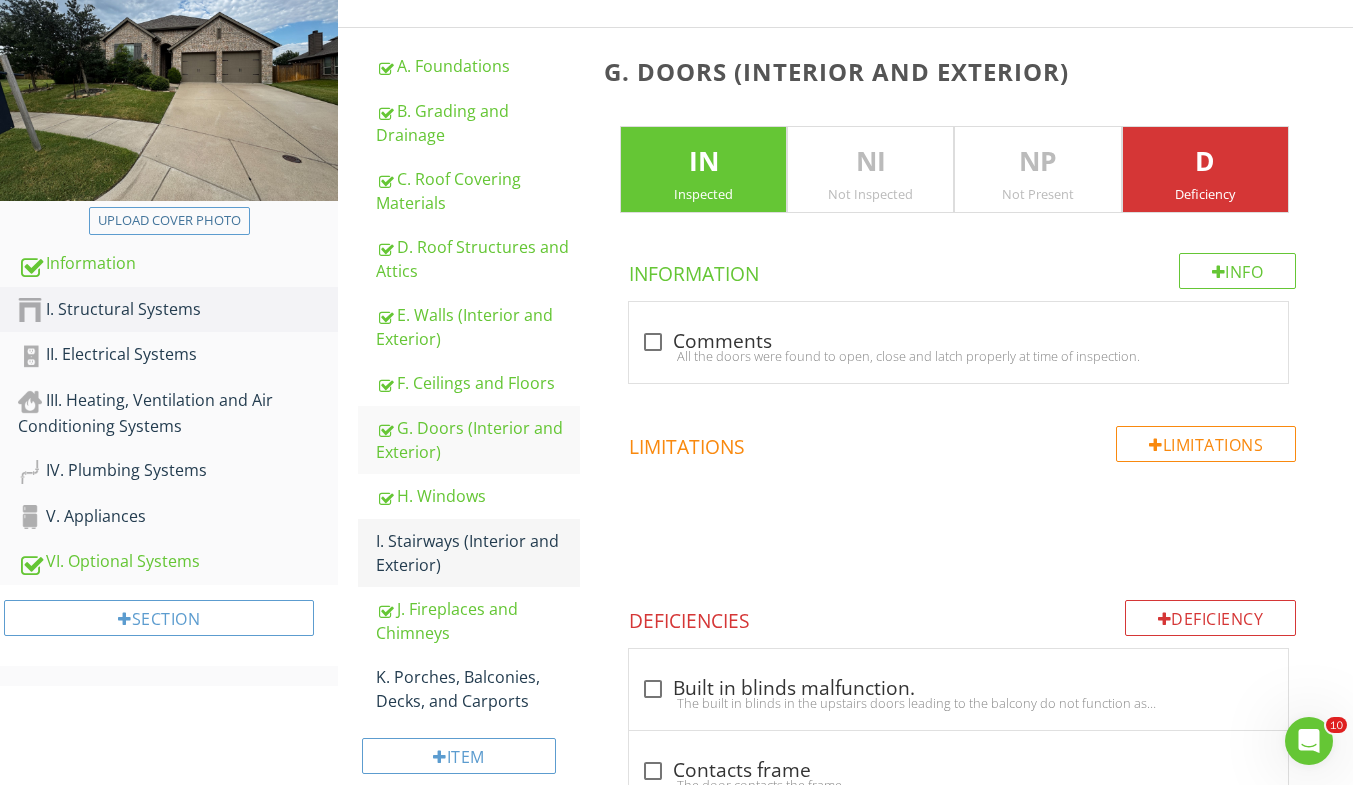 click on "I. Stairways (Interior and Exterior)" at bounding box center (478, 553) 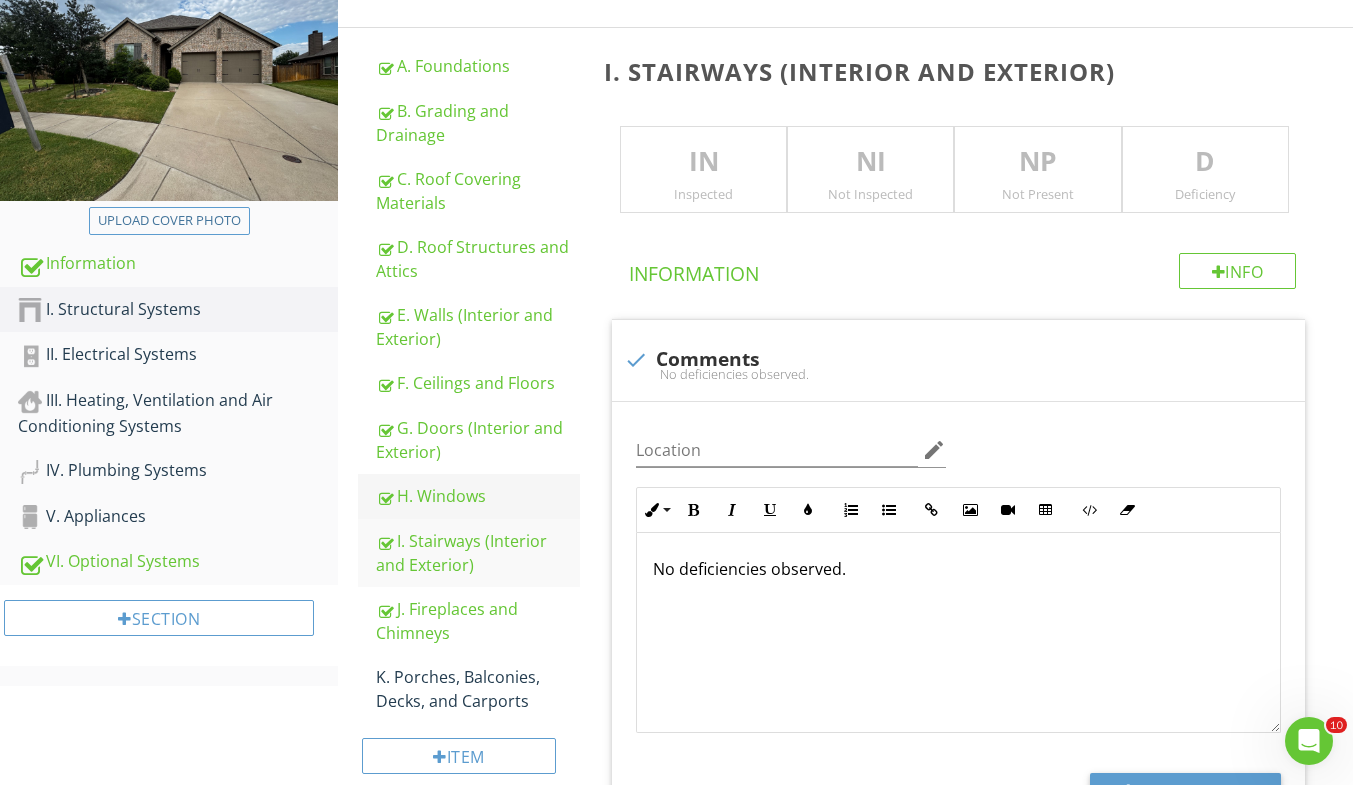 click on "H. Windows" at bounding box center [478, 496] 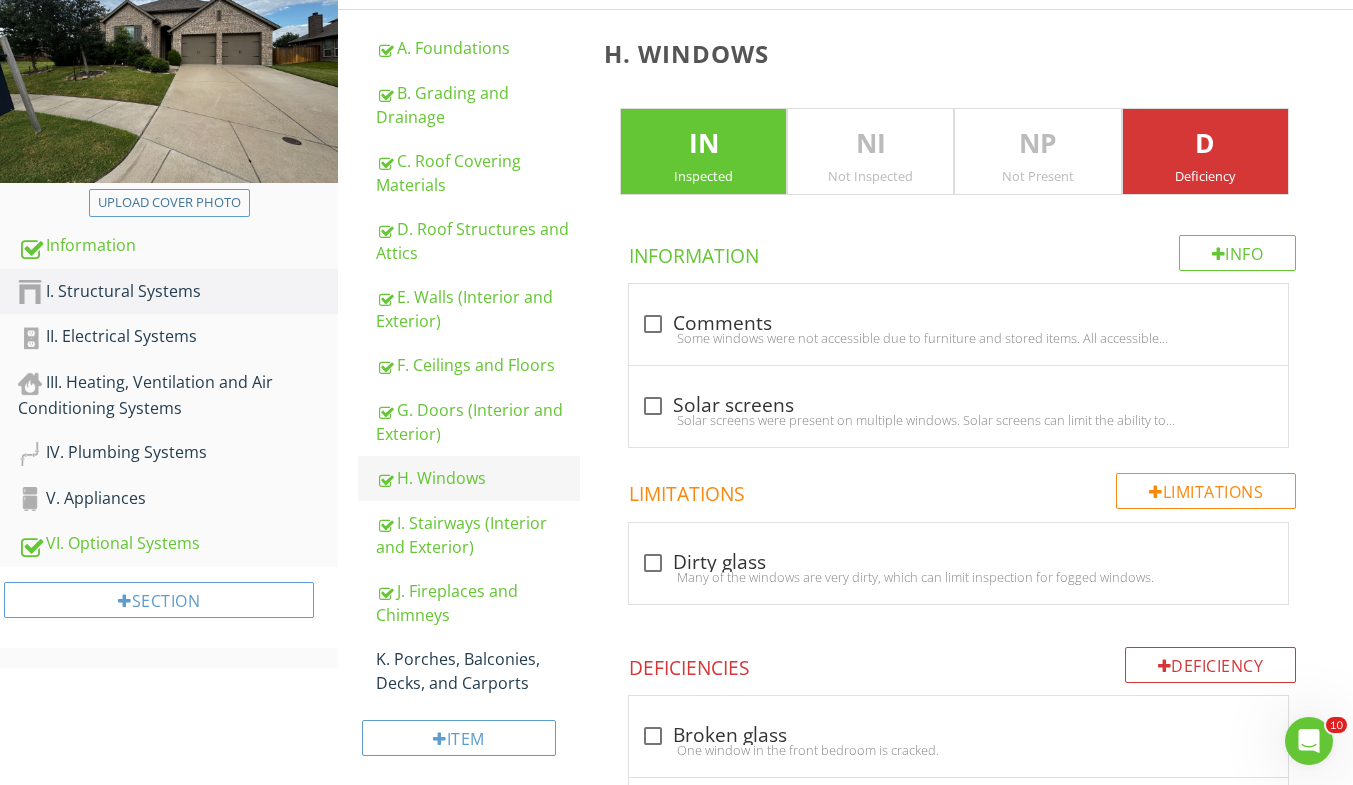 scroll, scrollTop: 285, scrollLeft: 0, axis: vertical 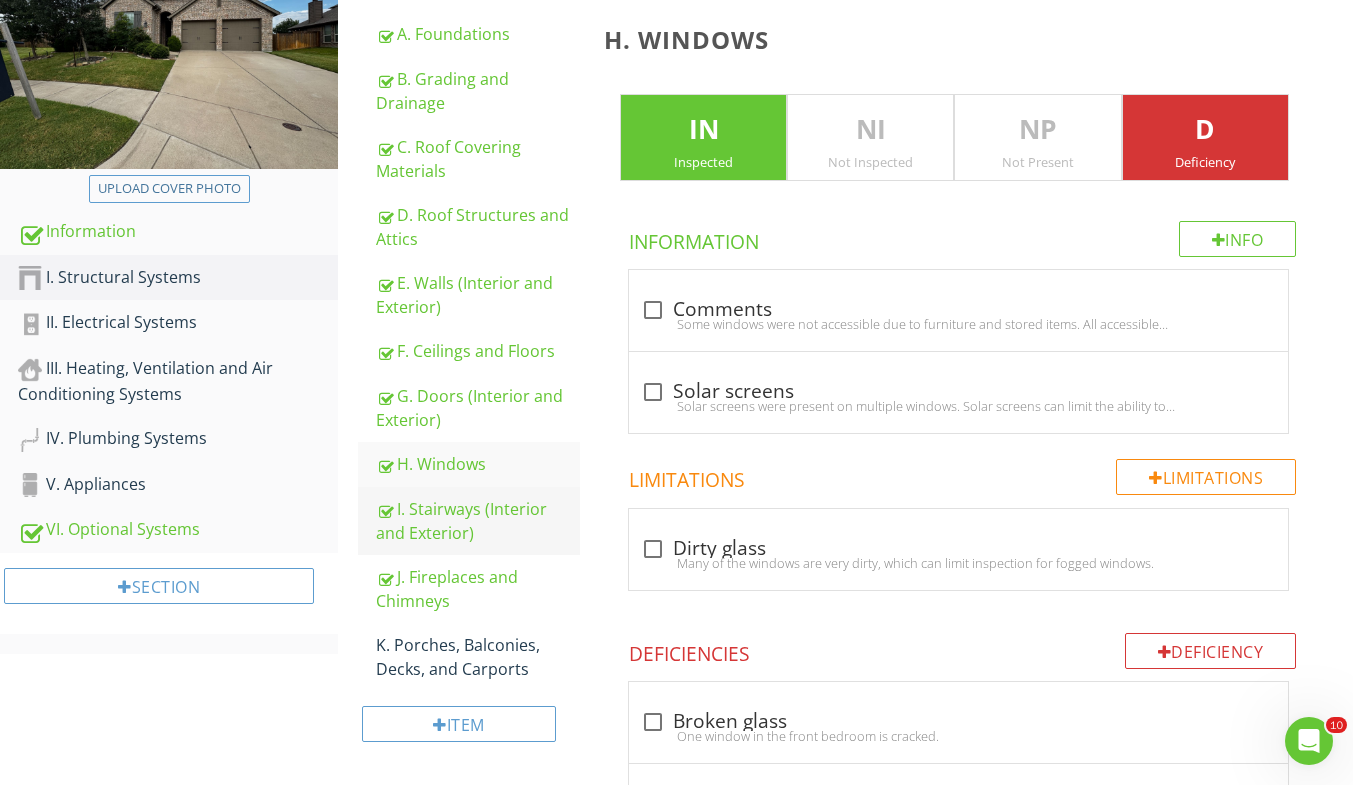 click on "I. Stairways (Interior and Exterior)" at bounding box center [478, 521] 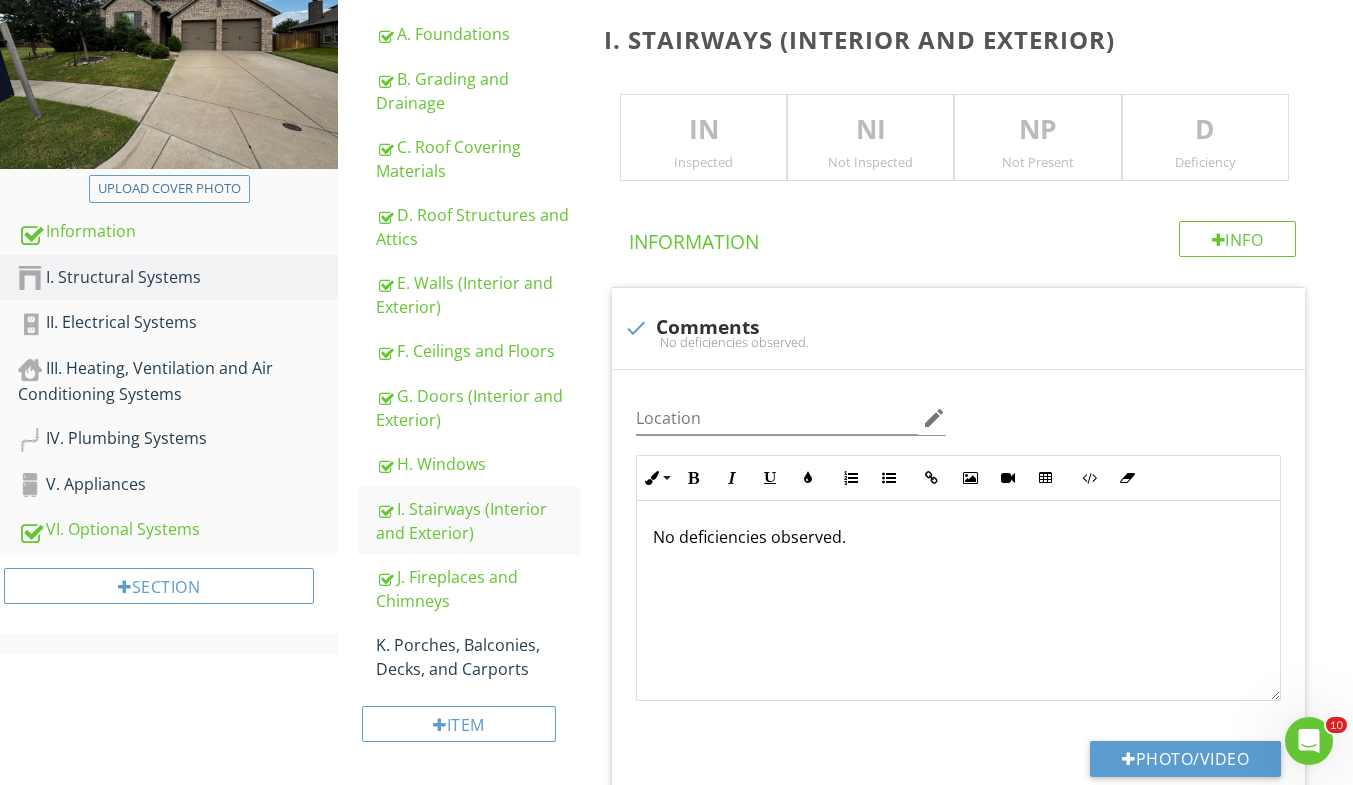 click on "Not Inspected" at bounding box center (870, 162) 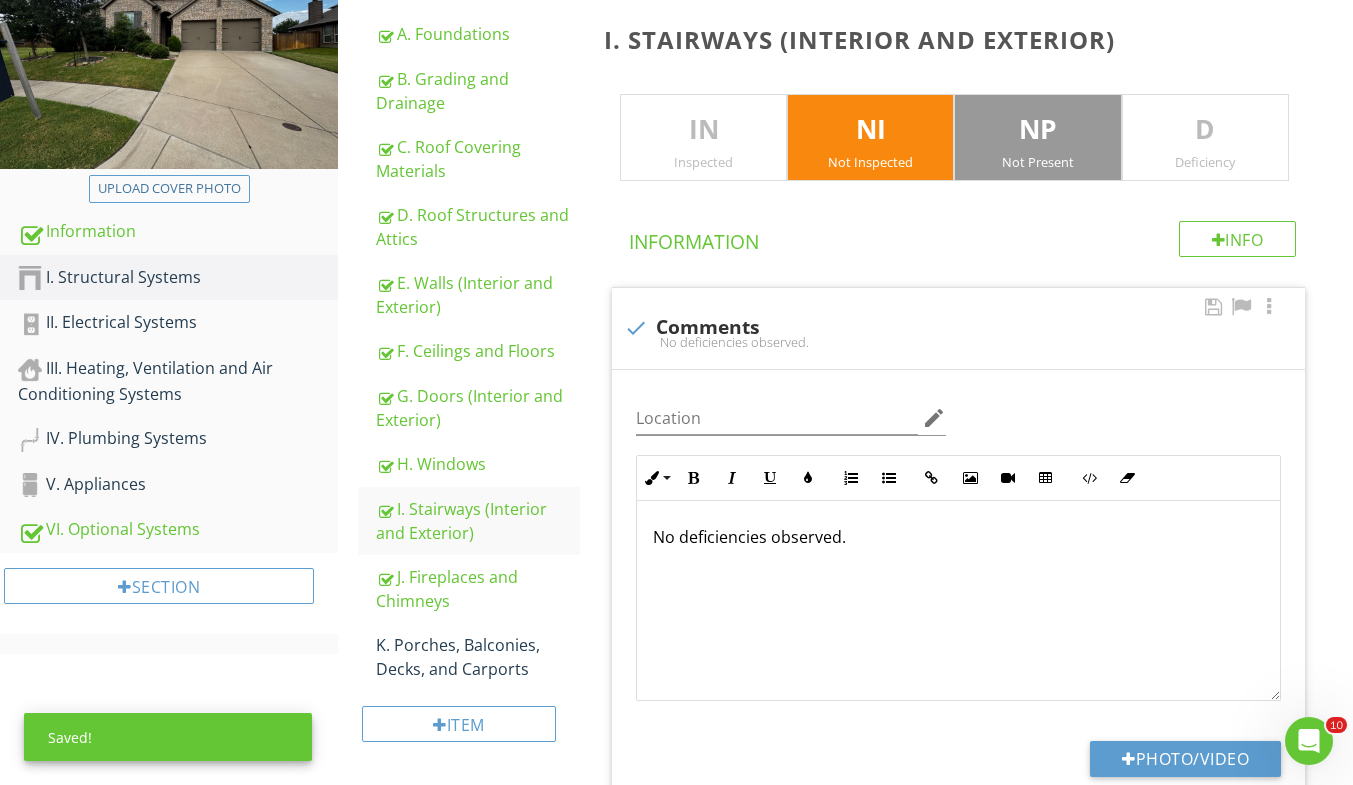 click at bounding box center (636, 328) 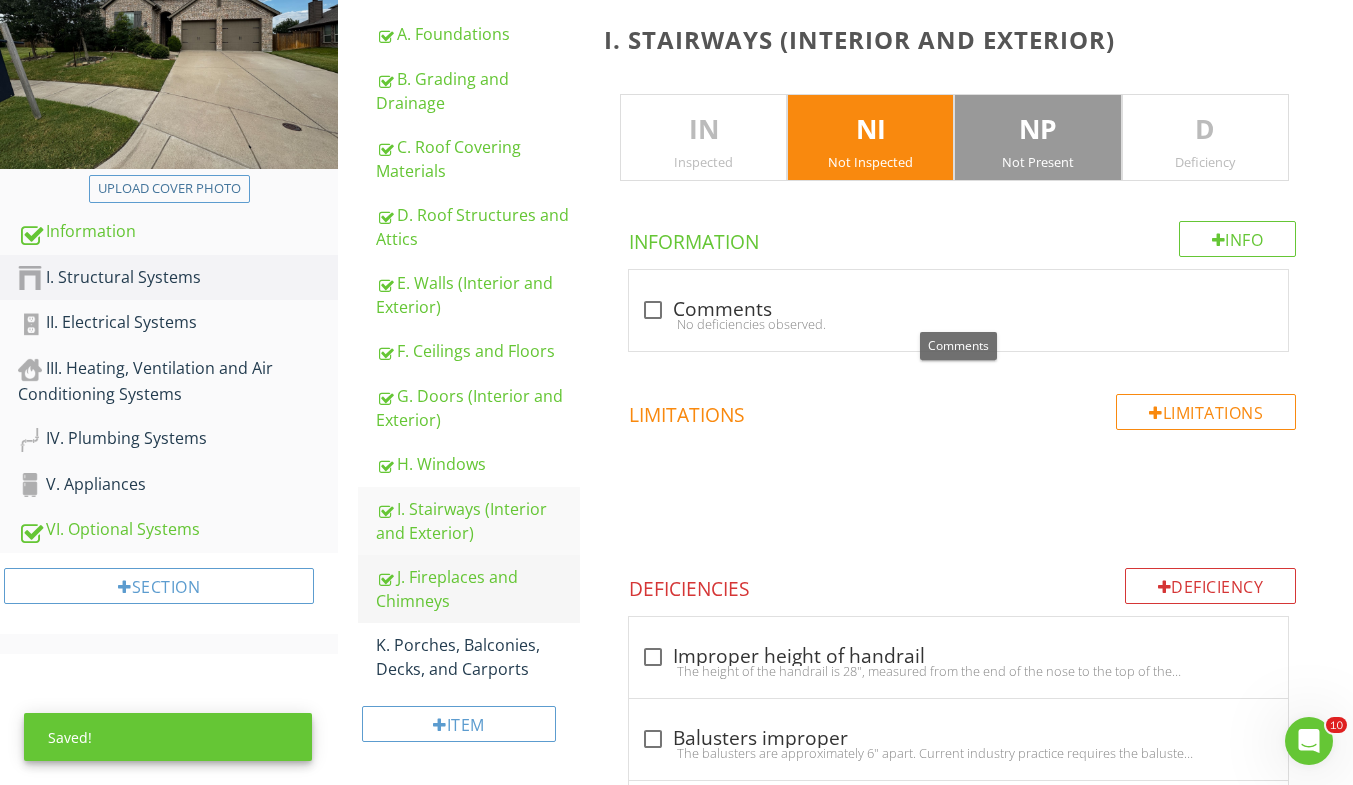 click on "J. Fireplaces and Chimneys" at bounding box center [478, 589] 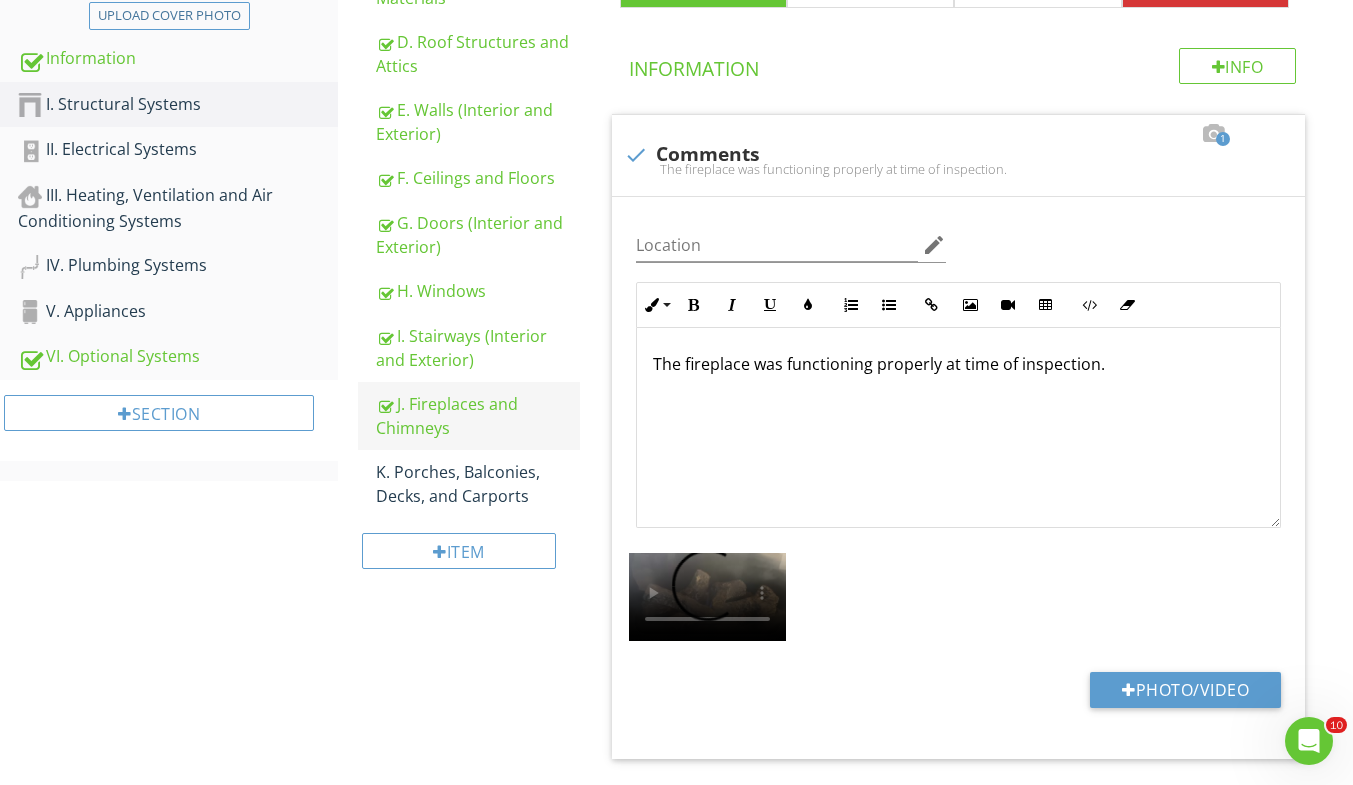 scroll, scrollTop: 459, scrollLeft: 0, axis: vertical 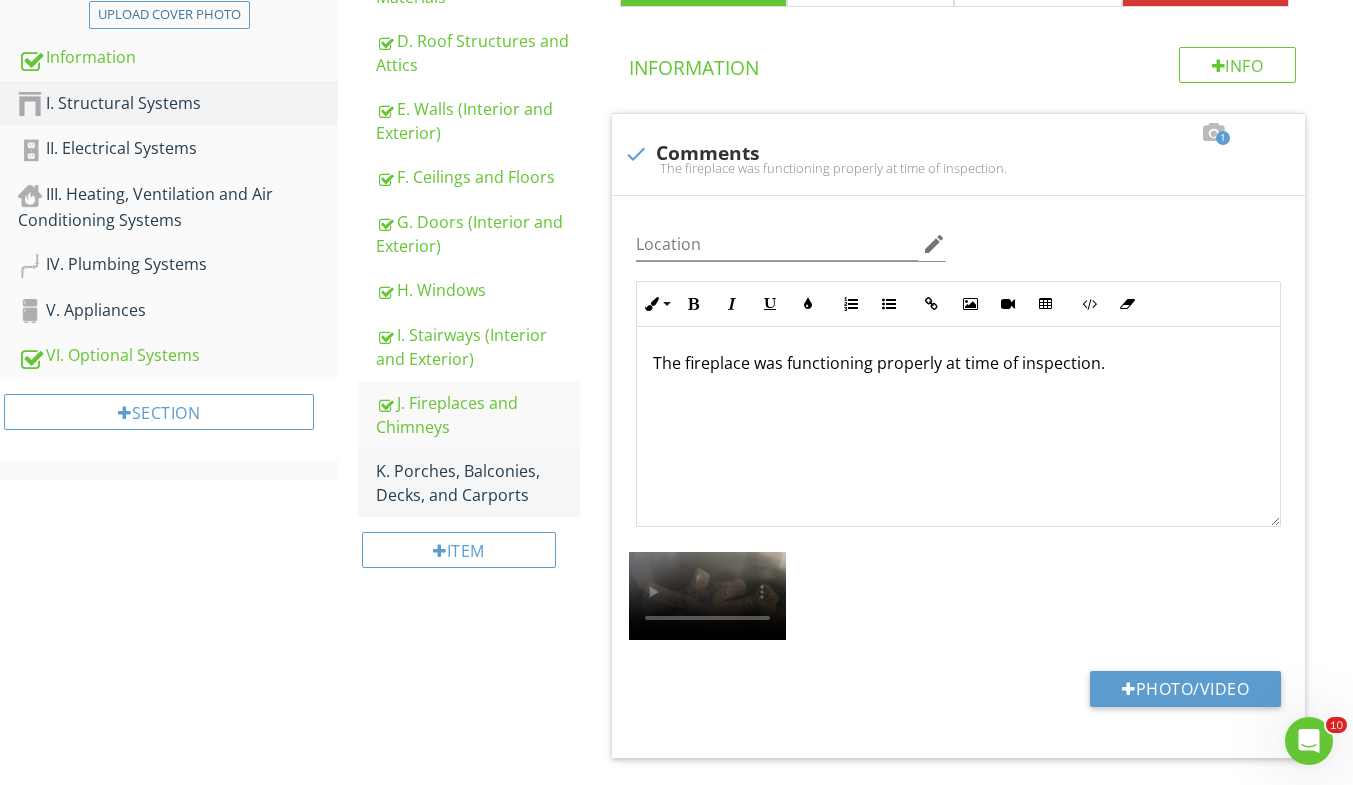 click on "K. Porches, Balconies, Decks, and Carports" at bounding box center (478, 483) 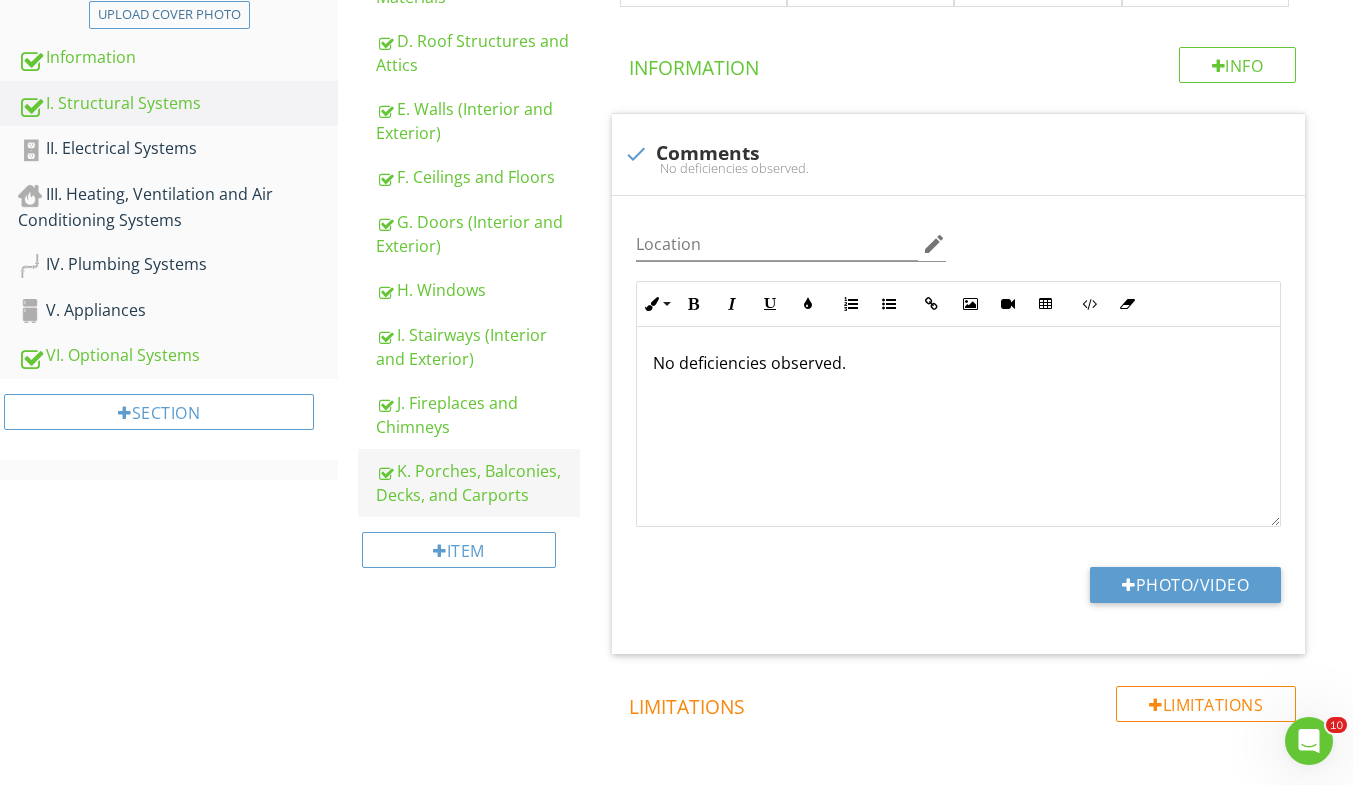 scroll, scrollTop: 250, scrollLeft: 0, axis: vertical 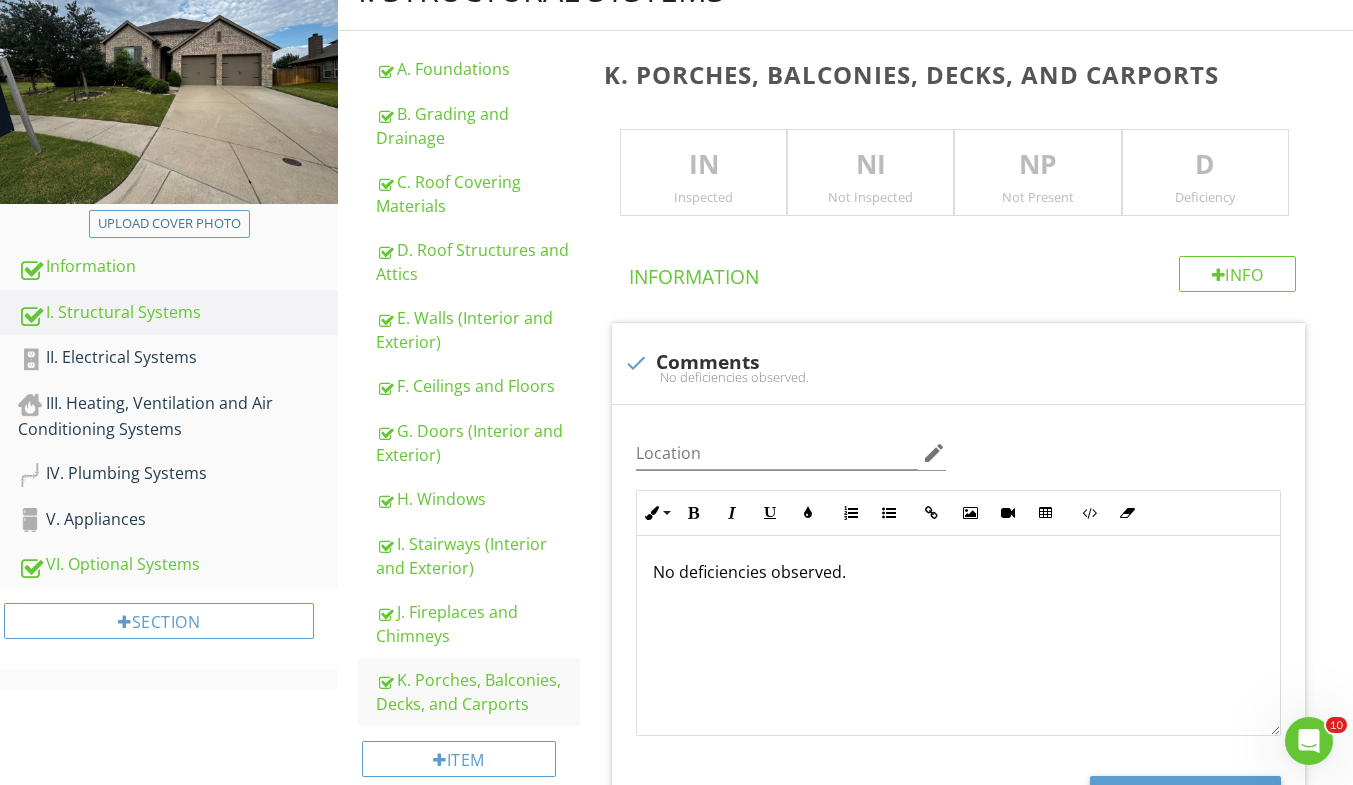 click on "NI" at bounding box center [870, 165] 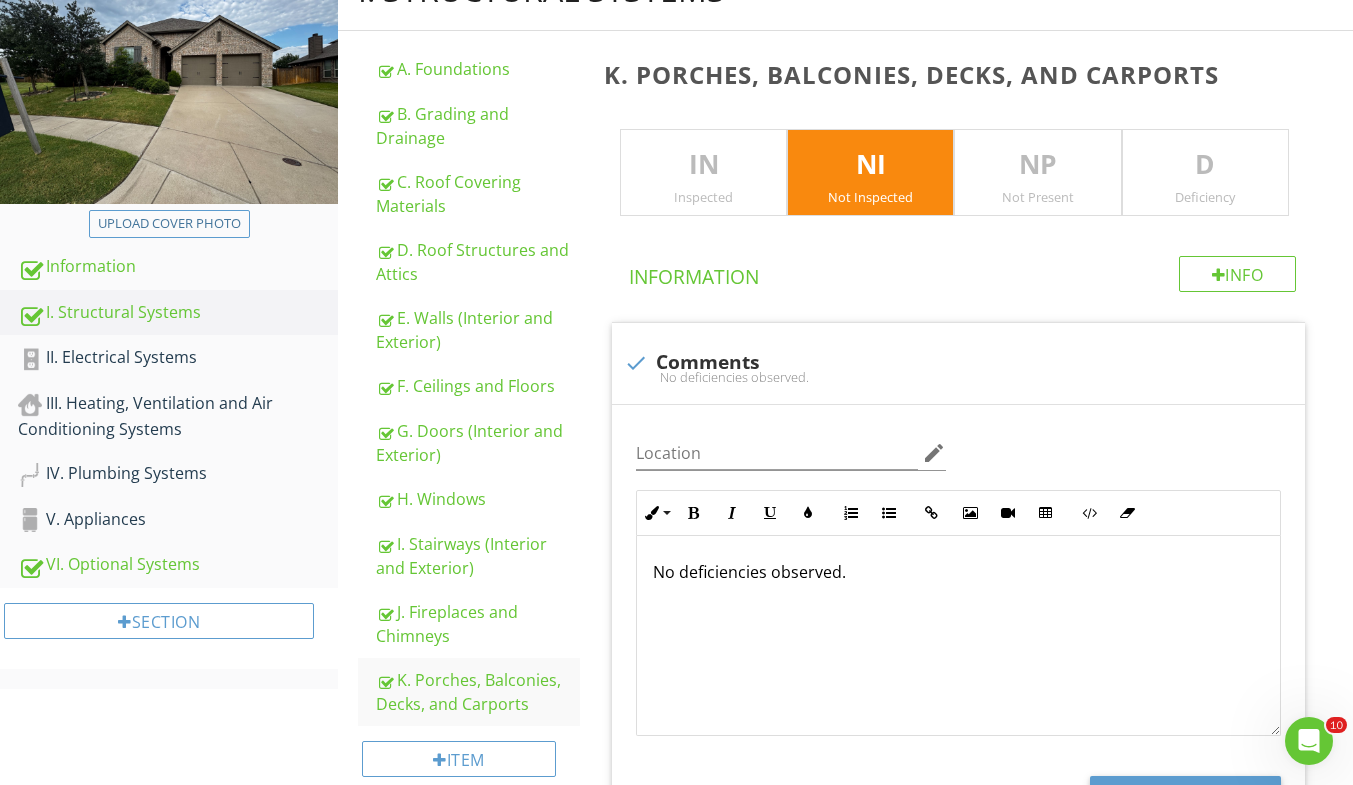 click on "NP" at bounding box center (1037, 165) 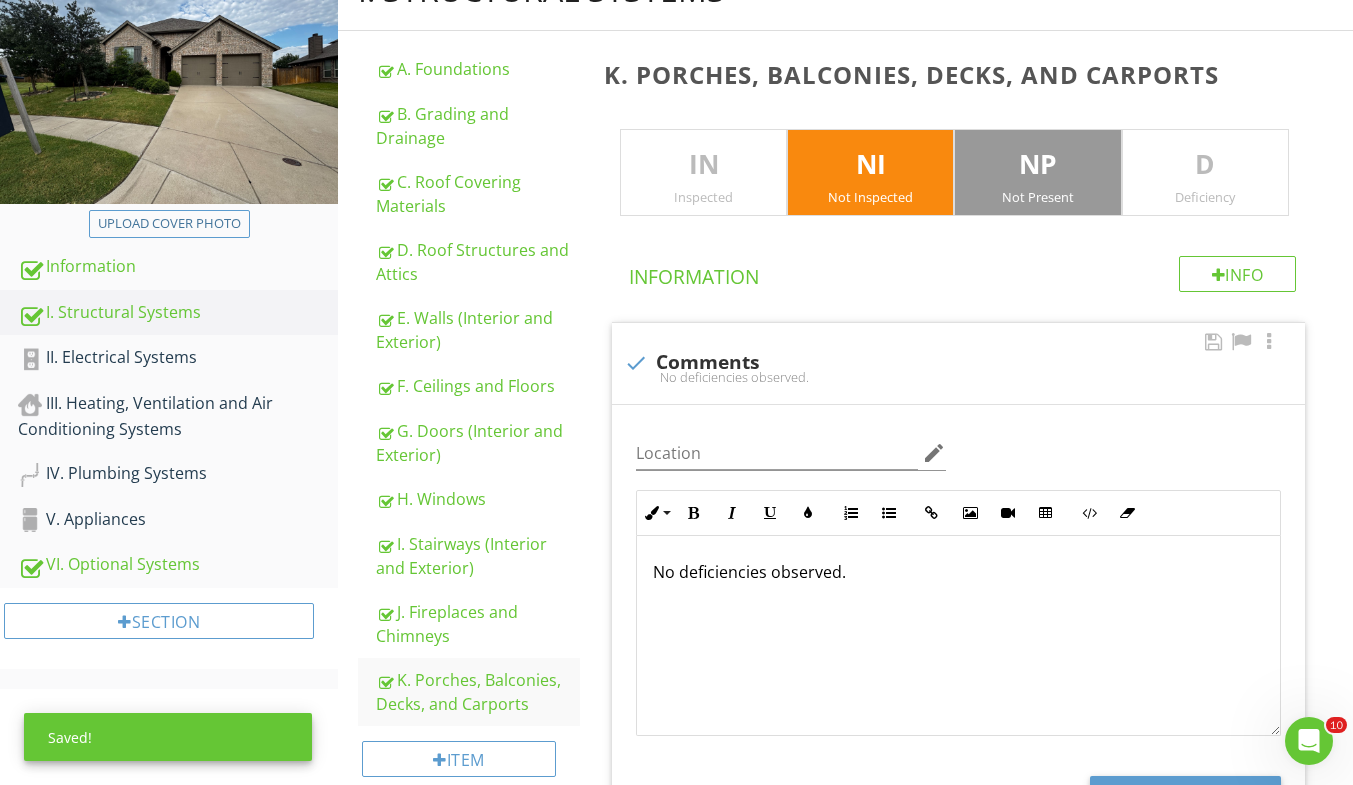 click on "No deficiencies observed." at bounding box center [958, 377] 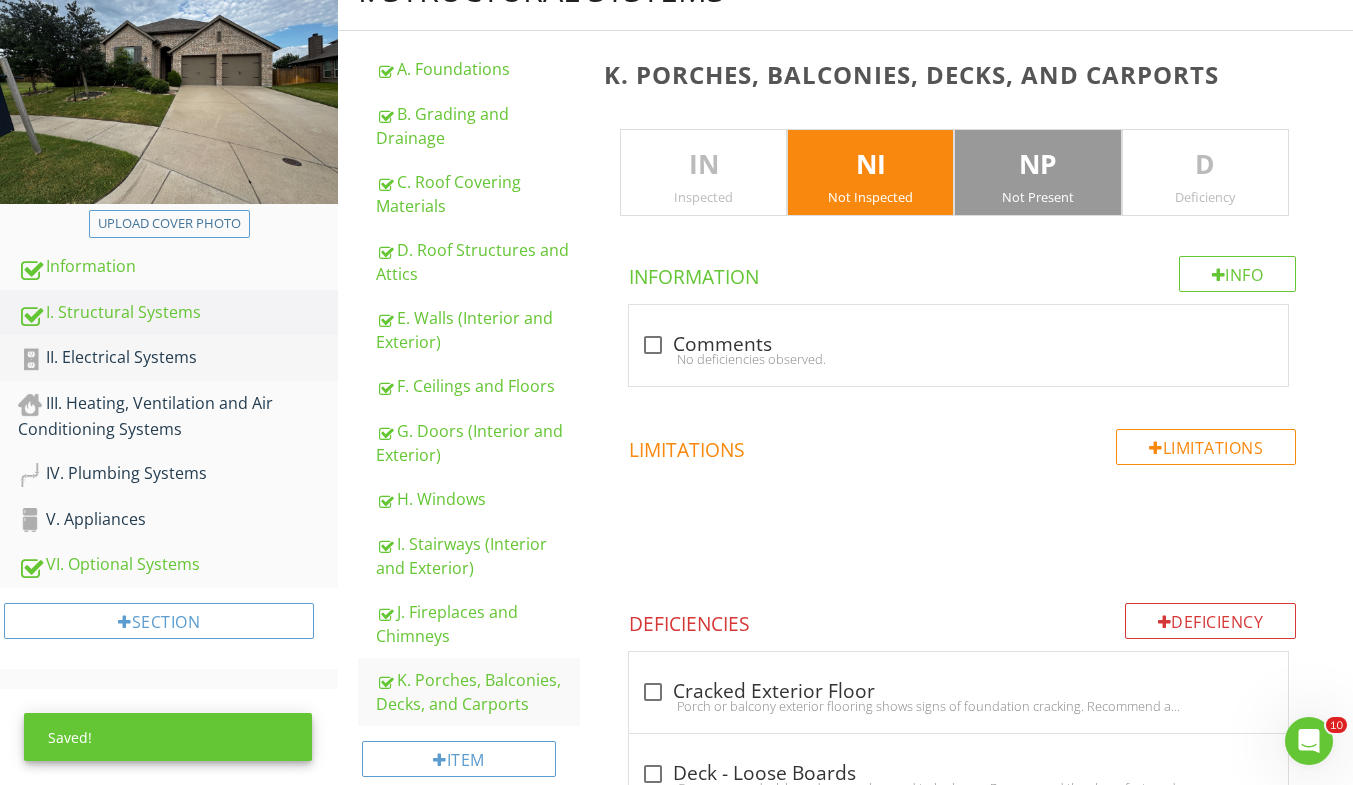 click on "II. Electrical Systems" at bounding box center (178, 358) 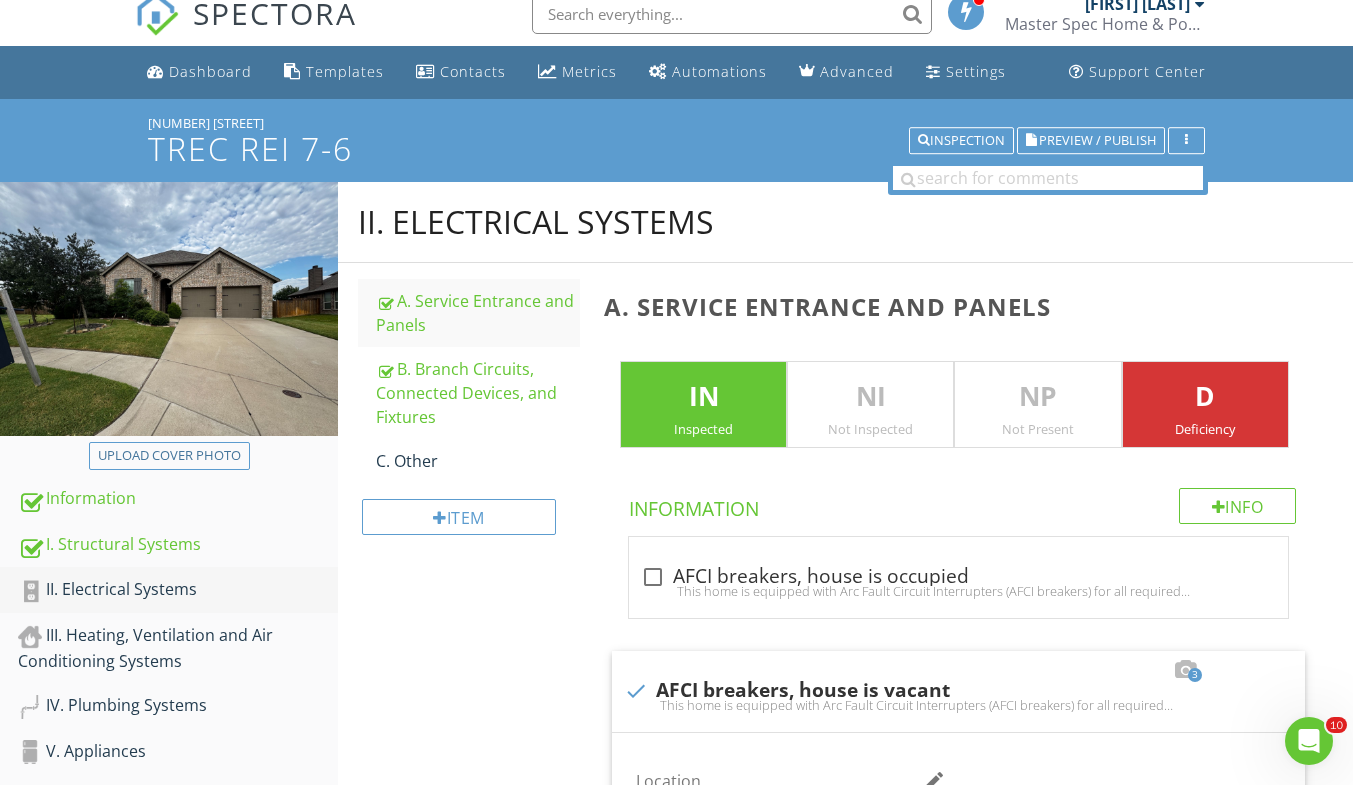 scroll, scrollTop: 0, scrollLeft: 0, axis: both 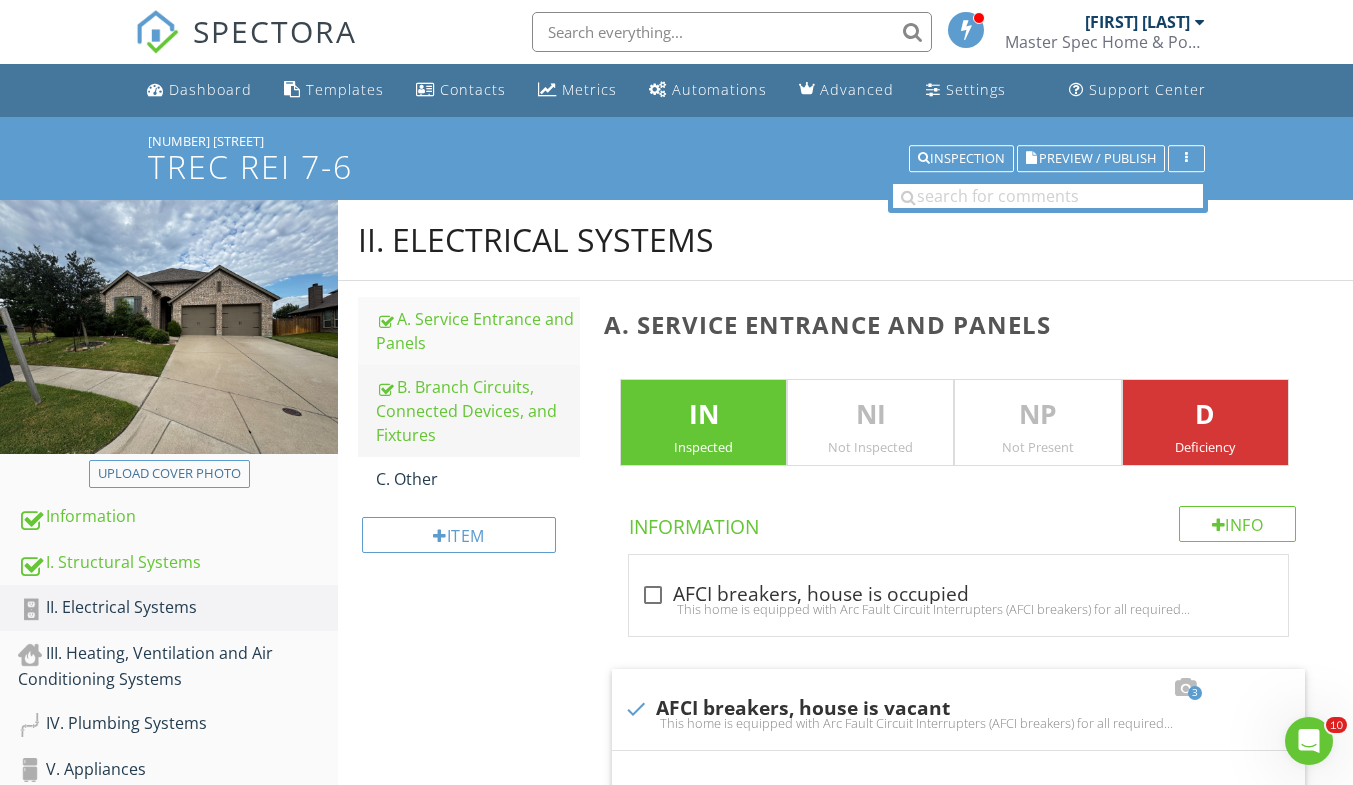 click at bounding box center (384, 389) 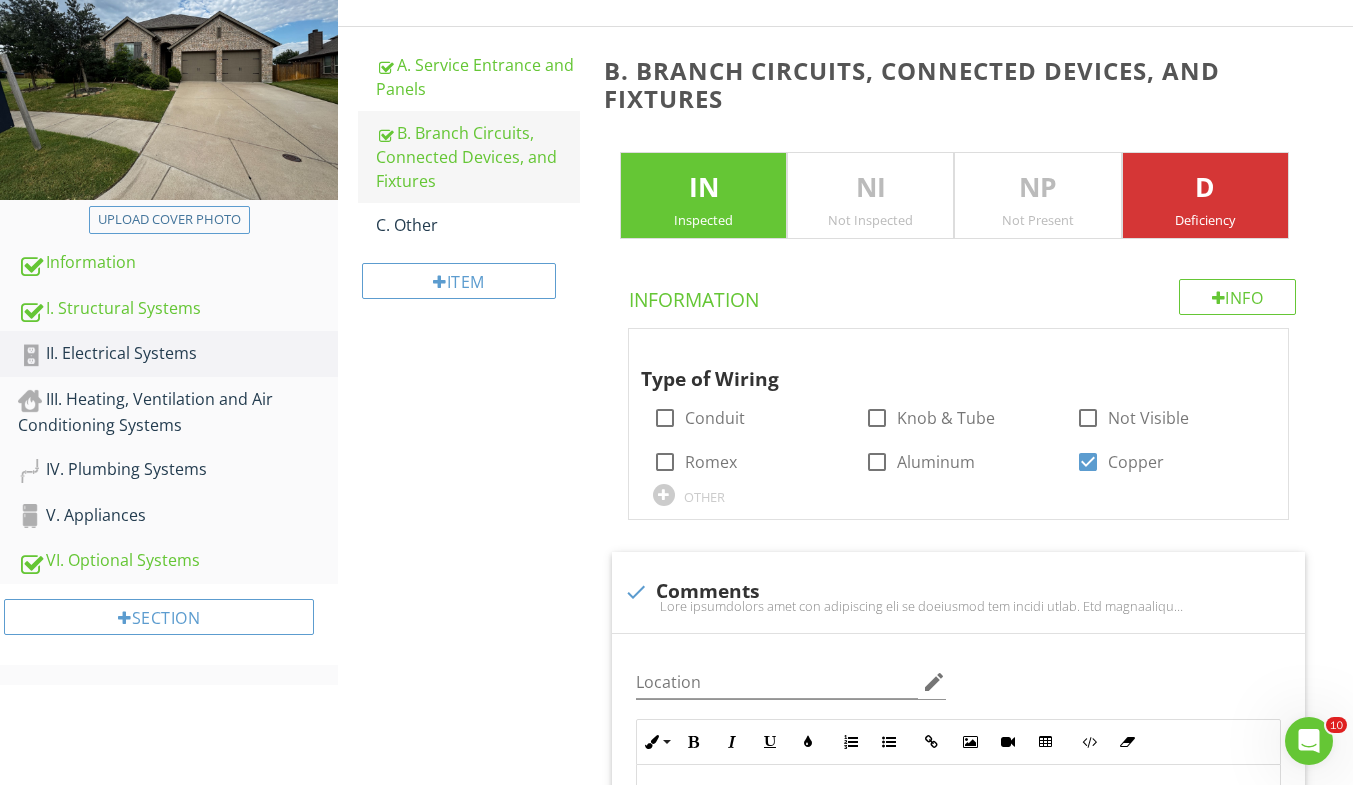 scroll, scrollTop: 756, scrollLeft: 0, axis: vertical 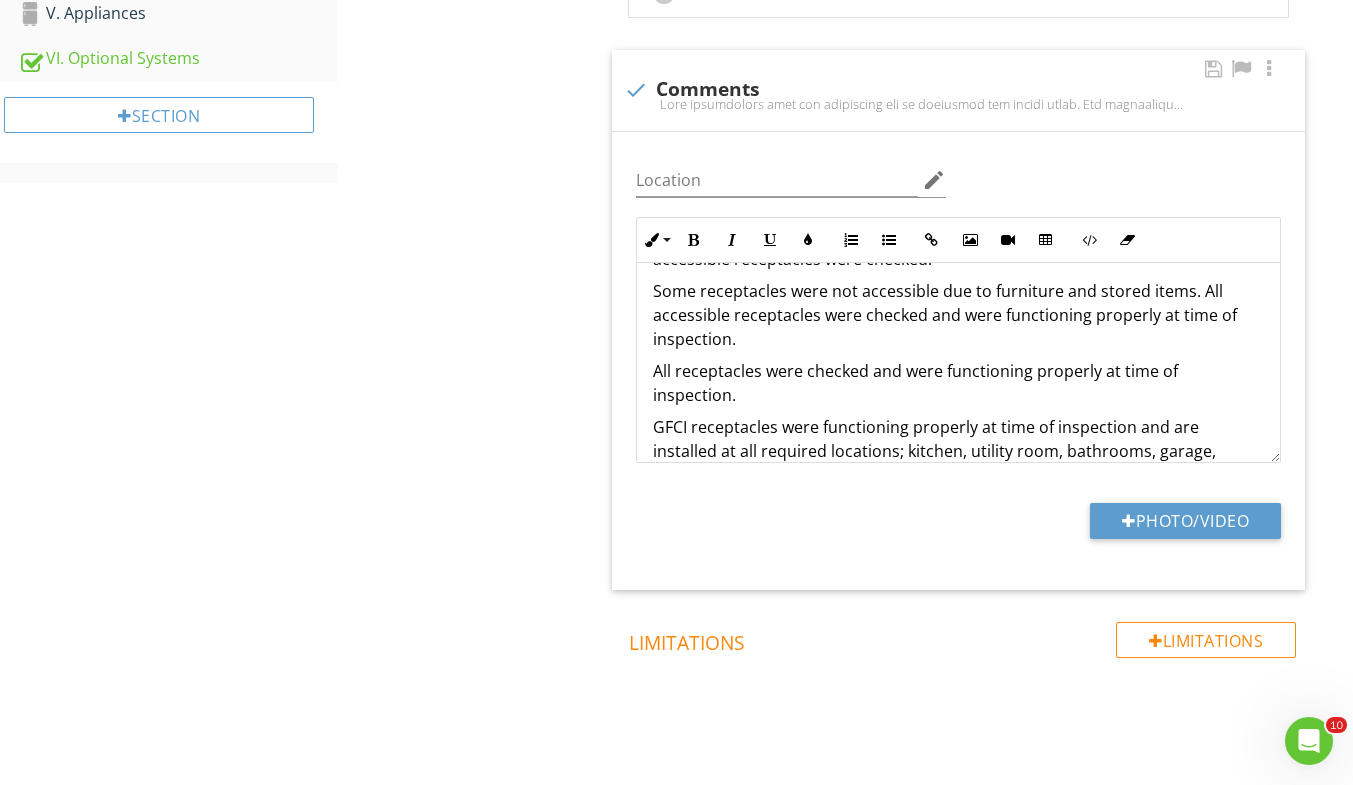 click on "Some receptacles were not accessible due to furniture and stored items. All accessible receptacles were checked. Some receptacles were not accessible due to furniture and stored items. All accessible receptacles were checked and were functioning properly at time of inspection. All receptacles were checked and were functioning properly at time of inspection. GFCI receptacles were functioning properly at time of inspection and are installed at all required locations; kitchen, utility room, bathrooms, garage, exterior. All smoke alarms were checked and responded at time of inspection. Each bedroom has a smoke alarm and the hallways adjacent to each bedroom have a smoke alarm, as required. Multiple smoke alarms double as carbon monoxide alarms. All smoke alarms were checked and responded at time of inspection. Each bedroom has a smoke alarm and the hallways adjacent to each bedroom have a smoke alarm, as required." at bounding box center [958, 475] 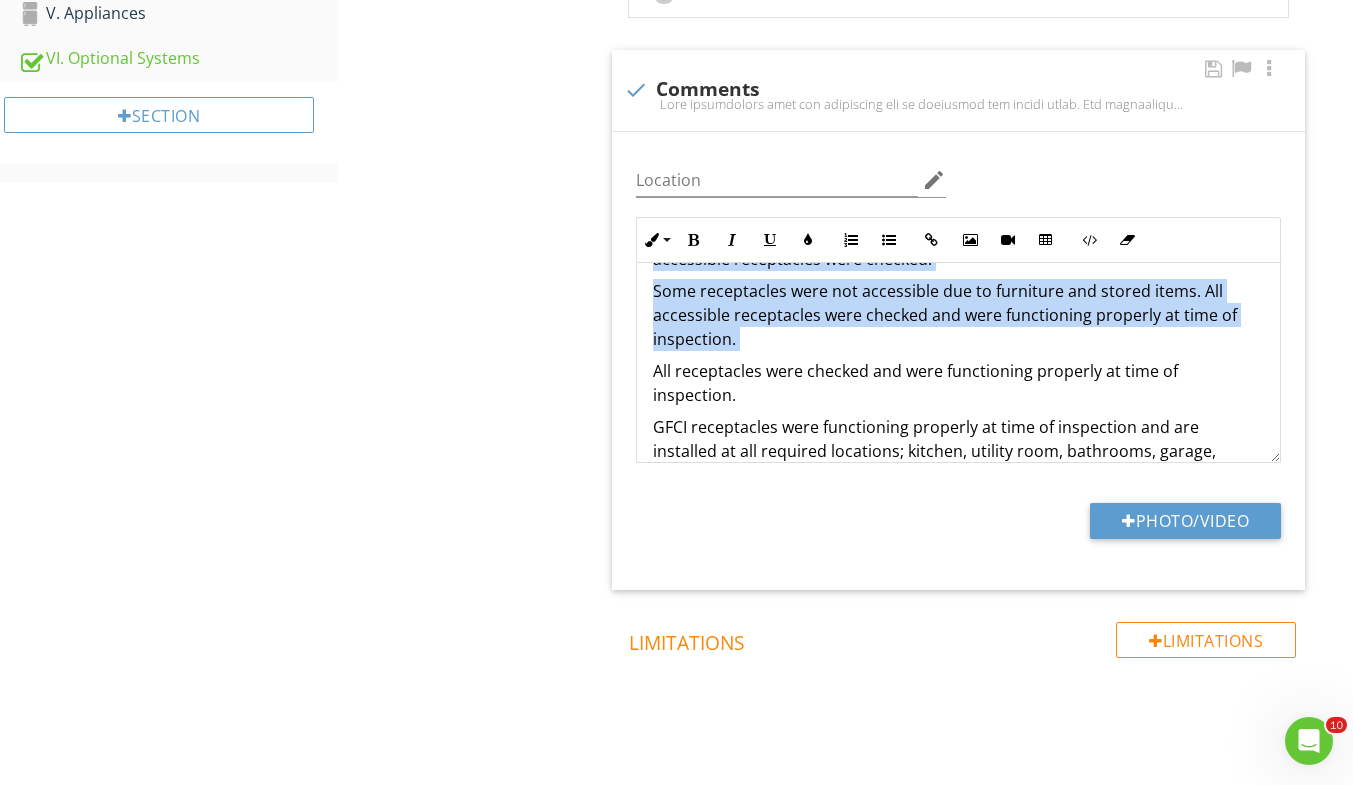 scroll, scrollTop: 25, scrollLeft: 0, axis: vertical 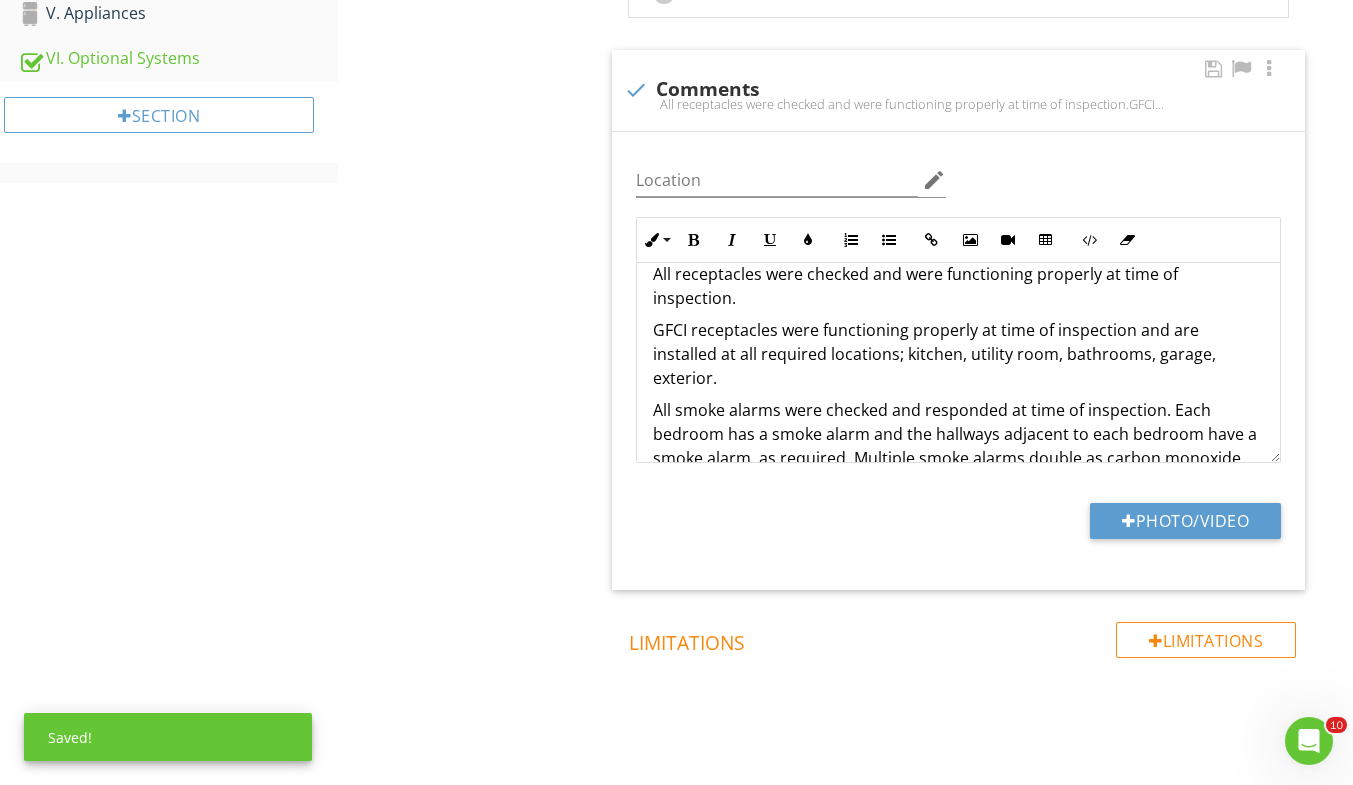 click on "All receptacles were checked and were functioning properly at time of inspection. GFCI receptacles were functioning properly at time of inspection and are installed at all required locations; kitchen, utility room, bathrooms, garage, exterior. All smoke alarms were checked and responded at time of inspection. Each bedroom has a smoke alarm and the hallways adjacent to each bedroom have a smoke alarm, as required. Multiple smoke alarms double as carbon monoxide alarms. All smoke alarms were checked and responded at time of inspection. Each bedroom has a smoke alarm and the hallways adjacent to each bedroom have a smoke alarm, as required. The carbon monoxide detectors responded when tested, but are the plug-in type. Be sure to replace if the sellers take them." at bounding box center (958, 446) 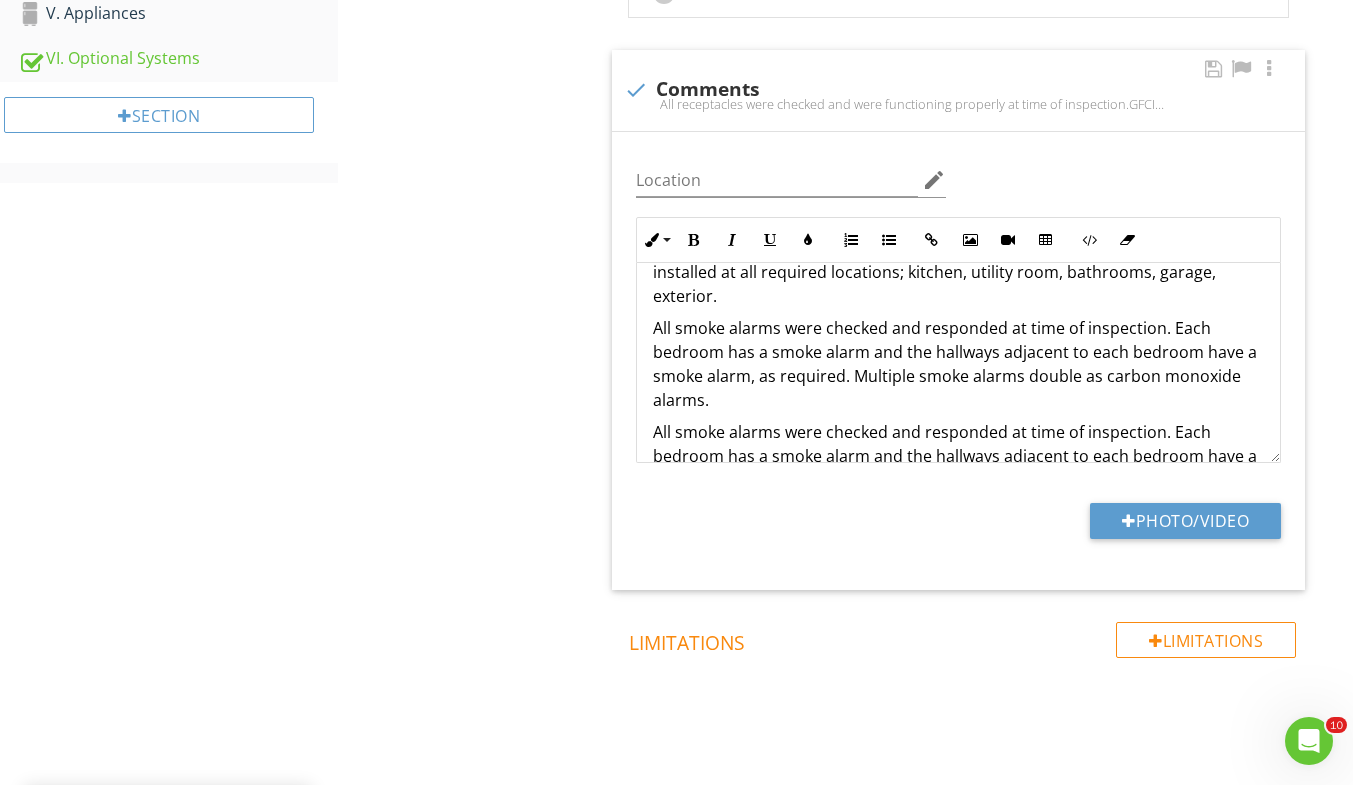 scroll, scrollTop: 106, scrollLeft: 0, axis: vertical 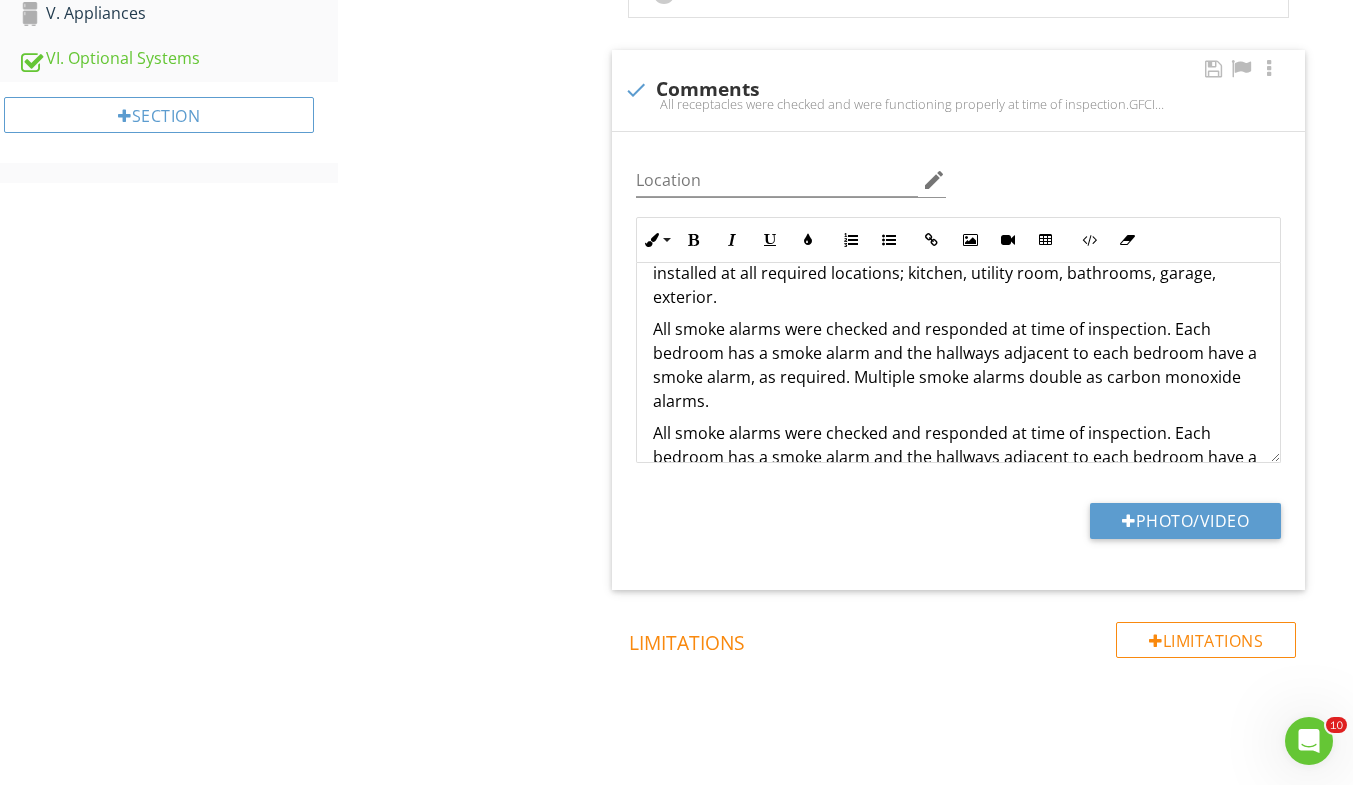 click on "All receptacles were checked and were functioning properly at time of inspection. GFCI receptacles were functioning properly at time of inspection and are installed at all required locations; kitchen, utility room, bathrooms, garage, exterior. All smoke alarms were checked and responded at time of inspection. Each bedroom has a smoke alarm and the hallways adjacent to each bedroom have a smoke alarm, as required. Multiple smoke alarms double as carbon monoxide alarms. All smoke alarms were checked and responded at time of inspection. Each bedroom has a smoke alarm and the hallways adjacent to each bedroom have a smoke alarm, as required. The carbon monoxide detectors responded when tested, but are the plug-in type. Be sure to replace if the sellers take them." at bounding box center [958, 365] 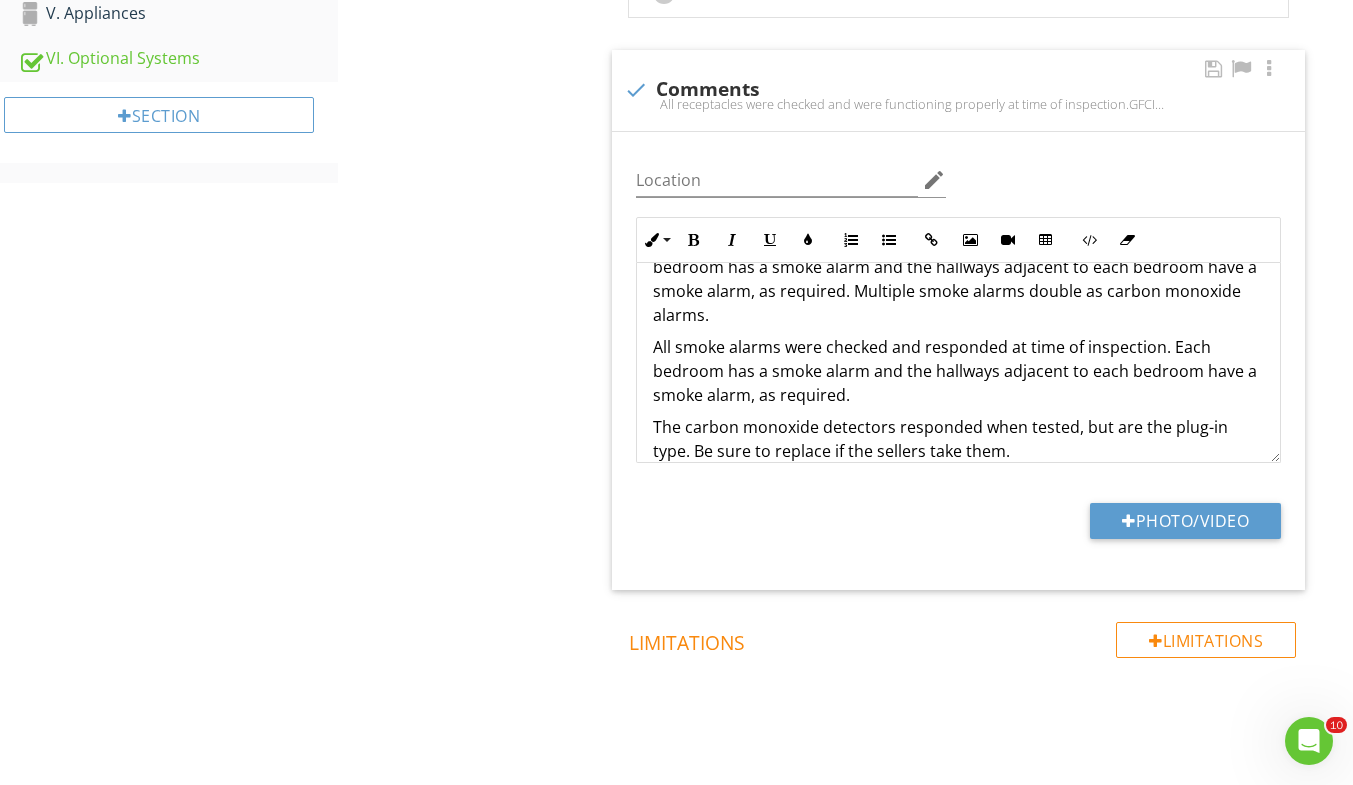 scroll, scrollTop: 113, scrollLeft: 0, axis: vertical 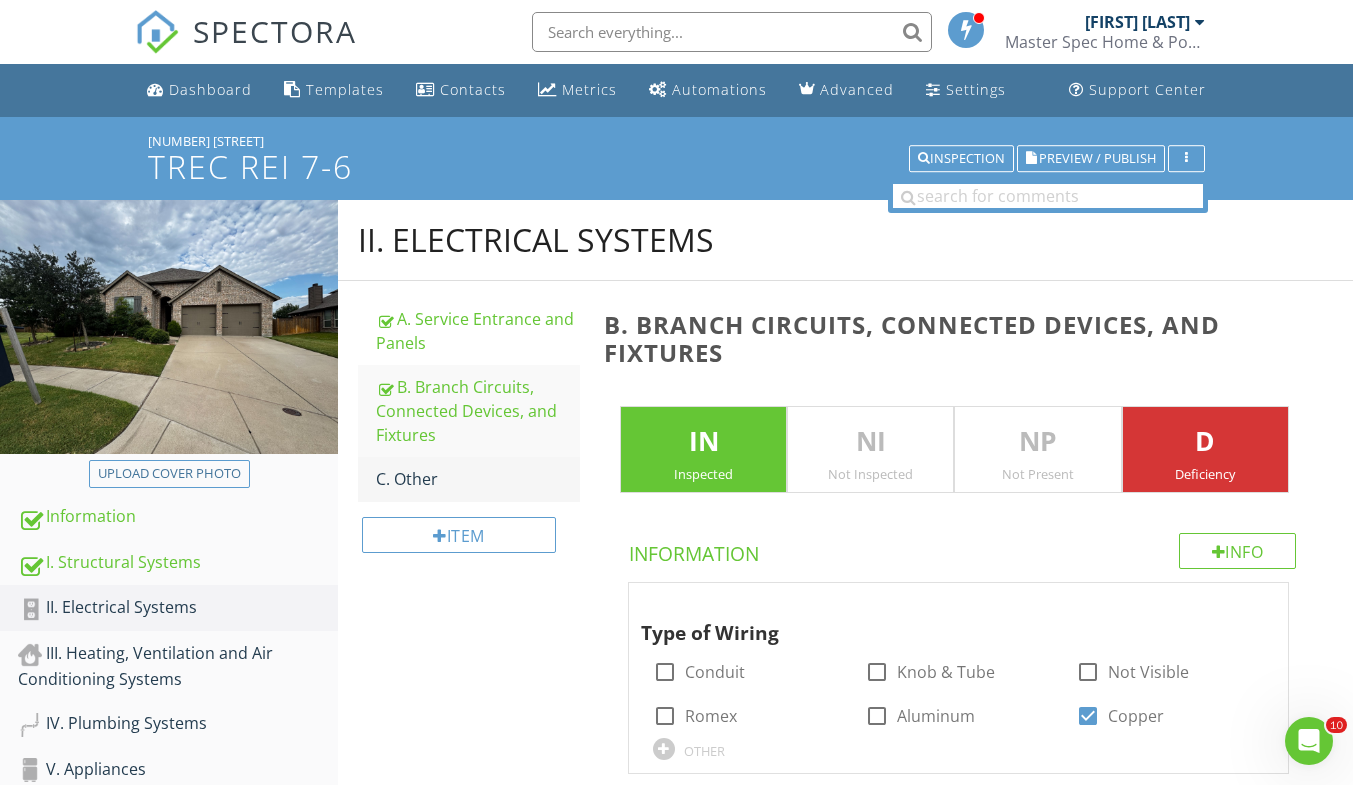 click on "C. Other" at bounding box center [478, 479] 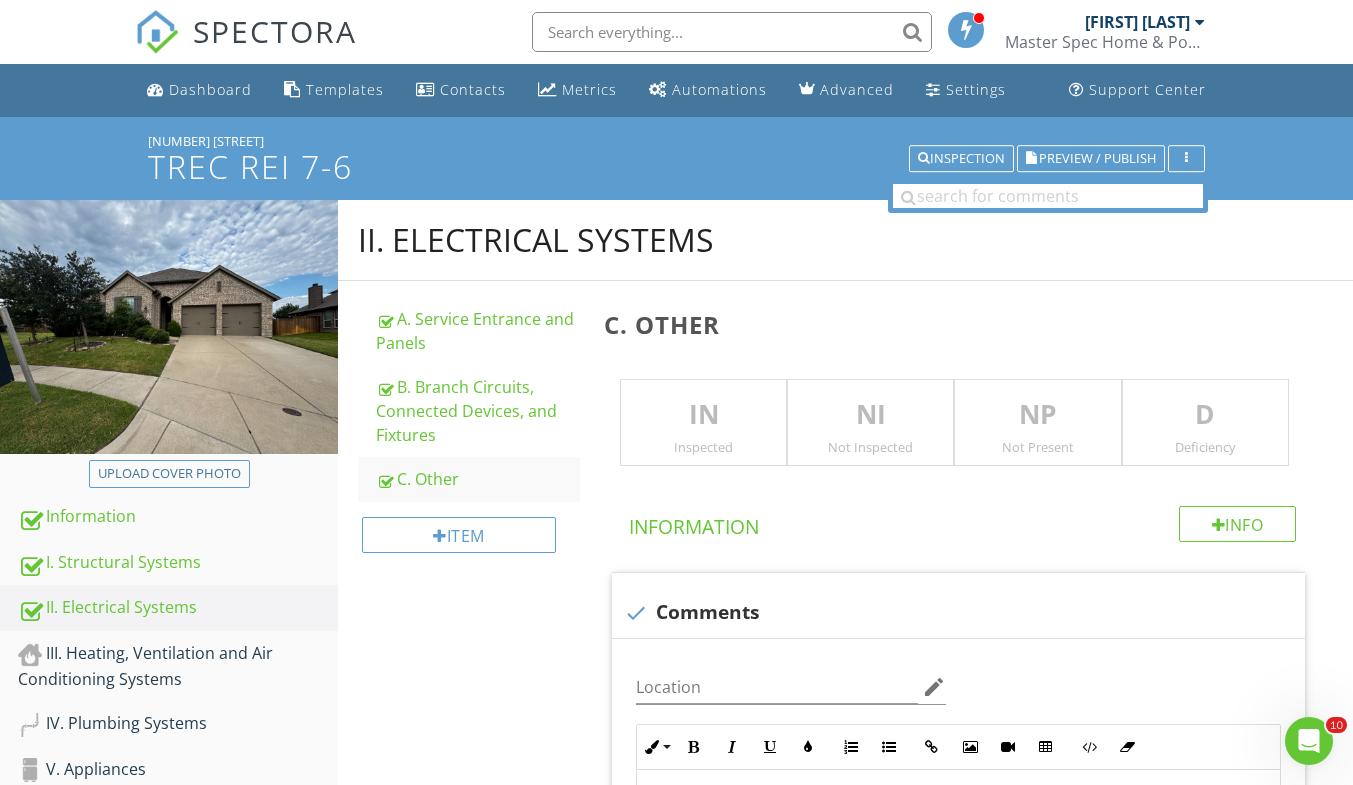 click on "NI" at bounding box center (870, 415) 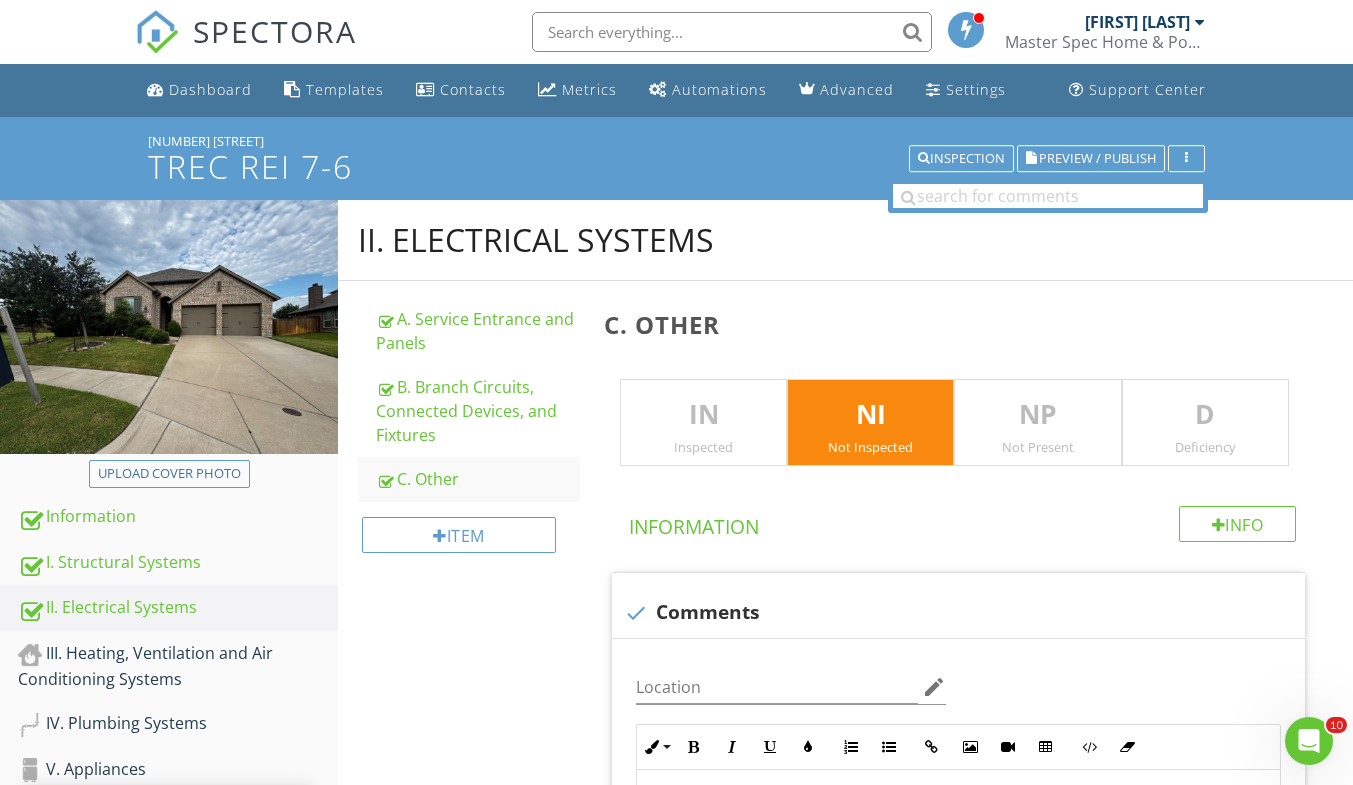 click on "NP" at bounding box center [1037, 415] 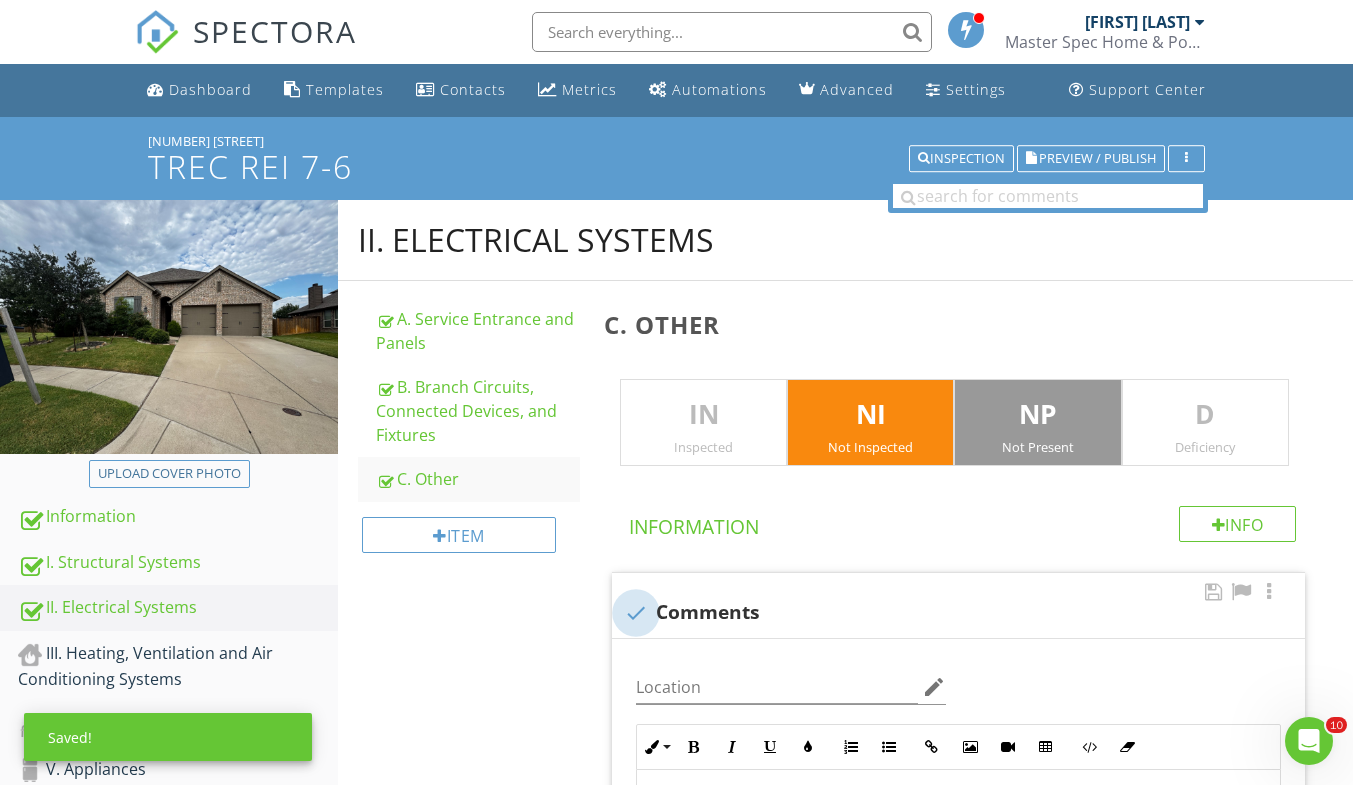 click at bounding box center [636, 613] 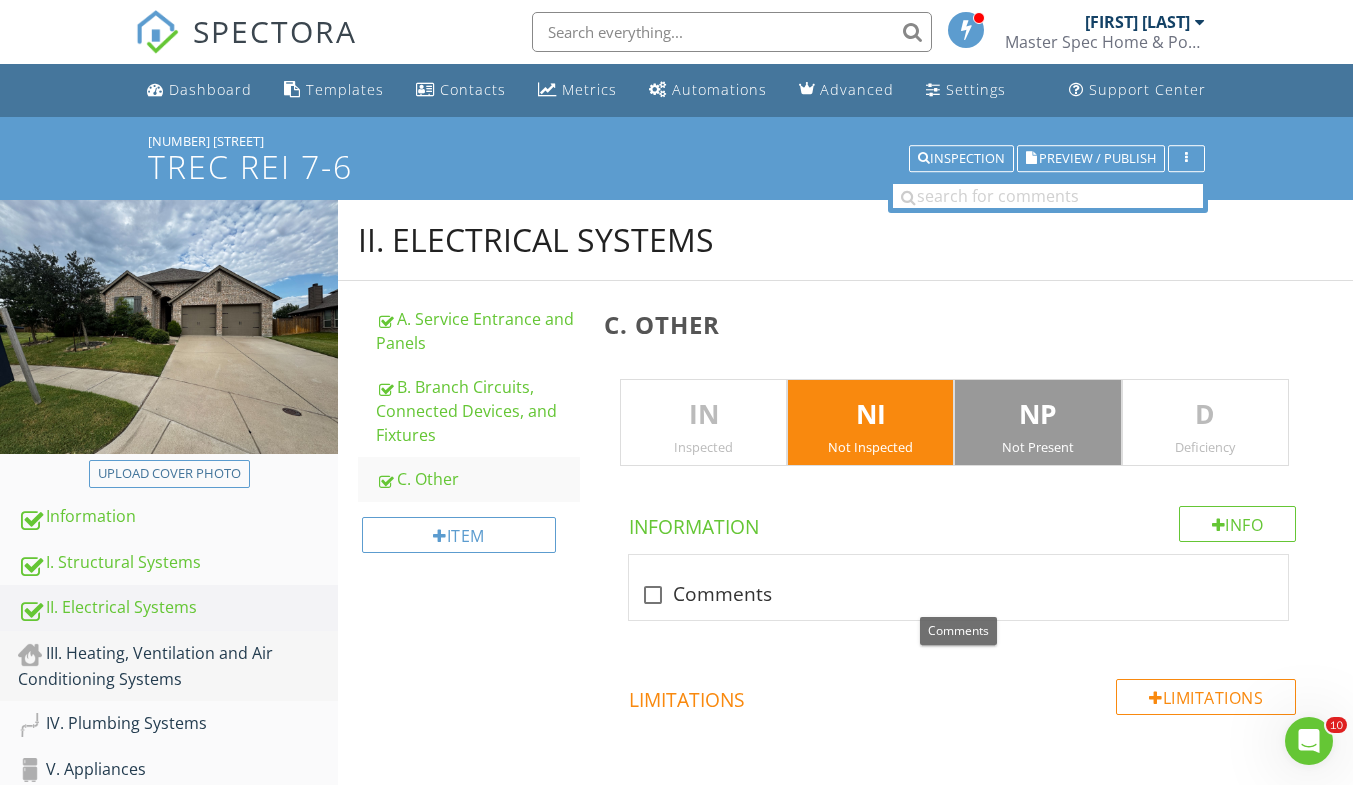 click on "III. Heating, Ventilation and Air Conditioning Systems" at bounding box center [178, 666] 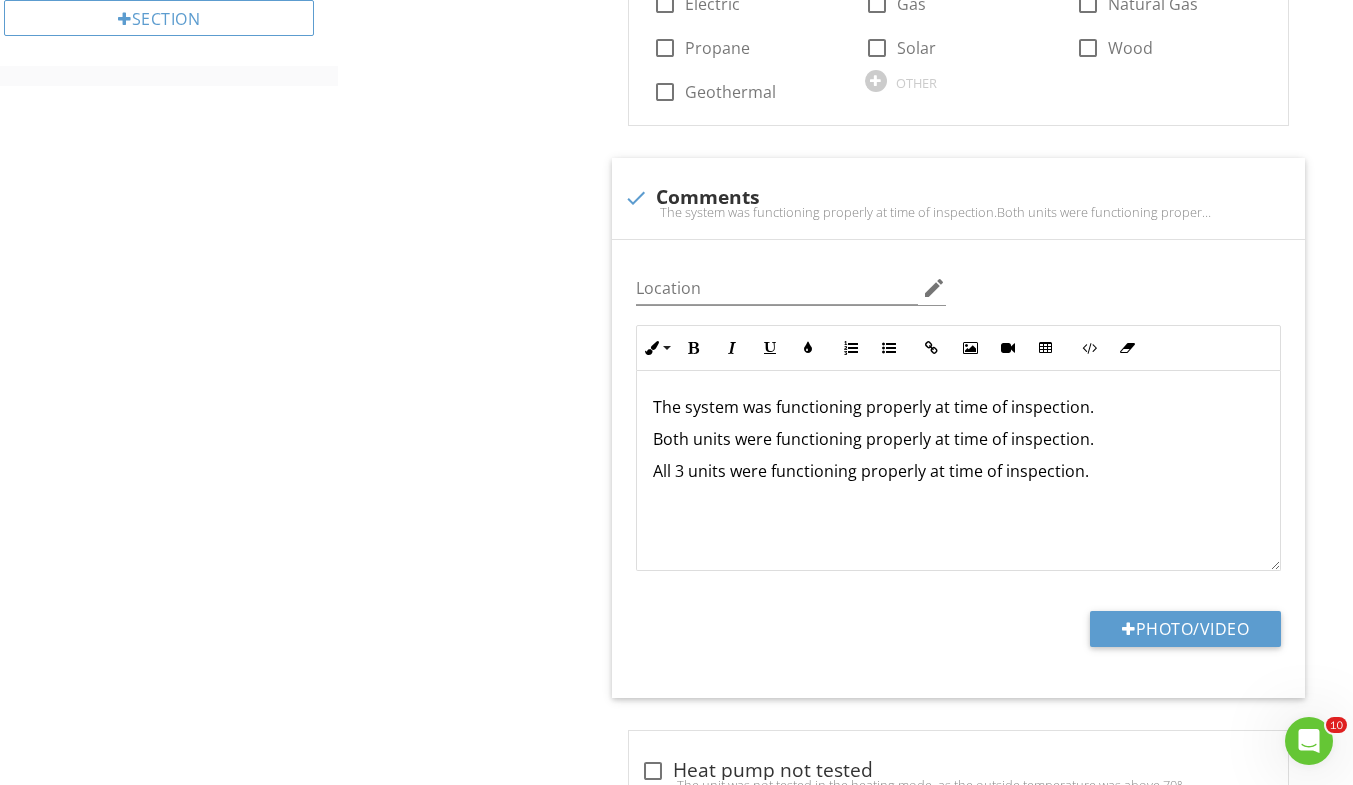 scroll, scrollTop: 854, scrollLeft: 0, axis: vertical 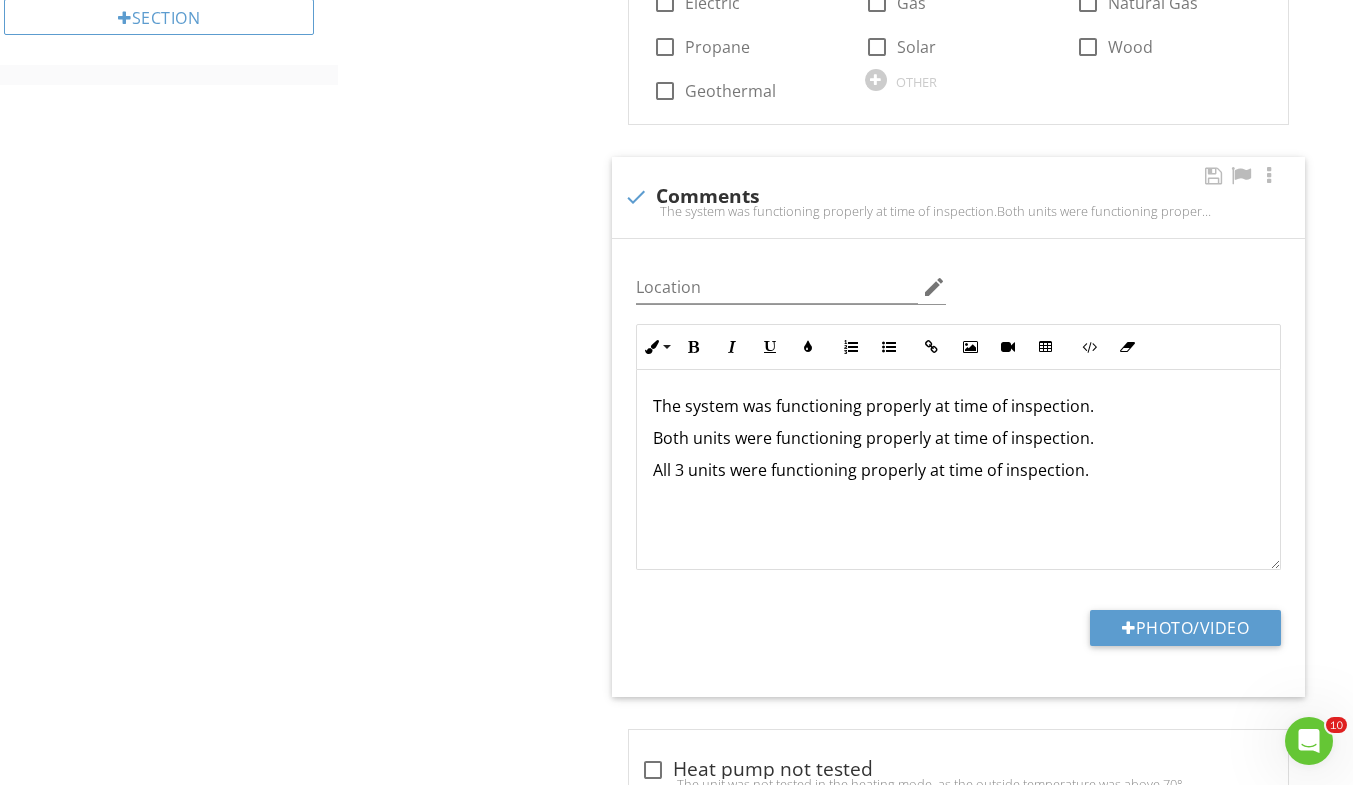 click on "Both units were functioning properly at time of inspection." at bounding box center [958, 438] 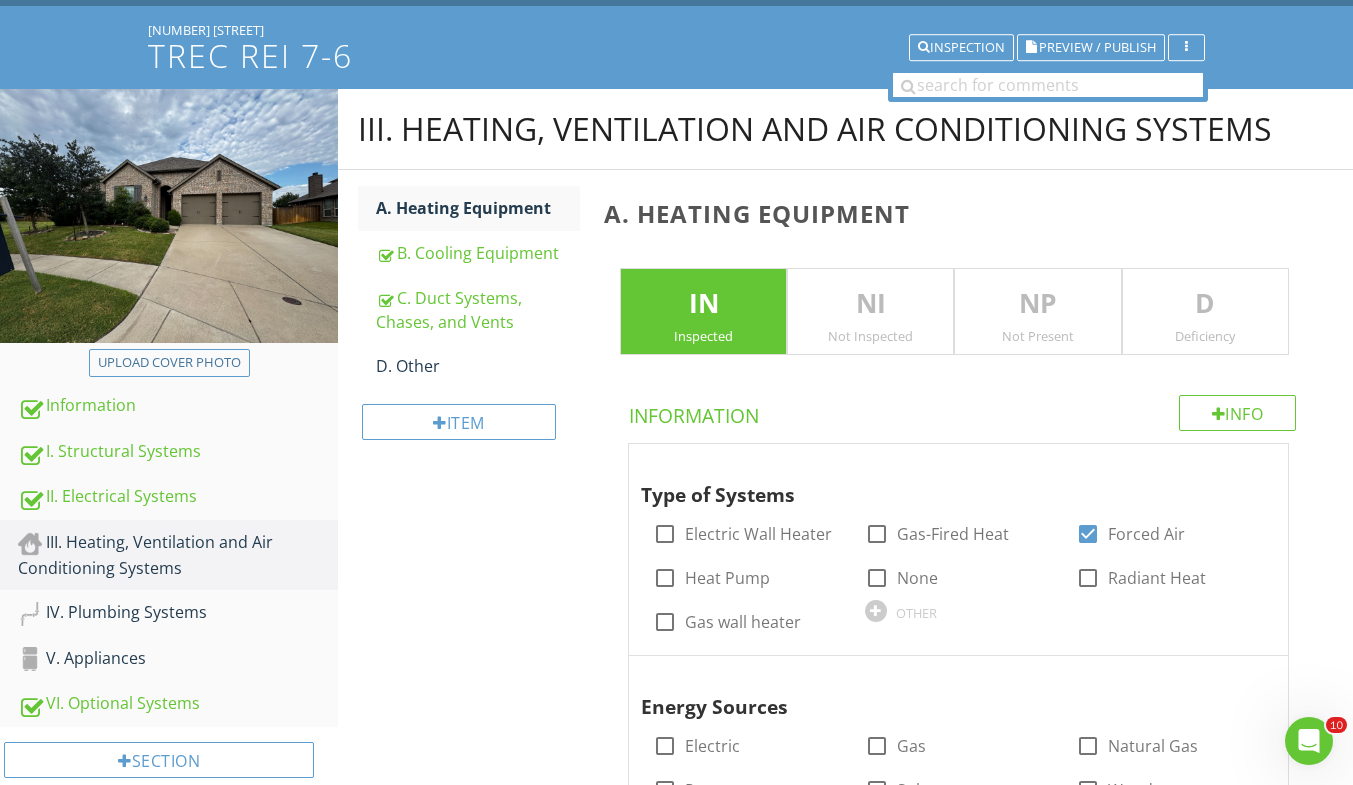scroll, scrollTop: 119, scrollLeft: 0, axis: vertical 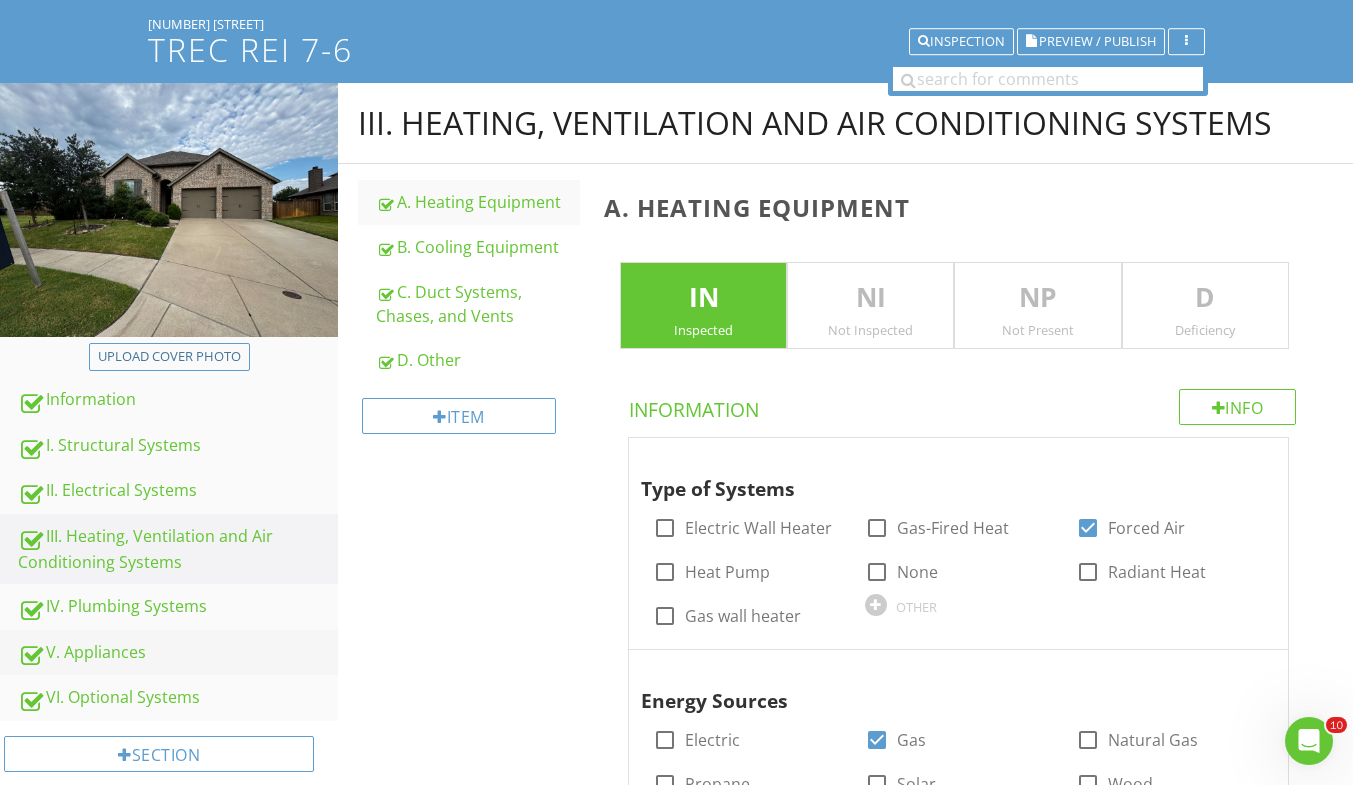 click on "V. Appliances" at bounding box center (178, 653) 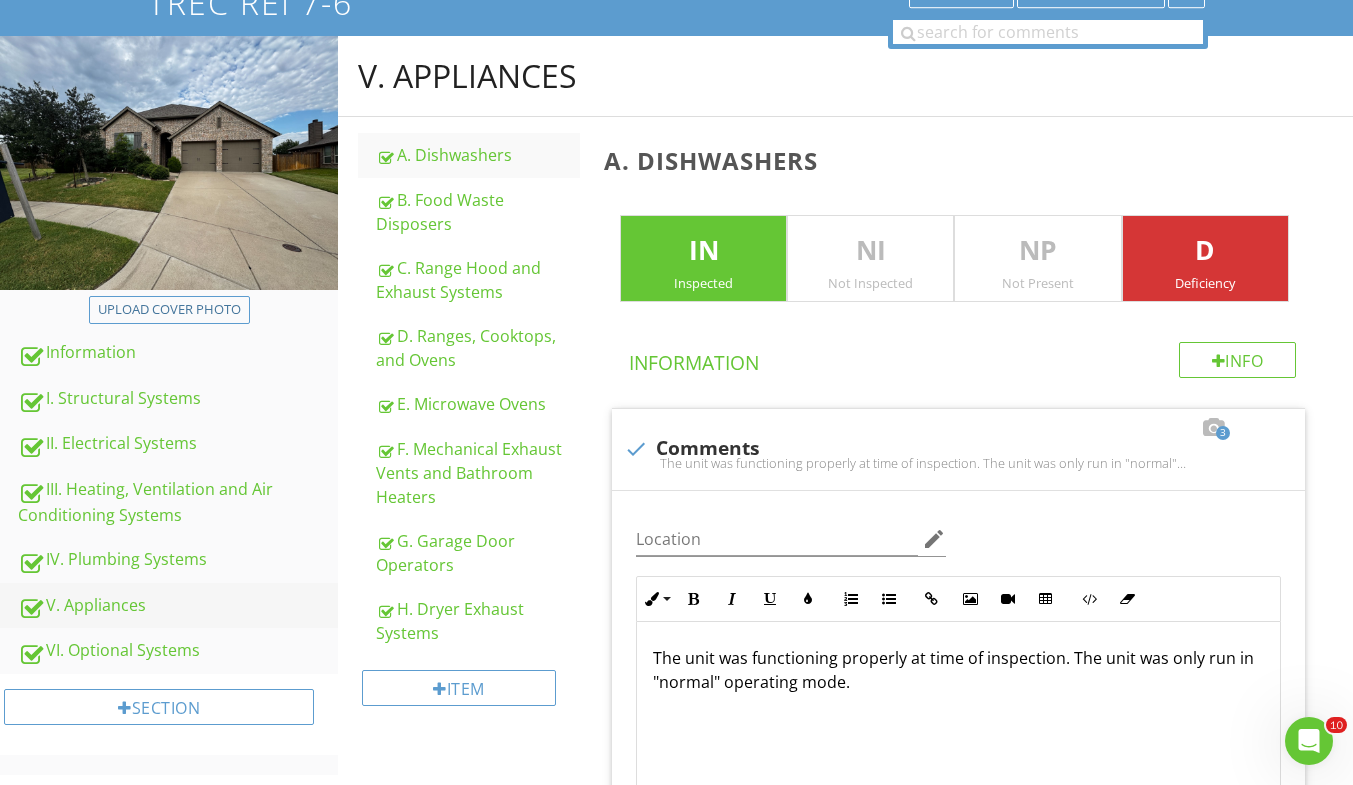scroll, scrollTop: 0, scrollLeft: 0, axis: both 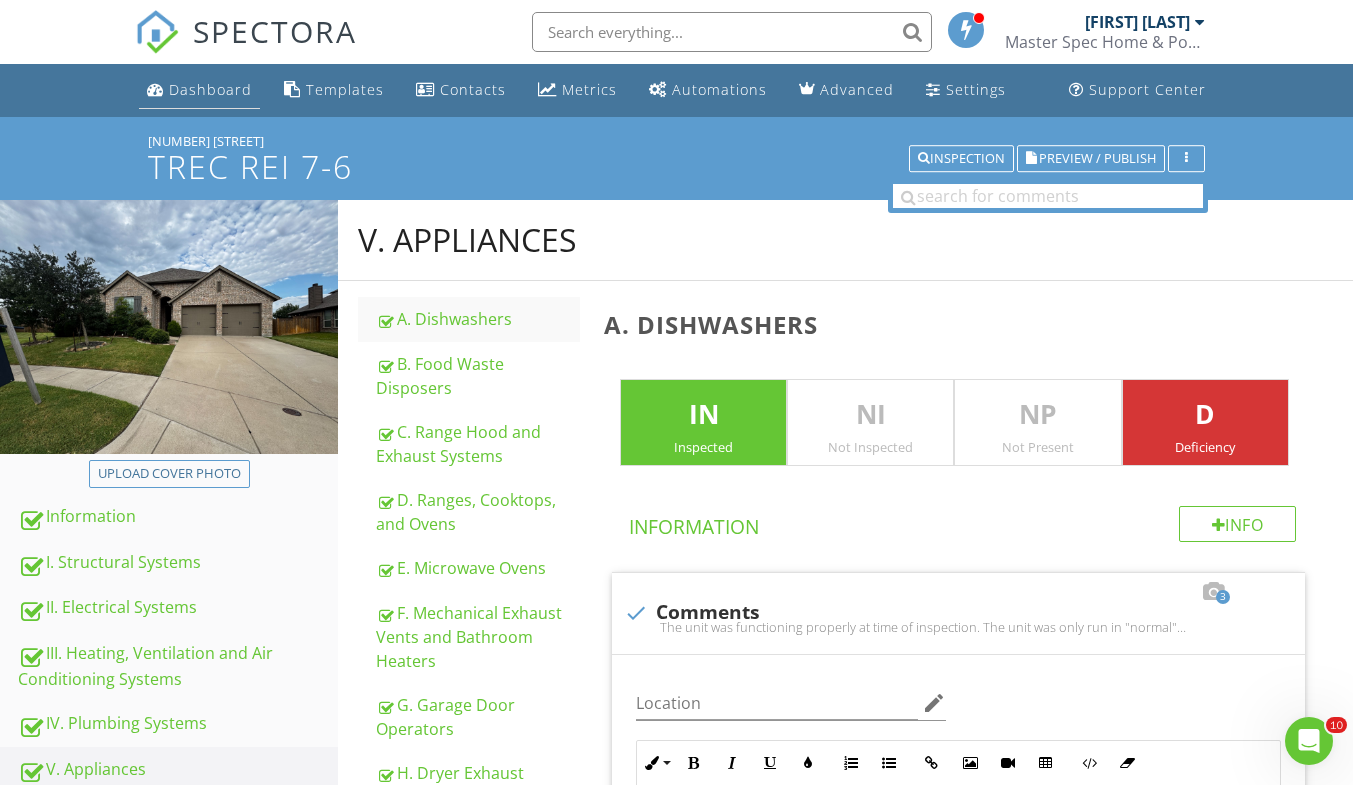 click on "Dashboard" at bounding box center [210, 89] 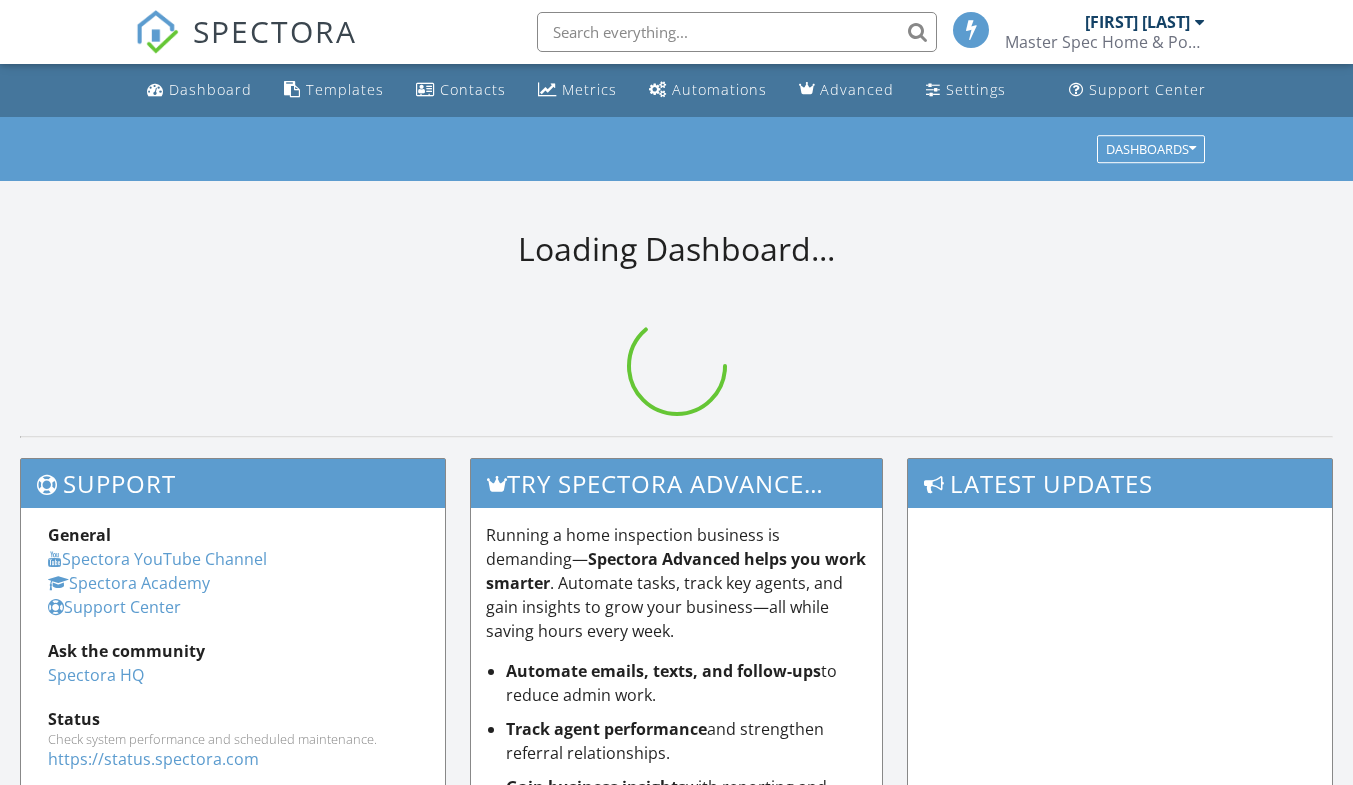 scroll, scrollTop: 0, scrollLeft: 0, axis: both 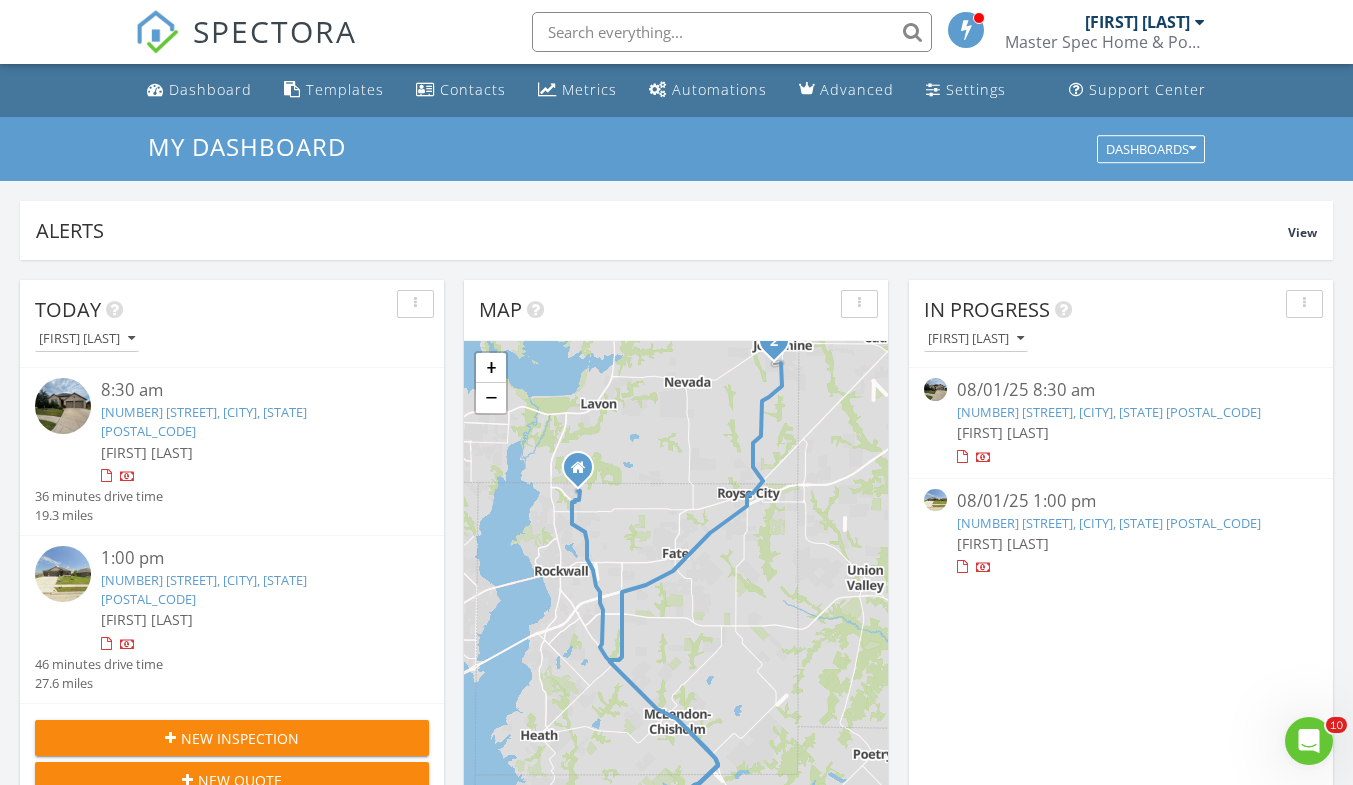 click at bounding box center [63, 574] 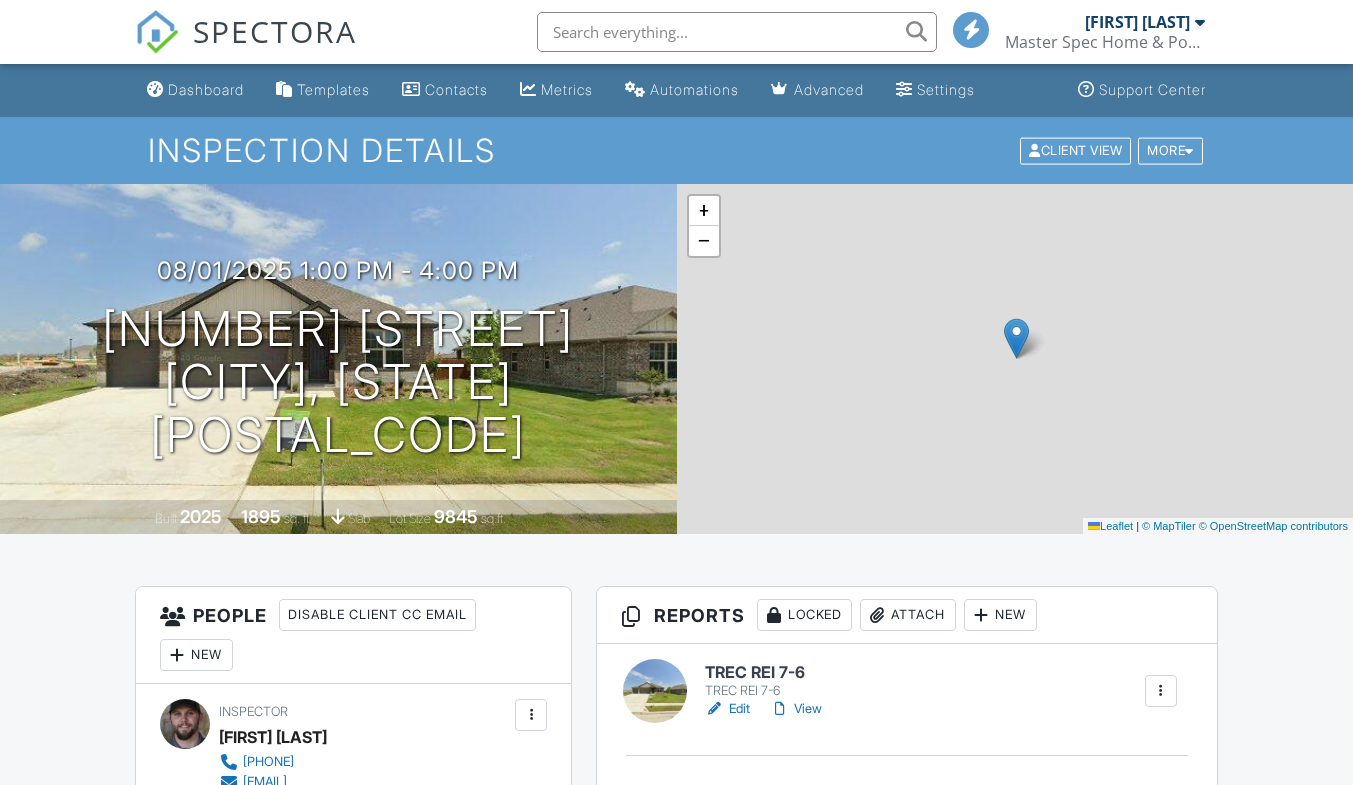 scroll, scrollTop: 0, scrollLeft: 0, axis: both 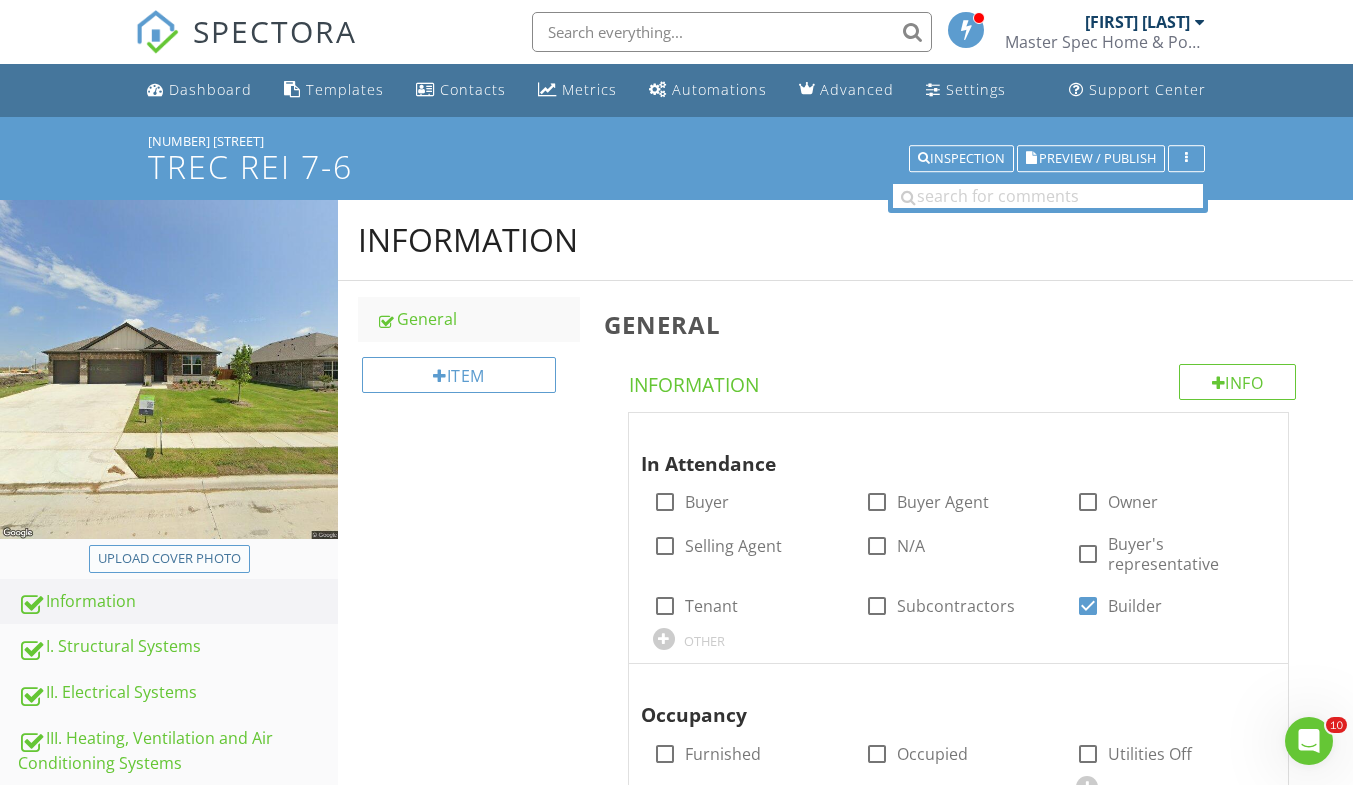 click on "Upload cover photo" at bounding box center [169, 559] 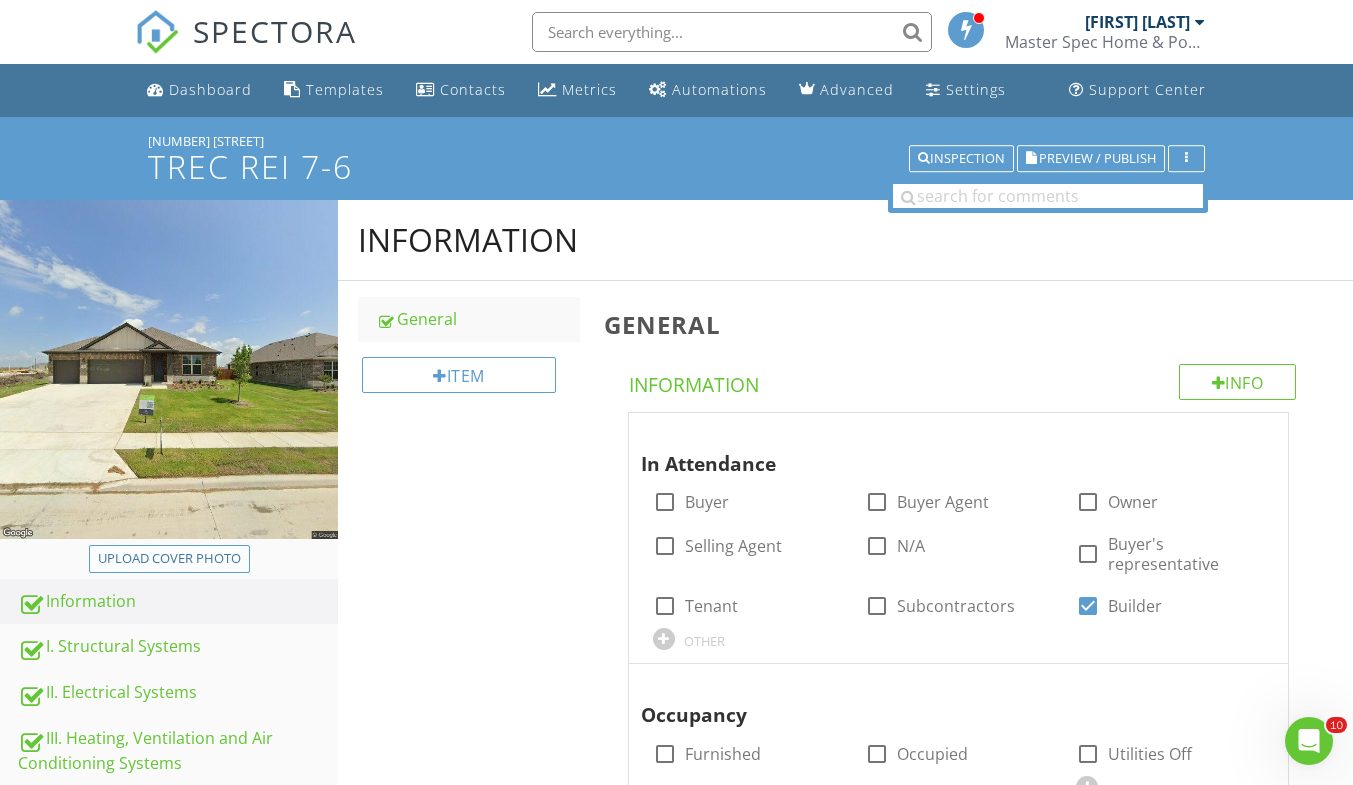 type on "C:\fakepath\IMG_9984.JPG" 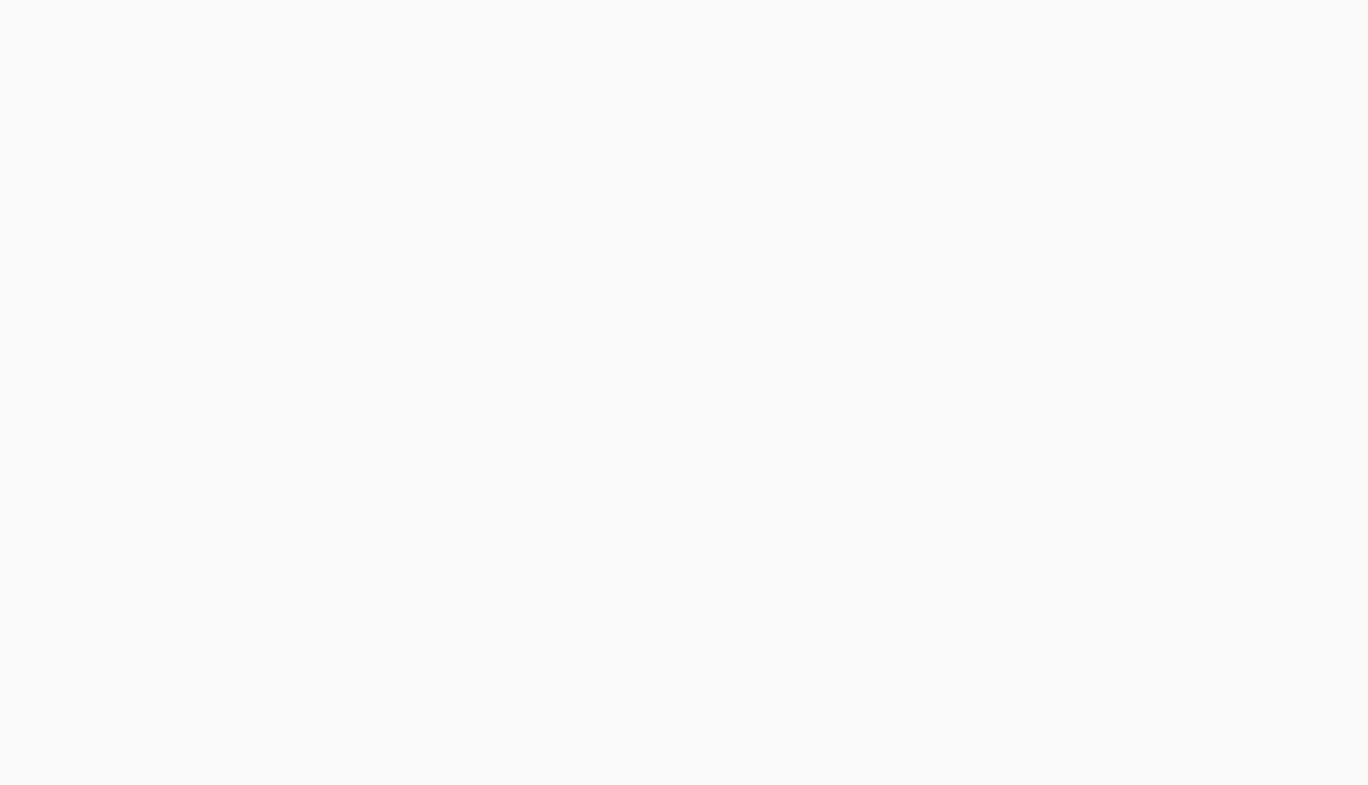 scroll, scrollTop: 0, scrollLeft: 0, axis: both 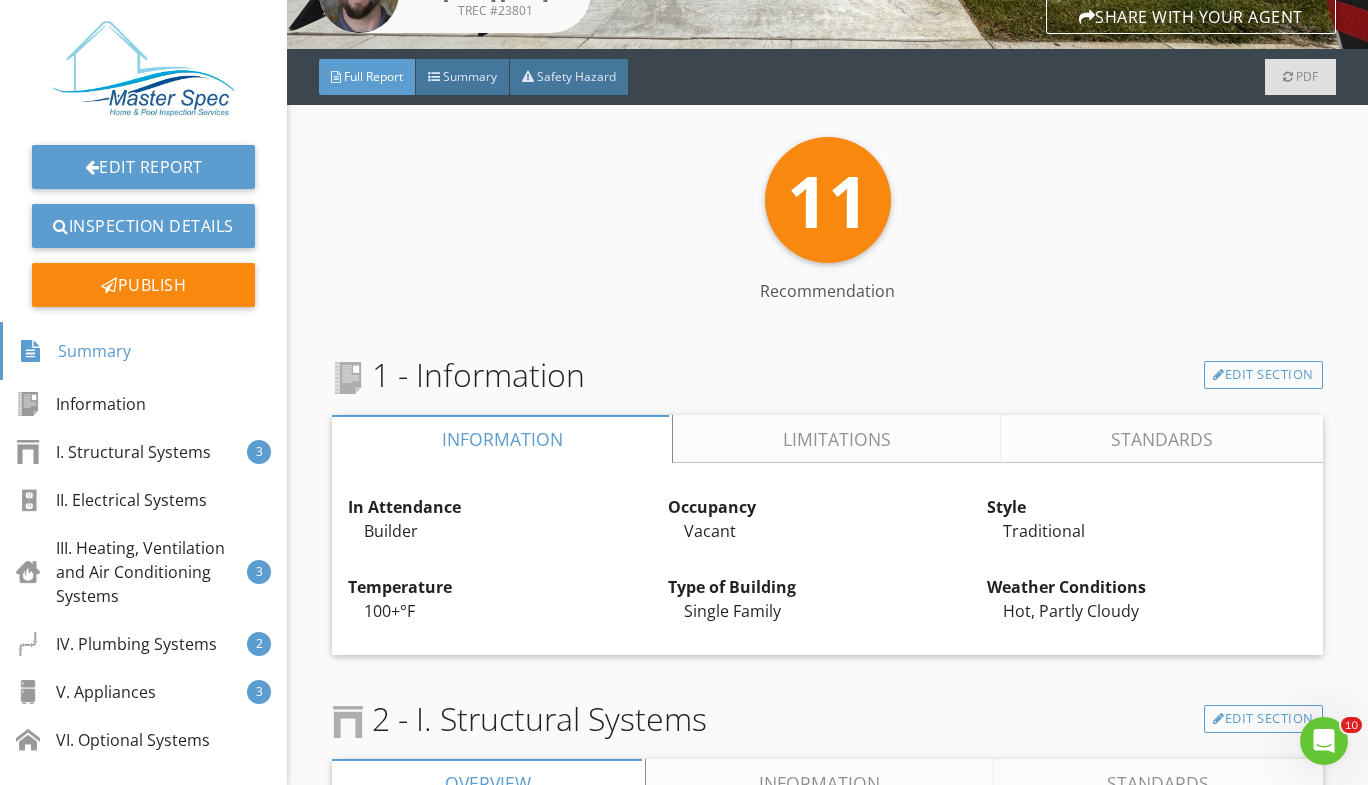 click on "In Attendance
Builder
Edit
Occupancy
Vacant
Edit
Style
Traditional
Edit
Temperature
100+°F
Edit
Type of Building
Single Family
Edit
Weather Conditions
Hot, Partly Cloudy
Edit" at bounding box center [827, 559] 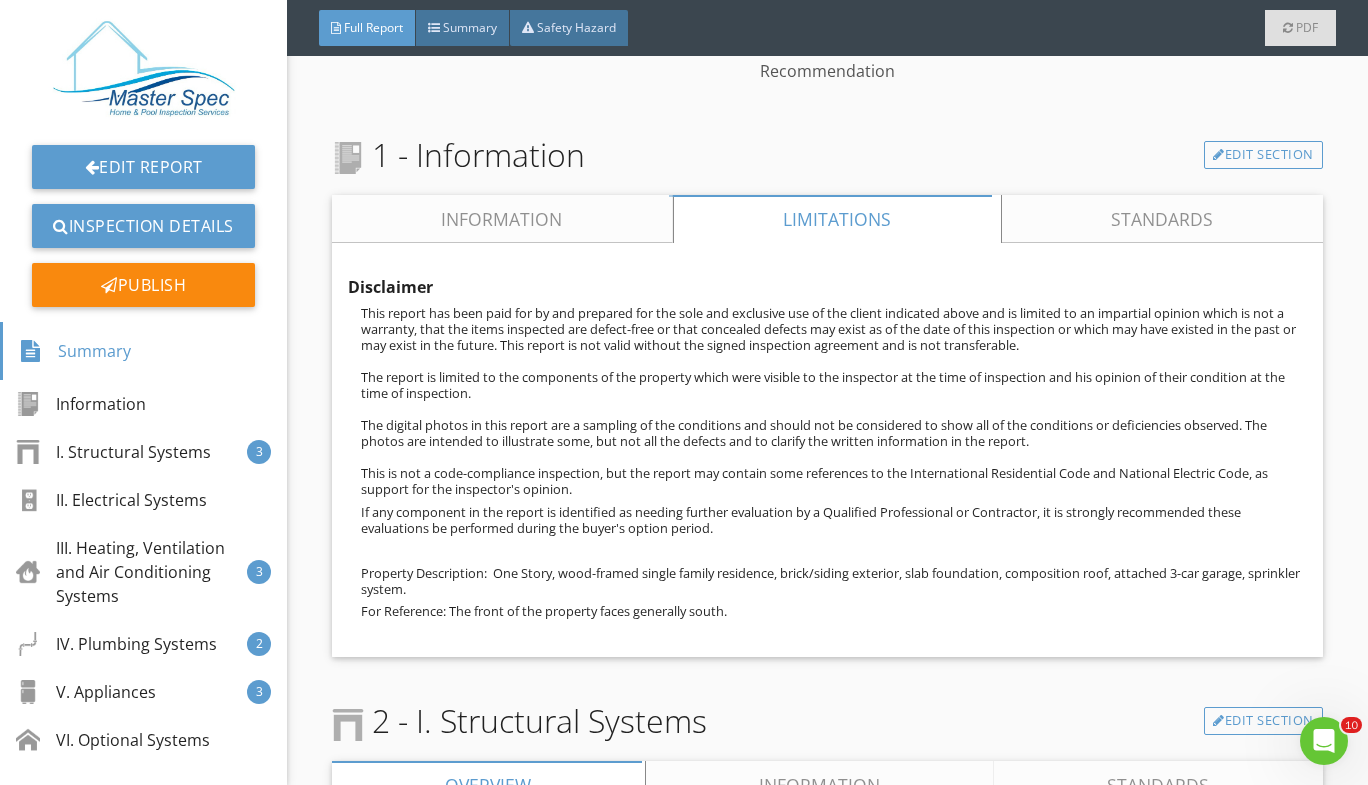 scroll, scrollTop: 596, scrollLeft: 0, axis: vertical 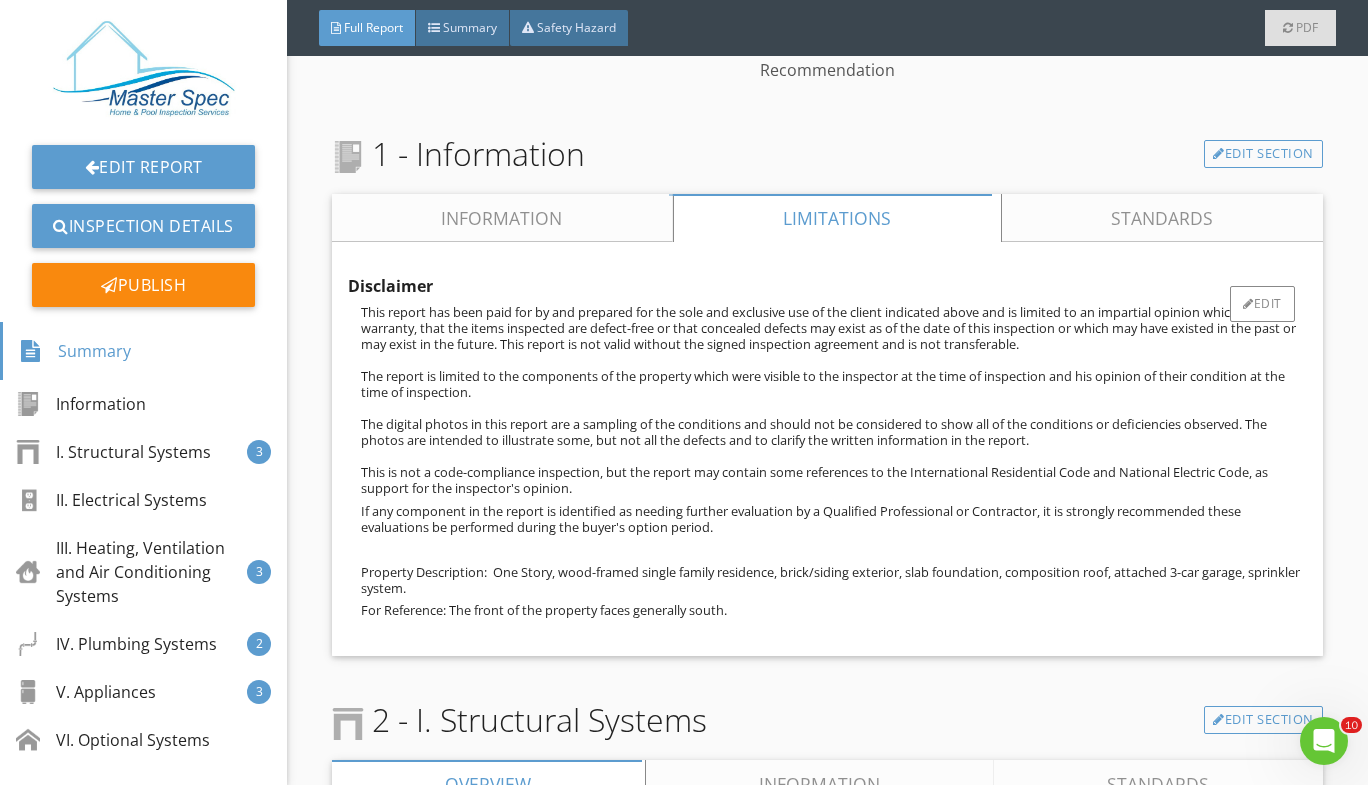 click on "If any component in the report is identified as needing further evaluation by a Qualified Professional or Contractor, it is strongly recommended these evaluations be performed during the buyer's option period." at bounding box center (834, 519) 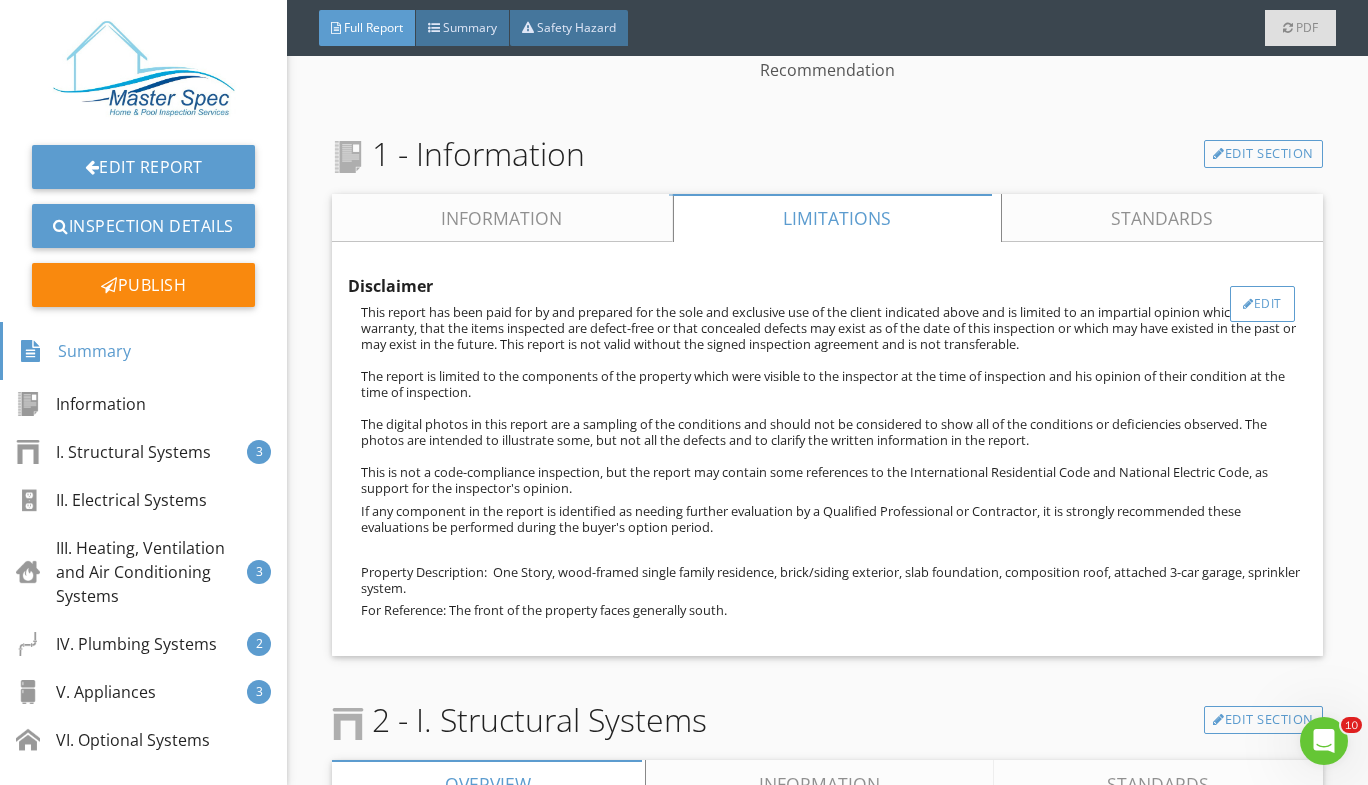 click at bounding box center (1248, 304) 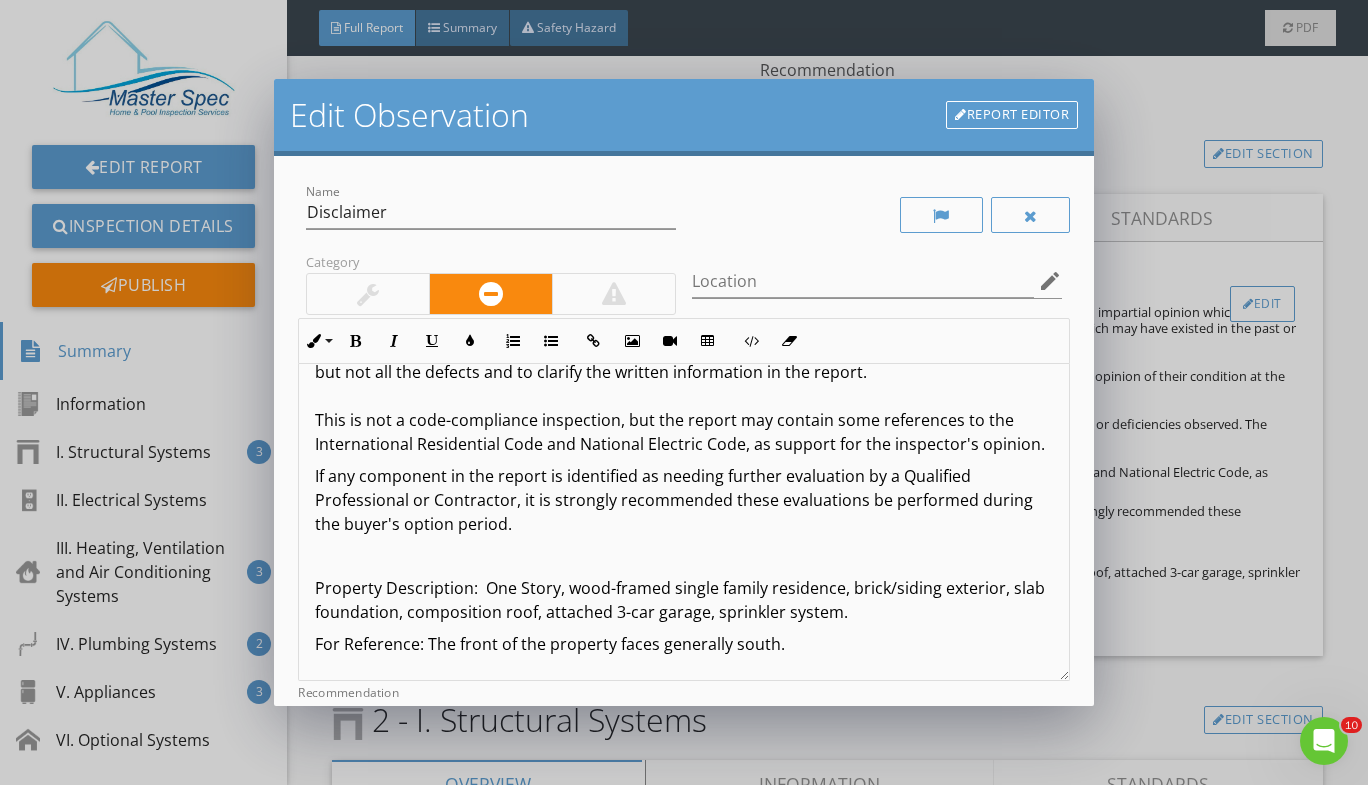 scroll, scrollTop: 316, scrollLeft: 0, axis: vertical 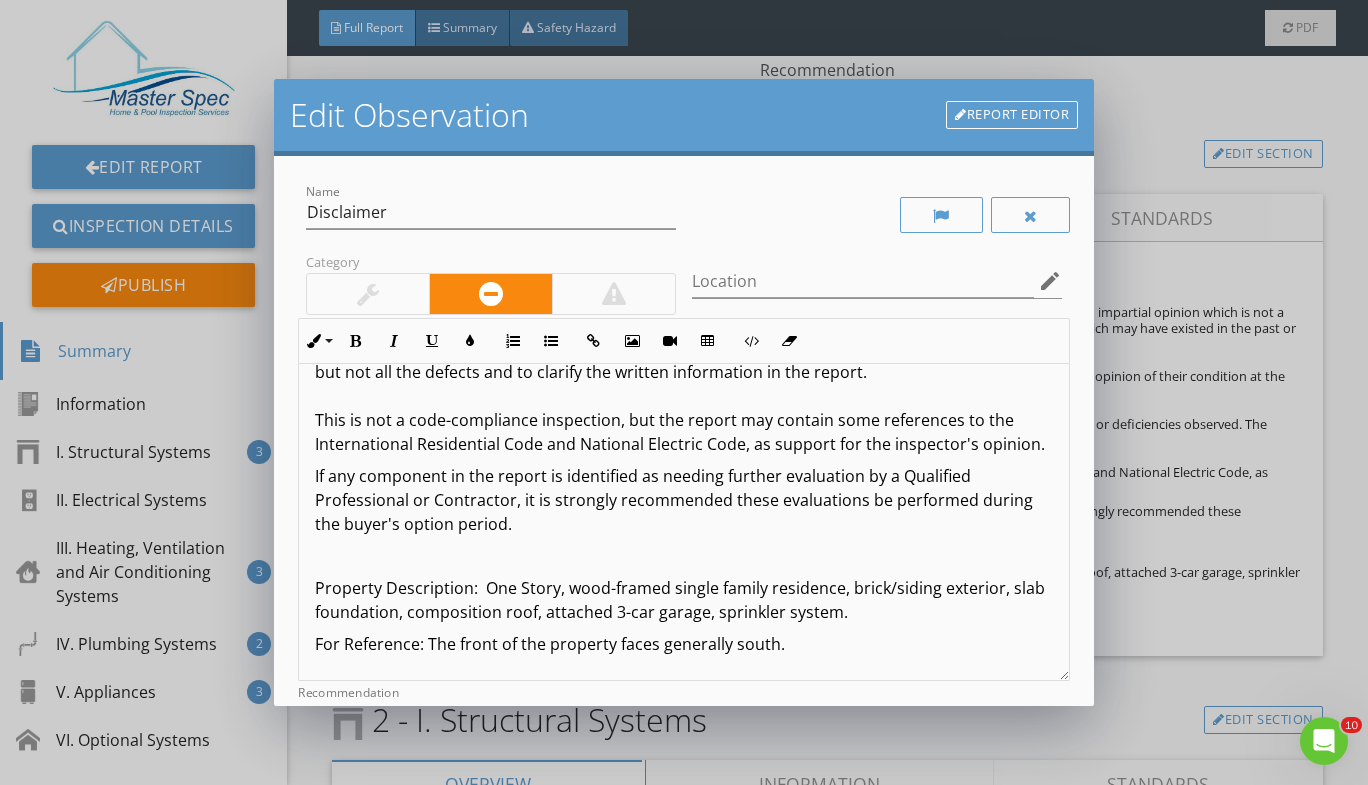 click on "Property Description:  One Story, wood-framed single family residence, brick/siding exterior, slab foundation, composition roof, attached 3-car garage, sprinkler system." at bounding box center [684, 600] 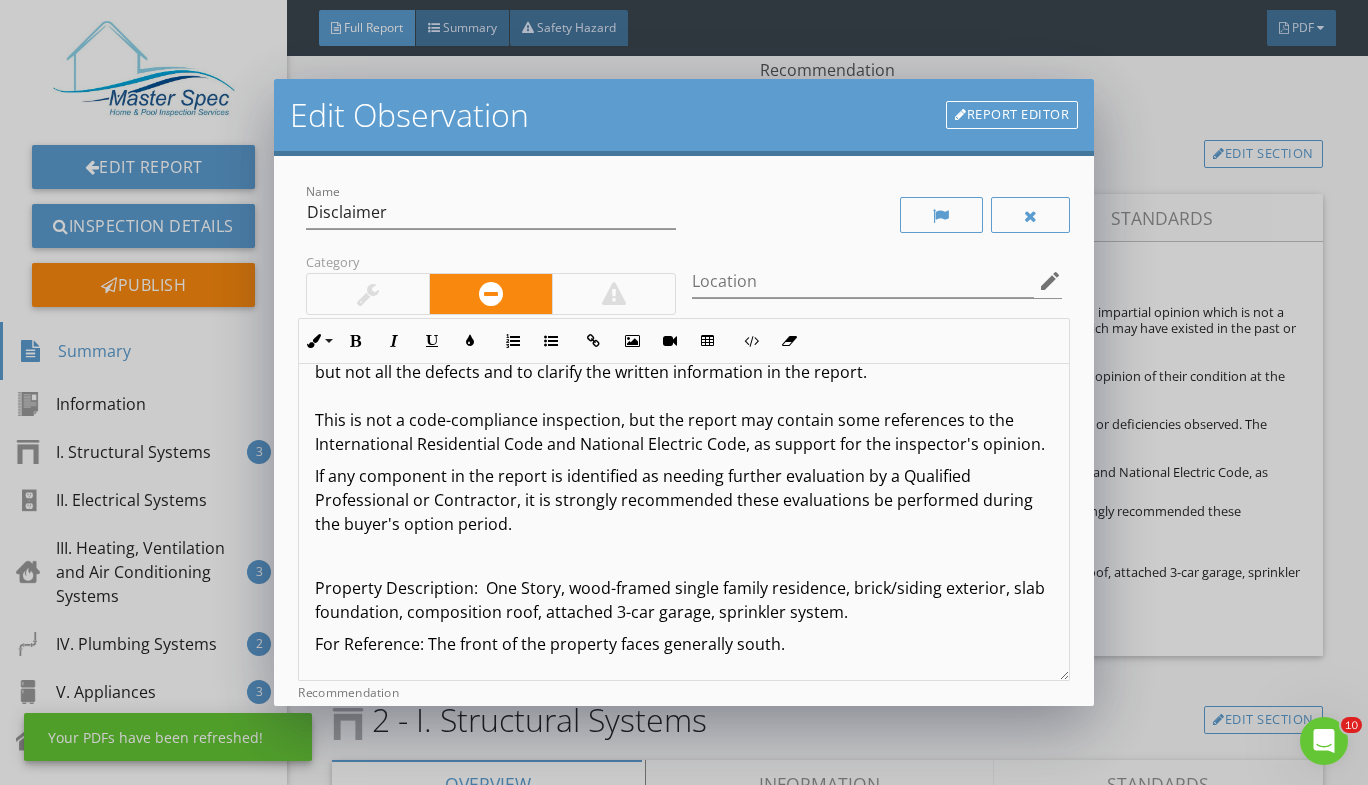 type 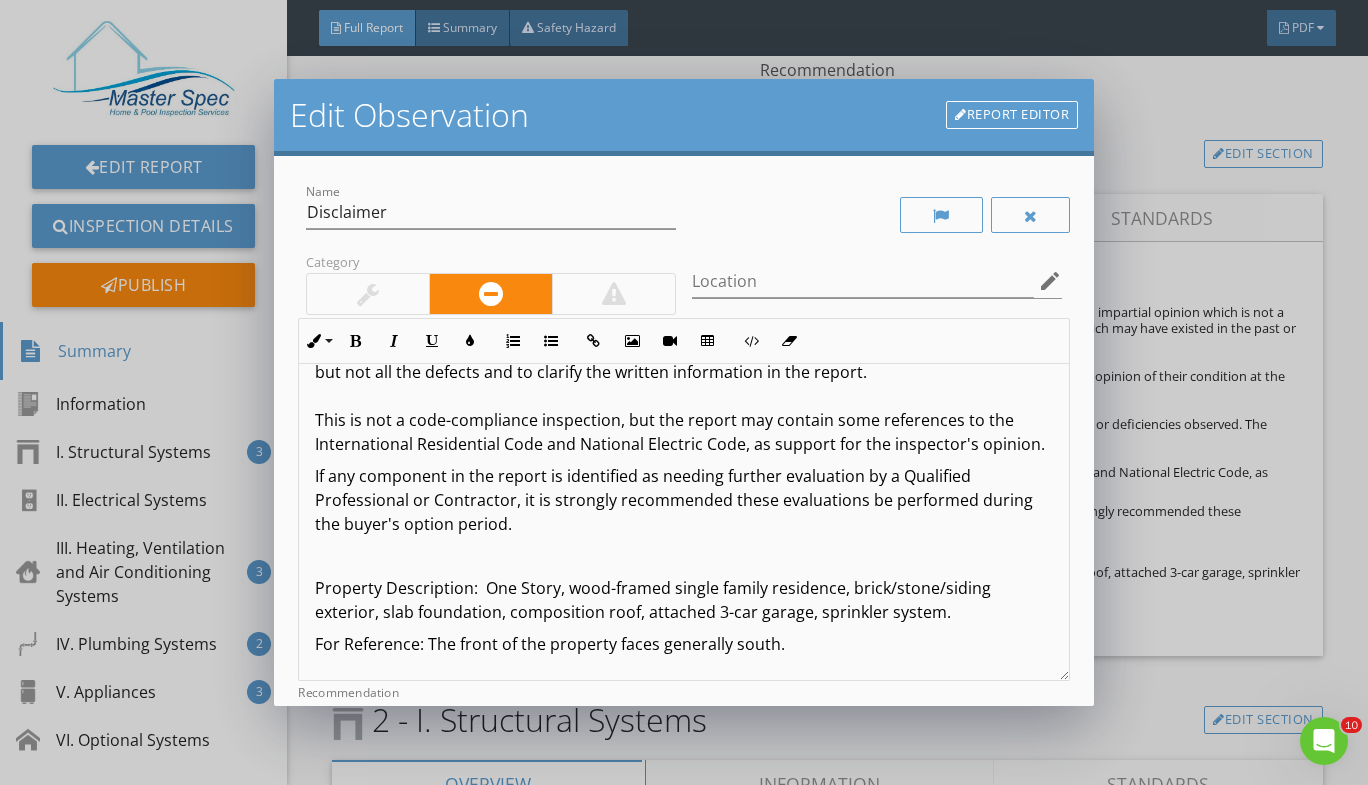 scroll, scrollTop: 237, scrollLeft: 0, axis: vertical 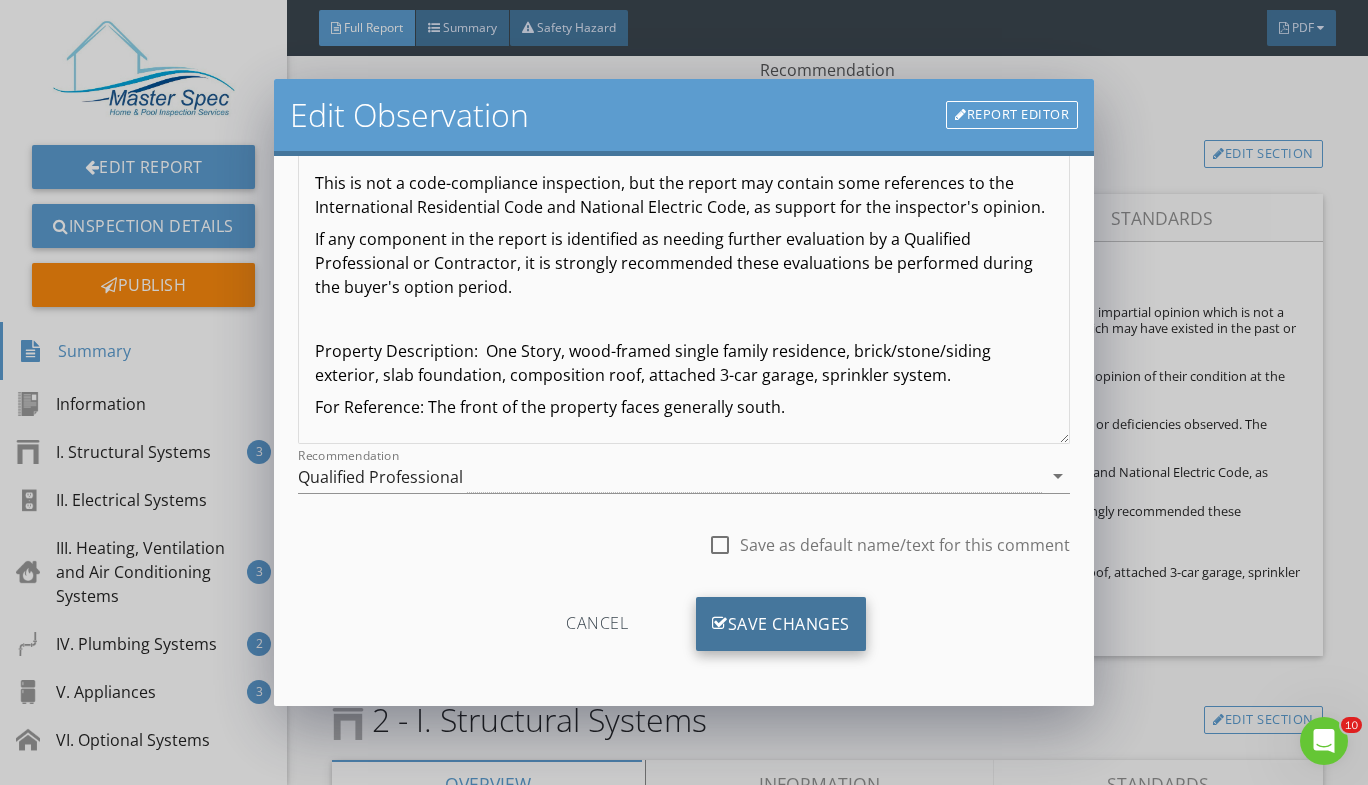 click on "Save Changes" at bounding box center (781, 624) 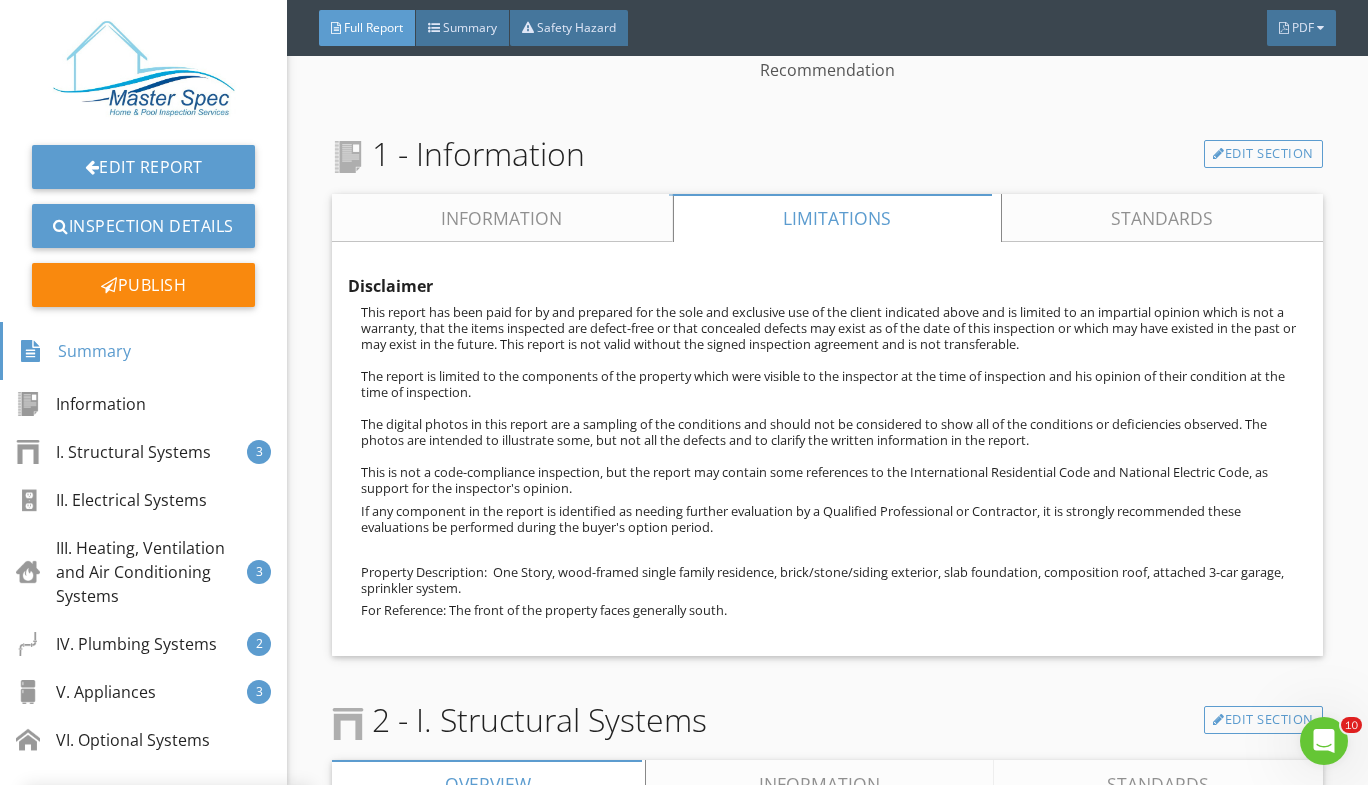 scroll, scrollTop: 0, scrollLeft: 0, axis: both 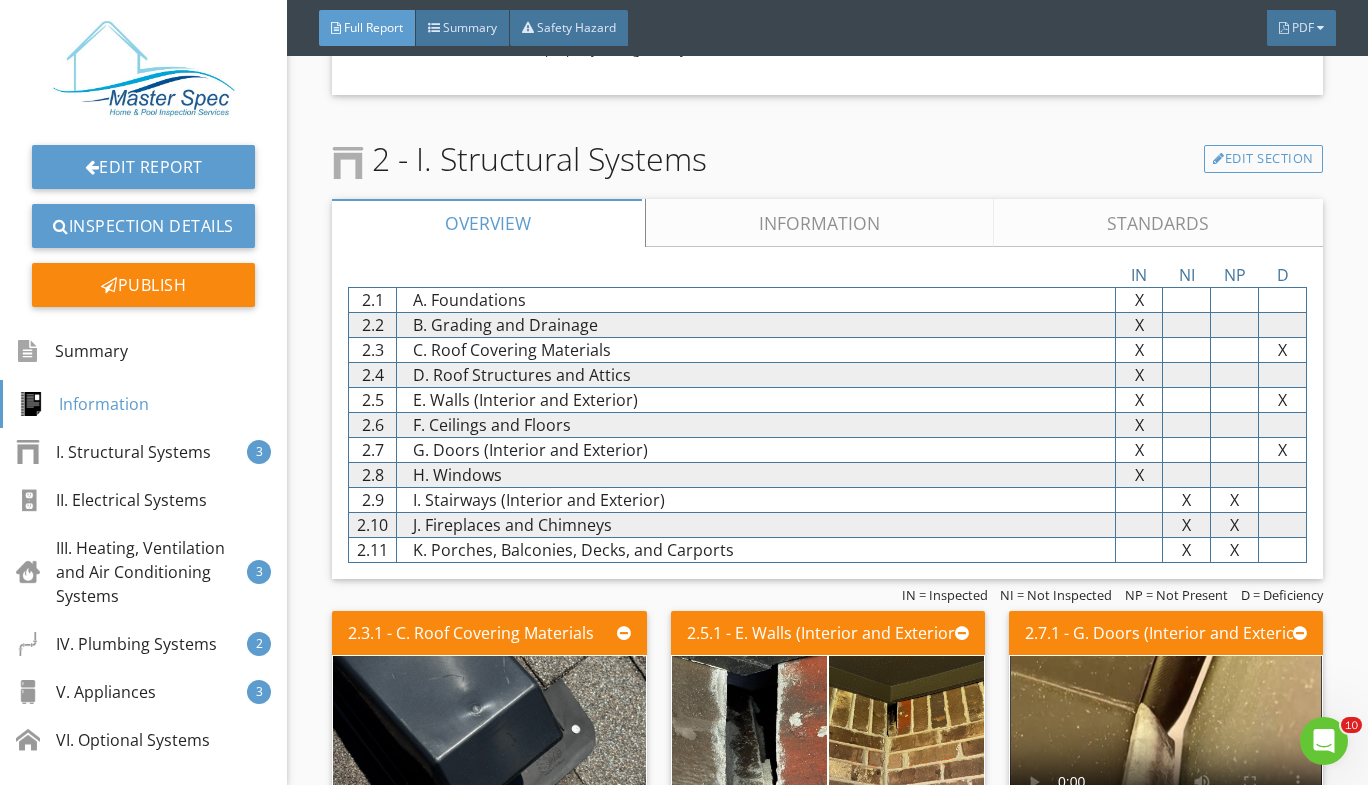 click on "IN NI NP D   2.1   A. Foundations
X
X
X
X
2.2   B. Grading and Drainage
X
X
X
X
2.3   C. Roof Covering Materials
X
X
X
X
2.4   D. Roof Structures and Attics
X
X
X
X
2.5   E. Walls (Interior and Exterior)
X
X
X
X
2.6   F. Ceilings and Floors
X
X
X
X
2.7   G. Doors (Interior and Exterior)
X
X
X
X
2.8   H. Windows   2.9     2.10" at bounding box center (827, 413) 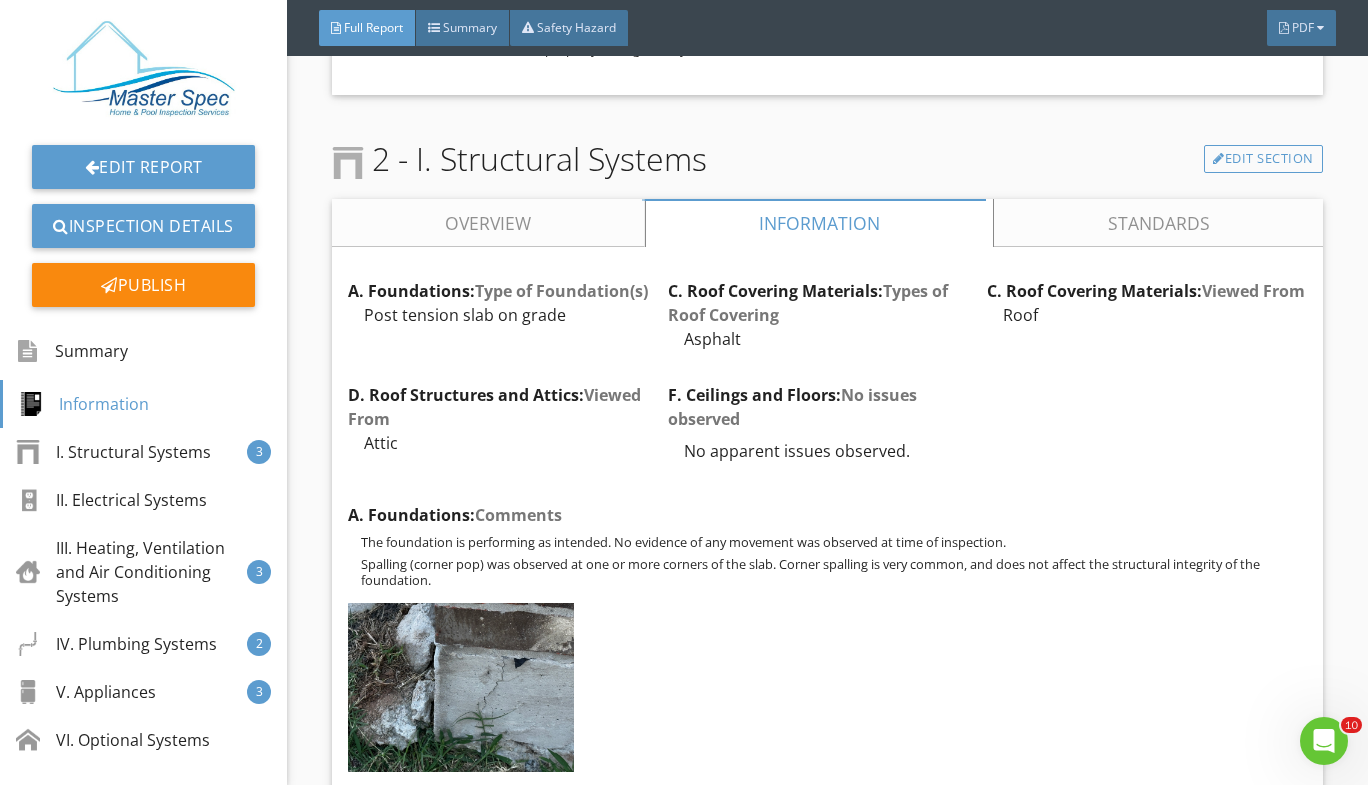 click on "A. Foundations:
Type of Foundation(s)
Post tension slab on grade
Edit
C. Roof Covering Materials:
Types of Roof Covering
Asphalt
Edit
C. Roof Covering Materials:
Viewed From
Roof
Edit
D. Roof Structures and Attics:
Viewed From
Attic
Edit
F. Ceilings and Floors:
No issues observed        No apparent issues observed.
Edit
A. Foundations:
Comments       The foundation is performing as intended. No evidence of any movement was observed at time of inspection. Spalling (corner pop) was observed at one or more corners of the slab. Corner spalling is very common, and does not affect the structural integrity of the foundation.
Edit
B. Grading and Drainage:
Comments       No deficiencies observed.
Edit" at bounding box center (827, 1321) 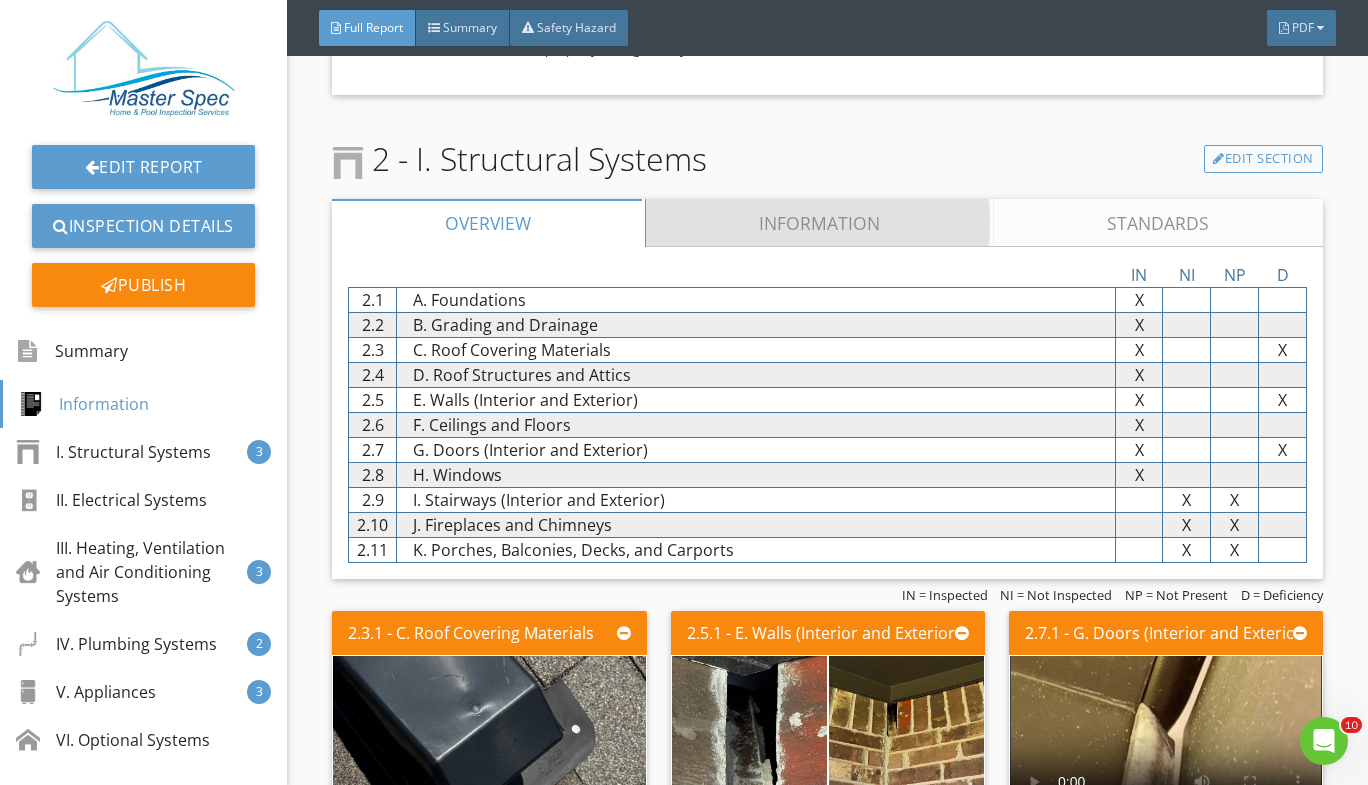 click on "Information" at bounding box center (820, 223) 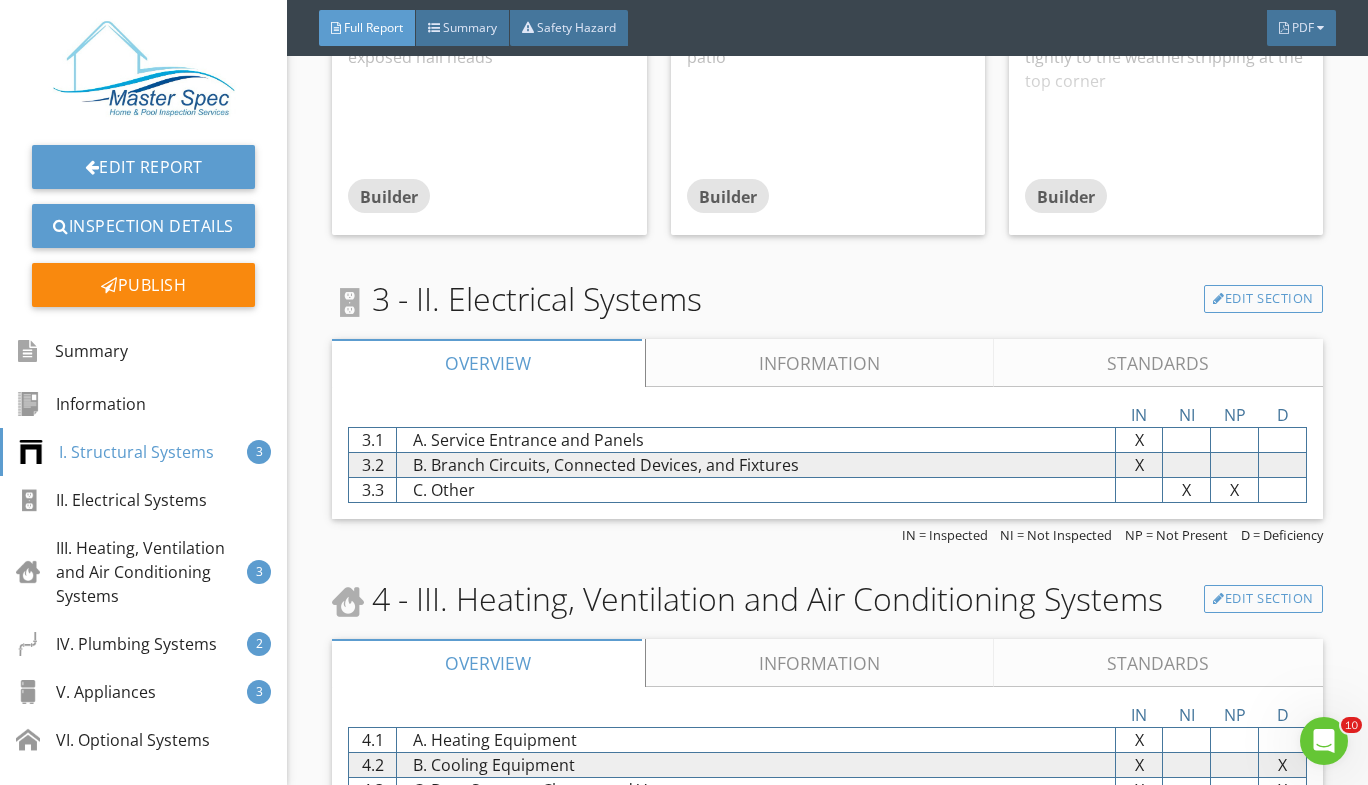 scroll, scrollTop: 3882, scrollLeft: 0, axis: vertical 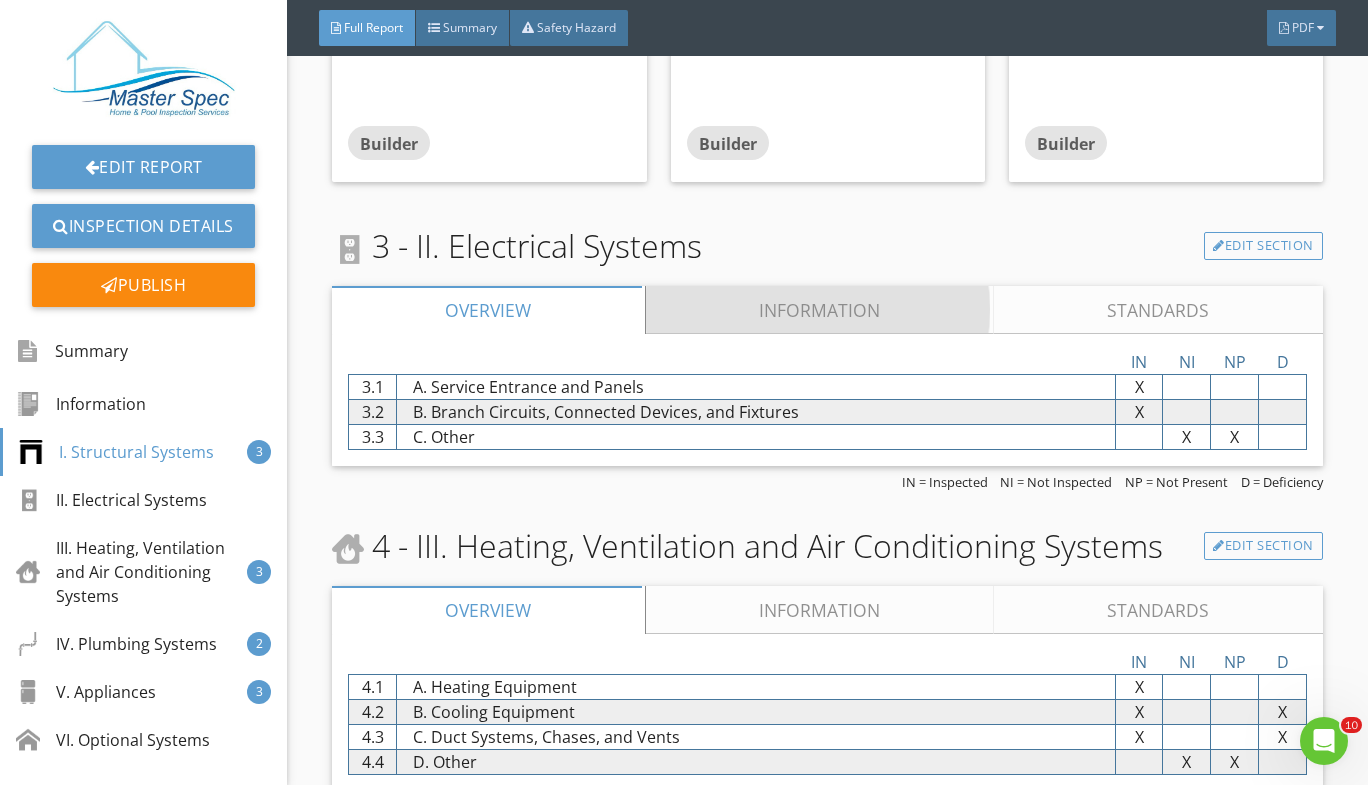 click on "Information" at bounding box center [820, 310] 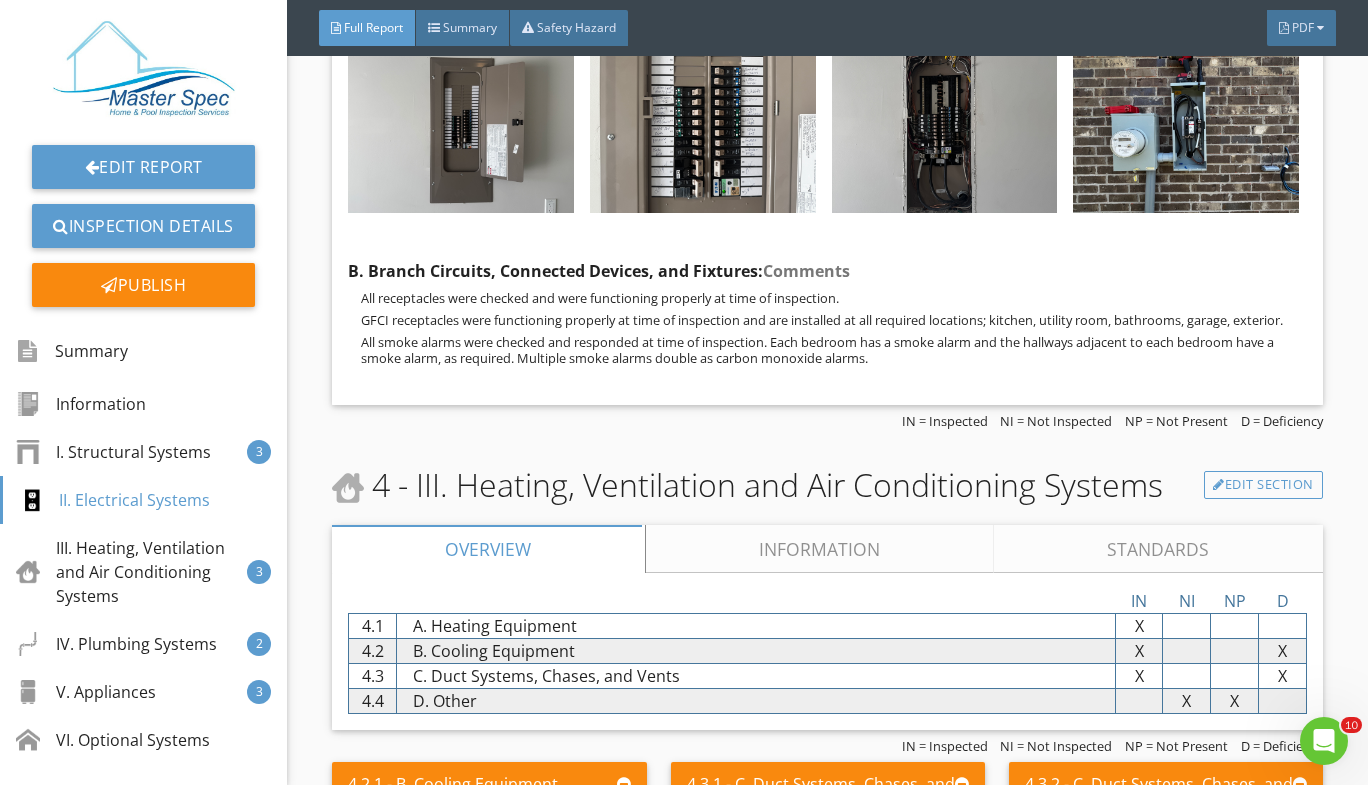 scroll, scrollTop: 4416, scrollLeft: 0, axis: vertical 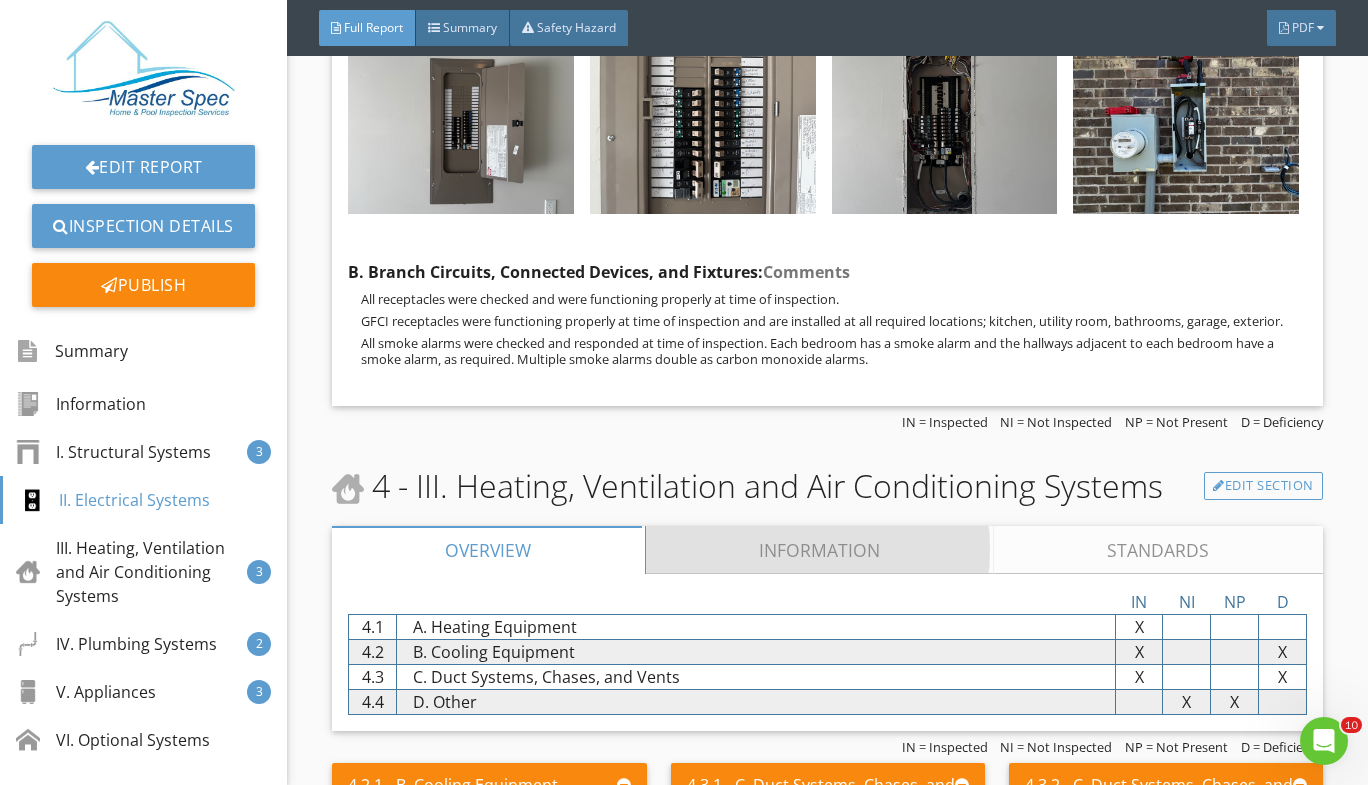 click on "Information" at bounding box center (820, 550) 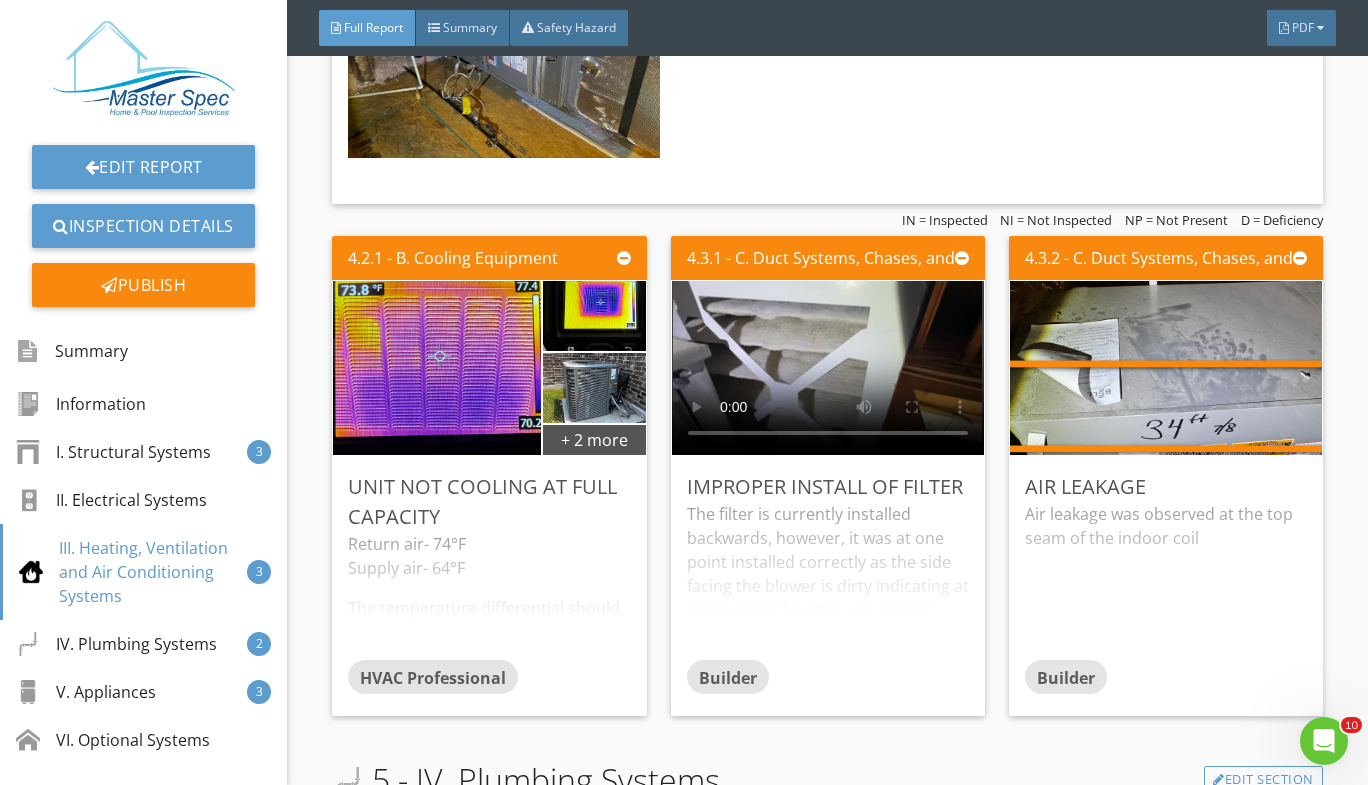scroll, scrollTop: 5271, scrollLeft: 0, axis: vertical 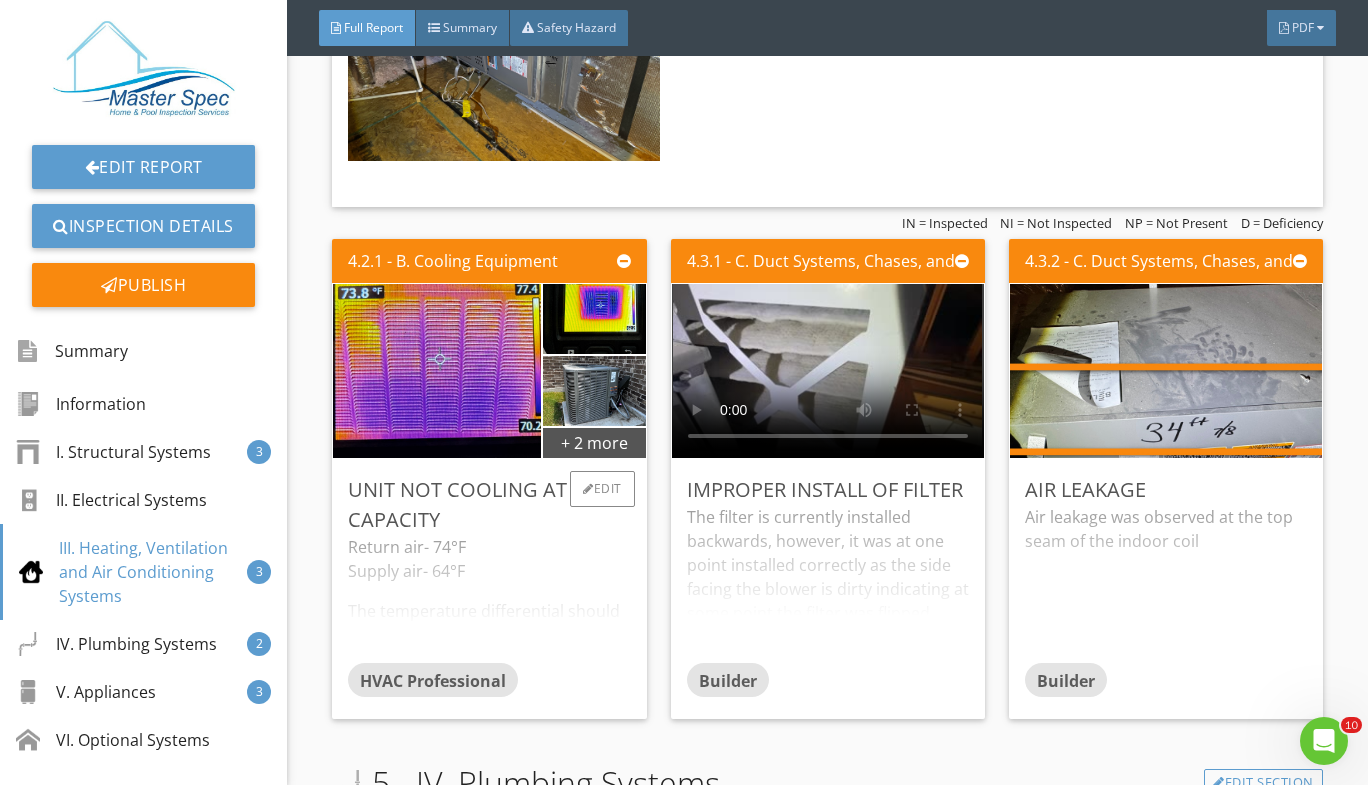 click on "Return air- 74°F Supply air- 64°F The temperature differential should ideally be between 15-22°F. The unit is not cooling at full capacity. These measurements are taken from the return and supply grilles, not from the coil. This could mean either the system itself is failing to cool adequately or there’s excessive loss in the ductwork. The fresh air system was running at time of inspection, drawing ambient hot air into the system during operation. This was shut off and the unit still failed to produce more than 10° of cooling and the indoor temperature never dropped 1°." at bounding box center [489, 599] 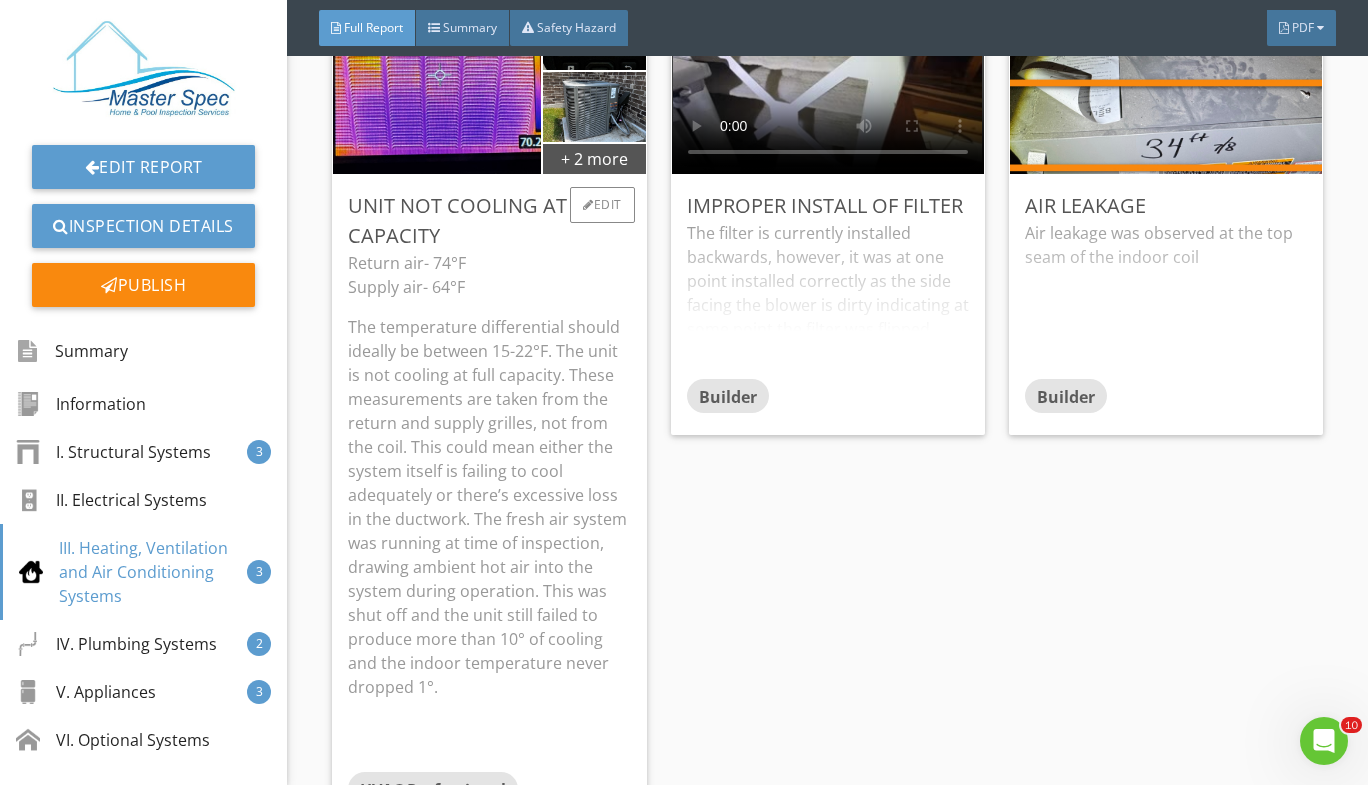 scroll, scrollTop: 5549, scrollLeft: 0, axis: vertical 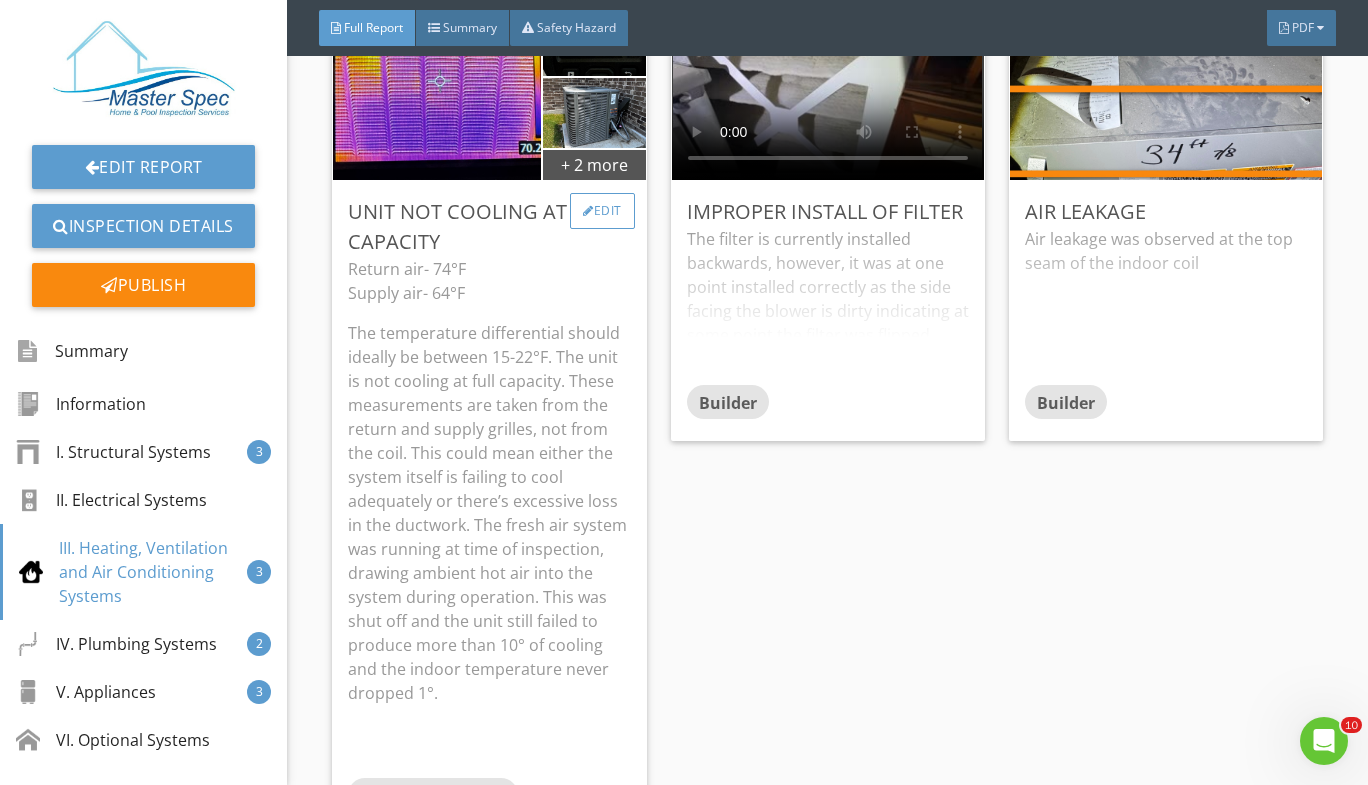 click on "Edit" at bounding box center [602, 211] 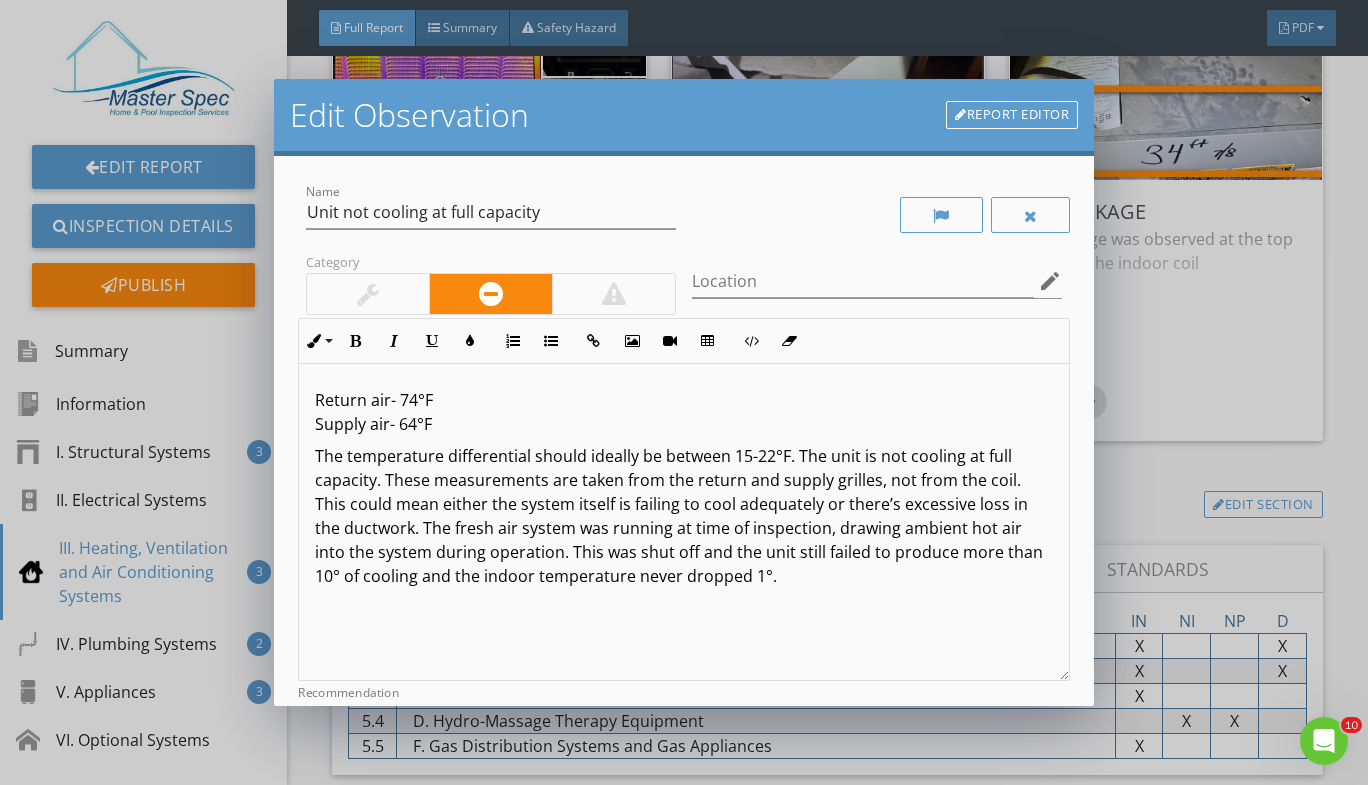 scroll, scrollTop: 1, scrollLeft: 0, axis: vertical 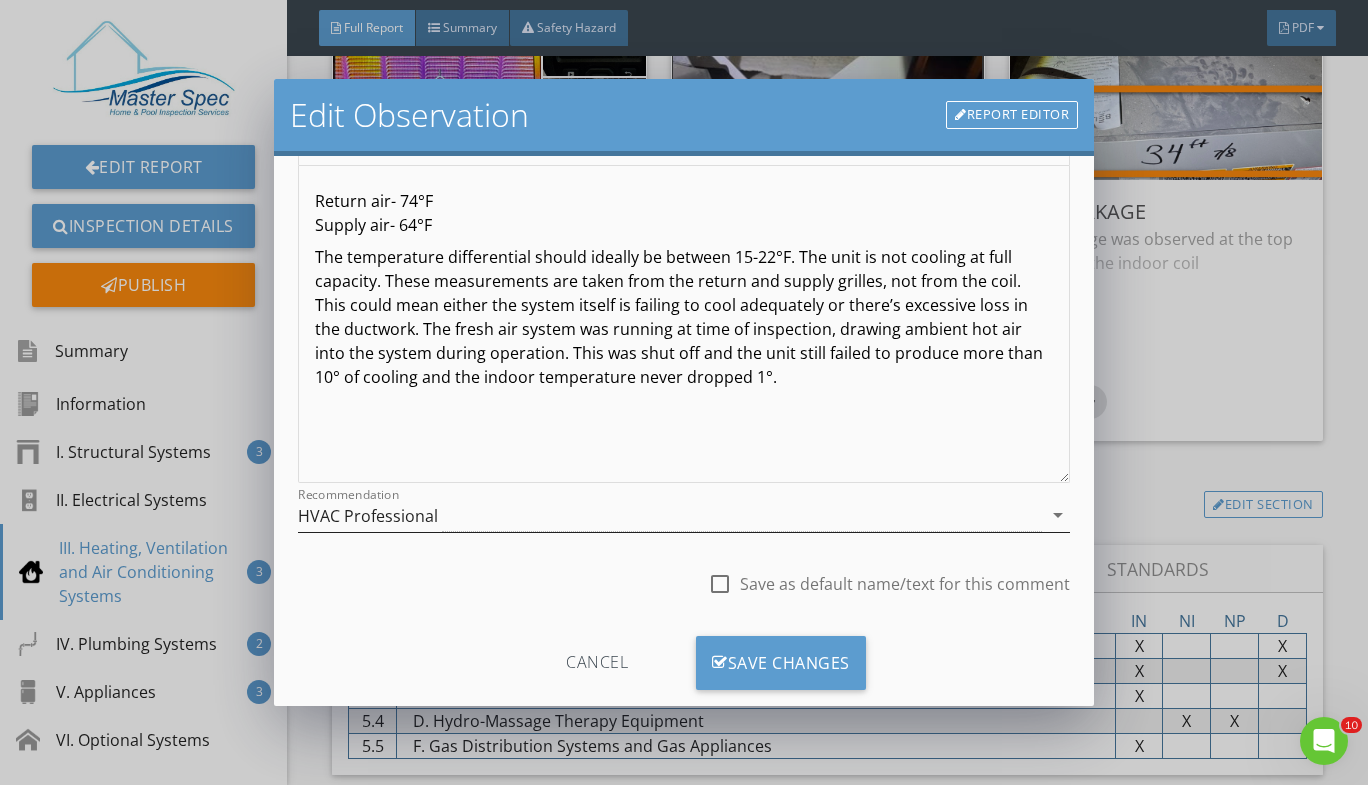 click on "Recommendation HVAC Professional arrow_drop_down" at bounding box center (684, 515) 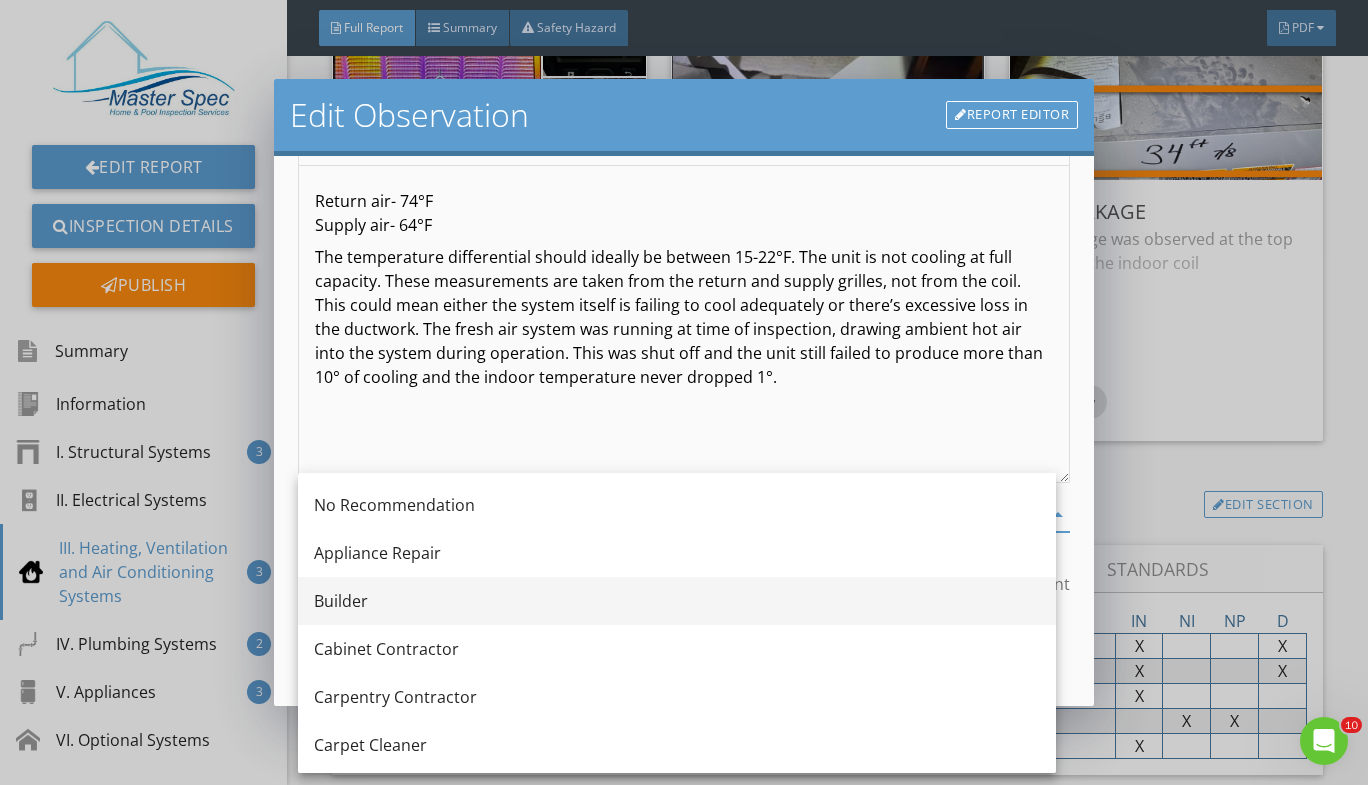 click on "Builder" at bounding box center (677, 601) 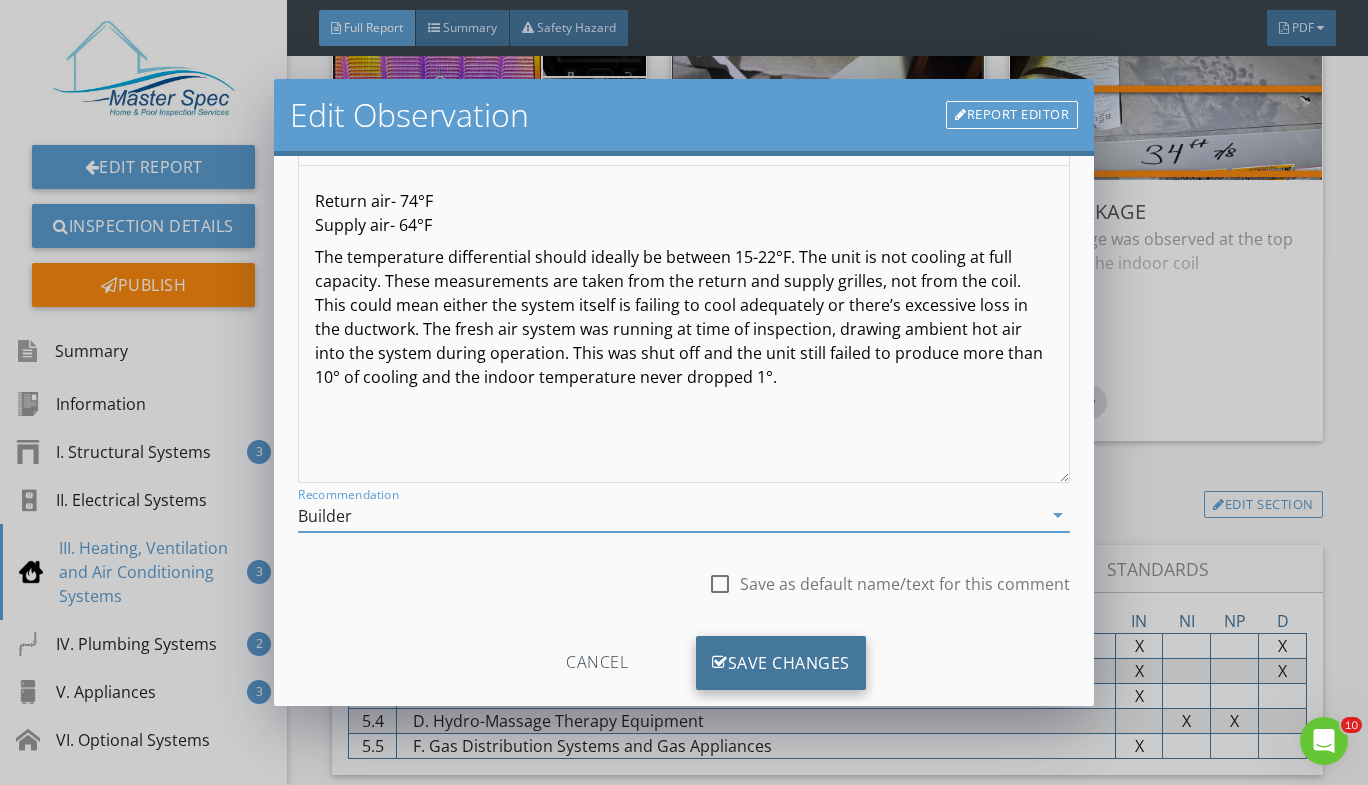 click on "Save Changes" at bounding box center [781, 663] 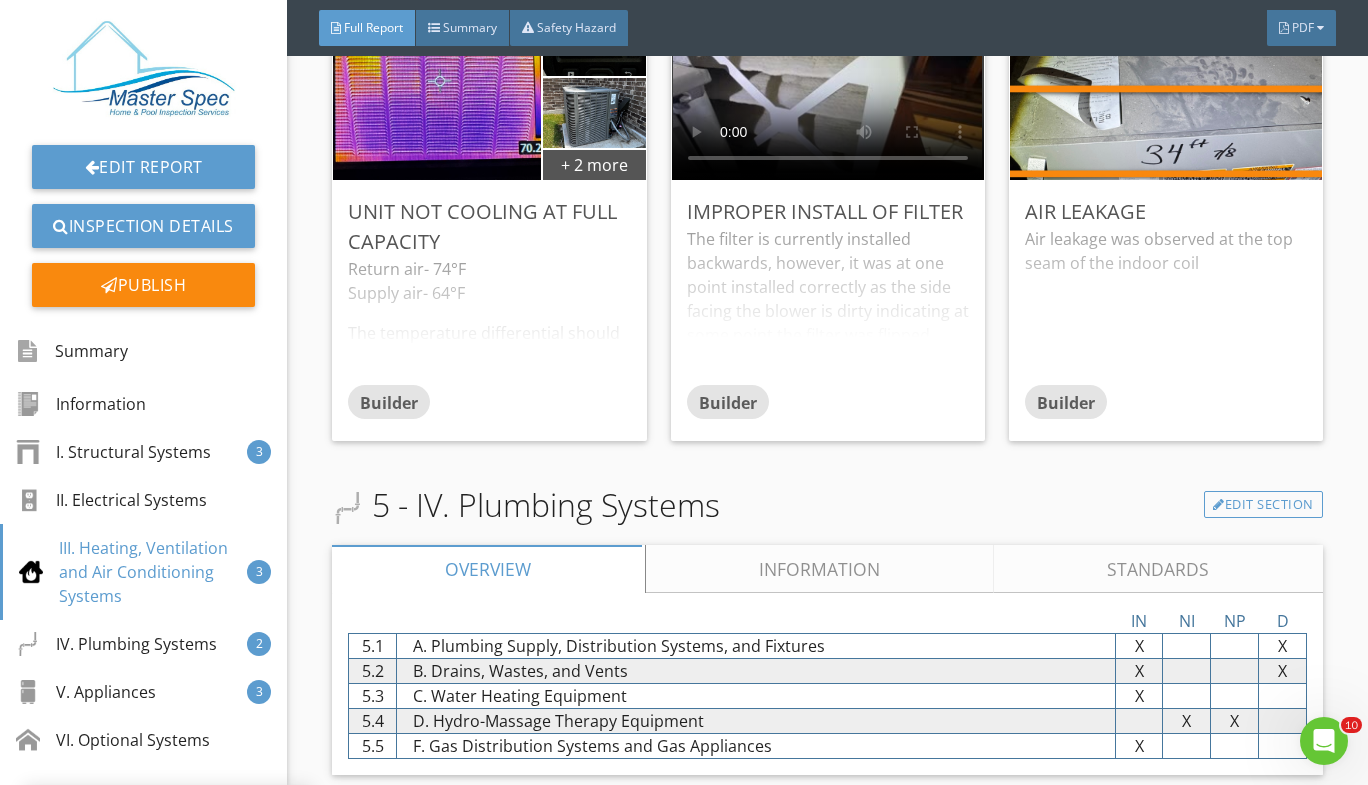 scroll, scrollTop: 0, scrollLeft: 0, axis: both 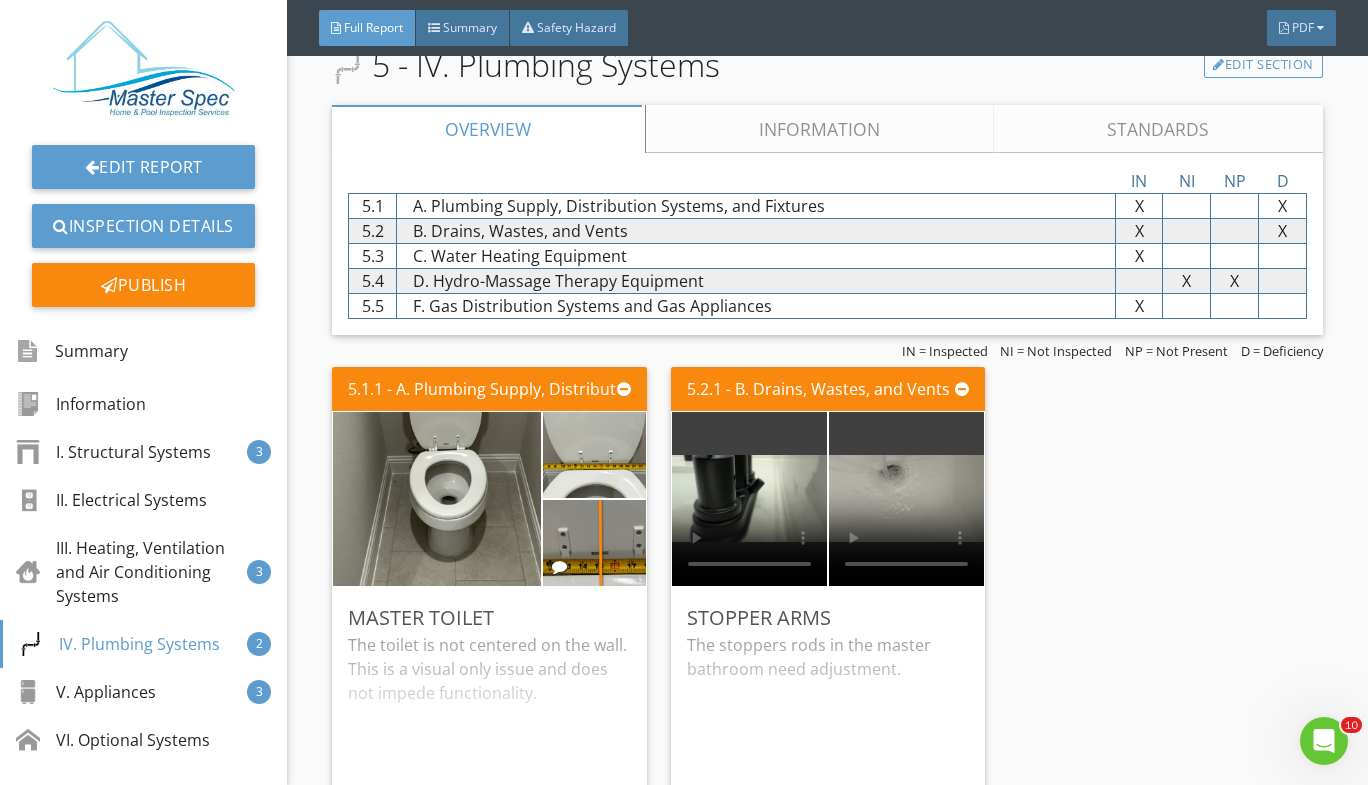 click on "Information" at bounding box center [820, 129] 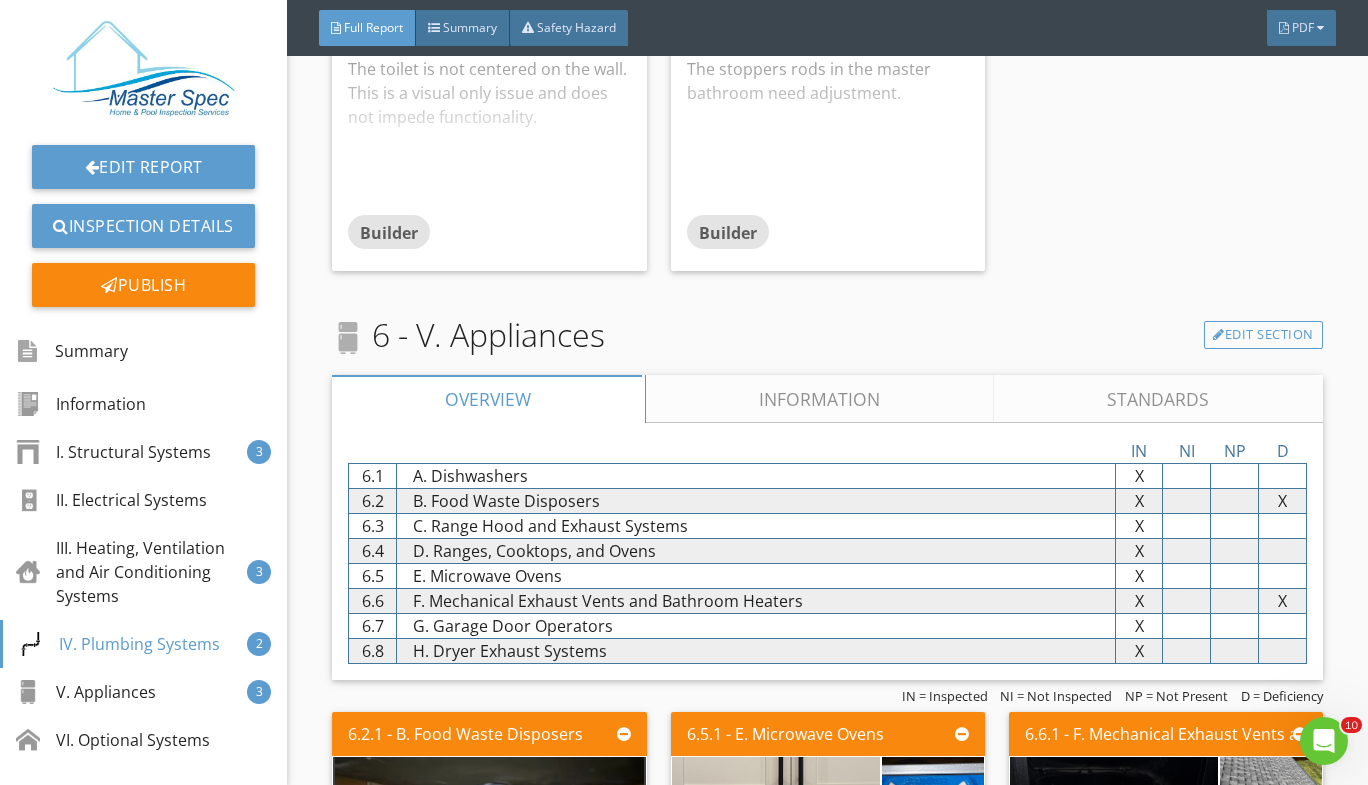 scroll, scrollTop: 7652, scrollLeft: 0, axis: vertical 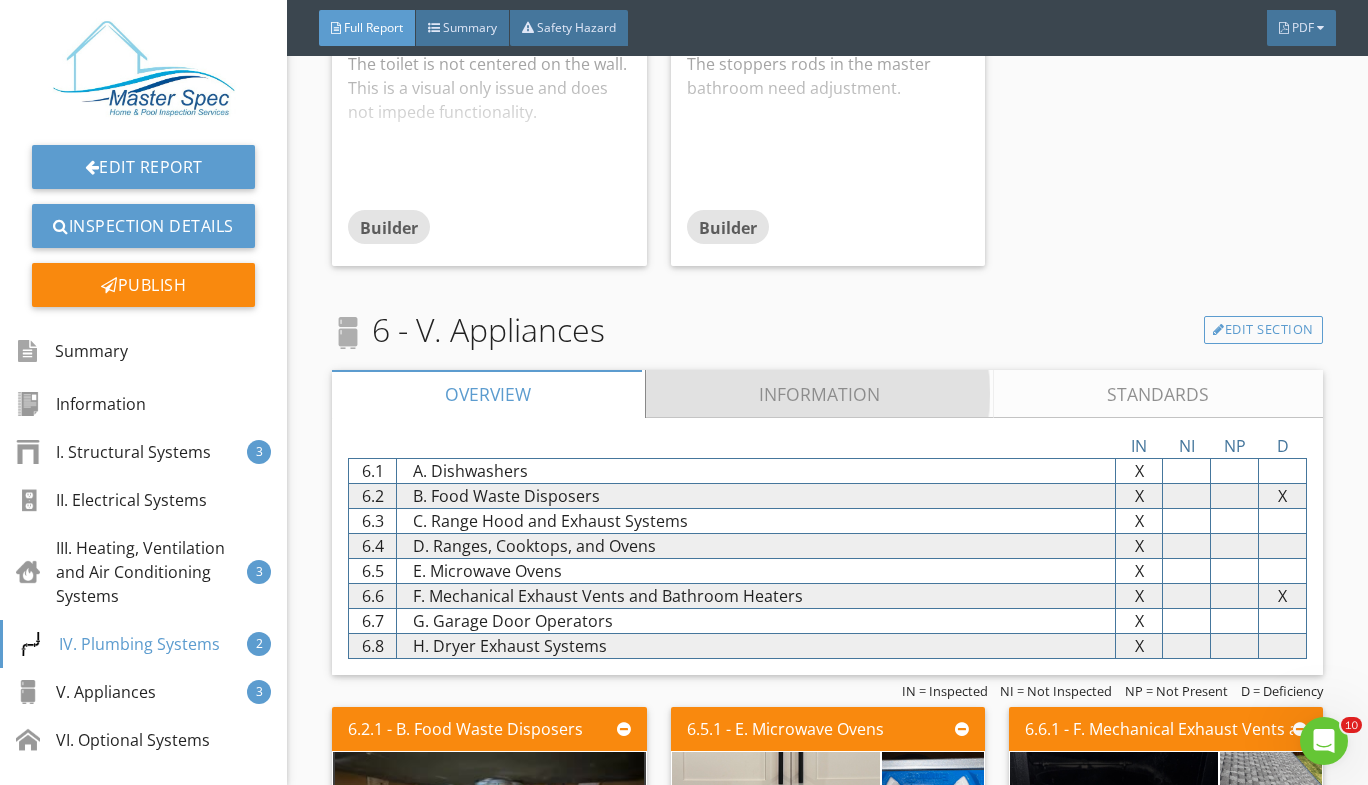 click on "Information" at bounding box center (820, 394) 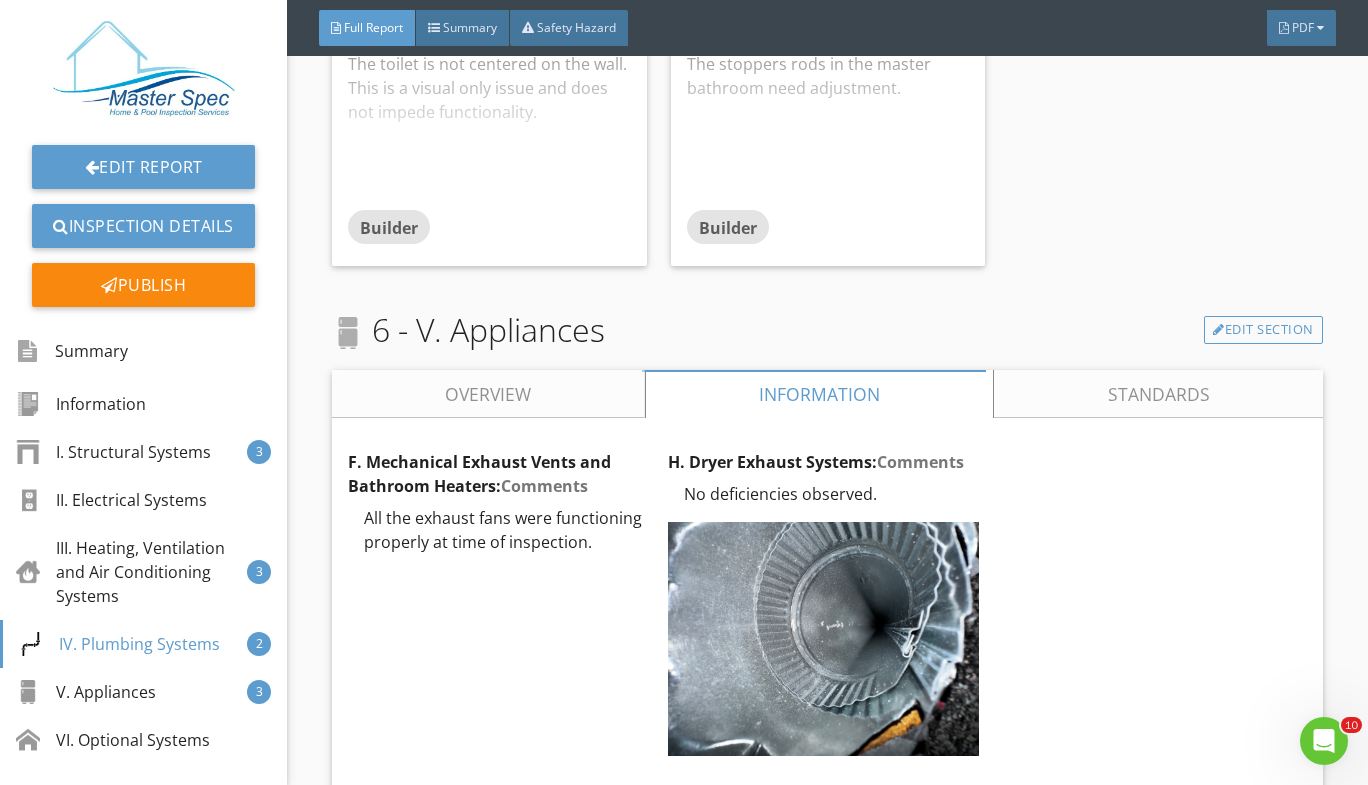 click on "F. Mechanical Exhaust Vents and Bathroom Heaters:
Comments       All the exhaust fans were functioning properly at time of inspection.
Edit
H. Dryer Exhaust Systems:
Comments       No deficiencies observed.
Edit
A. Dishwashers:
Comments       The unit was functioning properly at time of inspection. The unit was only run in "normal" operating mode.
Edit
C. Range Hood and Exhaust Systems:
Comments       The system was functioning properly at time of inspection.
Edit
D. Ranges, Cooktops, and Ovens:
Comments       The unit was functioning properly at time of inspection. The unit was only run in "normal" operating mode.
Edit
E. Microwave Ovens:
Comments       The unit was functioning properly at time of inspection. The unit was only run in "normal" operating mode.
Edit
Comments" at bounding box center [827, 1290] 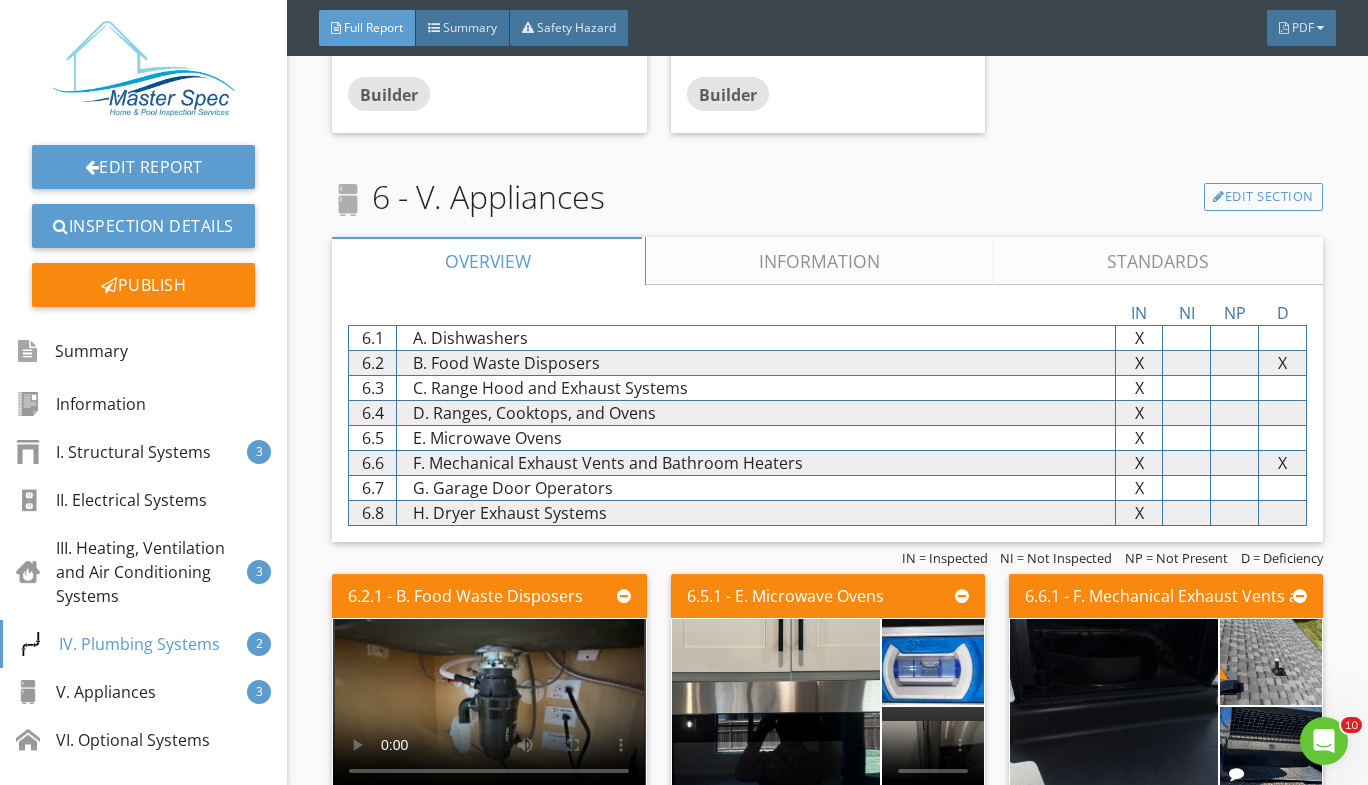 scroll, scrollTop: 7810, scrollLeft: 0, axis: vertical 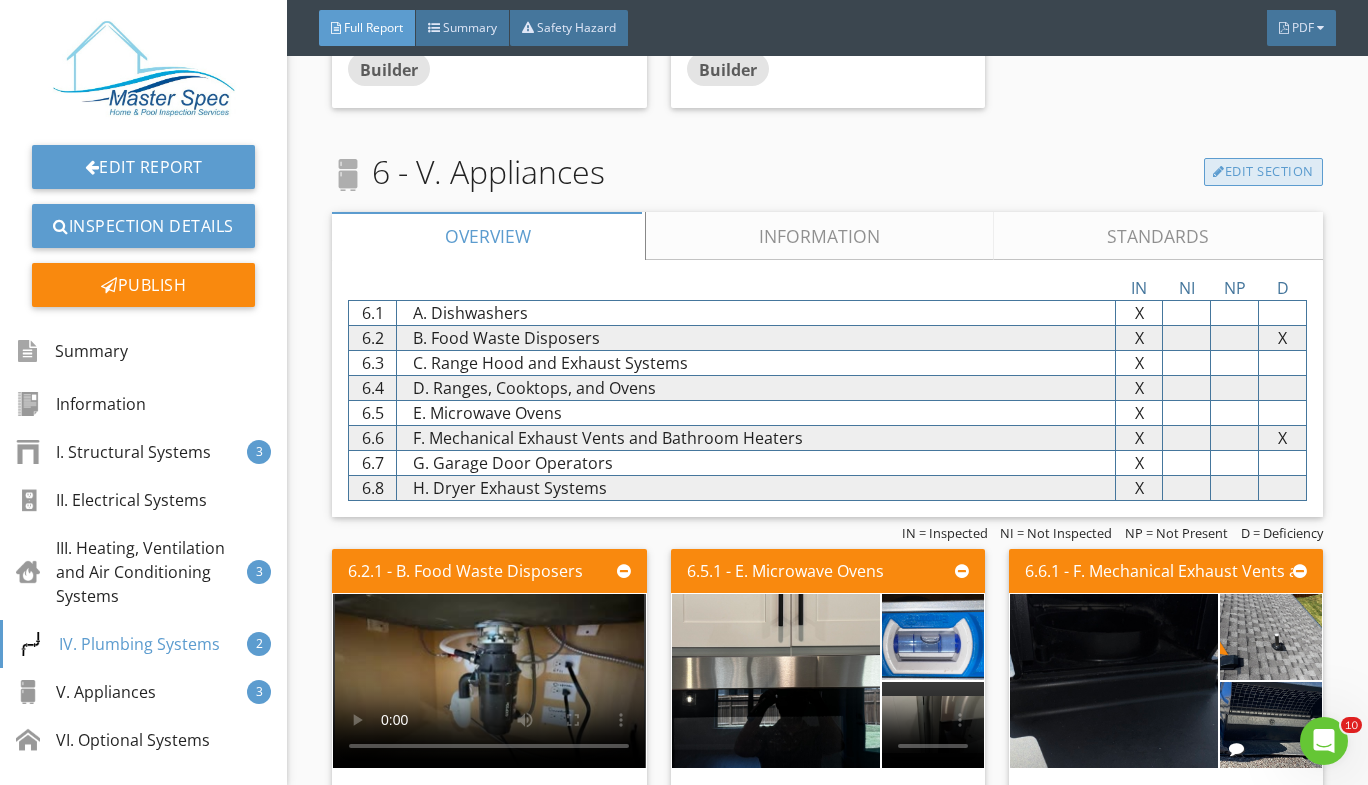 click on "Edit Section" at bounding box center (1263, 172) 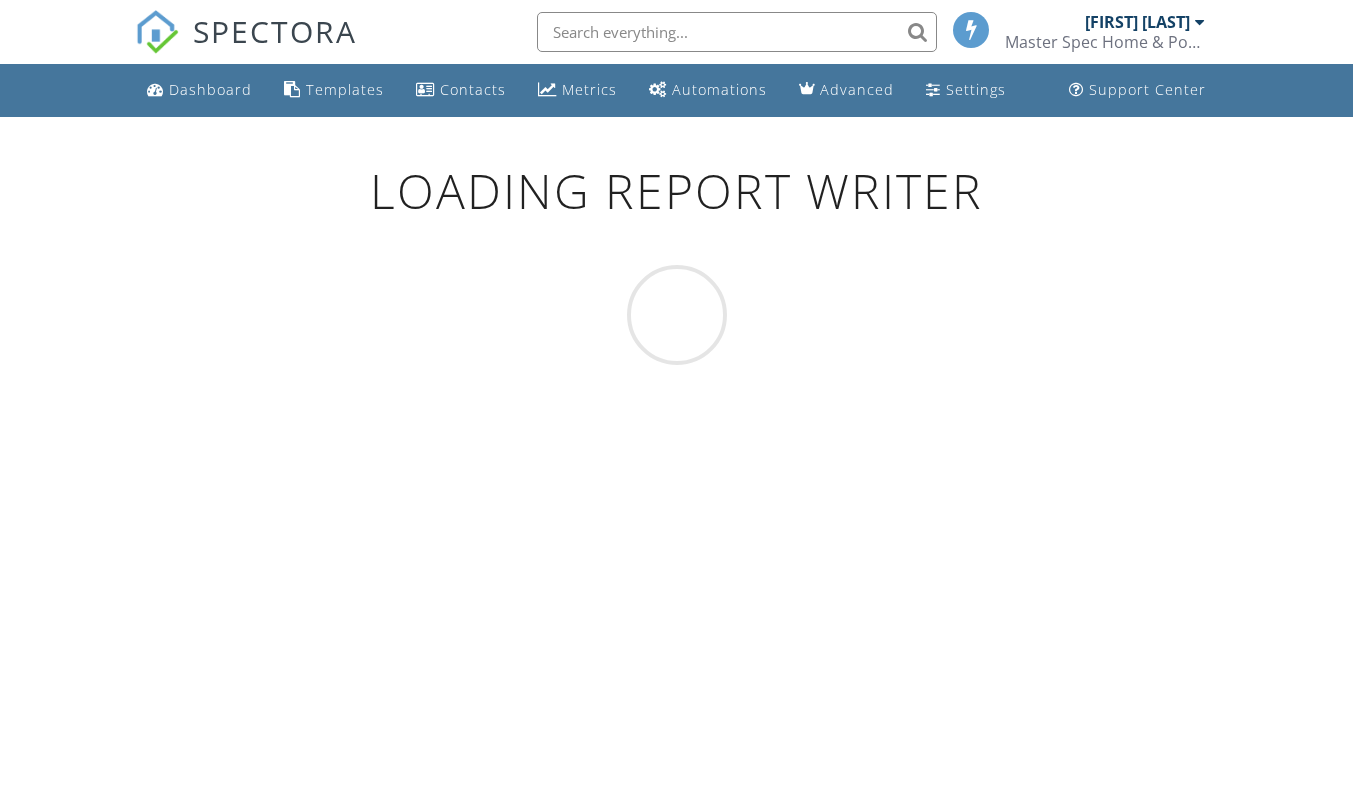 scroll, scrollTop: 0, scrollLeft: 0, axis: both 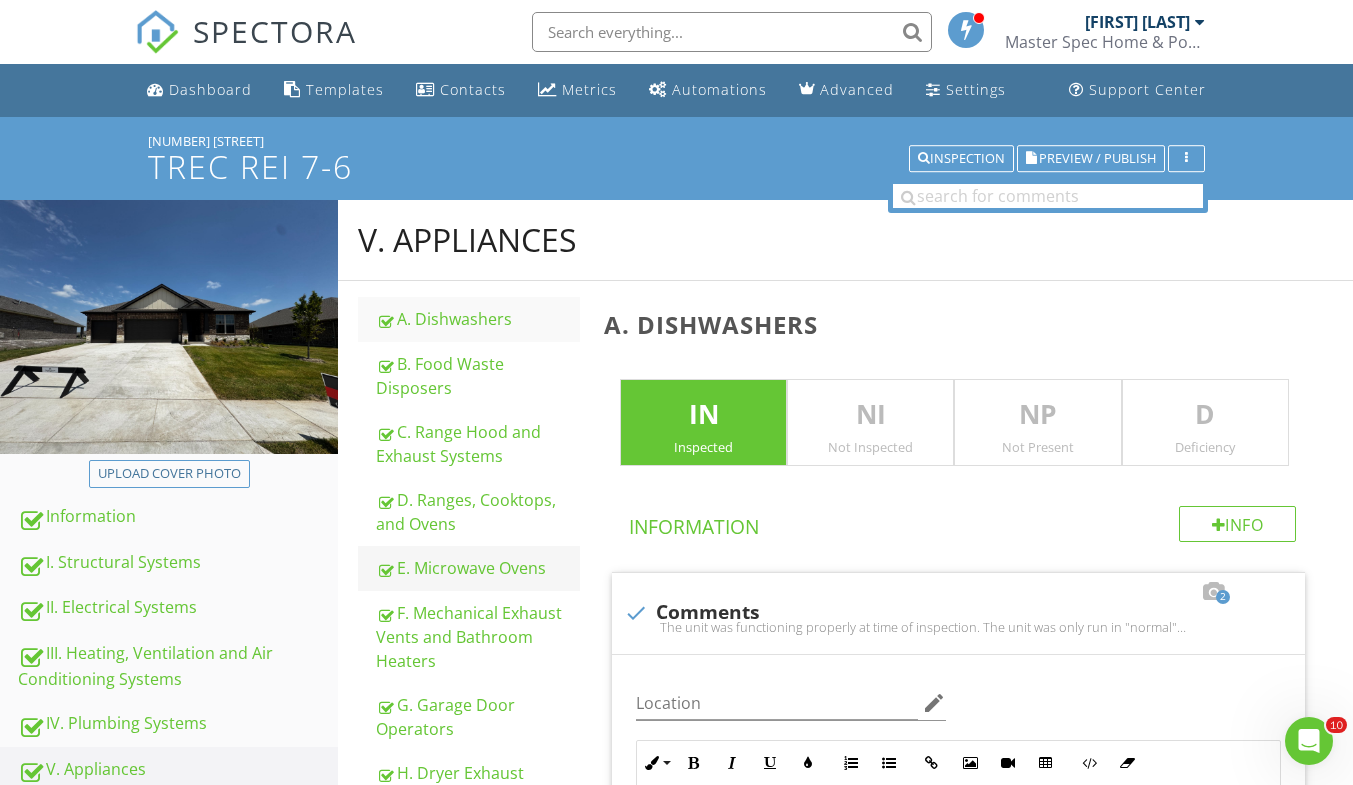 click on "E. Microwave Ovens" at bounding box center (478, 568) 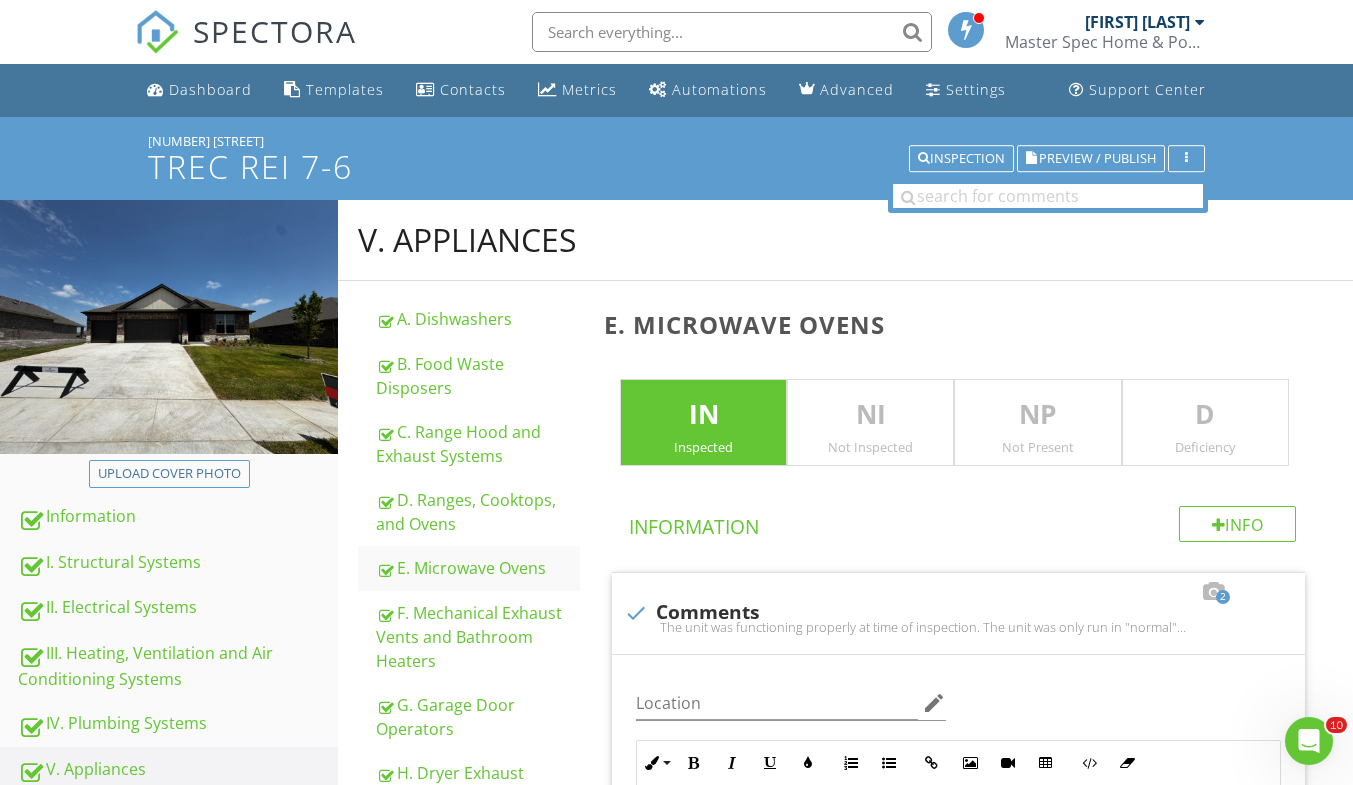 click on "D" at bounding box center [1205, 415] 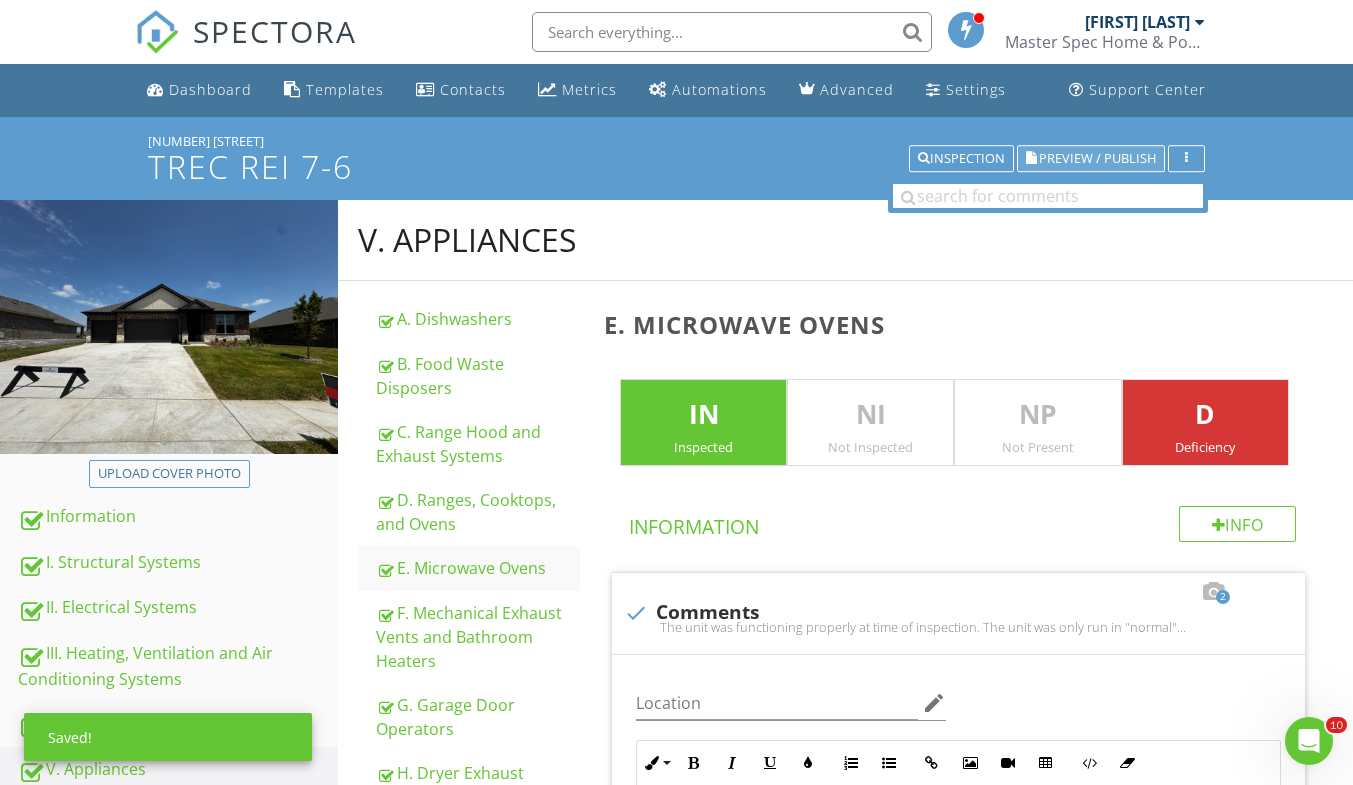 click on "Preview / Publish" at bounding box center (1097, 158) 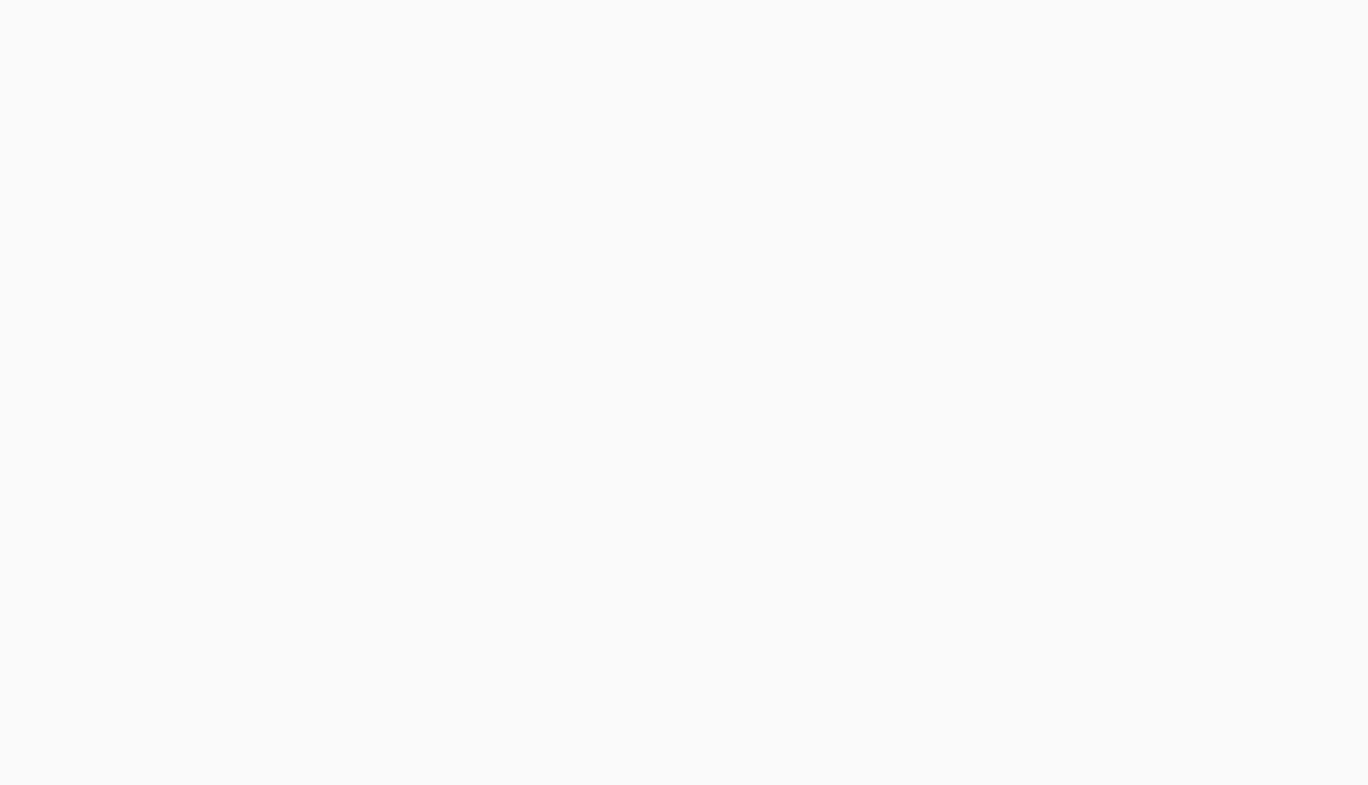 scroll, scrollTop: 0, scrollLeft: 0, axis: both 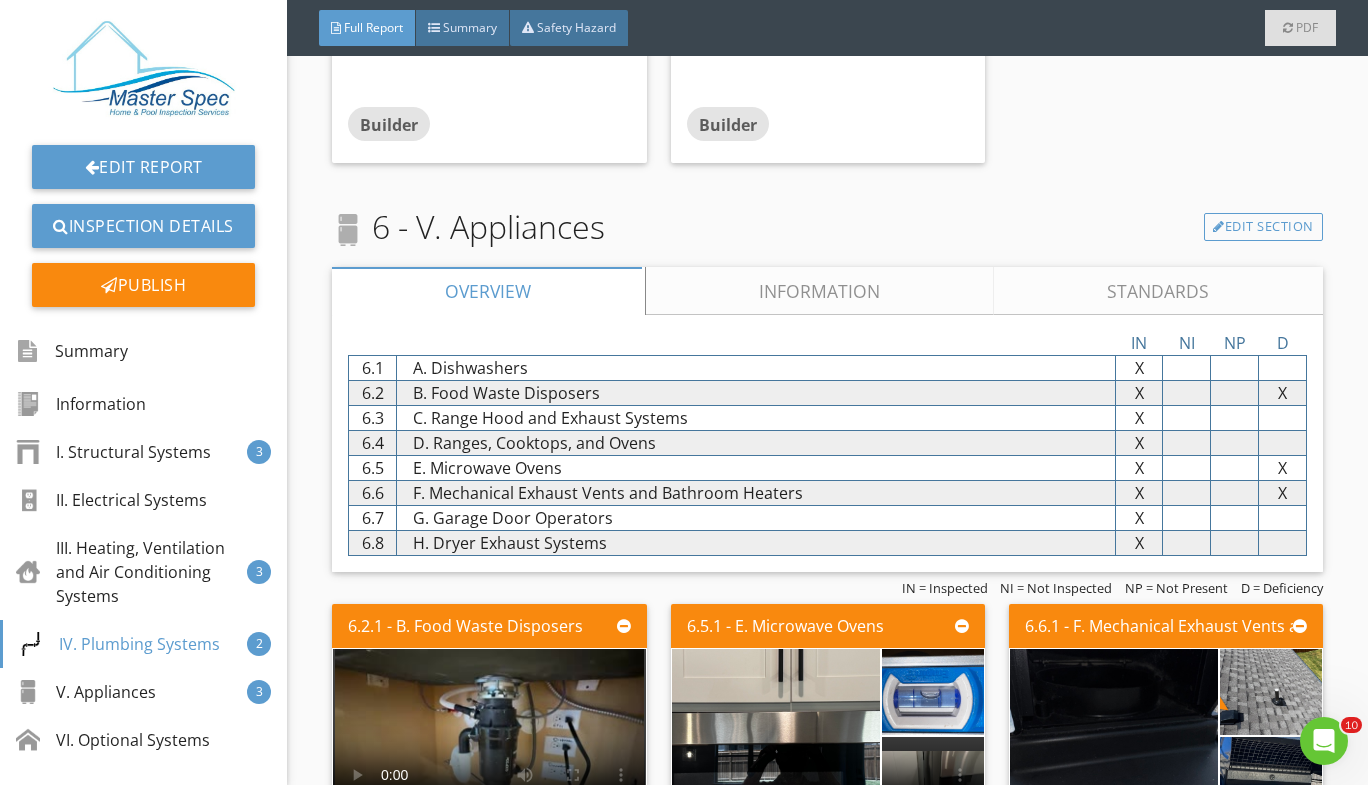 click on "Information" at bounding box center [820, 291] 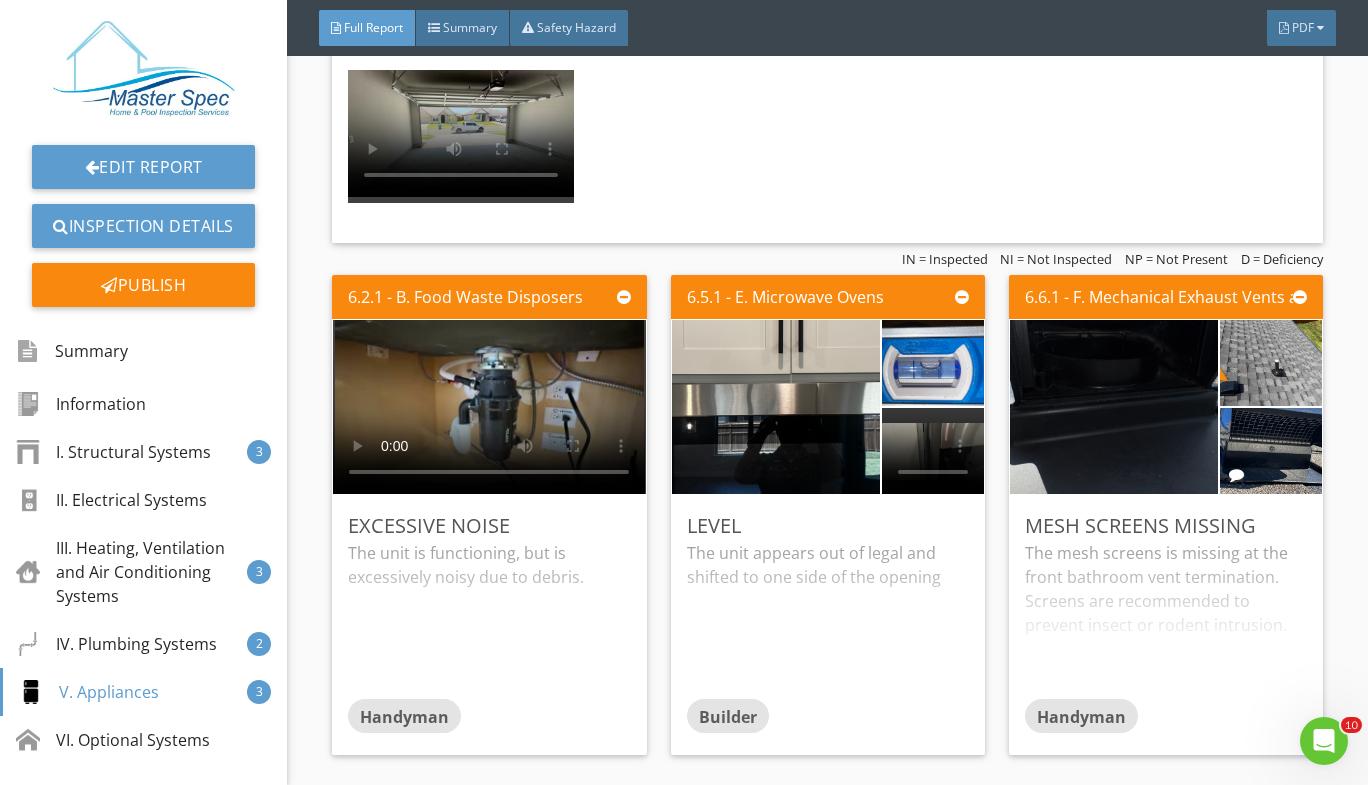 scroll, scrollTop: 5674, scrollLeft: 0, axis: vertical 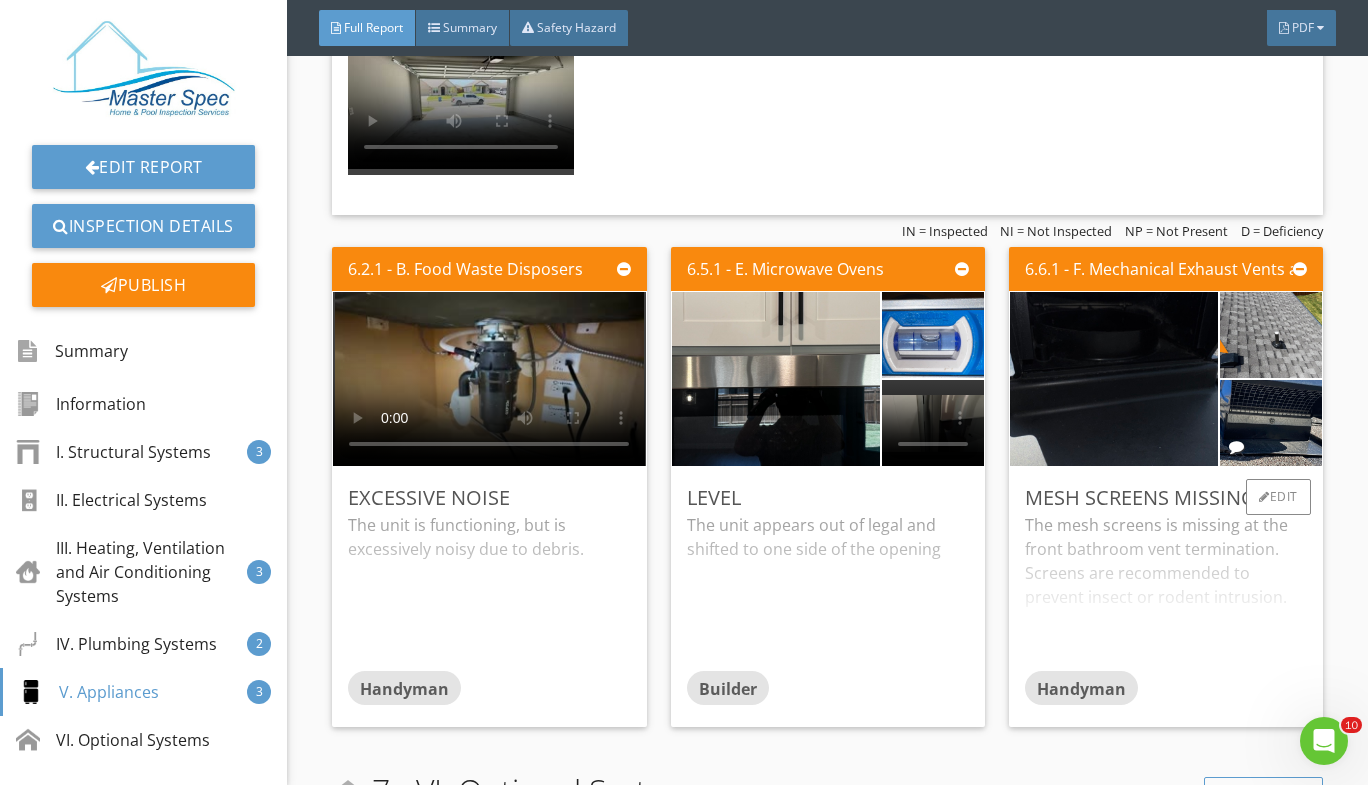 click on "The mesh screens is missing at the front bathroom vent termination. Screens are recommended to prevent insect or rodent intrusion." at bounding box center (1166, 592) 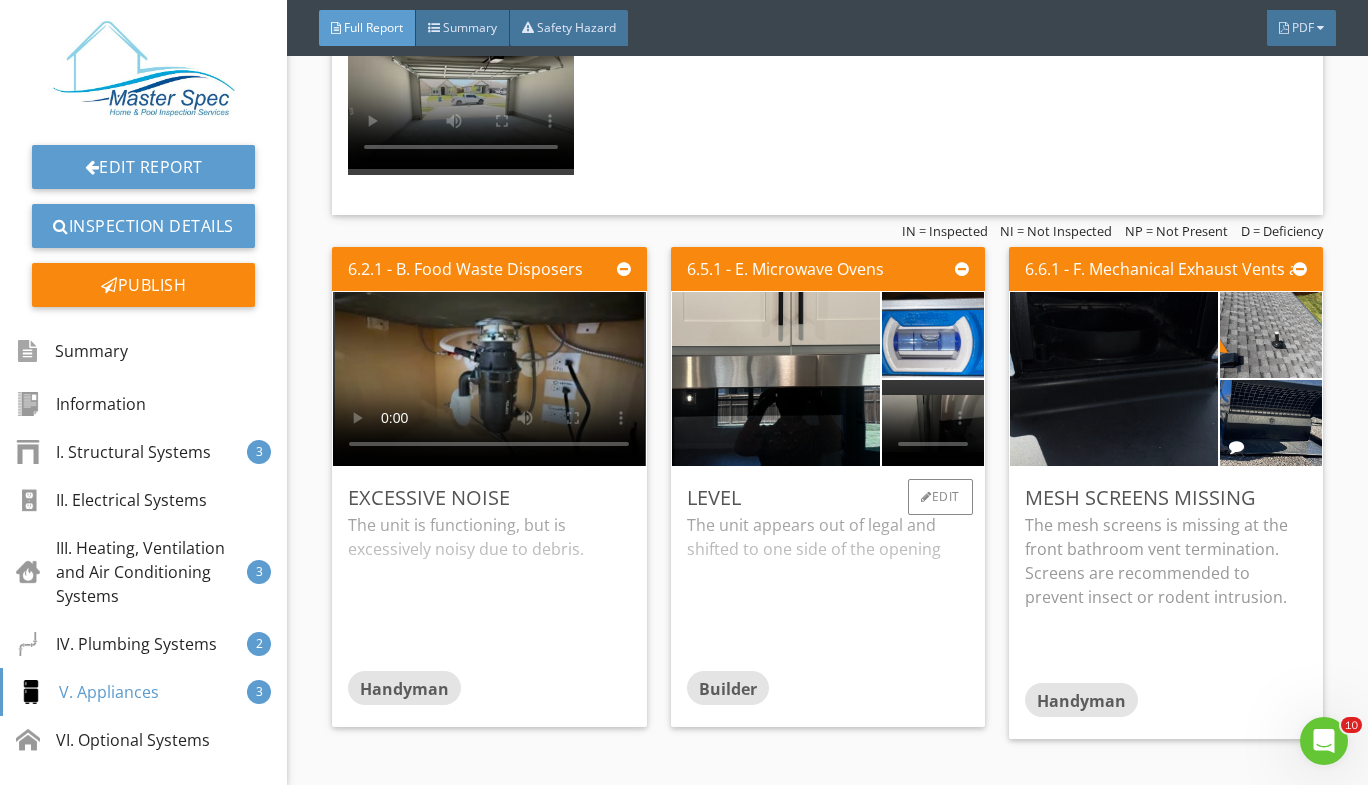 click on "The unit appears out of legal and shifted to one side of the opening" at bounding box center (828, 592) 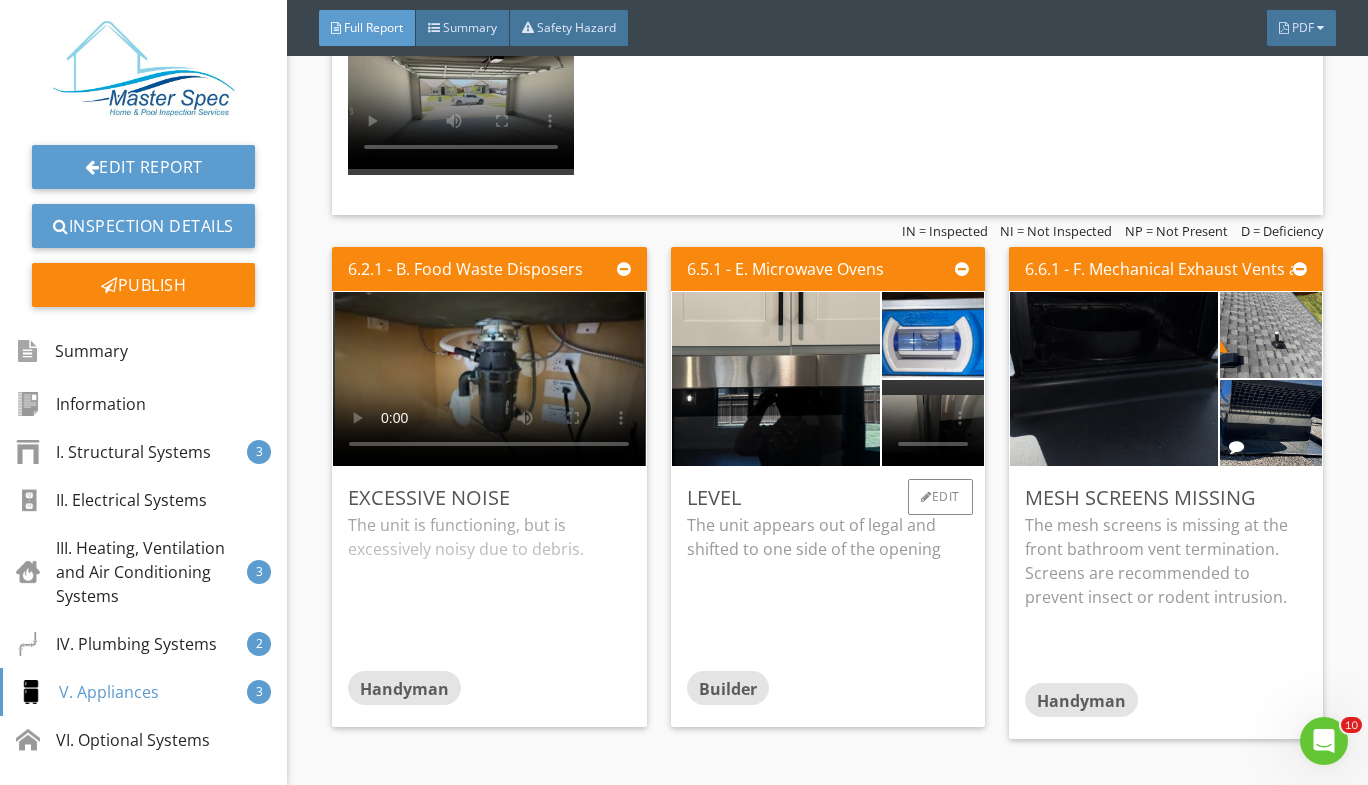 click on "The unit appears out of legal and shifted to one side of the opening" at bounding box center [828, 537] 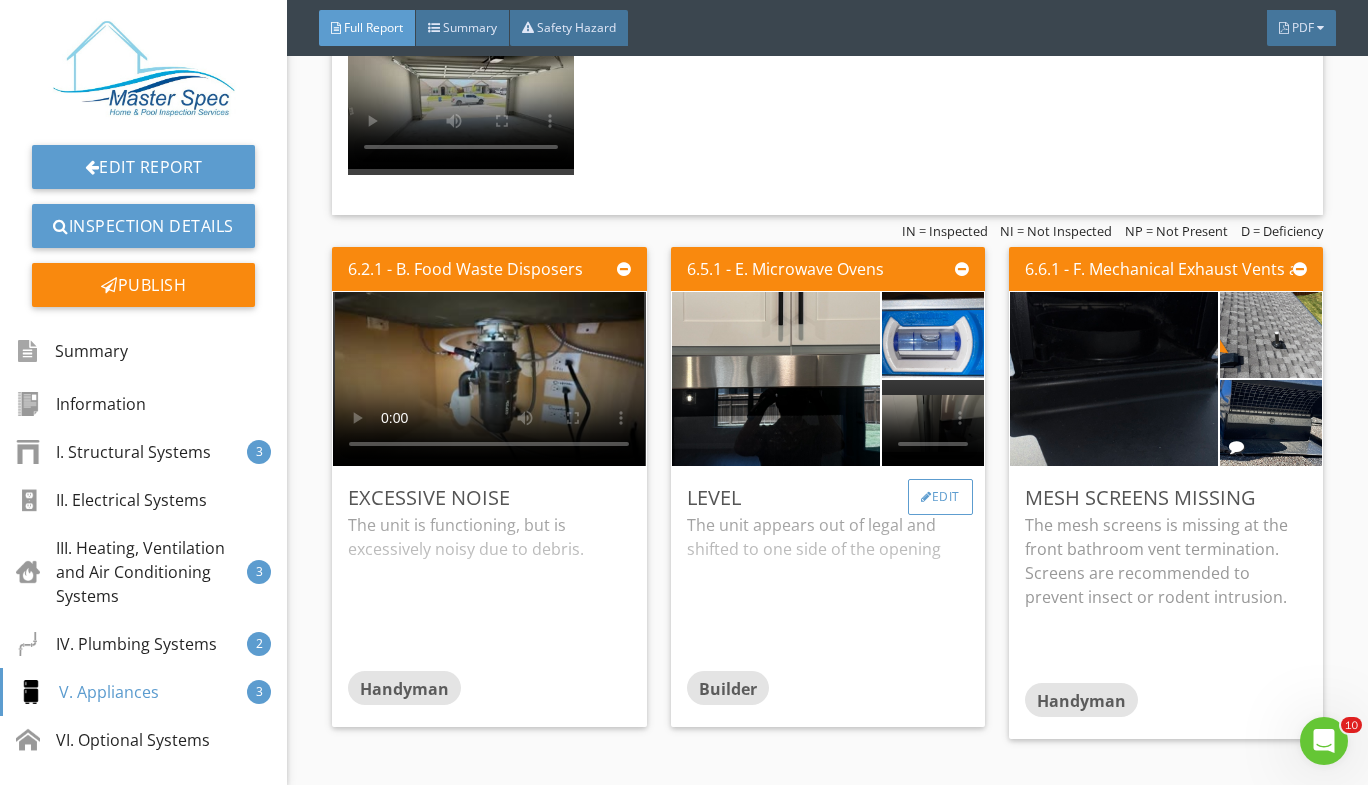 click at bounding box center [926, 497] 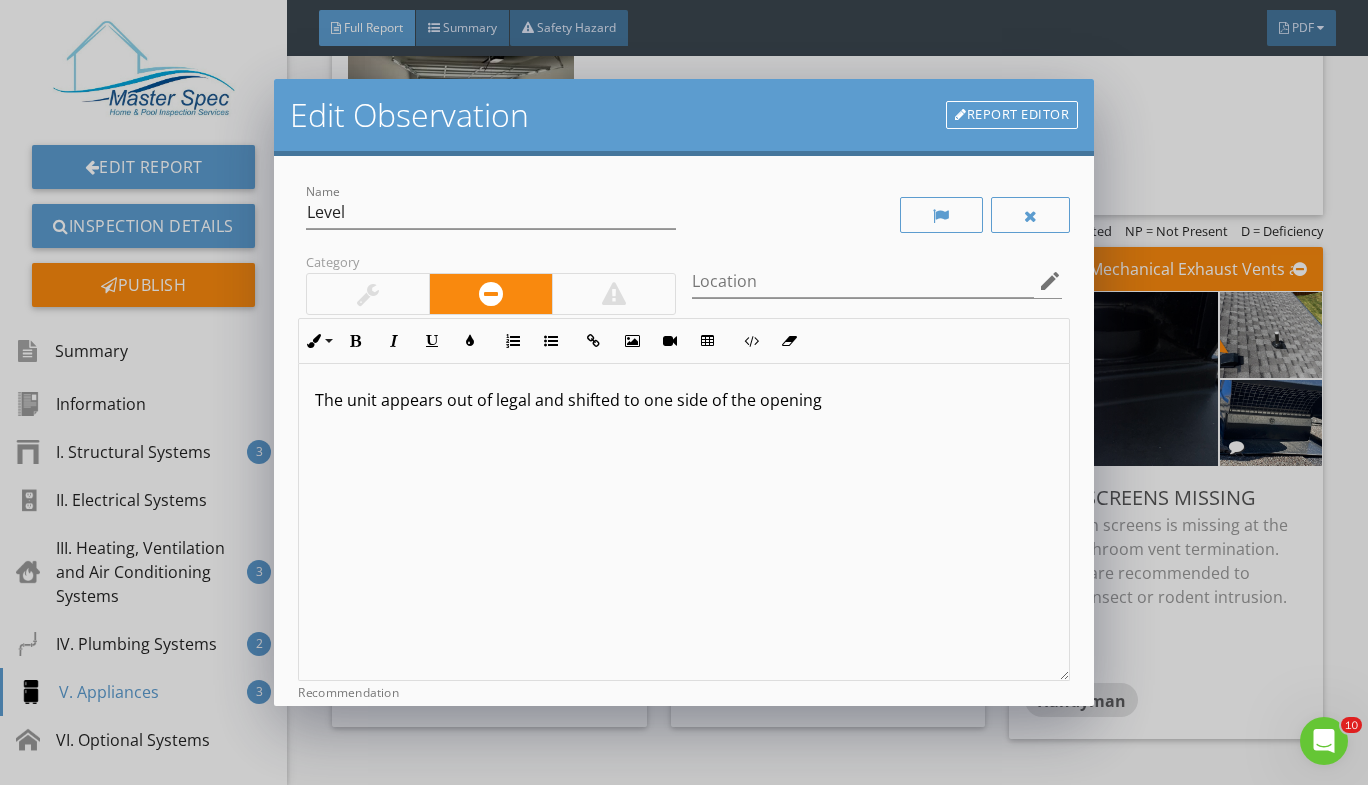 click on "The unit appears out of legal and shifted to one side of the opening" at bounding box center (684, 400) 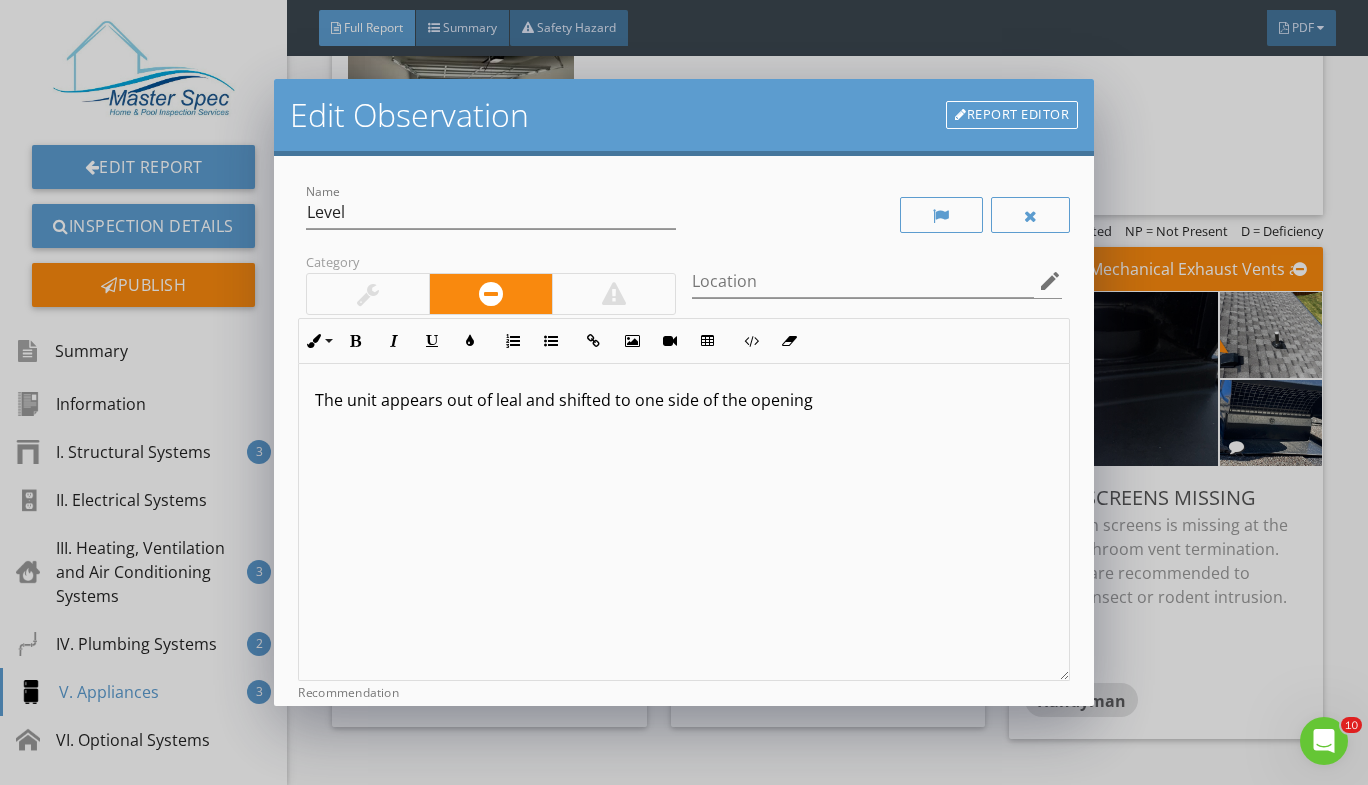 type 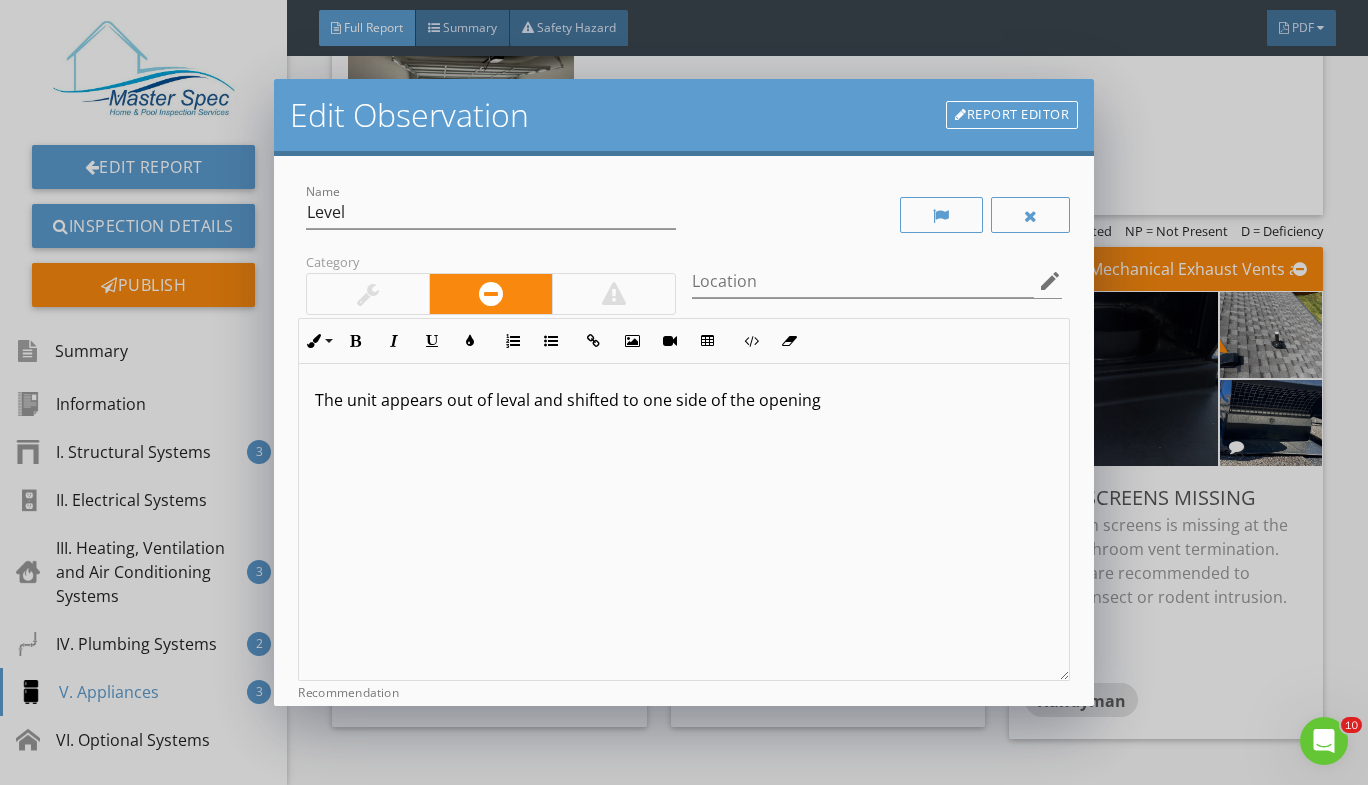 scroll, scrollTop: 1, scrollLeft: 0, axis: vertical 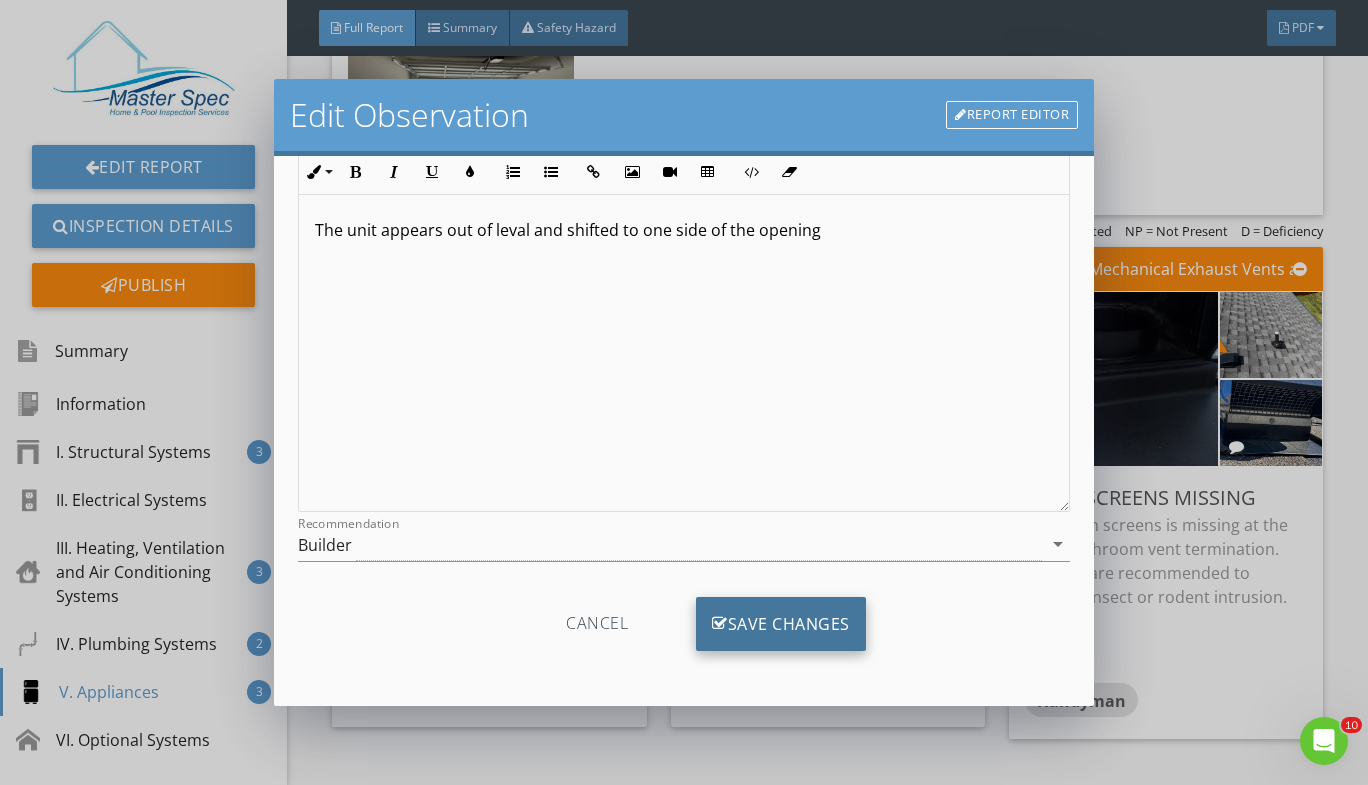 click at bounding box center [720, 624] 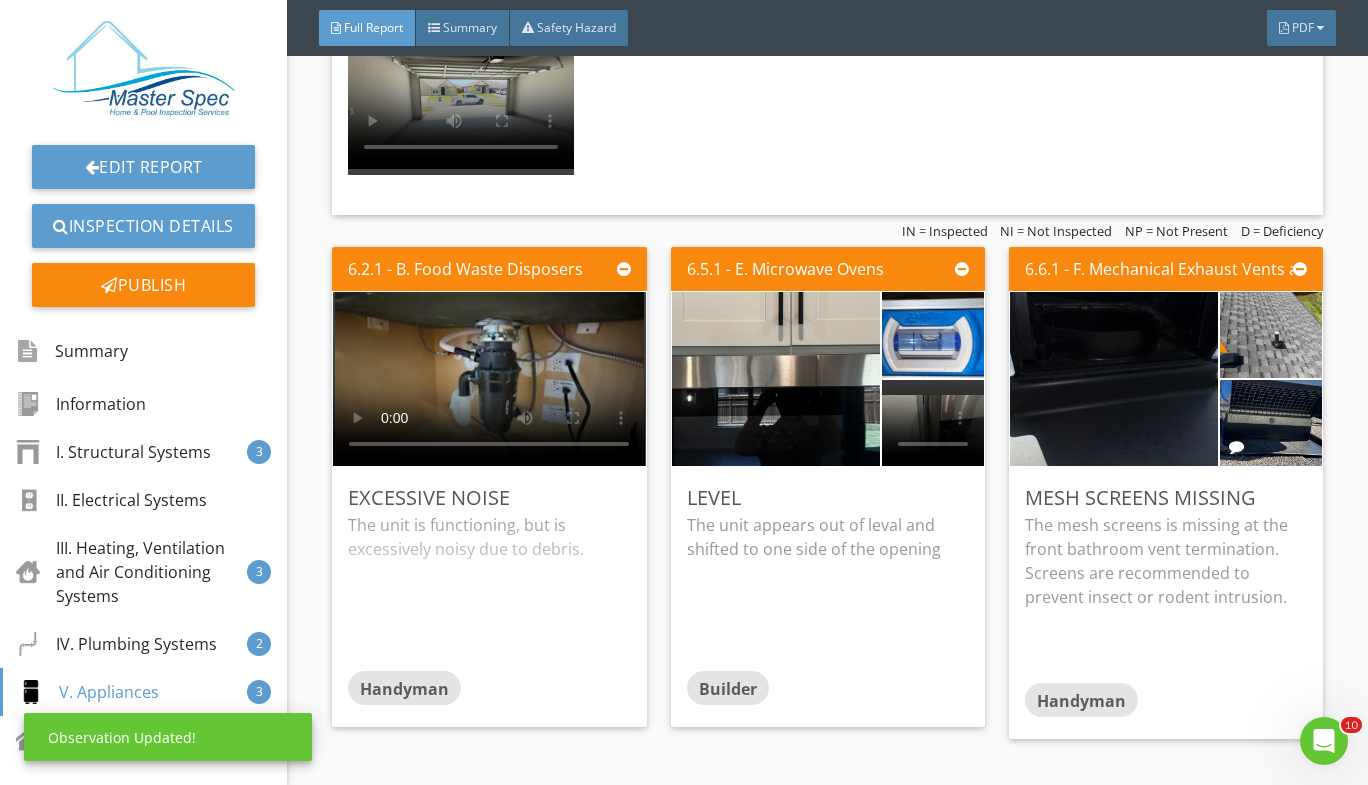 scroll, scrollTop: 0, scrollLeft: 0, axis: both 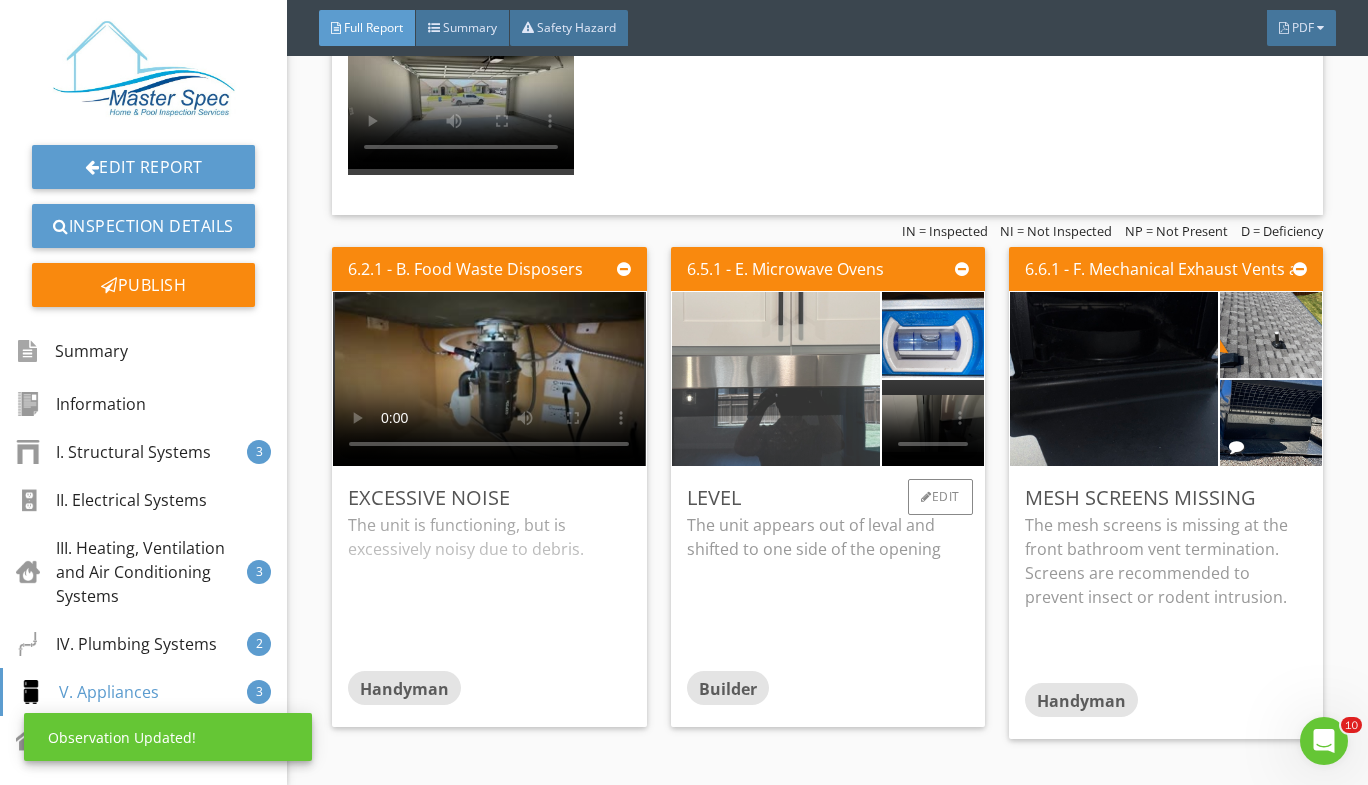 click at bounding box center [775, 379] 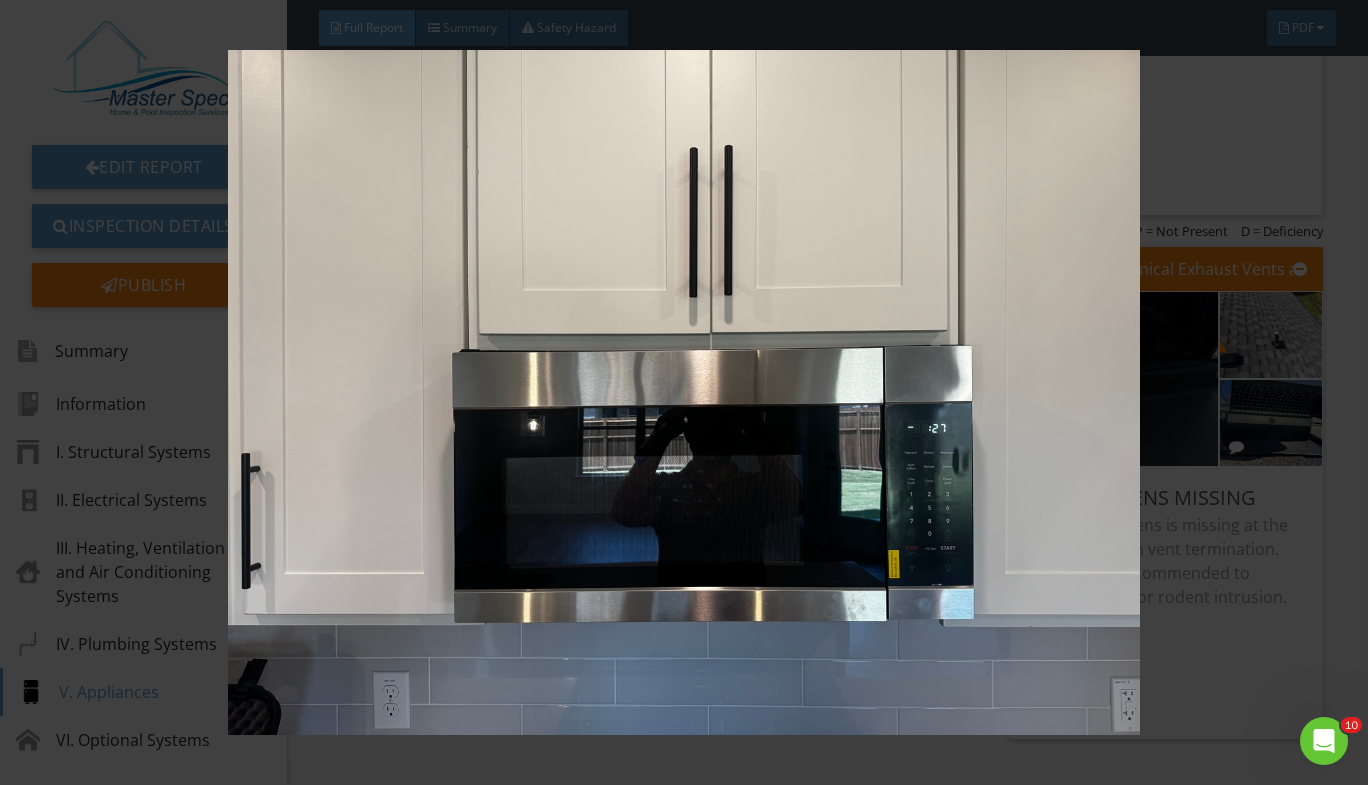 click at bounding box center [684, 392] 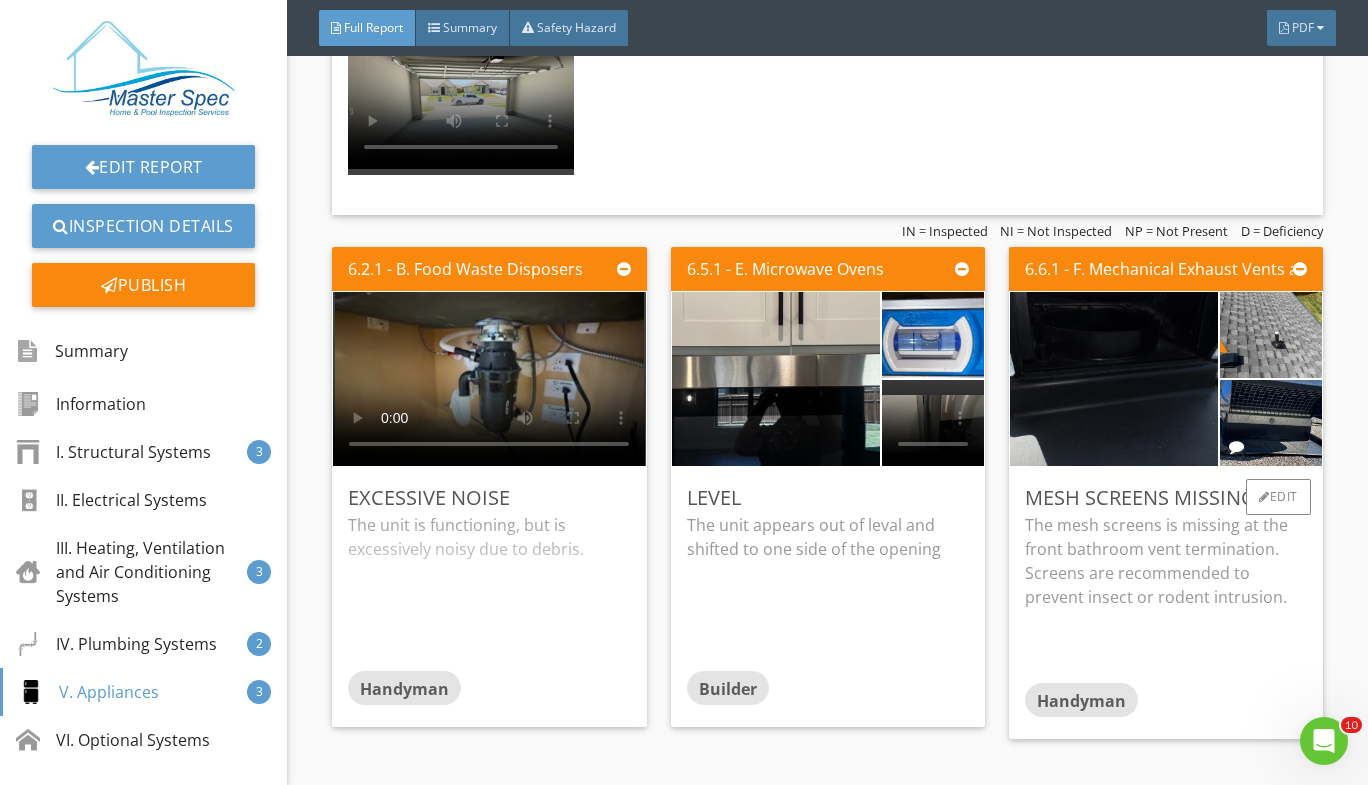 click on "The mesh screens is missing at the front bathroom vent termination. Screens are recommended to prevent insect or rodent intrusion." at bounding box center (1166, 561) 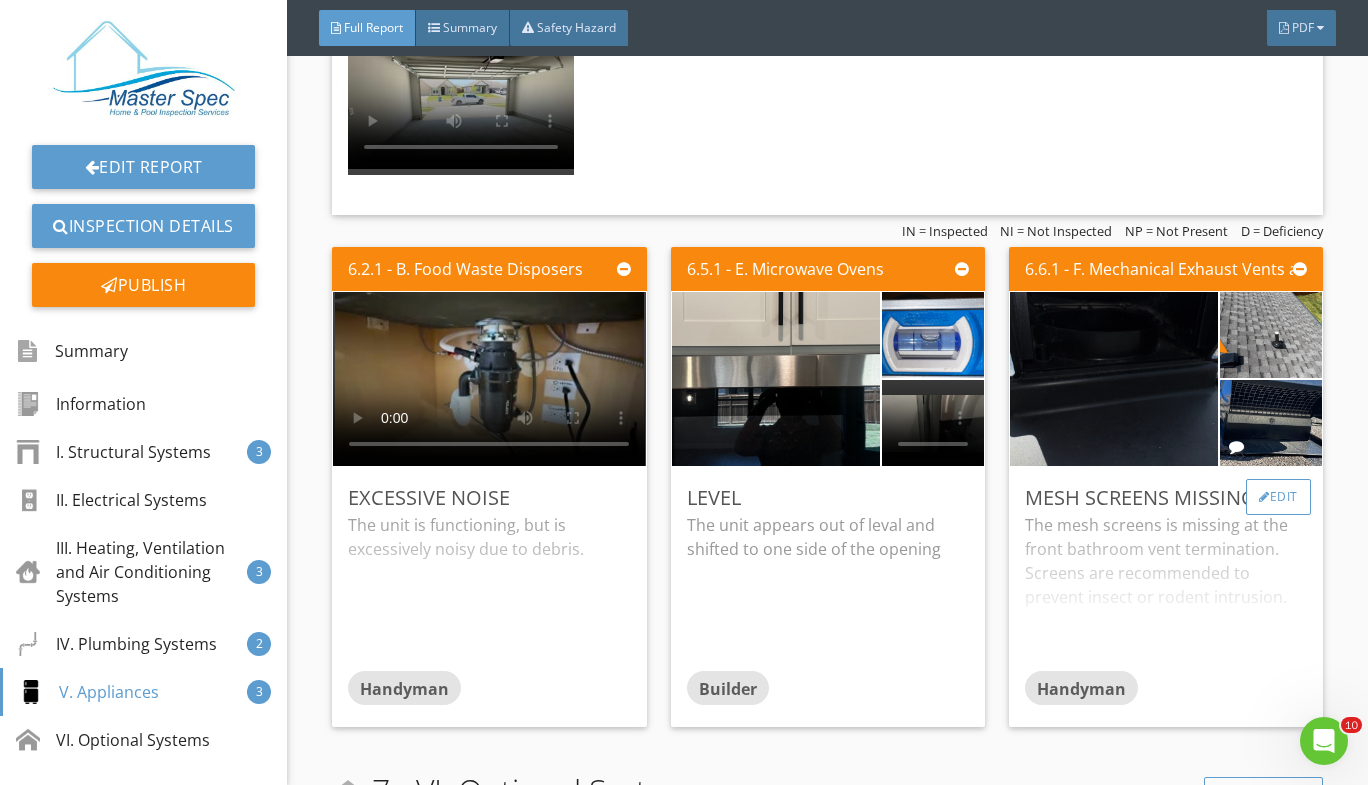 click on "Edit" at bounding box center [1278, 497] 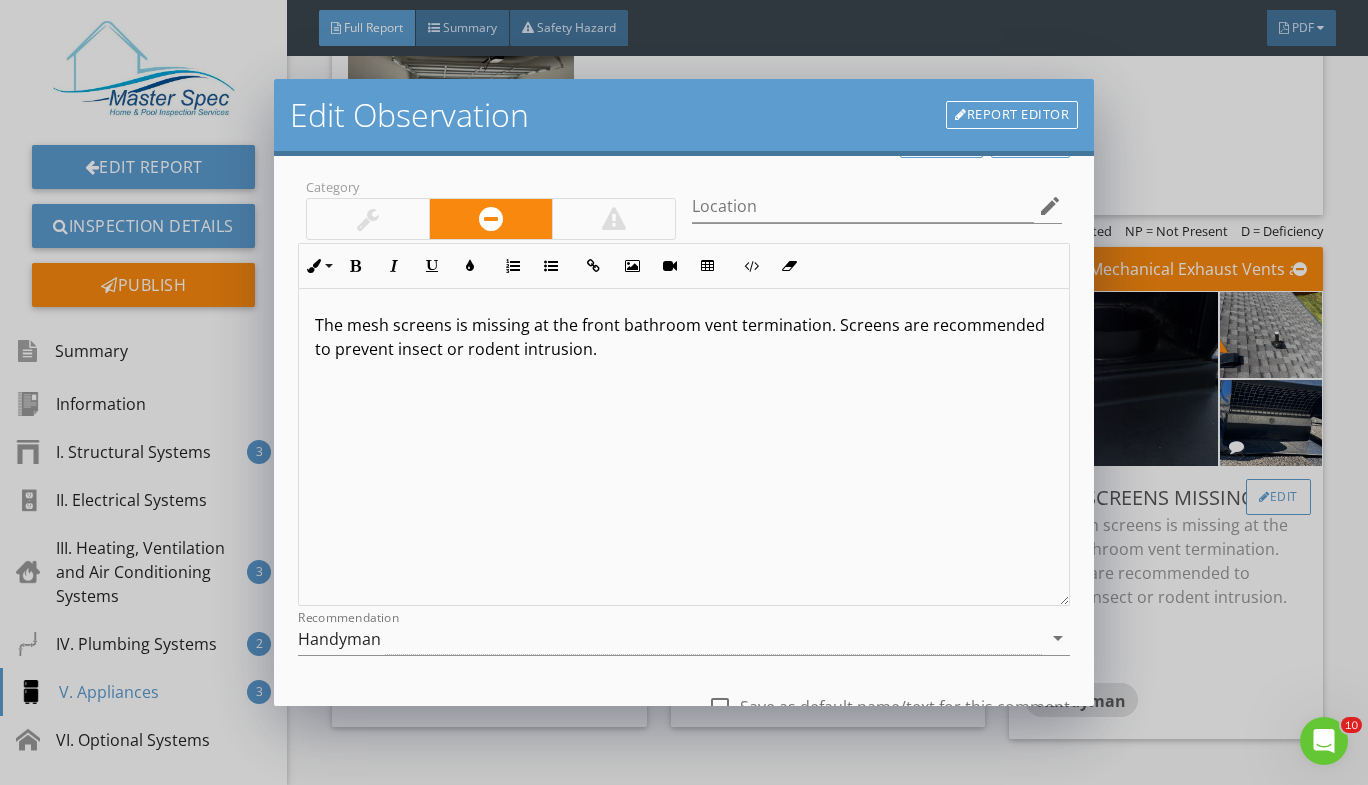 scroll, scrollTop: 124, scrollLeft: 0, axis: vertical 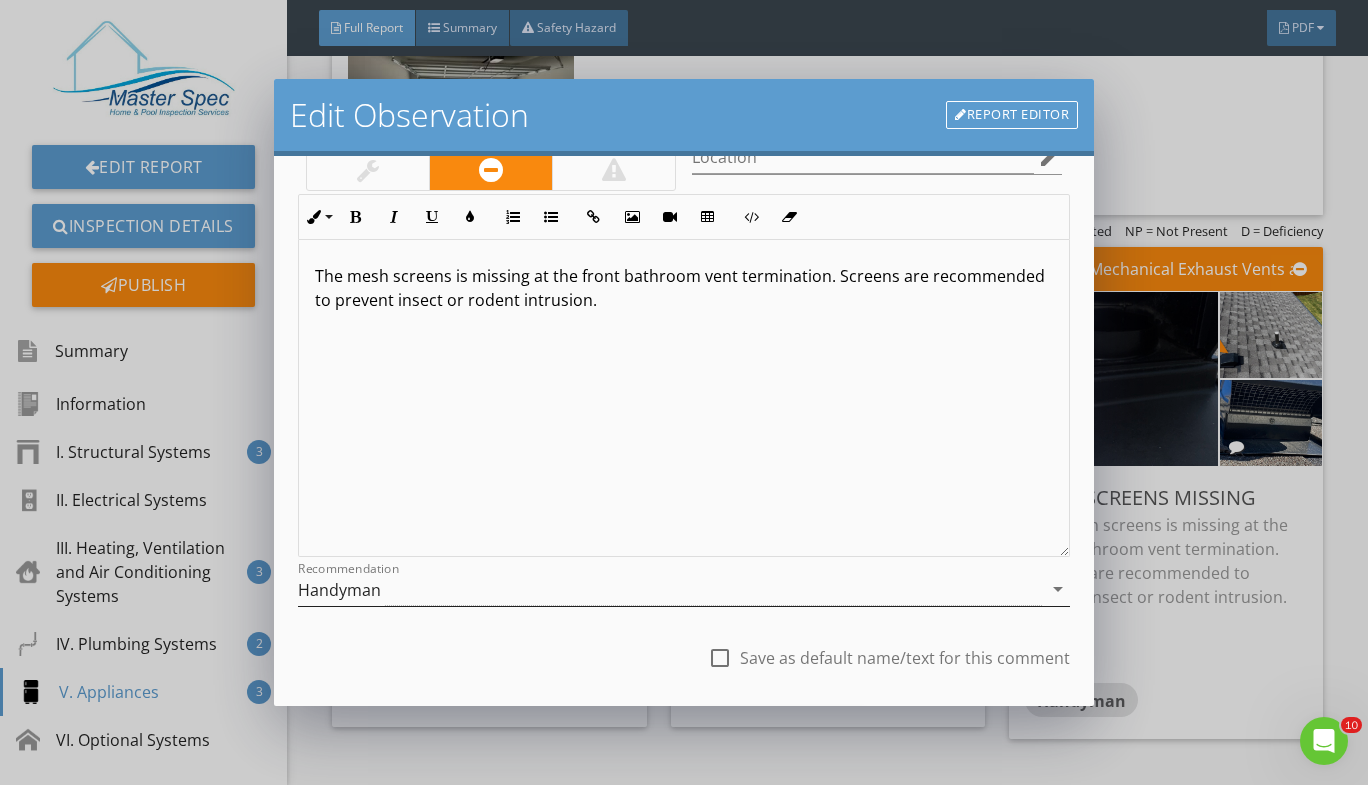 click on "Recommendation Handyman arrow_drop_down" at bounding box center (684, 589) 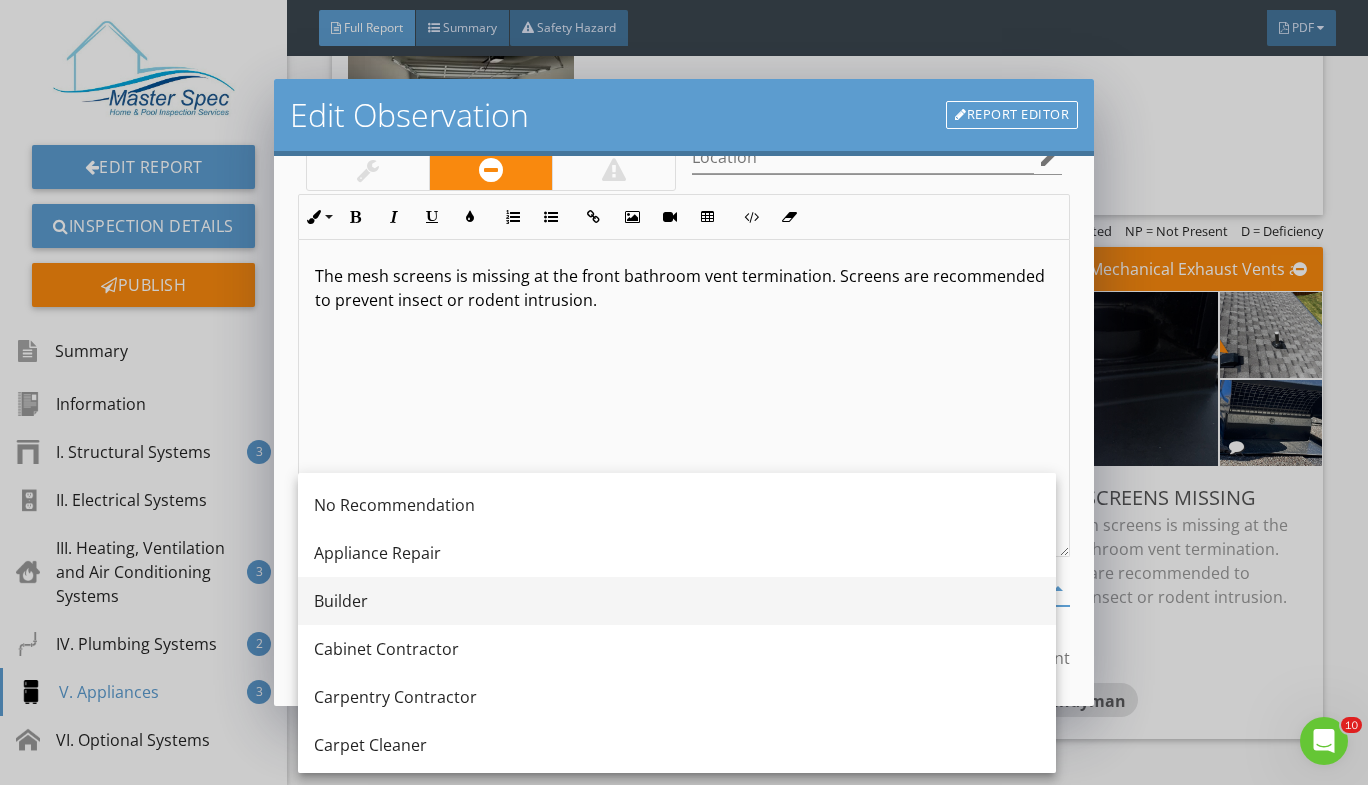 click on "Builder" at bounding box center [677, 601] 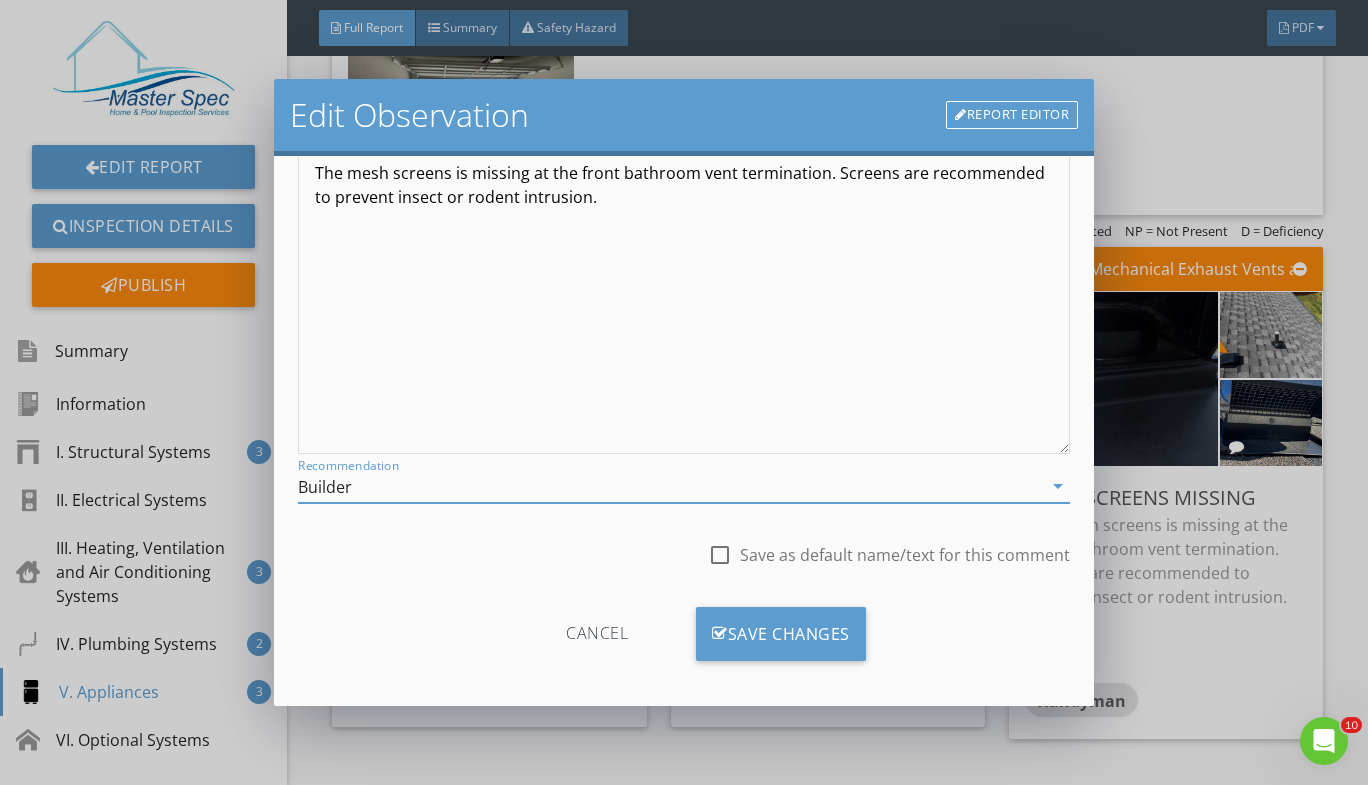 scroll, scrollTop: 229, scrollLeft: 0, axis: vertical 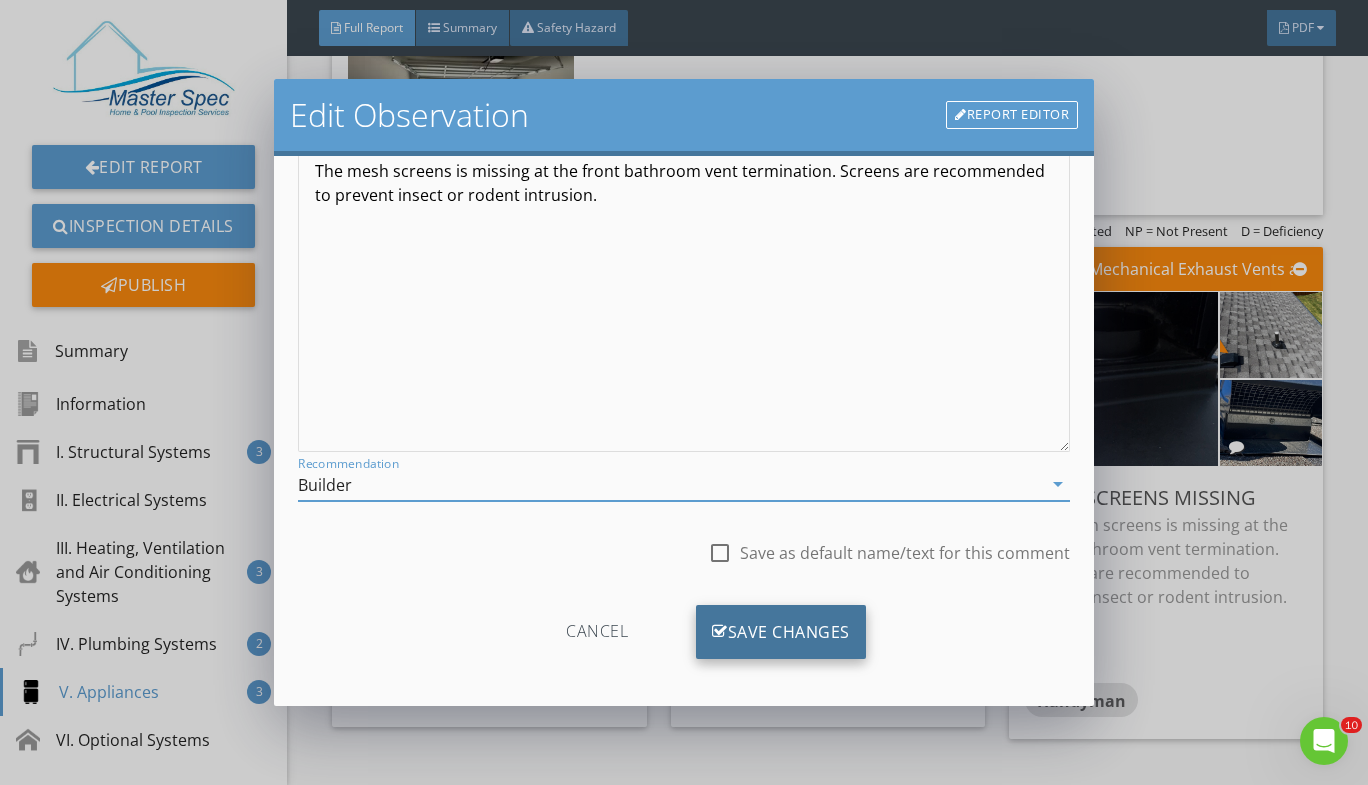 click on "Save Changes" at bounding box center (781, 632) 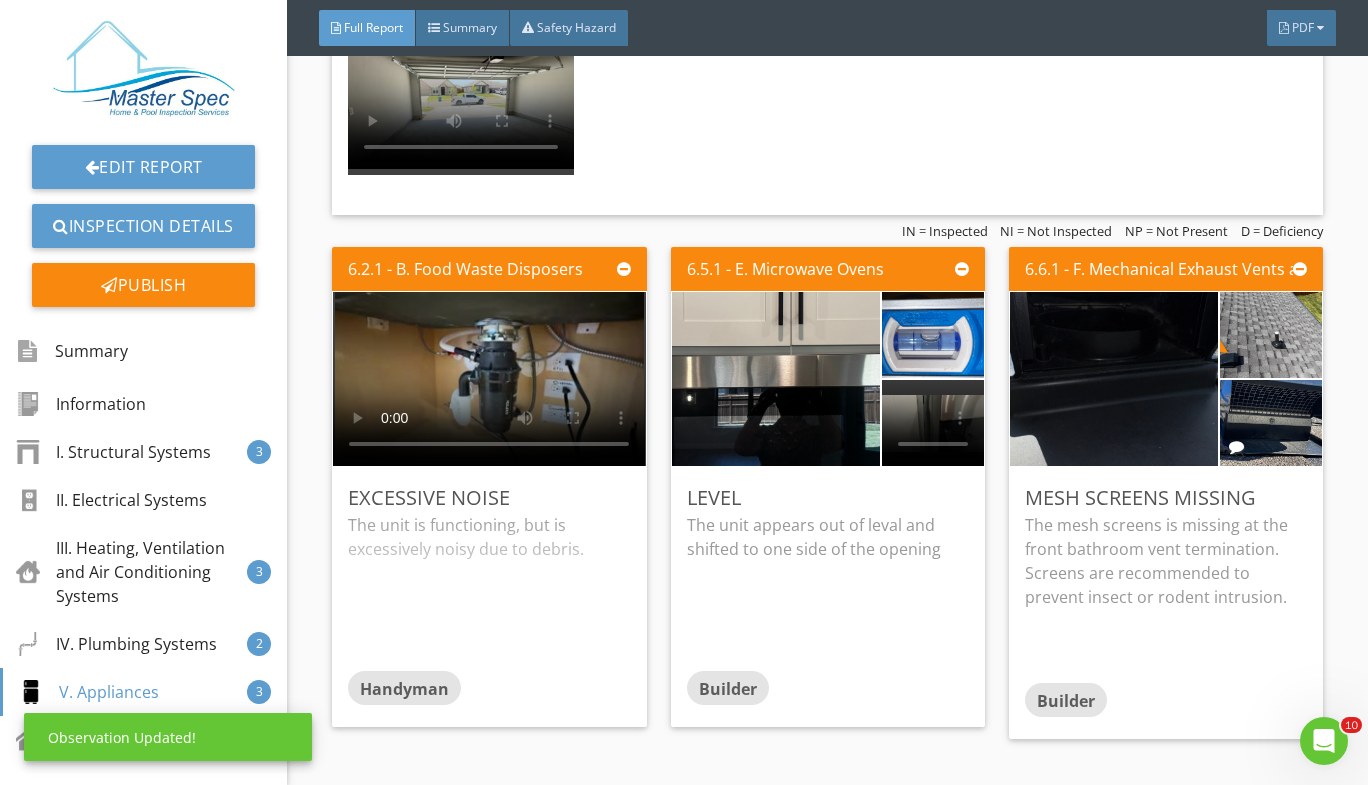scroll, scrollTop: 0, scrollLeft: 0, axis: both 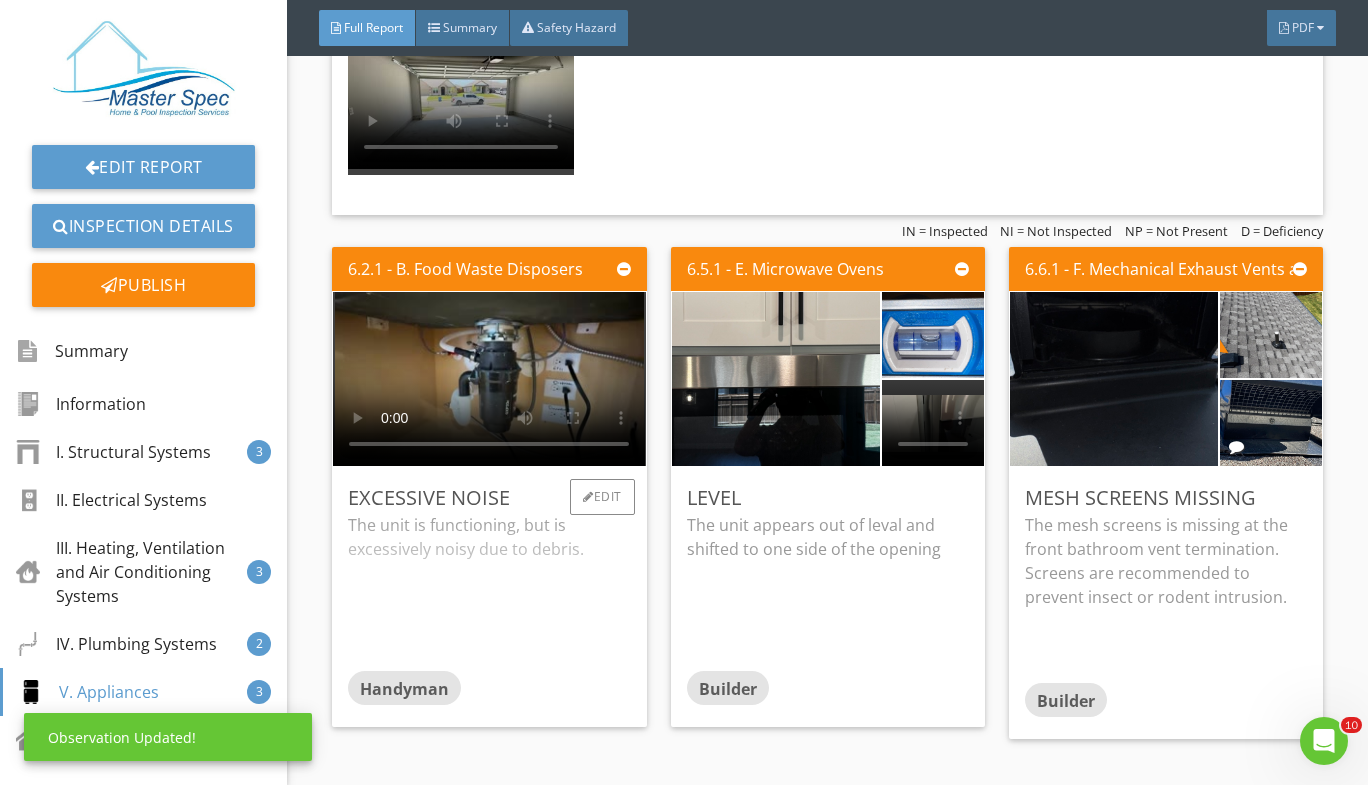 click on "The unit is functioning, but is excessively noisy due to debris." at bounding box center (489, 592) 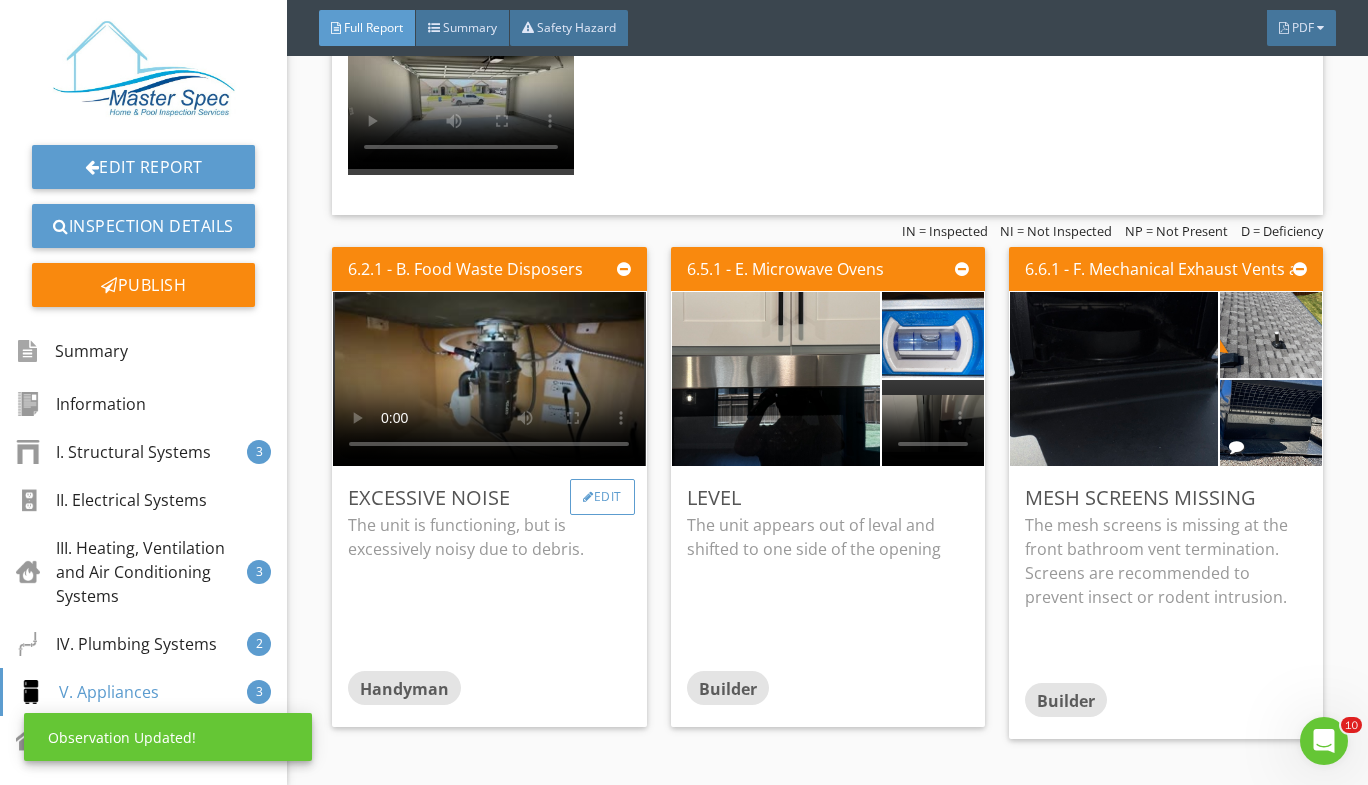 click on "Edit" at bounding box center (602, 497) 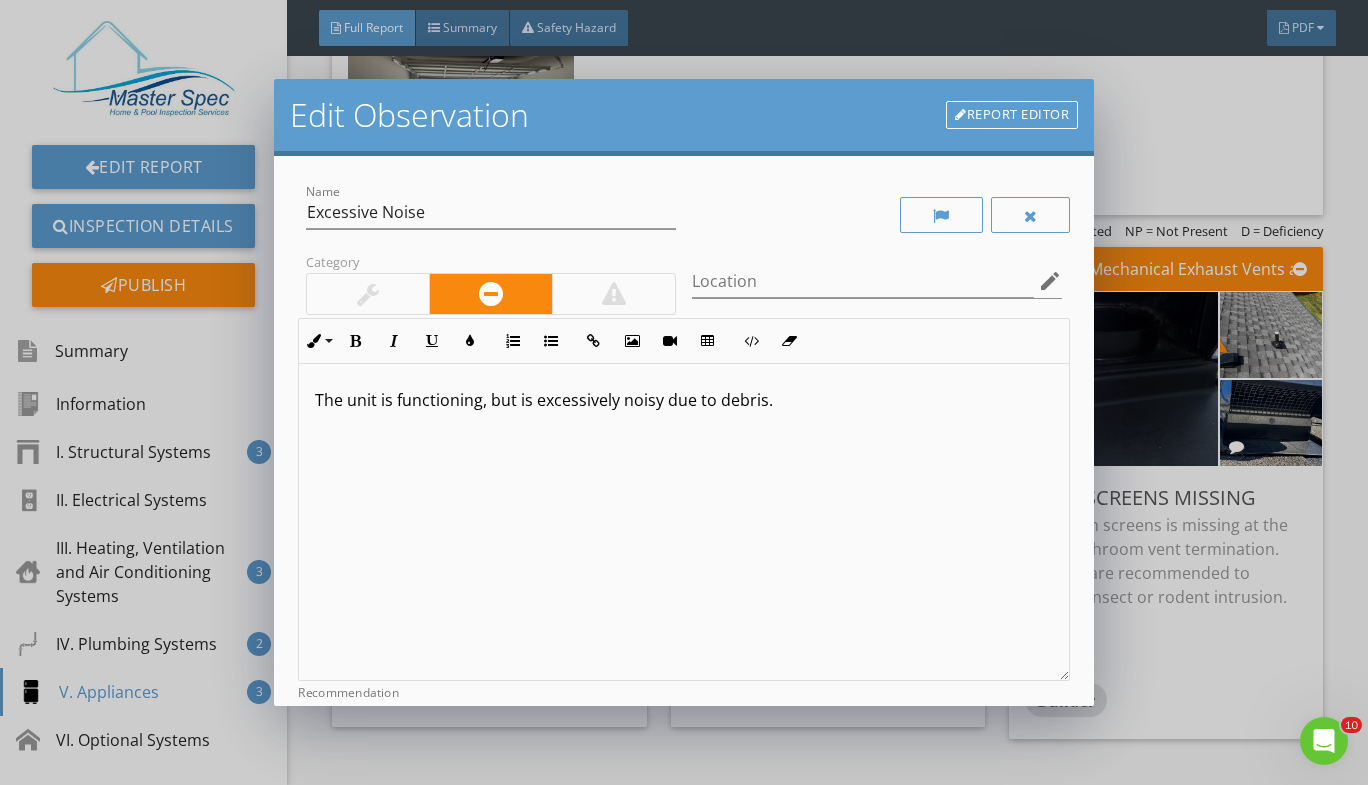 click on "Handyman" at bounding box center (670, 713) 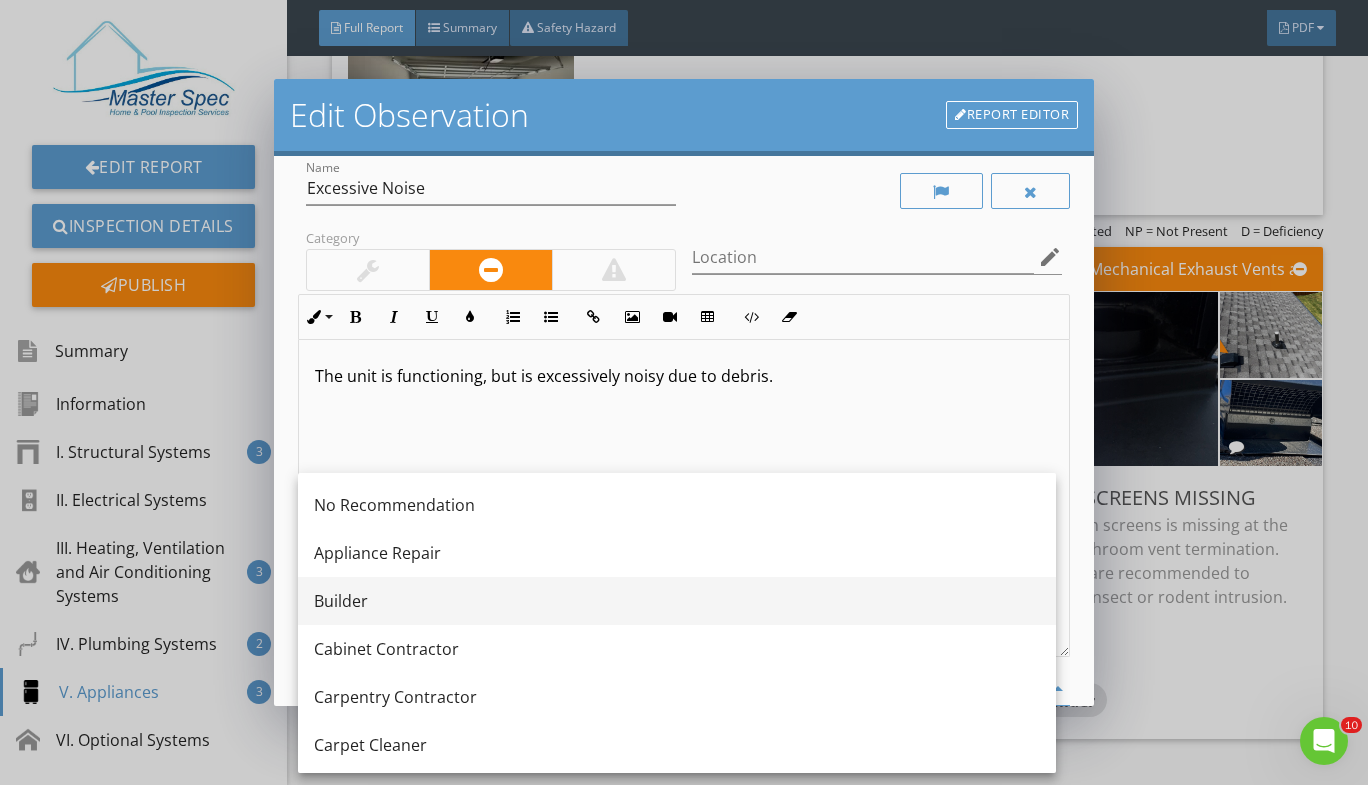 click on "Builder" at bounding box center (677, 601) 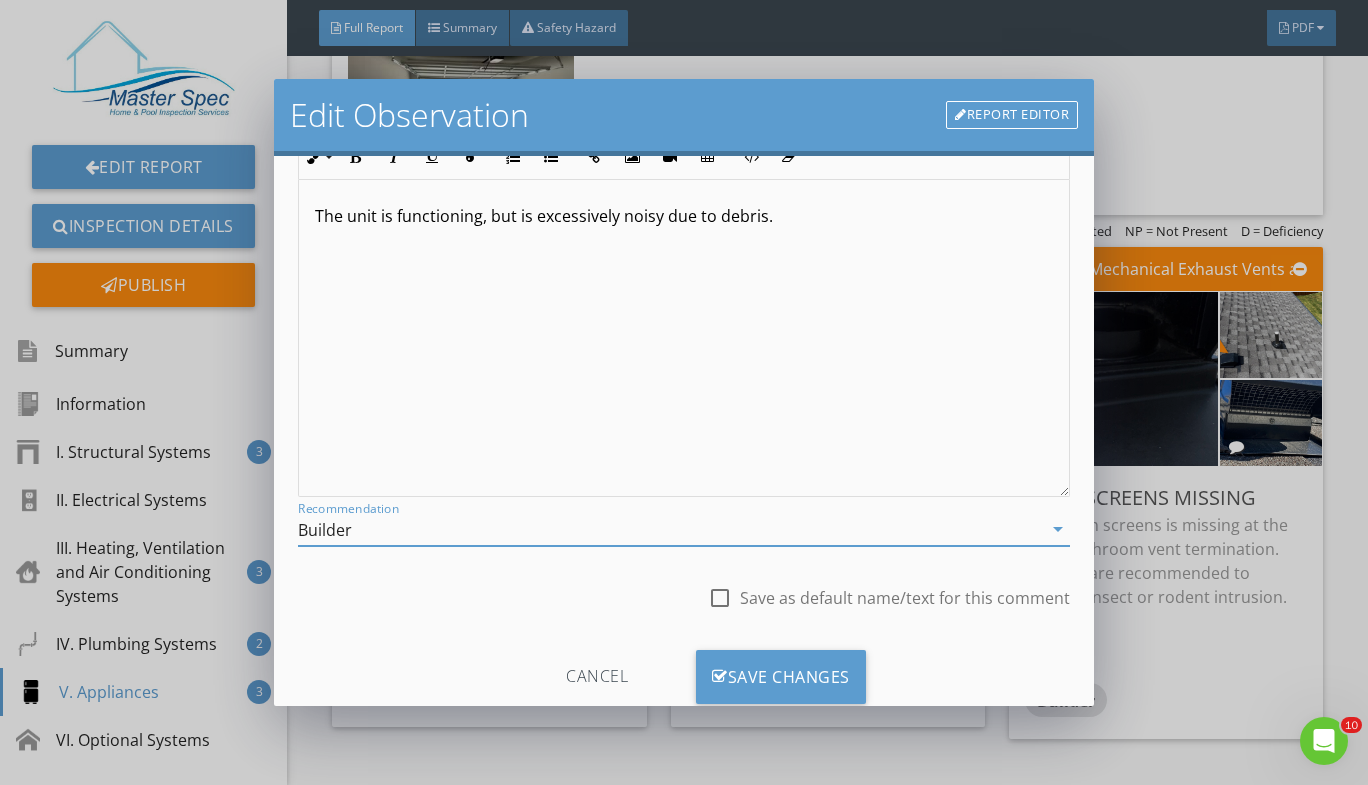 scroll, scrollTop: 237, scrollLeft: 0, axis: vertical 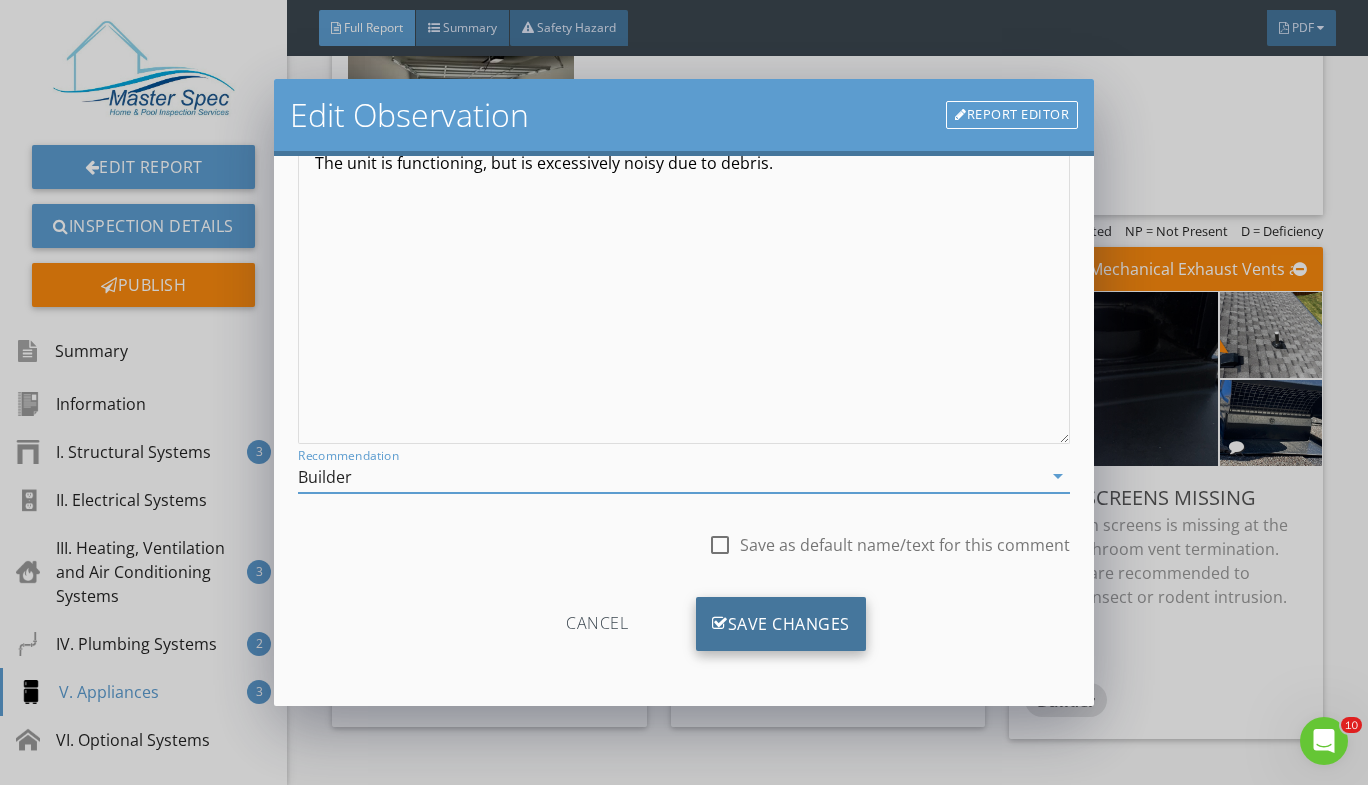 click on "Save Changes" at bounding box center [781, 624] 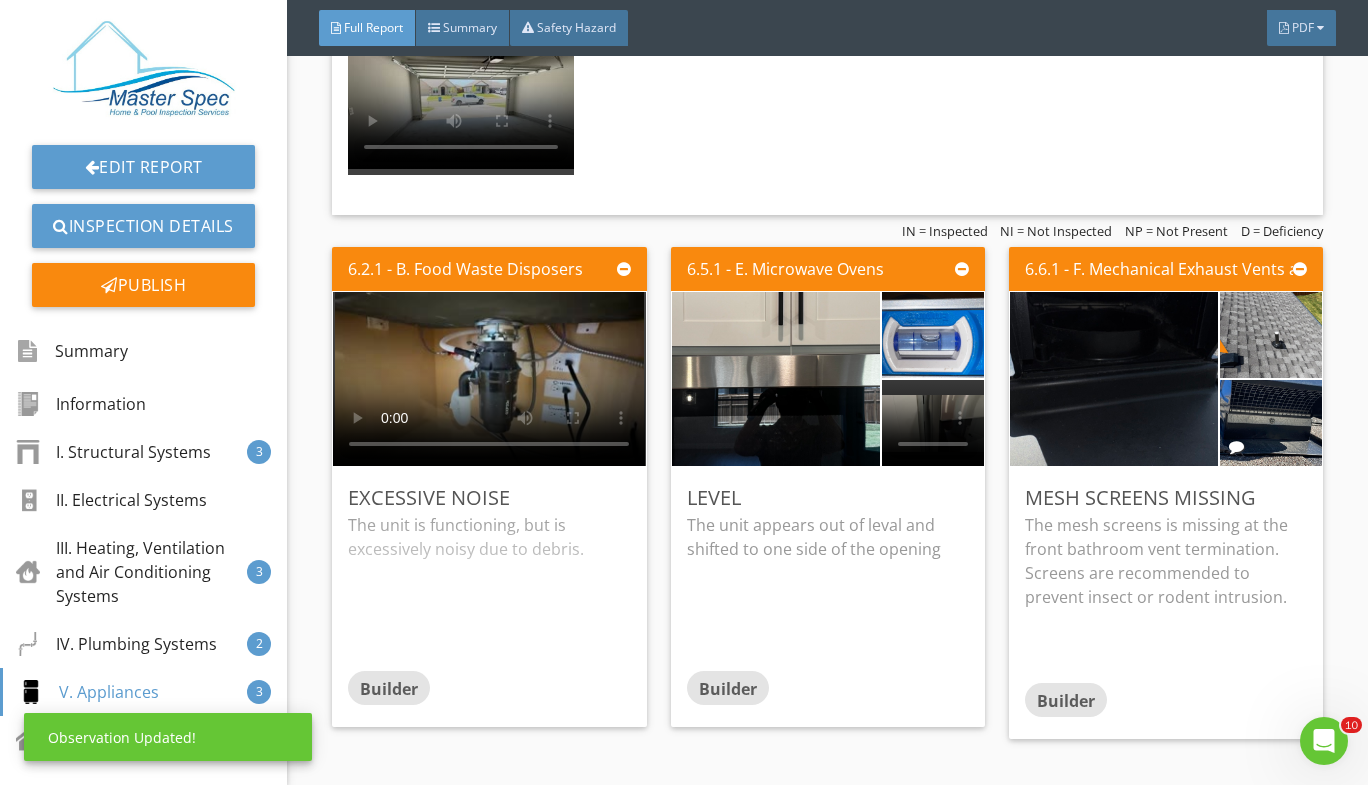 scroll, scrollTop: 0, scrollLeft: 0, axis: both 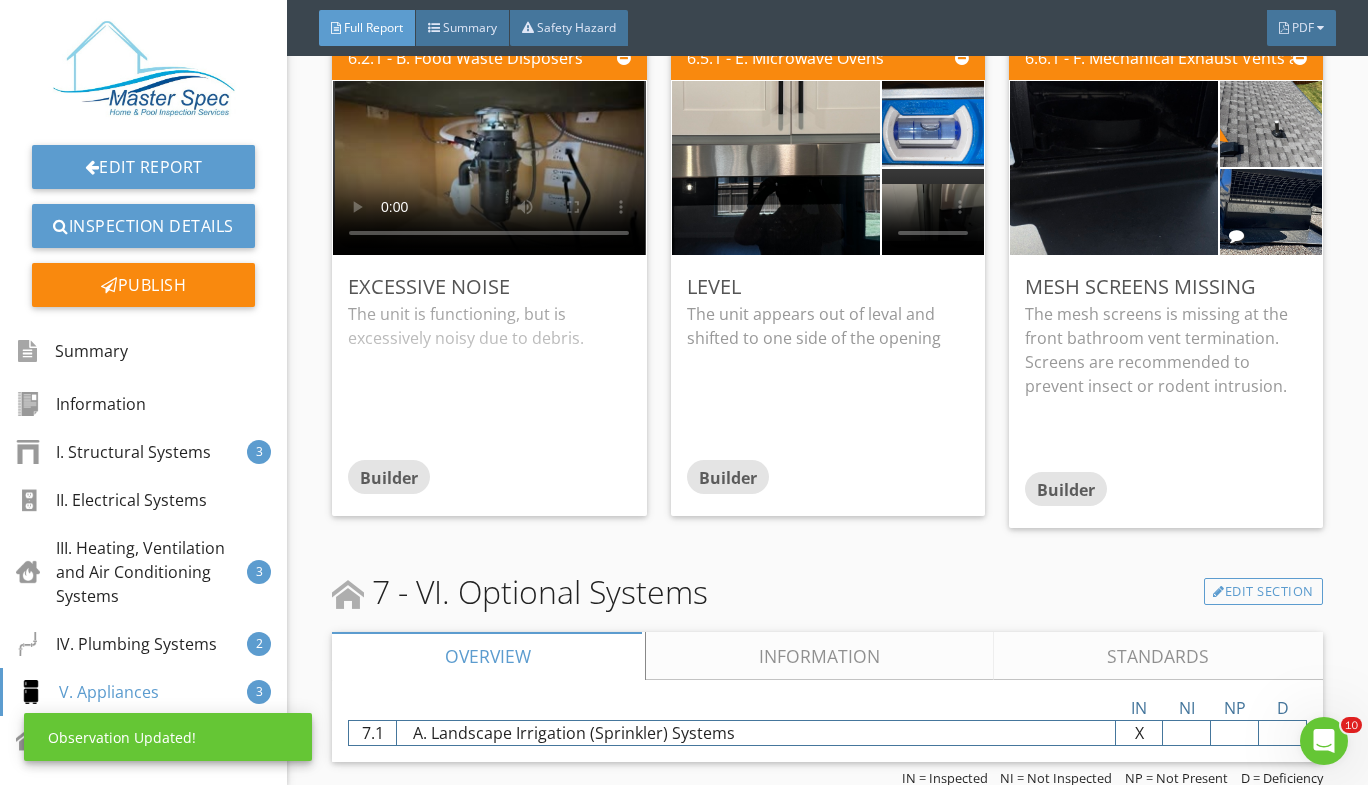 click on "Information" at bounding box center (820, 656) 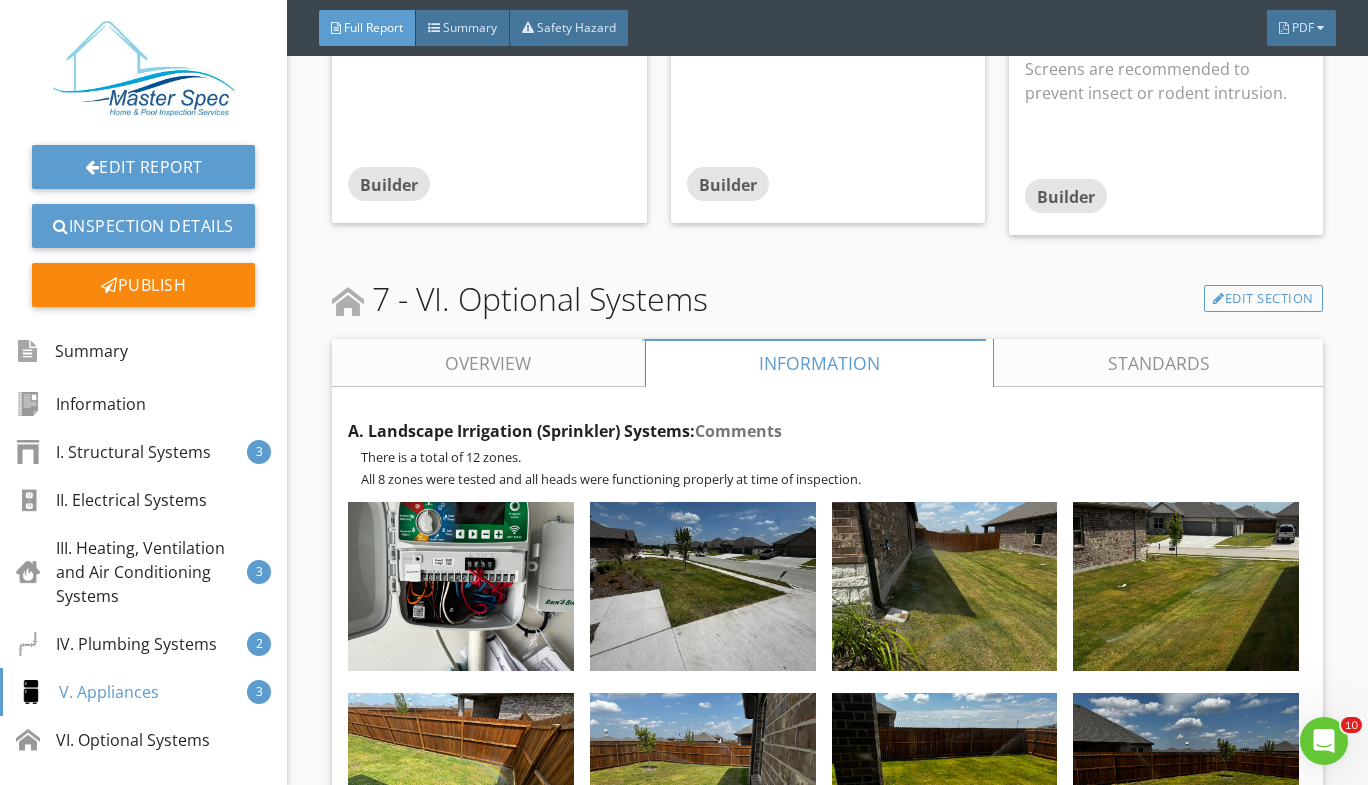 scroll, scrollTop: 6182, scrollLeft: 0, axis: vertical 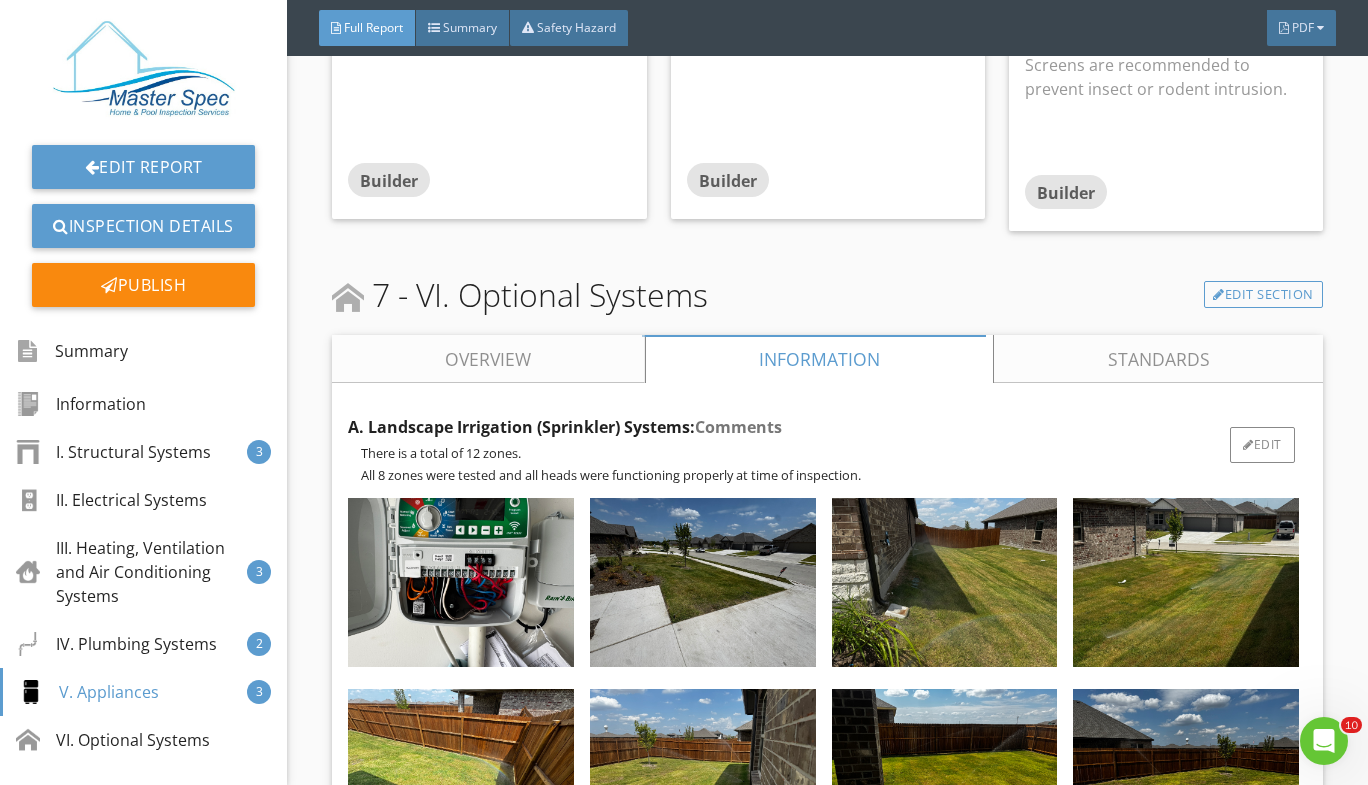 click on "There is a total of 12 zones." at bounding box center (834, 453) 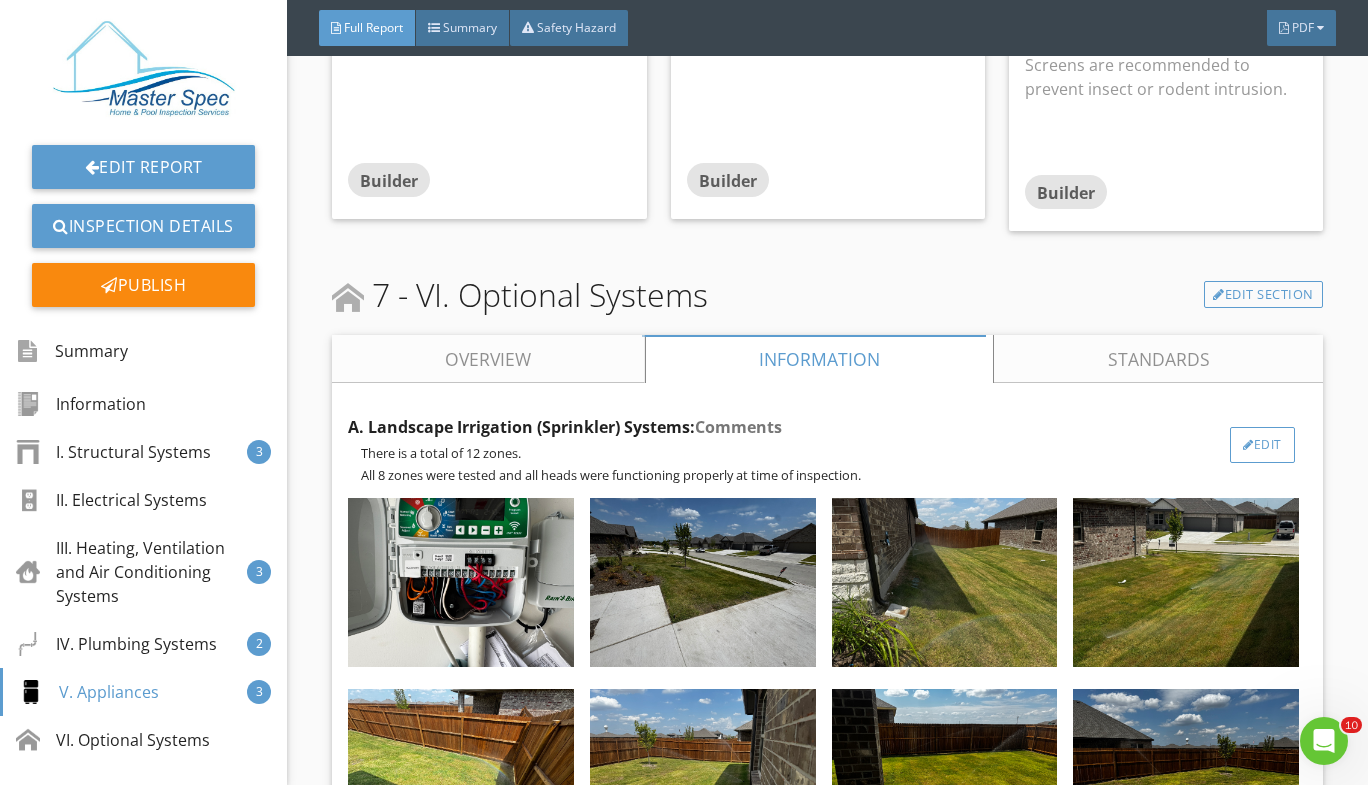 click at bounding box center [1248, 445] 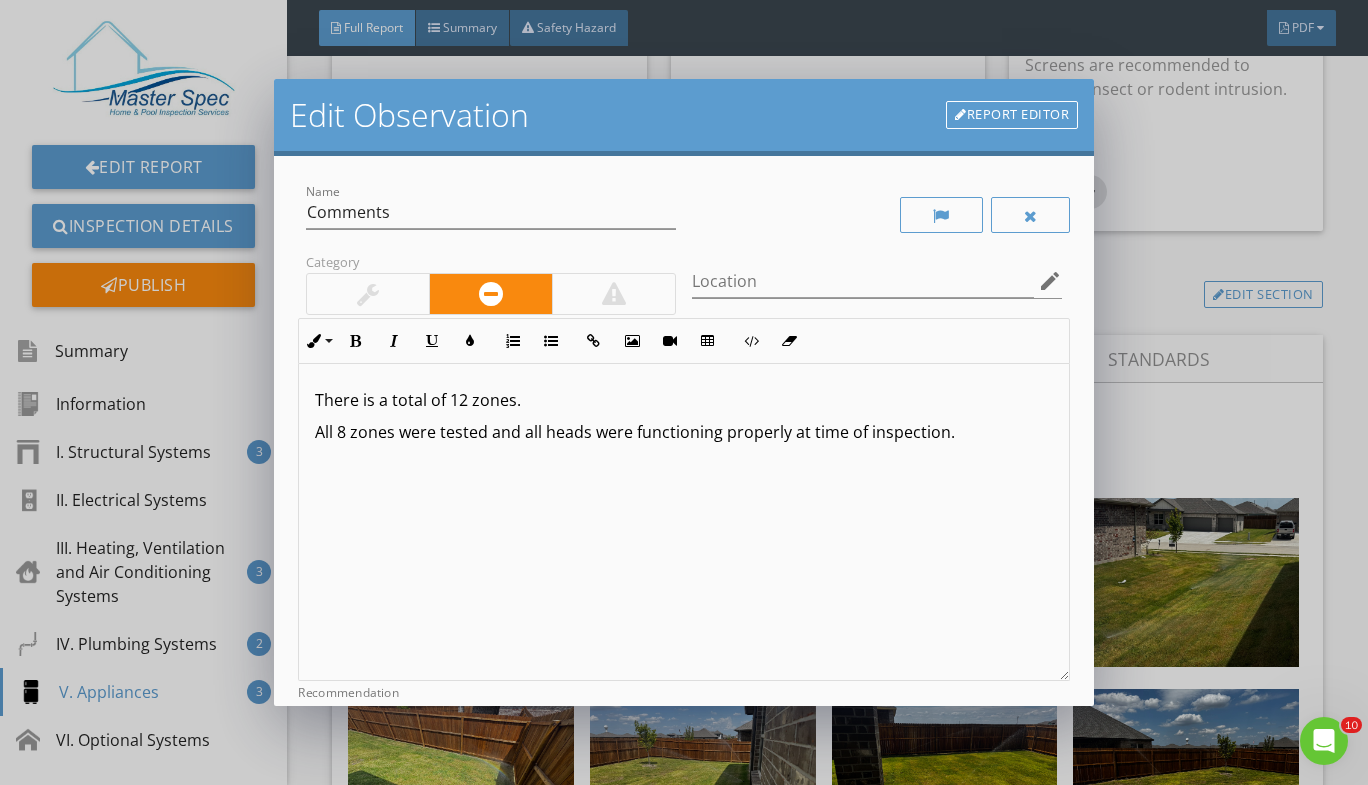 click on "All 8 zones were tested and all heads were functioning properly at time of inspection." at bounding box center (684, 432) 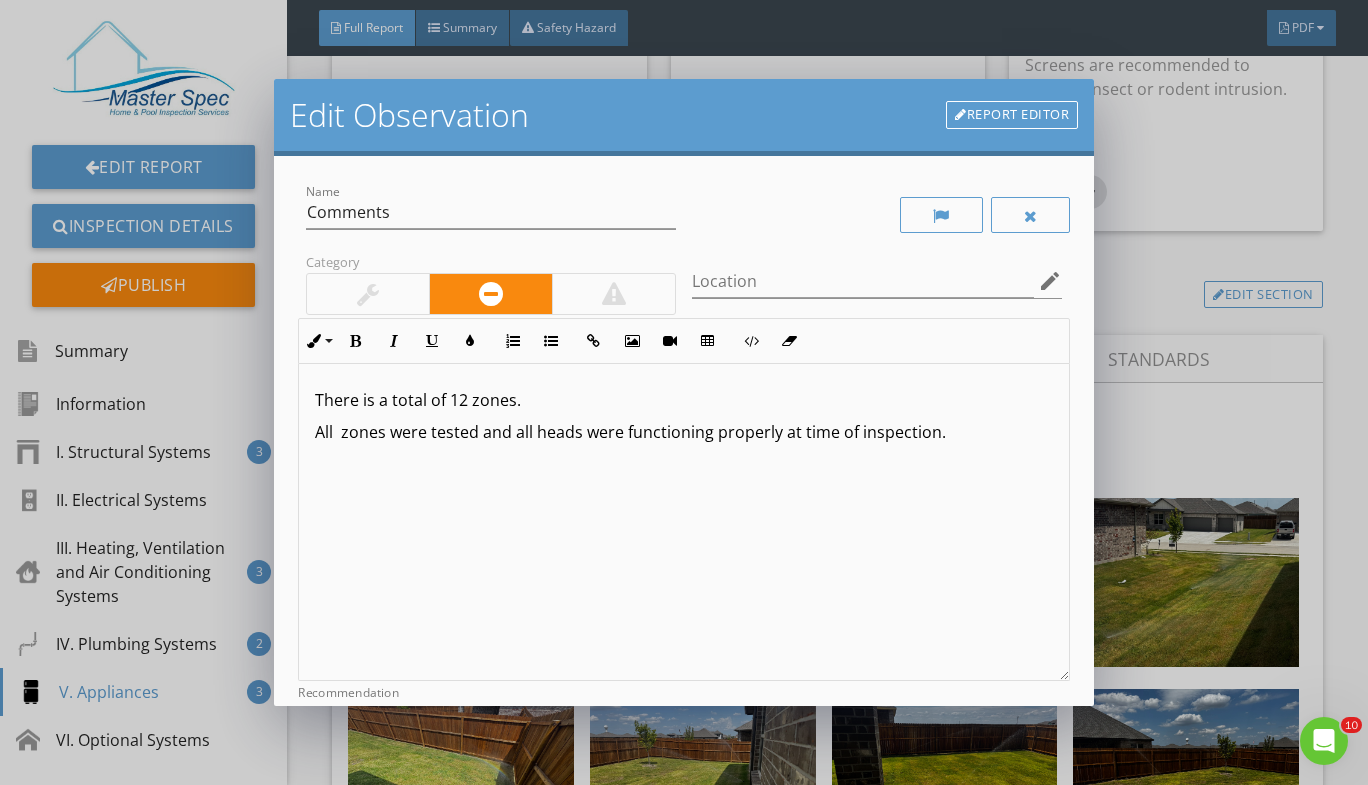 type 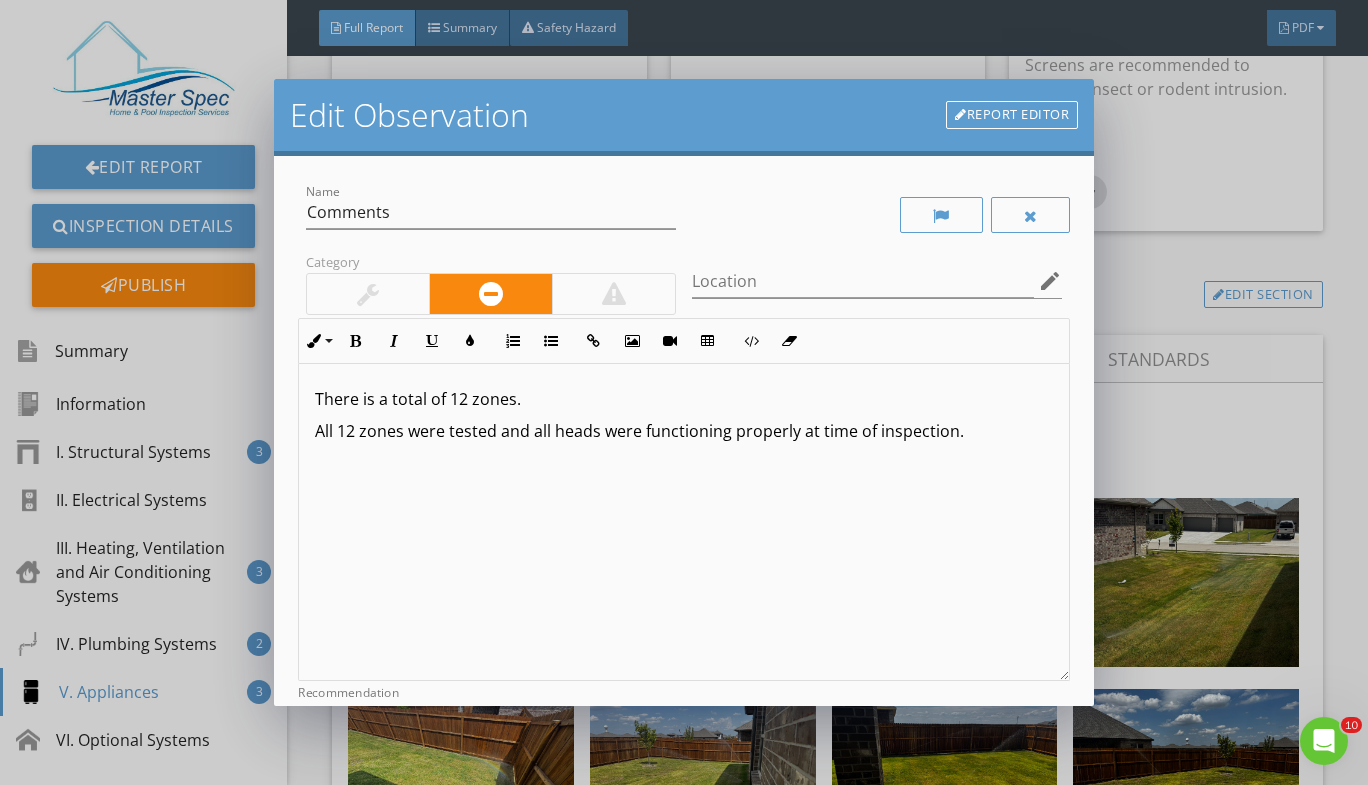 scroll, scrollTop: 0, scrollLeft: 0, axis: both 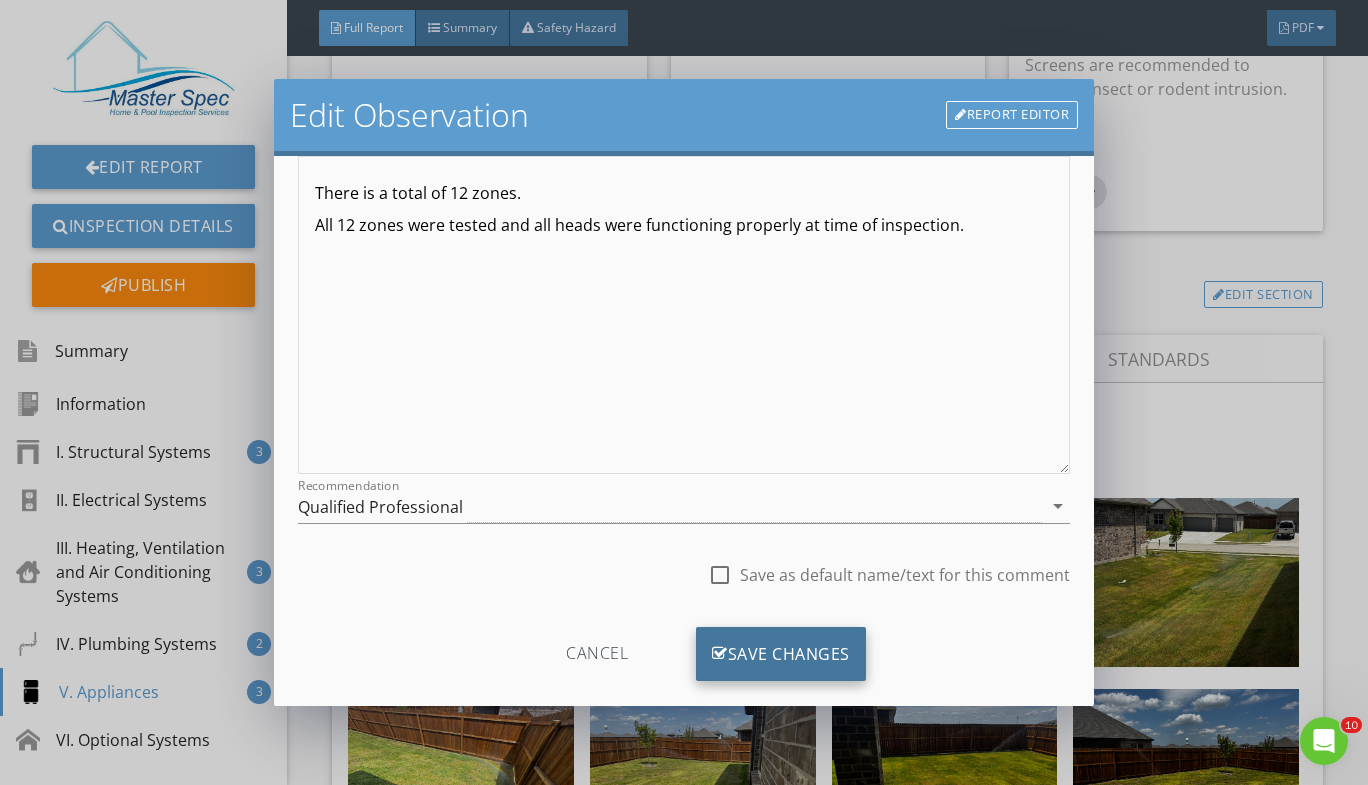 click on "Save Changes" at bounding box center [781, 654] 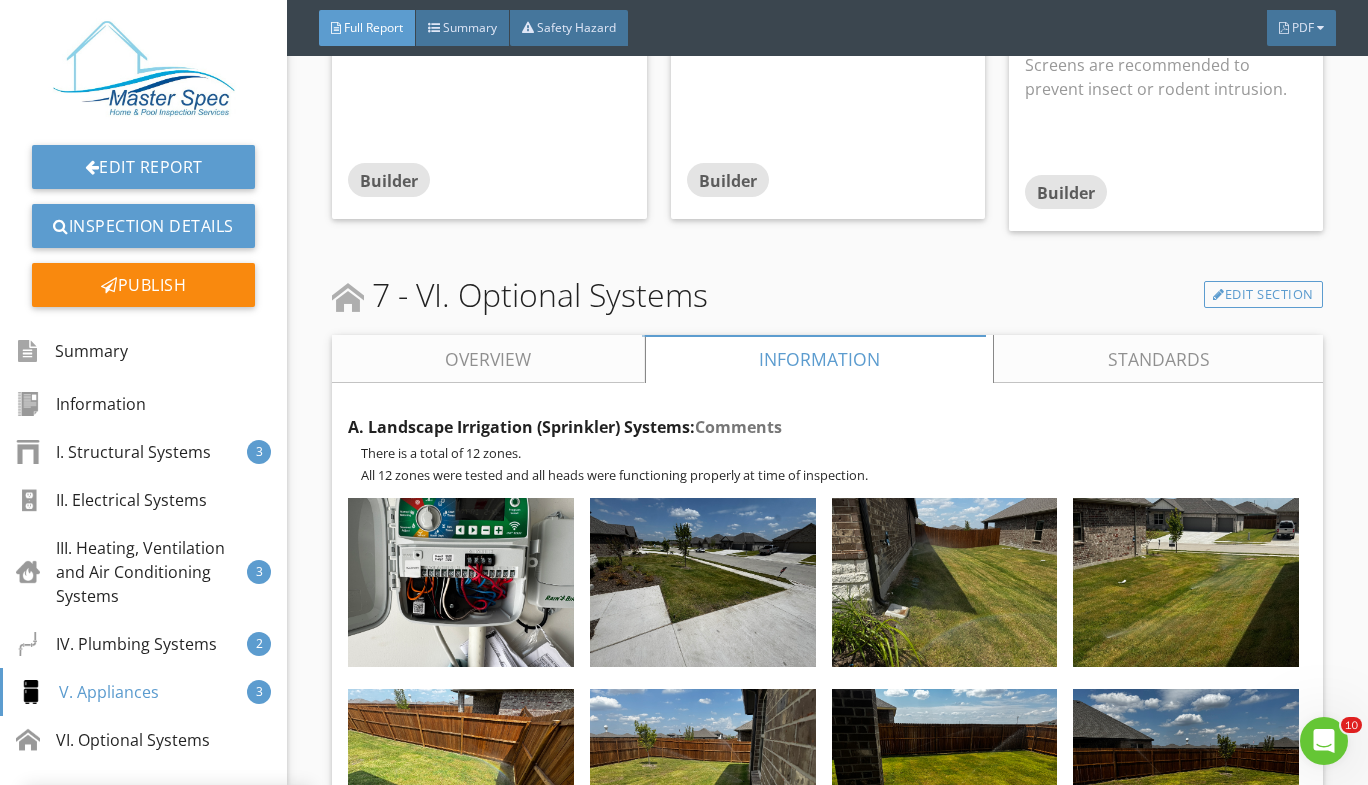 scroll, scrollTop: 0, scrollLeft: 0, axis: both 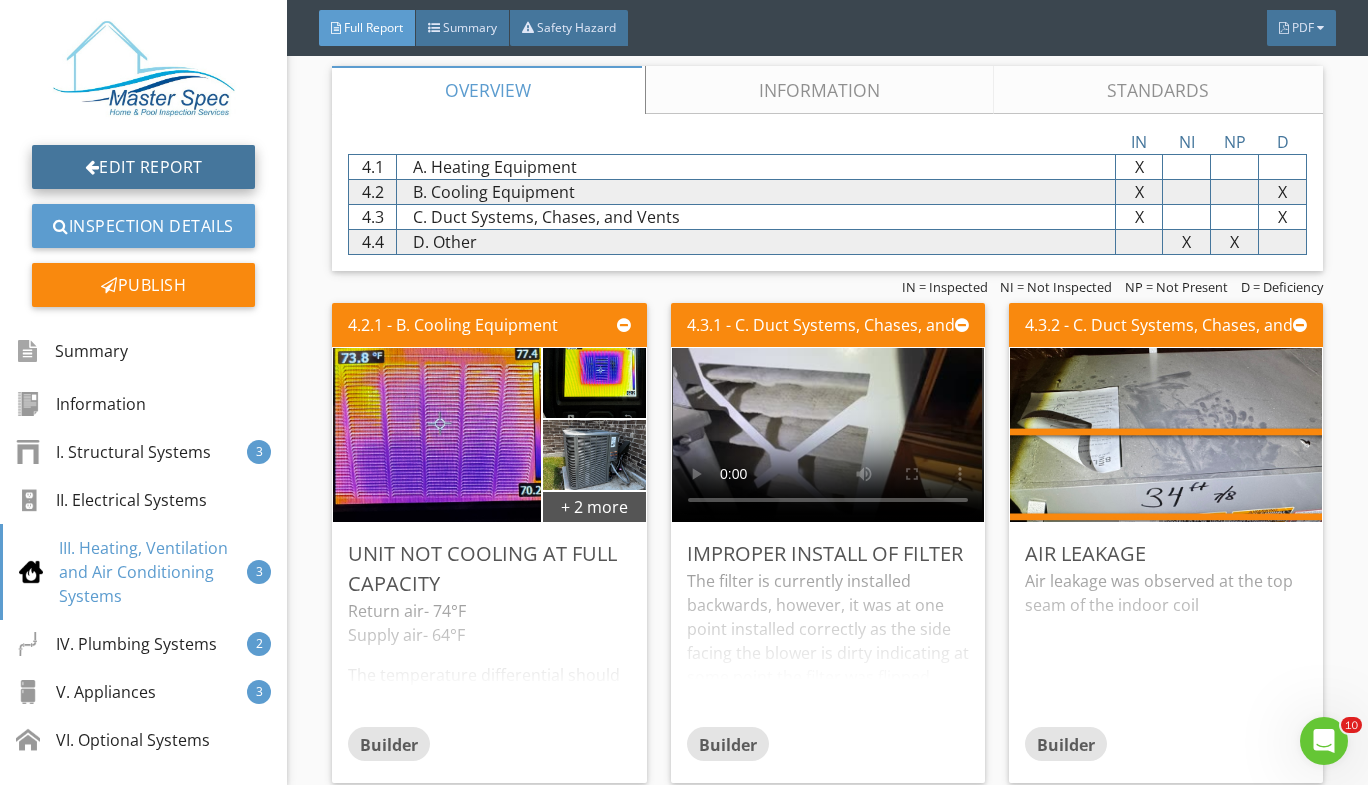 click on "Edit Report" at bounding box center [143, 167] 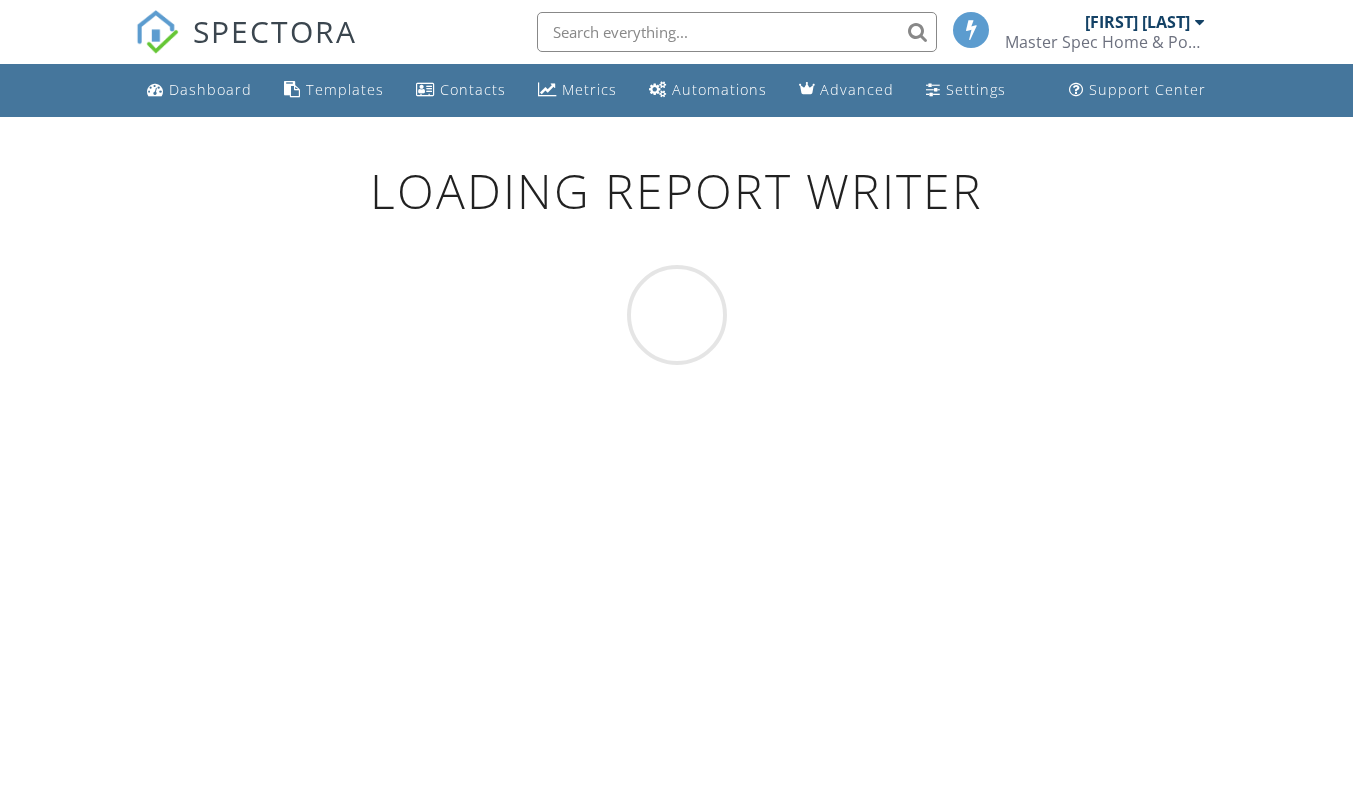 scroll, scrollTop: 0, scrollLeft: 0, axis: both 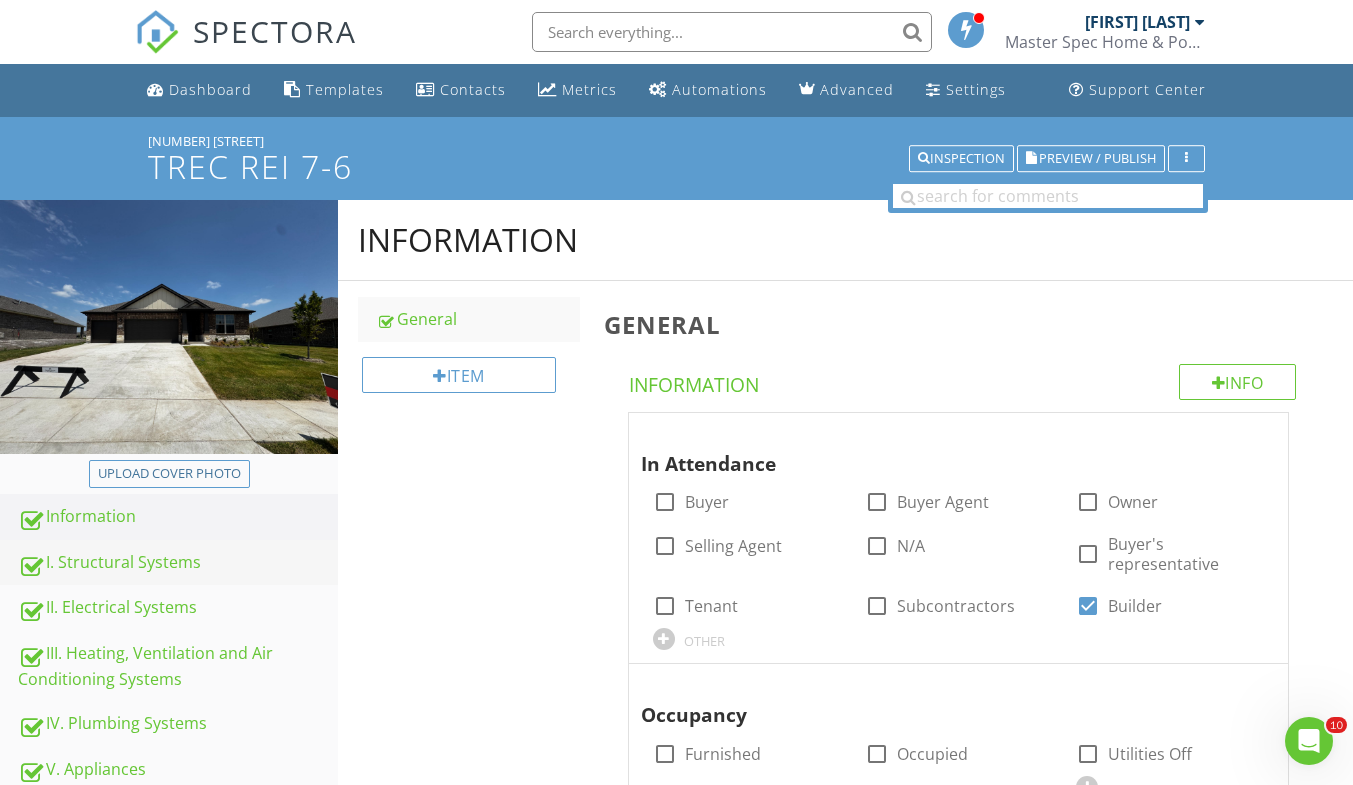 click on "I. Structural Systems" at bounding box center (178, 563) 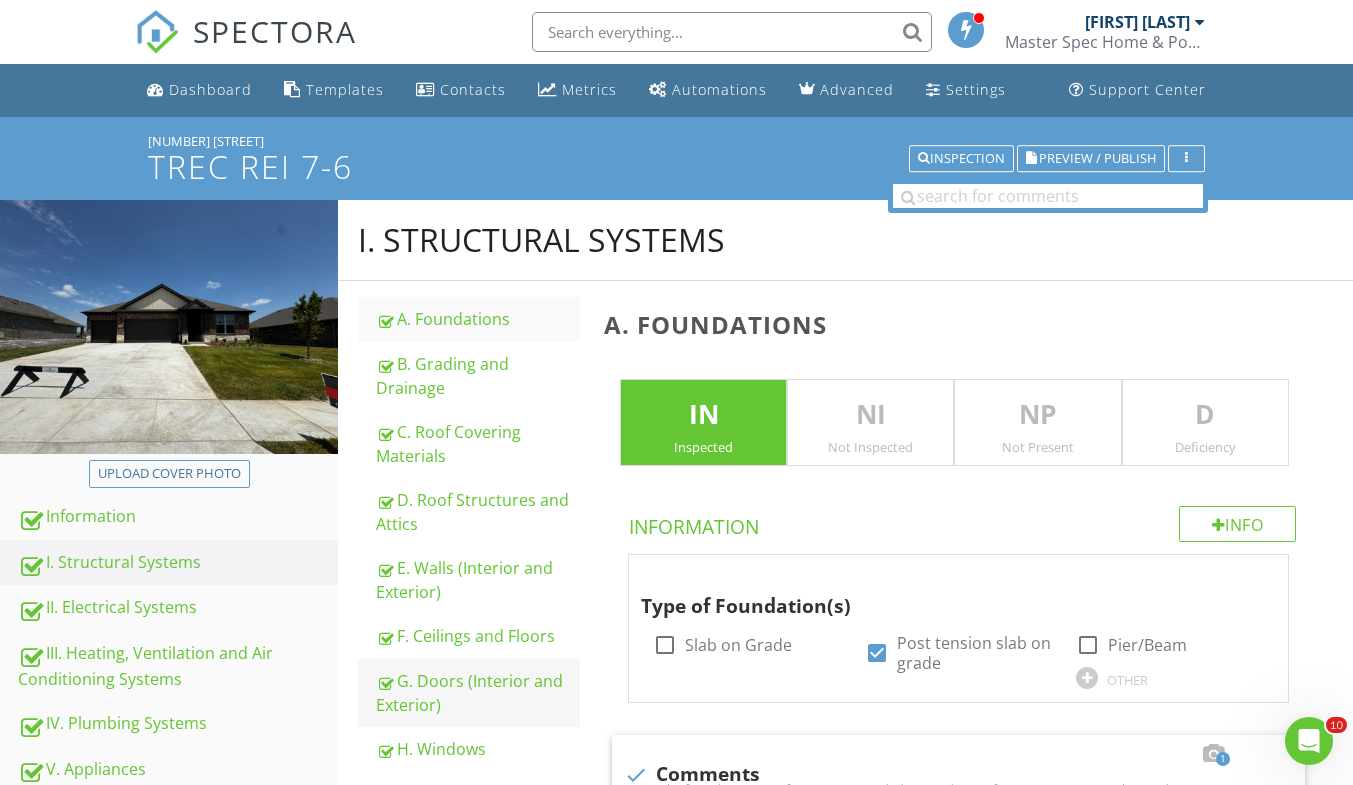 click on "G. Doors (Interior and Exterior)" at bounding box center [478, 693] 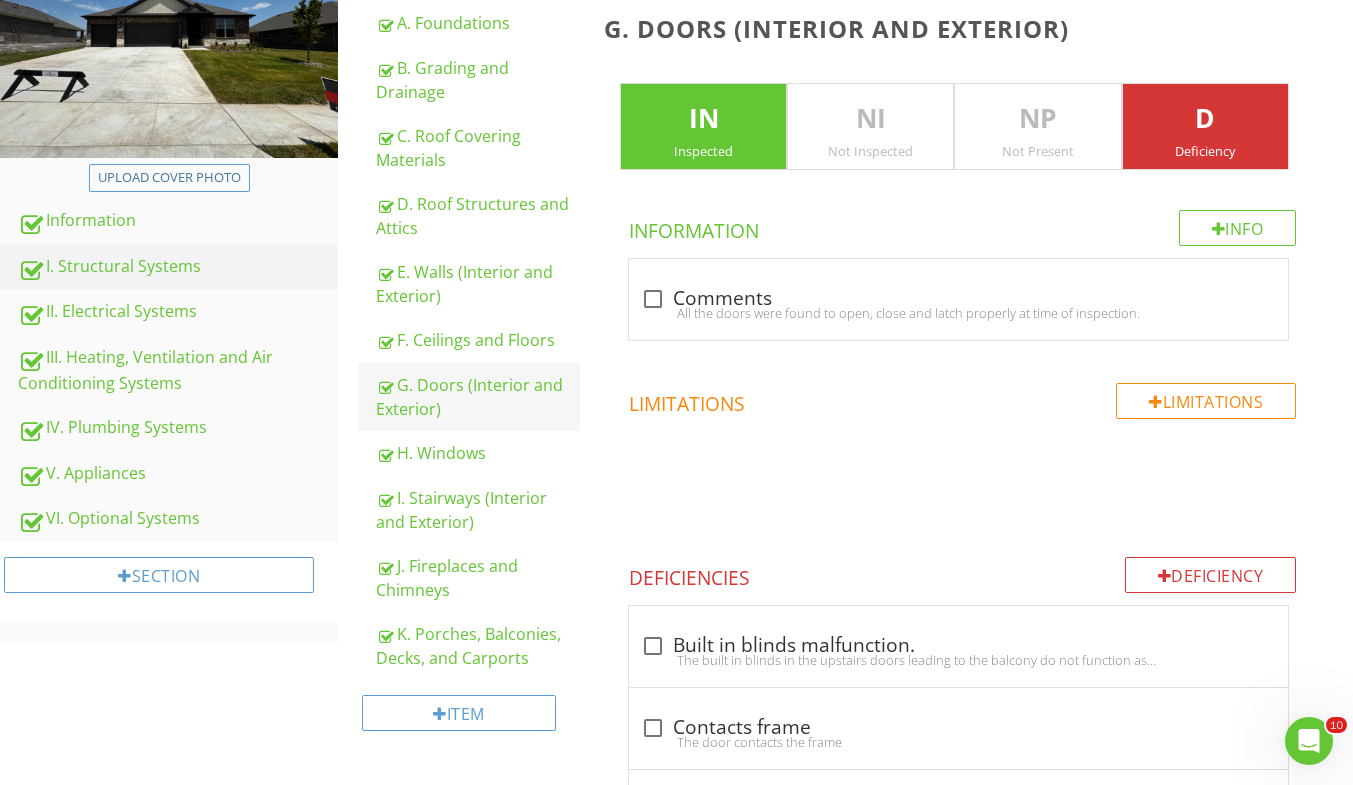scroll, scrollTop: 0, scrollLeft: 0, axis: both 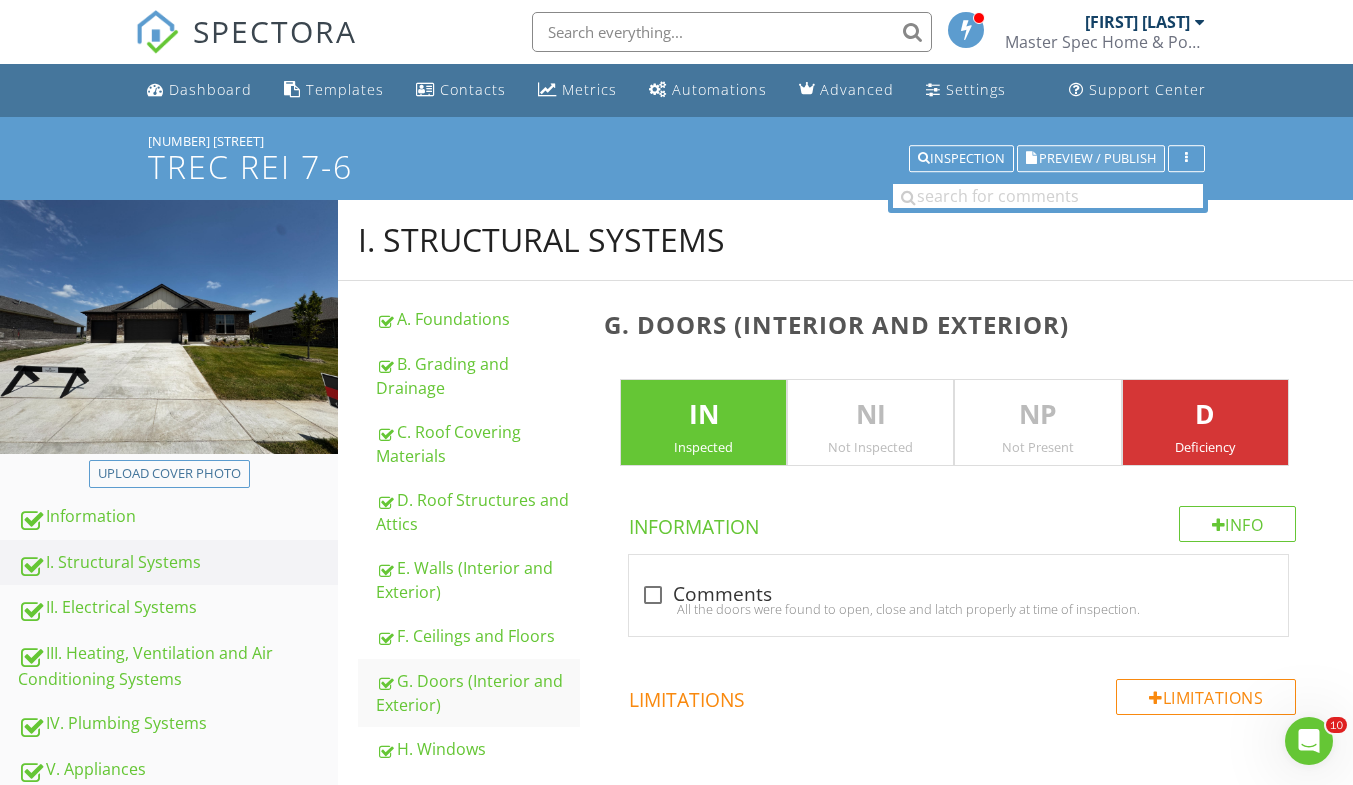 click on "Preview / Publish" at bounding box center (1097, 158) 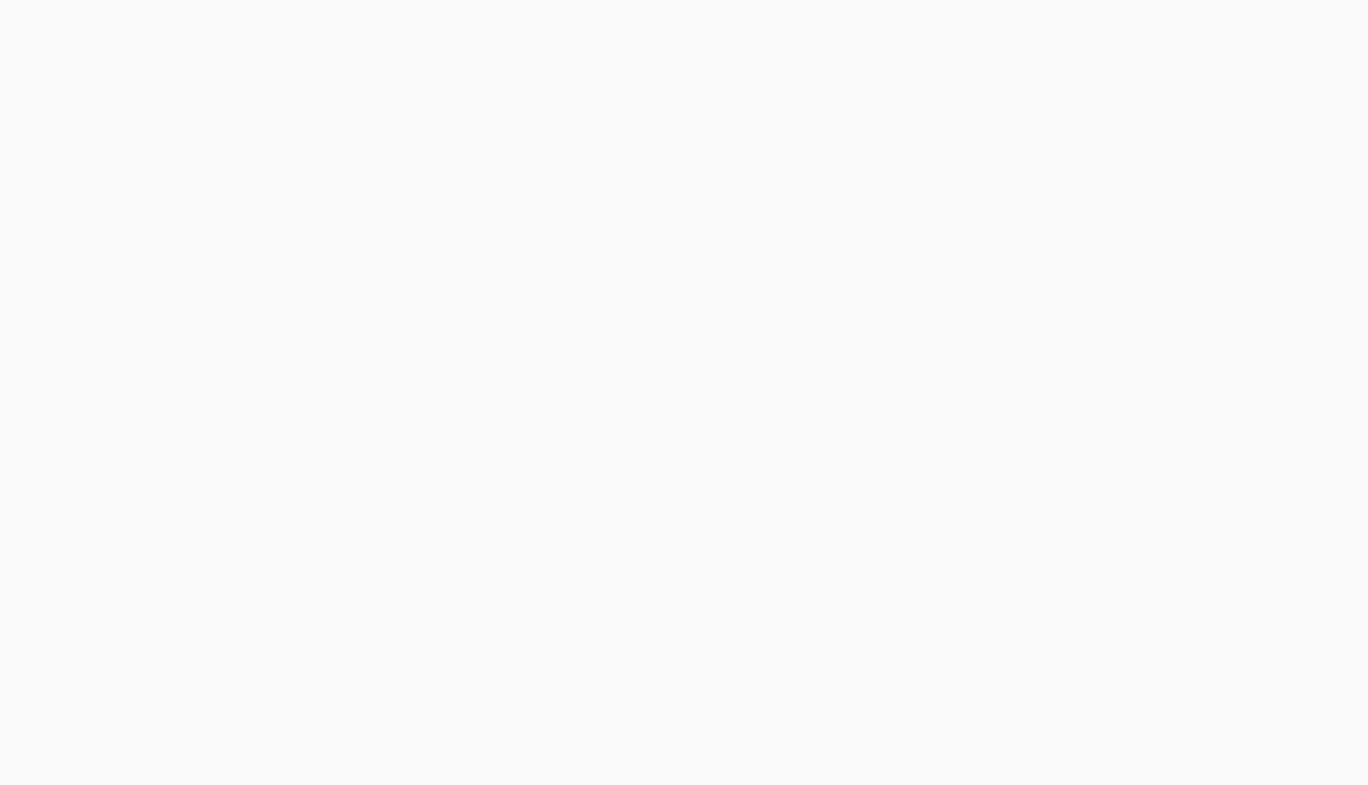 scroll, scrollTop: 0, scrollLeft: 0, axis: both 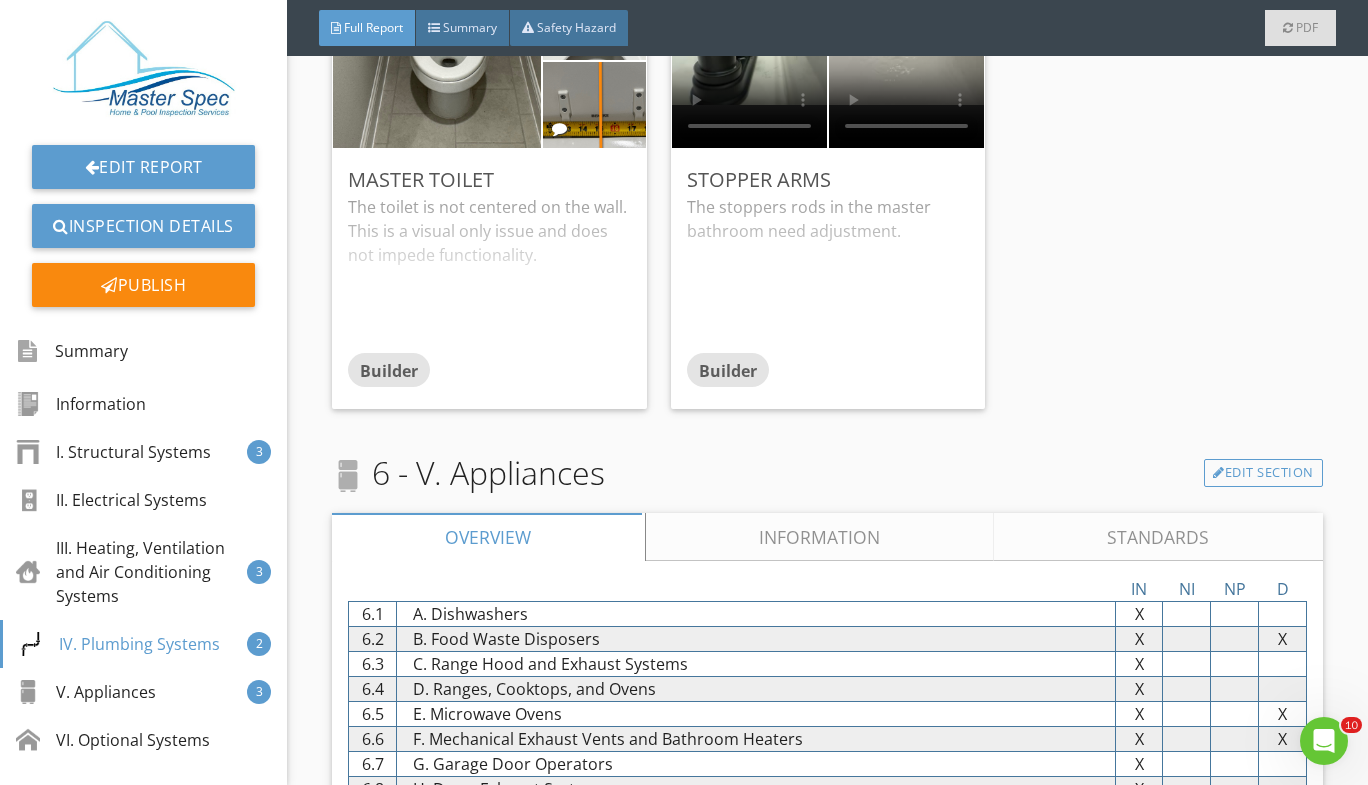click on "Information" at bounding box center [820, 537] 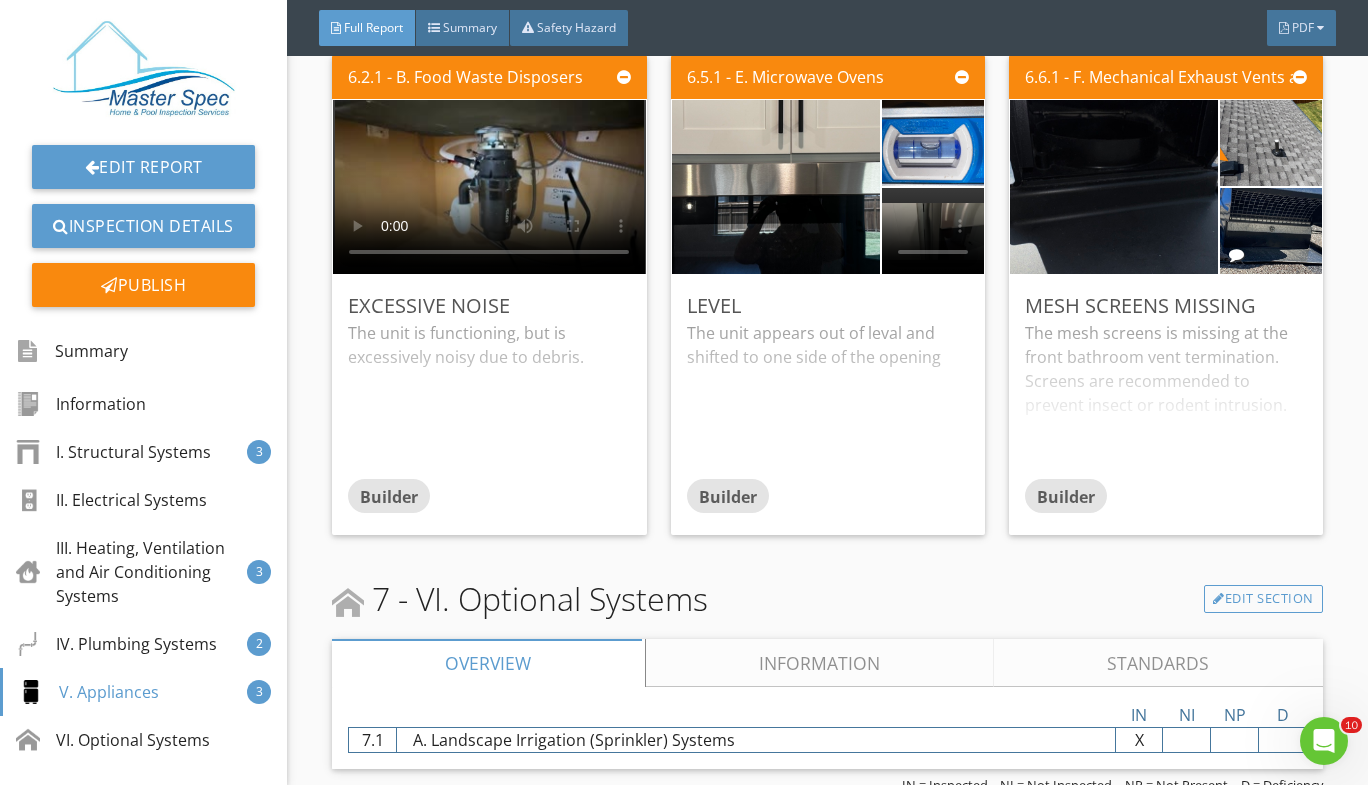 scroll, scrollTop: 5854, scrollLeft: 0, axis: vertical 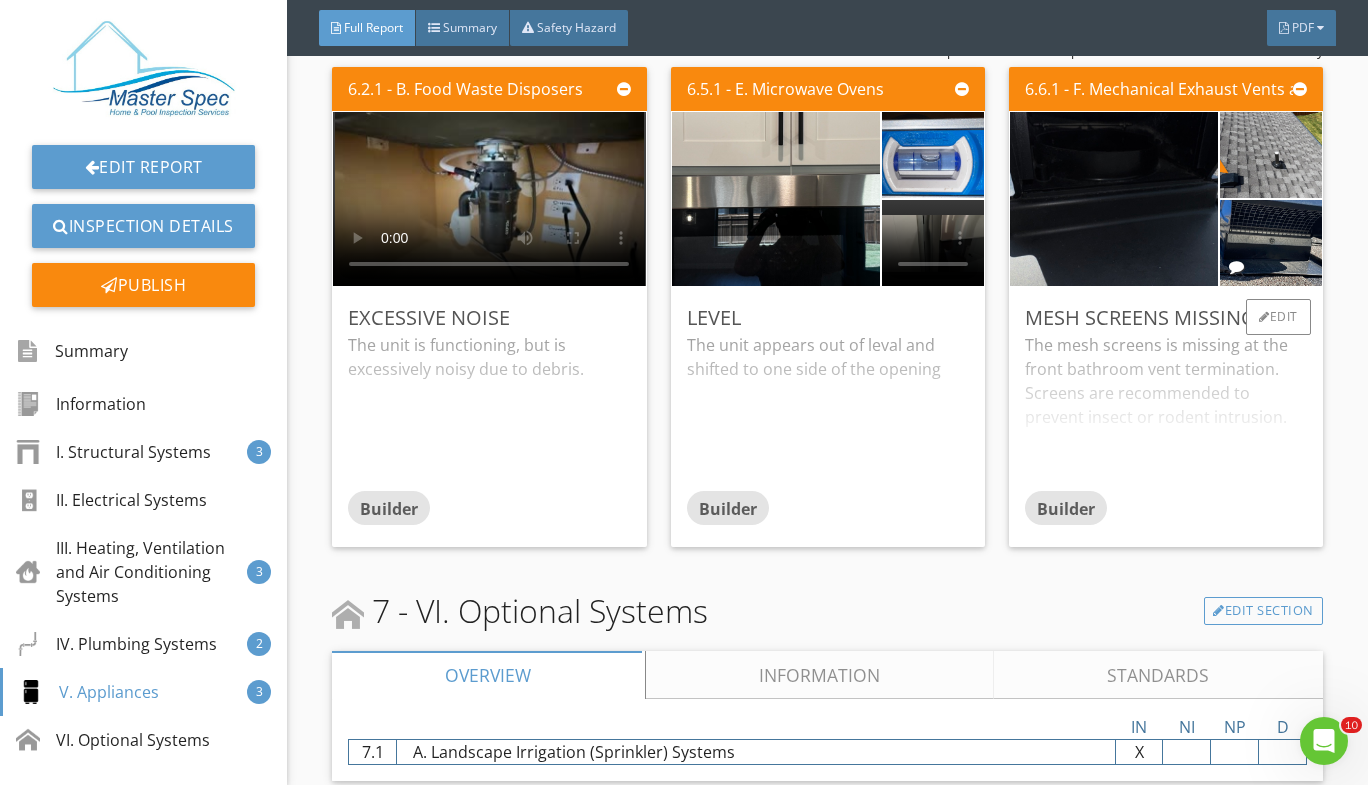 click on "The mesh screens is missing at the front bathroom vent termination. Screens are recommended to prevent insect or rodent intrusion." at bounding box center (1166, 412) 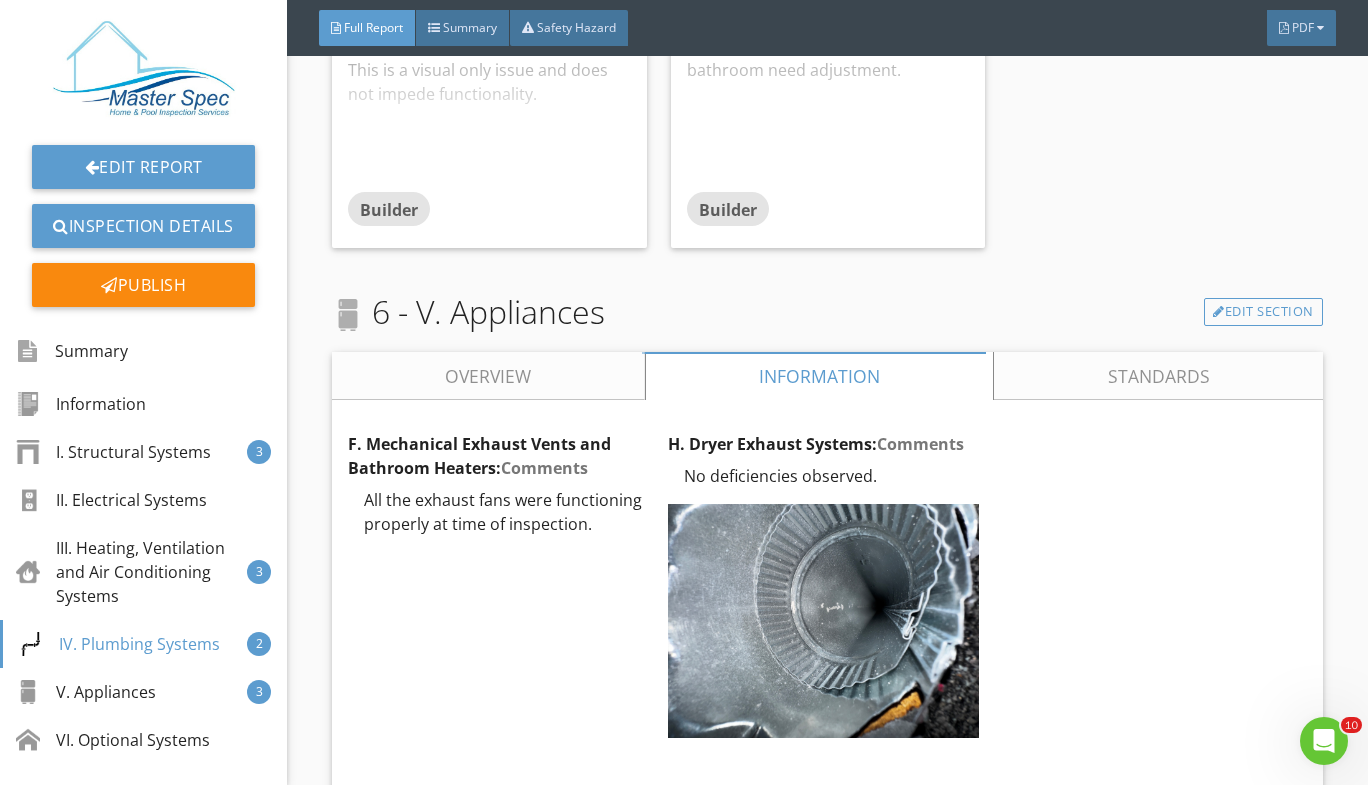 scroll, scrollTop: 3706, scrollLeft: 0, axis: vertical 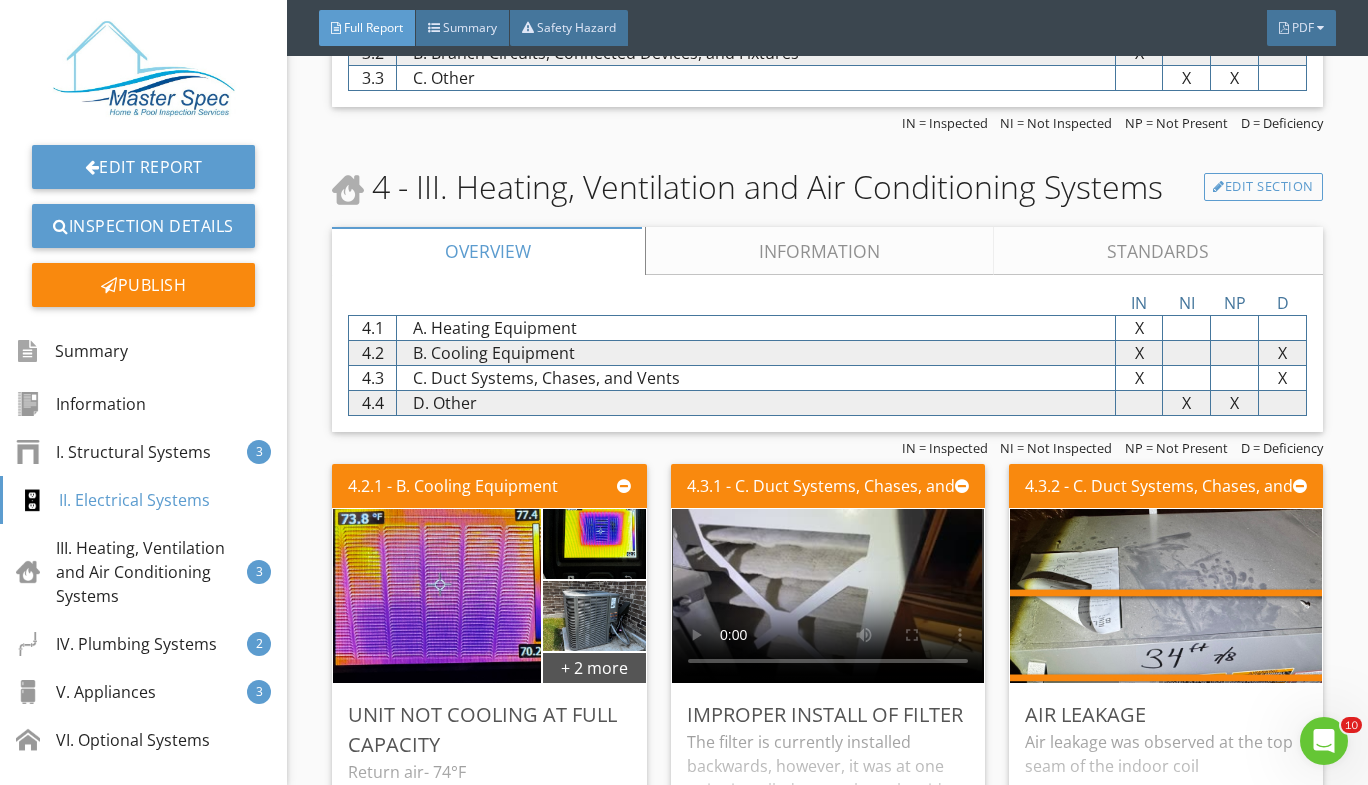 click on "Information" at bounding box center [820, 251] 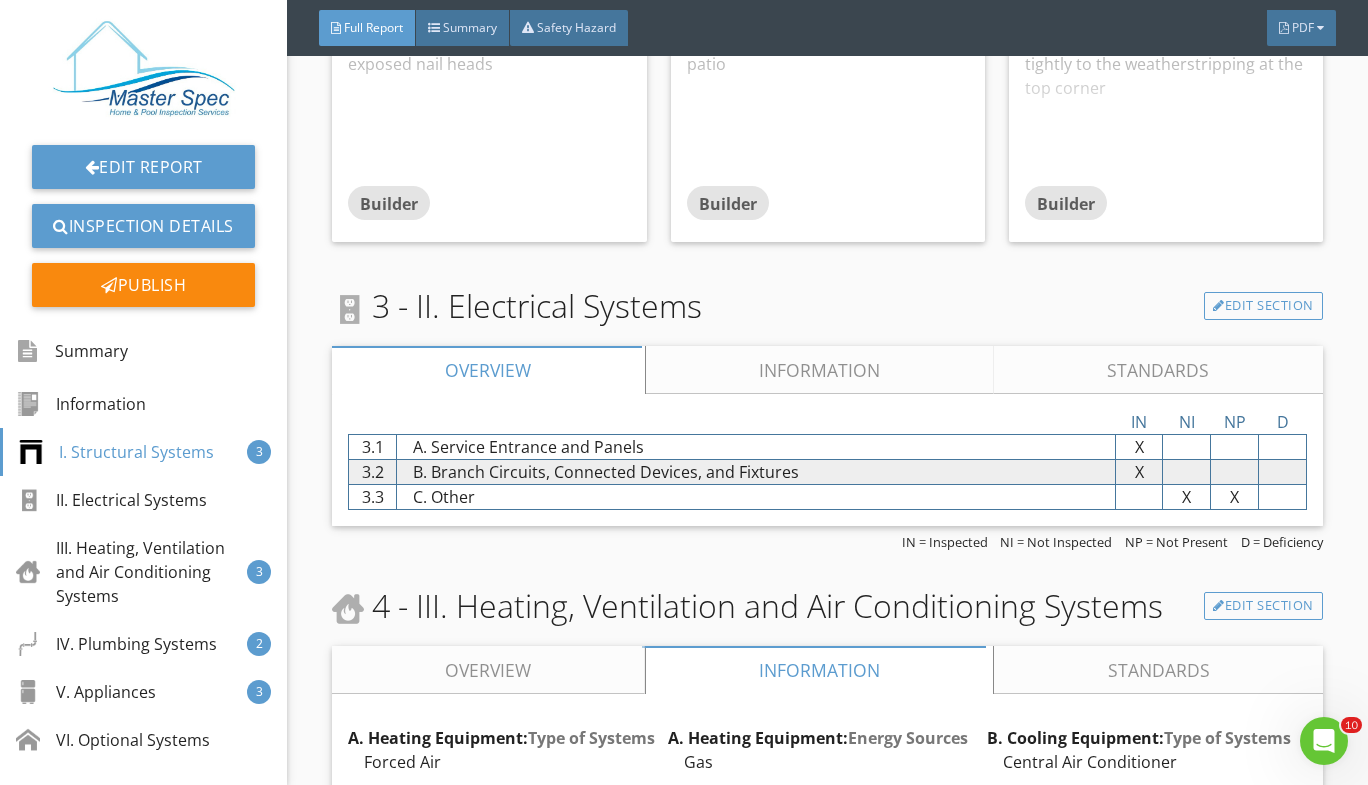 scroll, scrollTop: 1825, scrollLeft: 0, axis: vertical 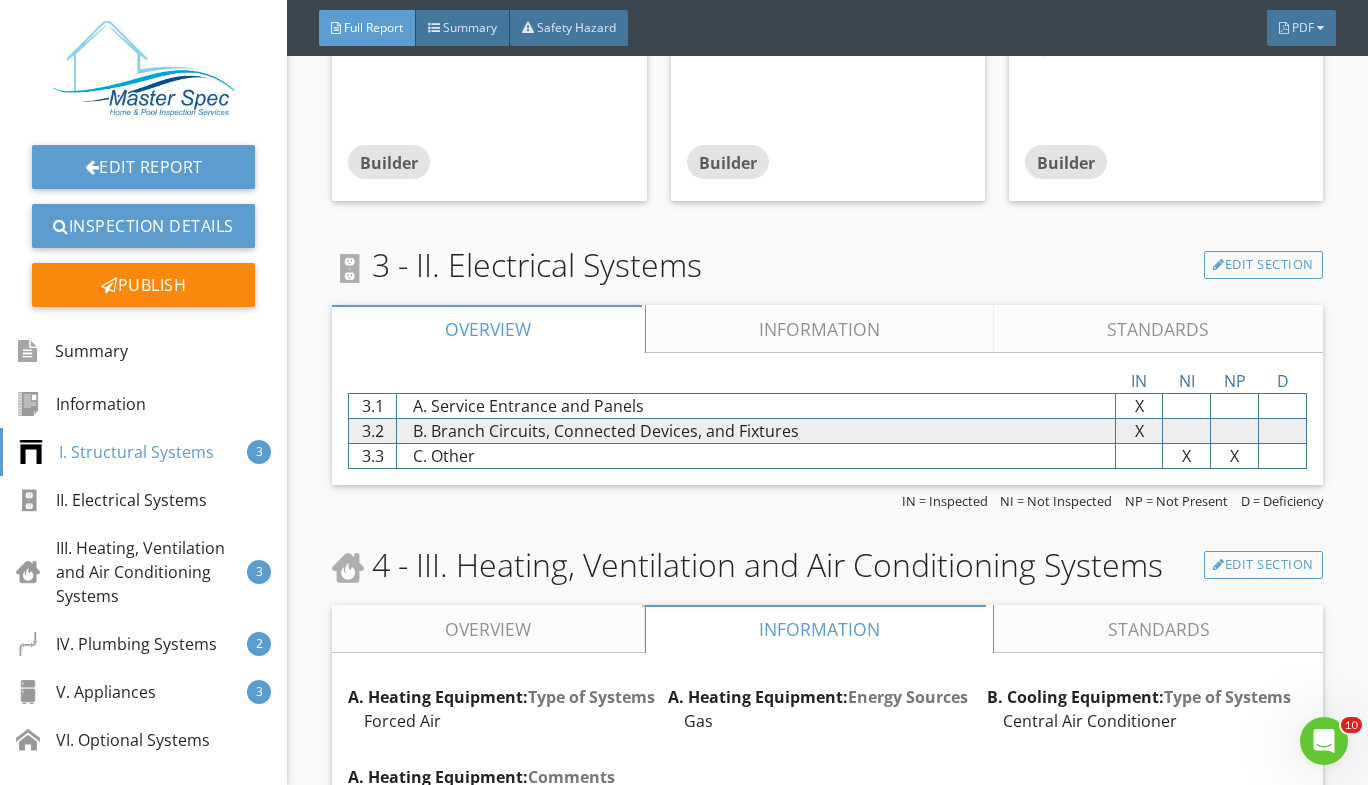 click on "Information" at bounding box center [820, 329] 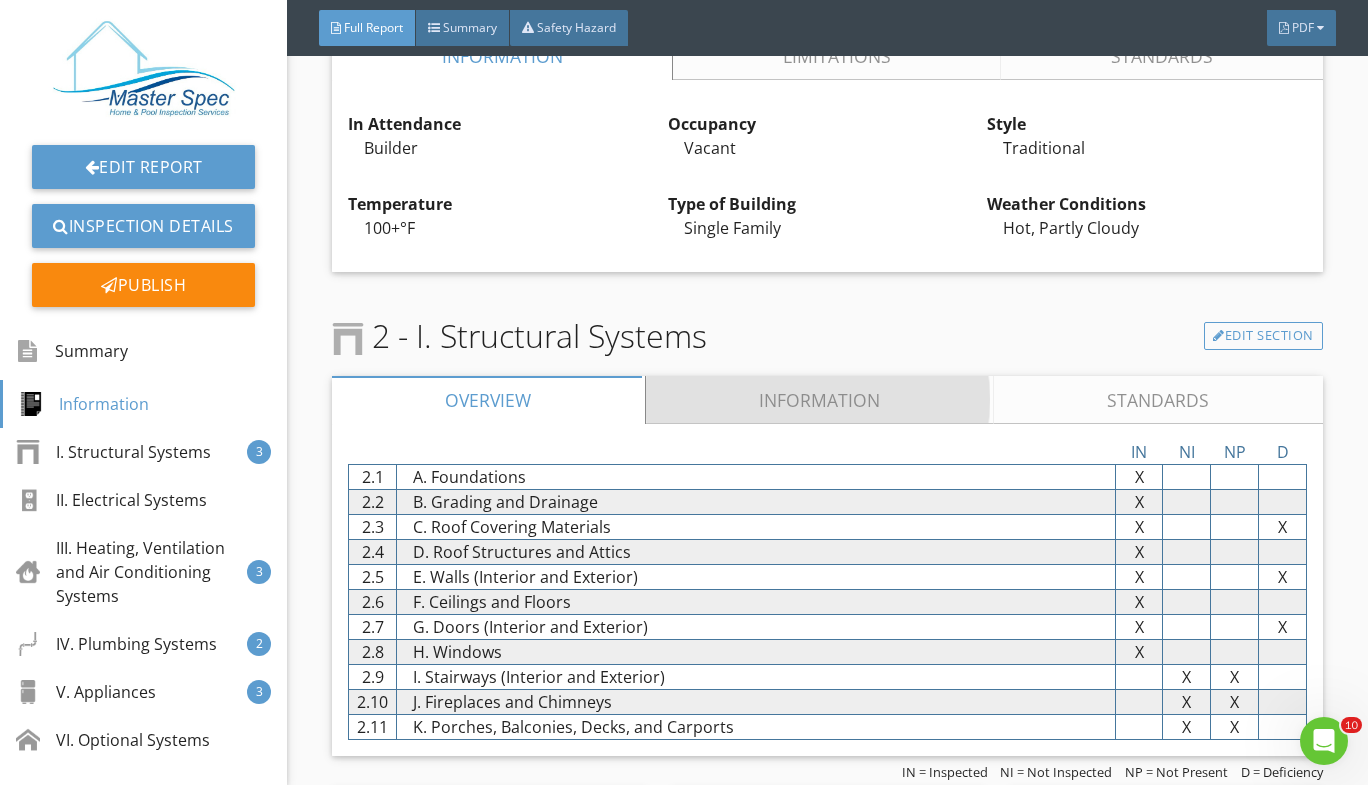 scroll, scrollTop: 759, scrollLeft: 0, axis: vertical 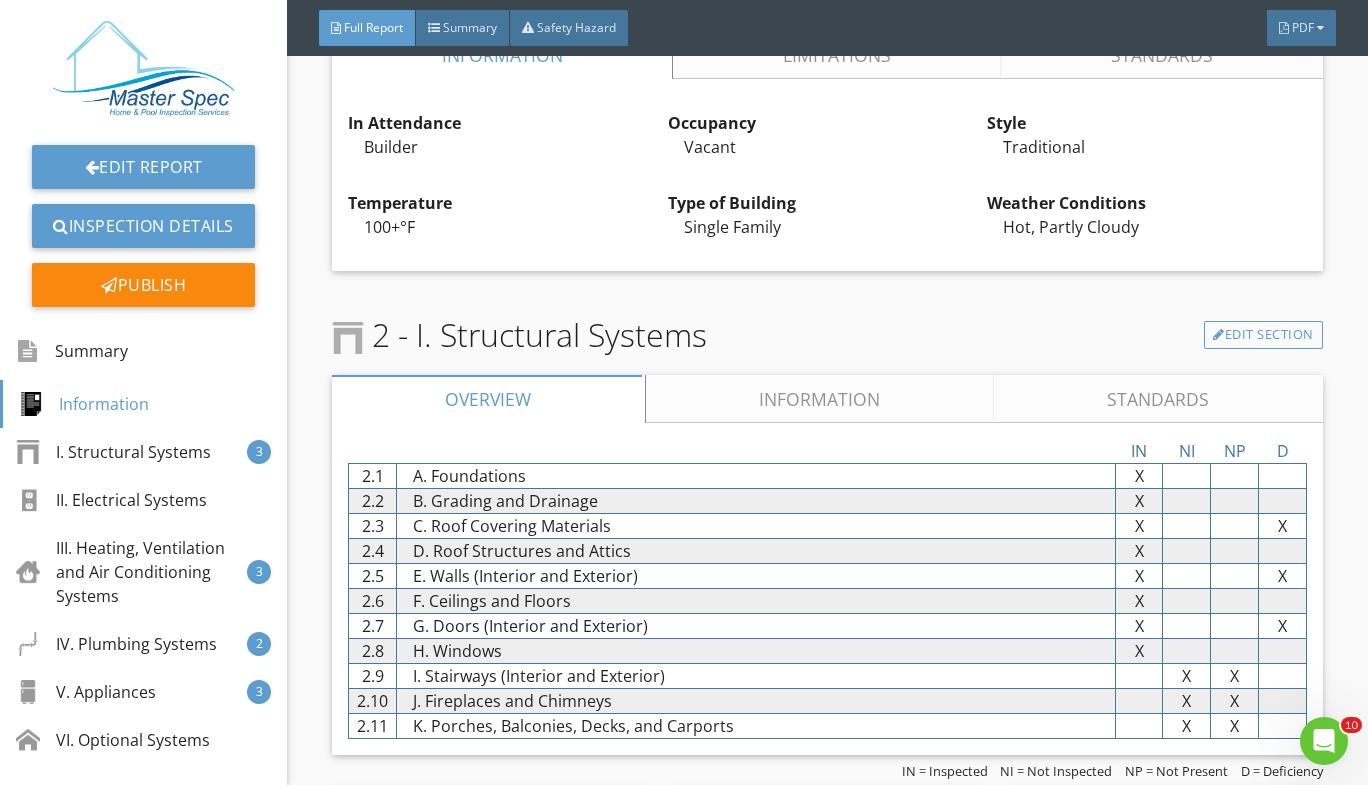 click on "Information" at bounding box center (820, 399) 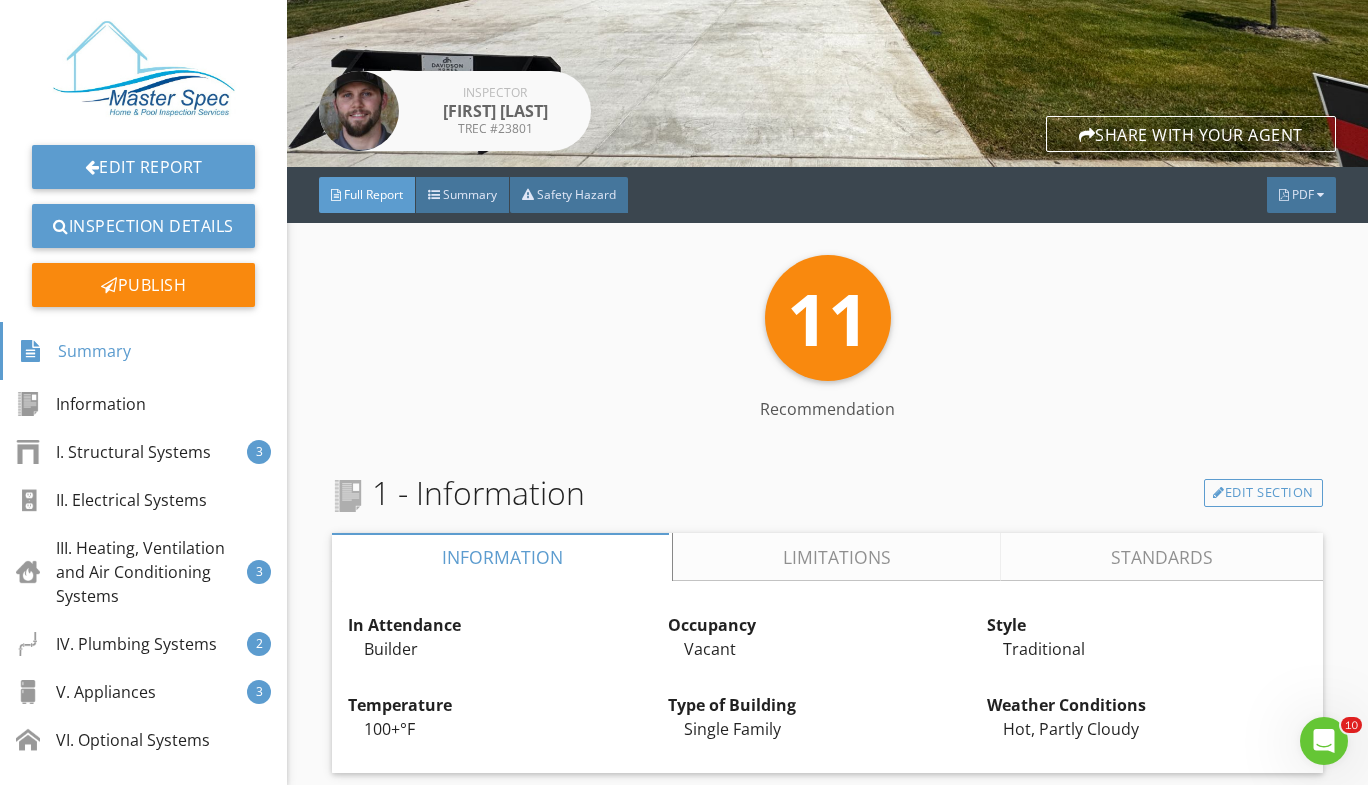 scroll, scrollTop: 315, scrollLeft: 0, axis: vertical 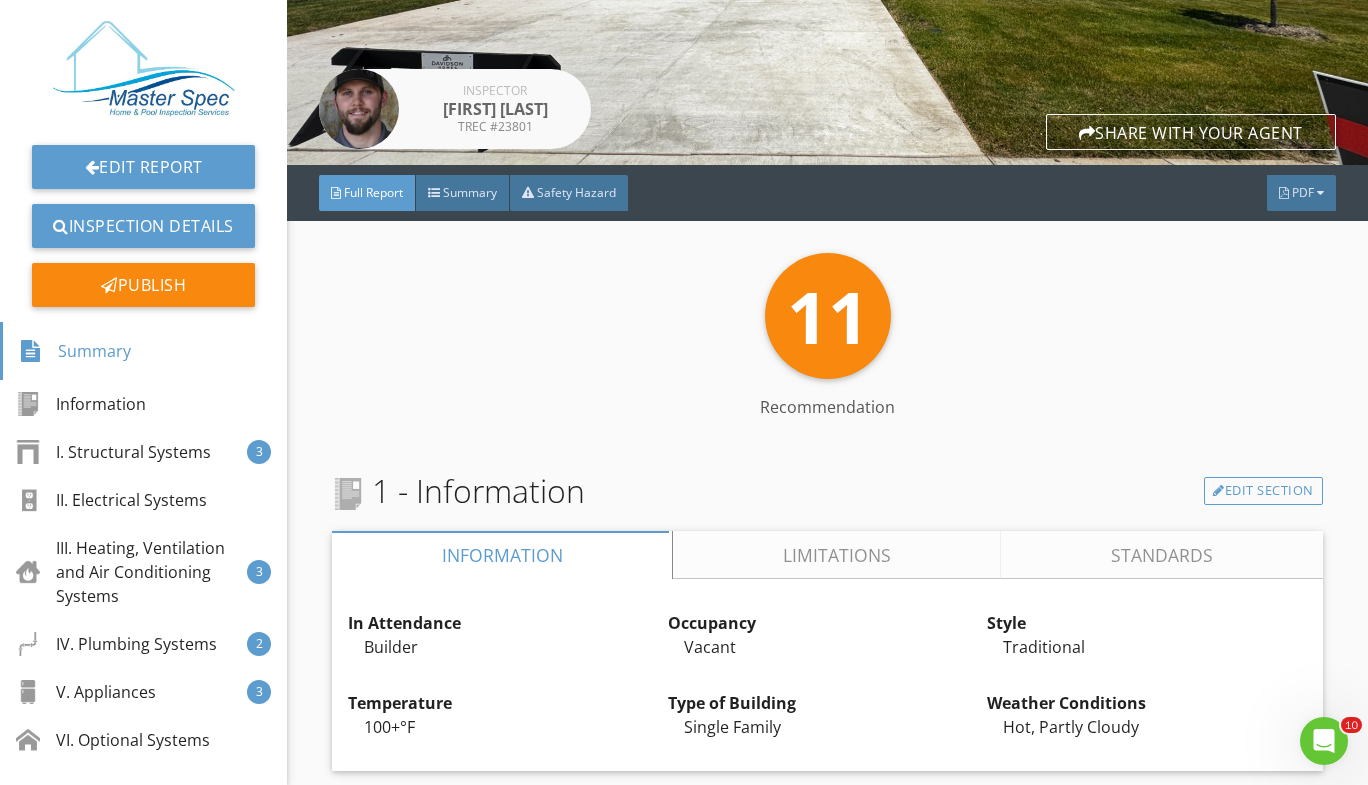 click on "Limitations" at bounding box center (838, 555) 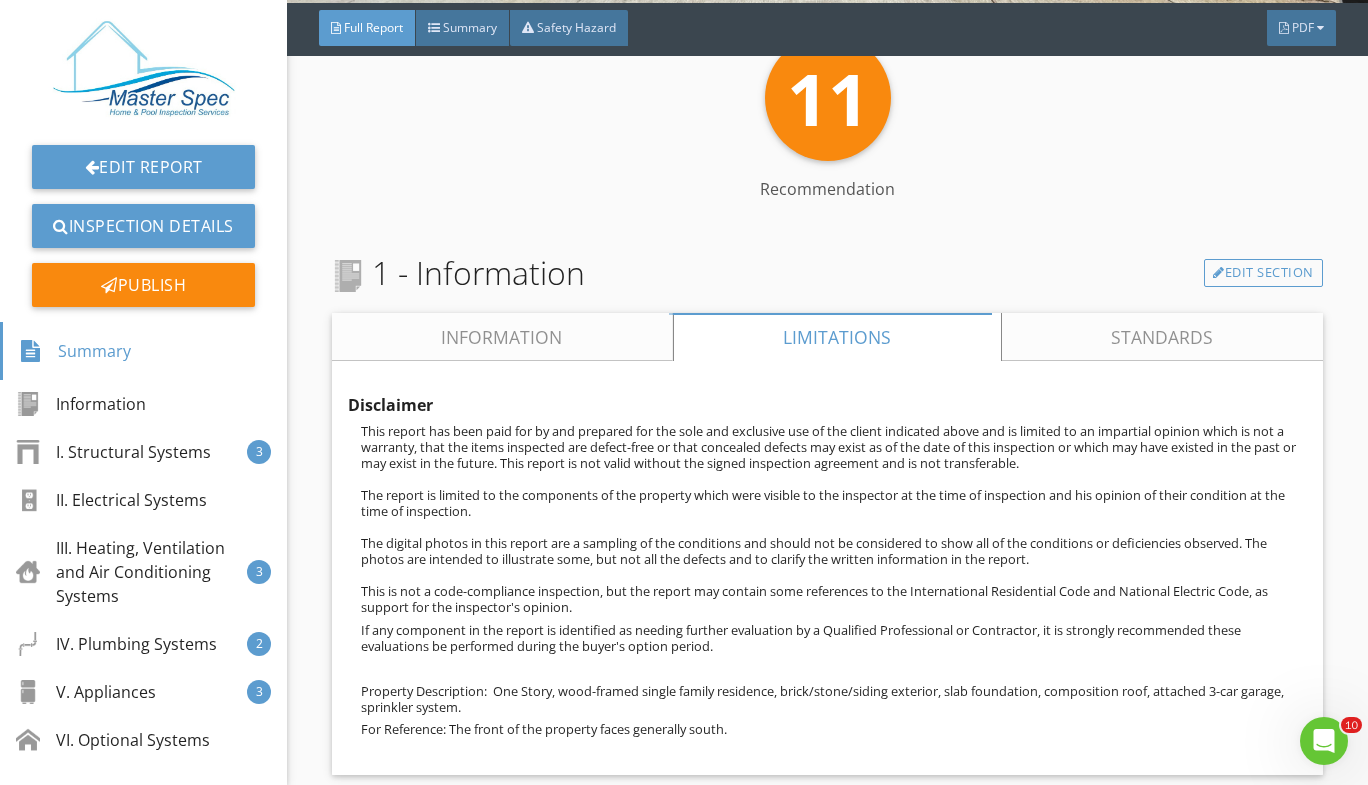 scroll, scrollTop: 495, scrollLeft: 0, axis: vertical 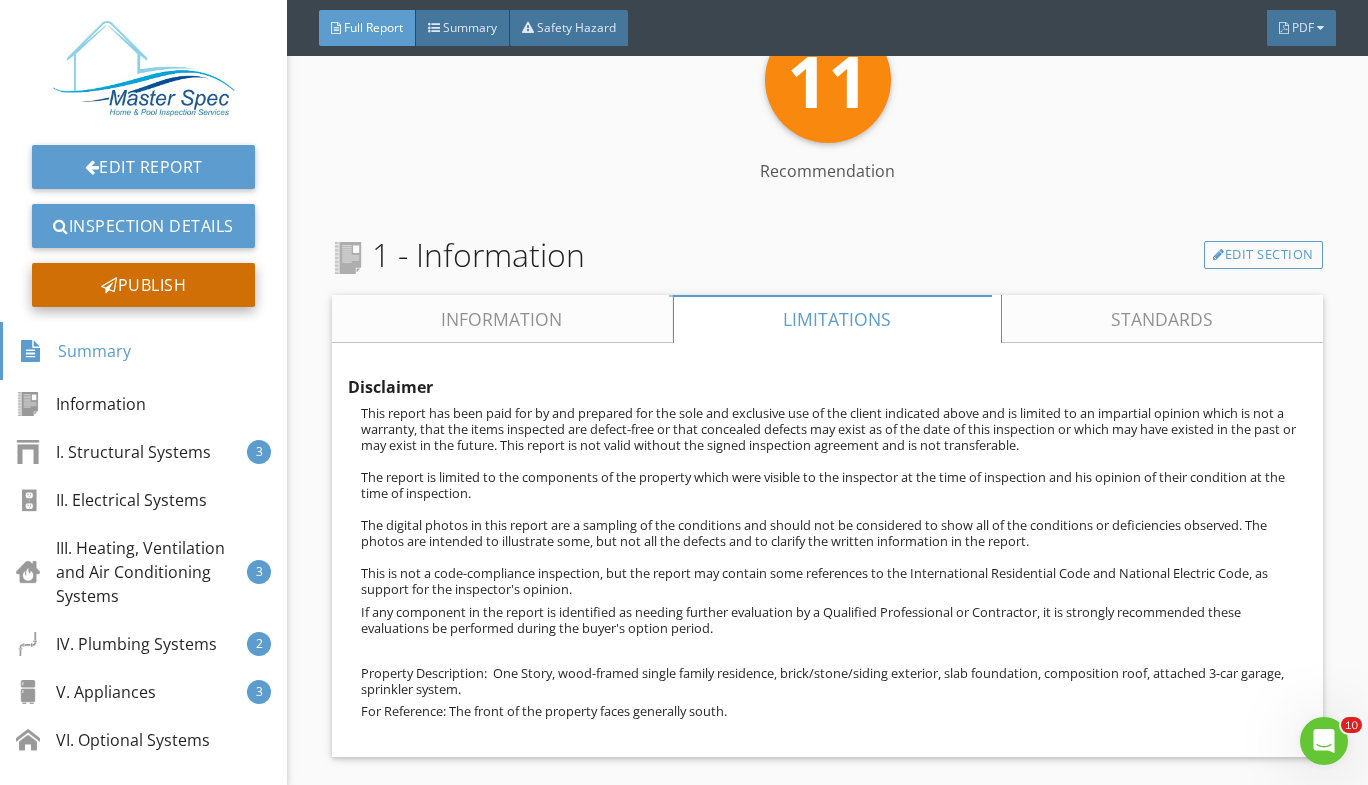 click at bounding box center (109, 285) 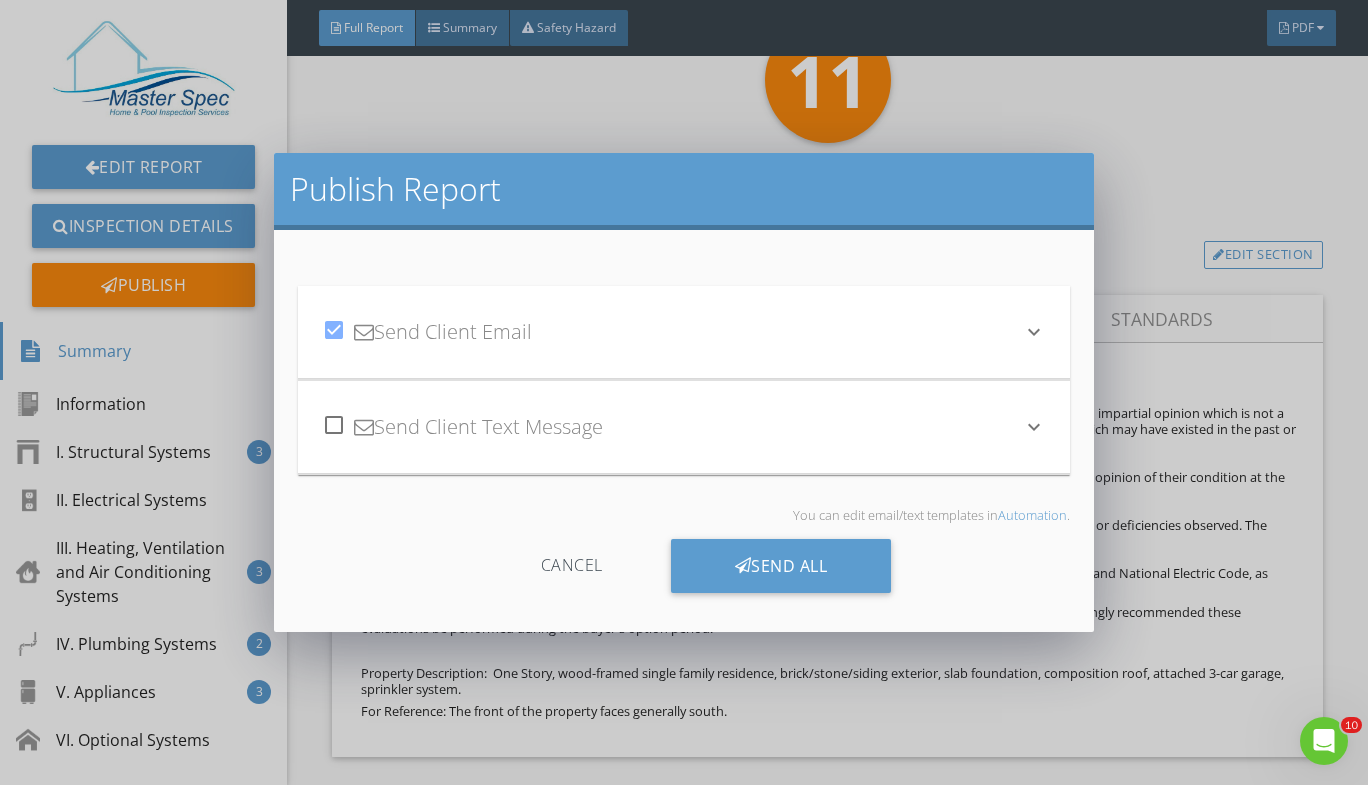 click on "keyboard_arrow_down" at bounding box center (1034, 332) 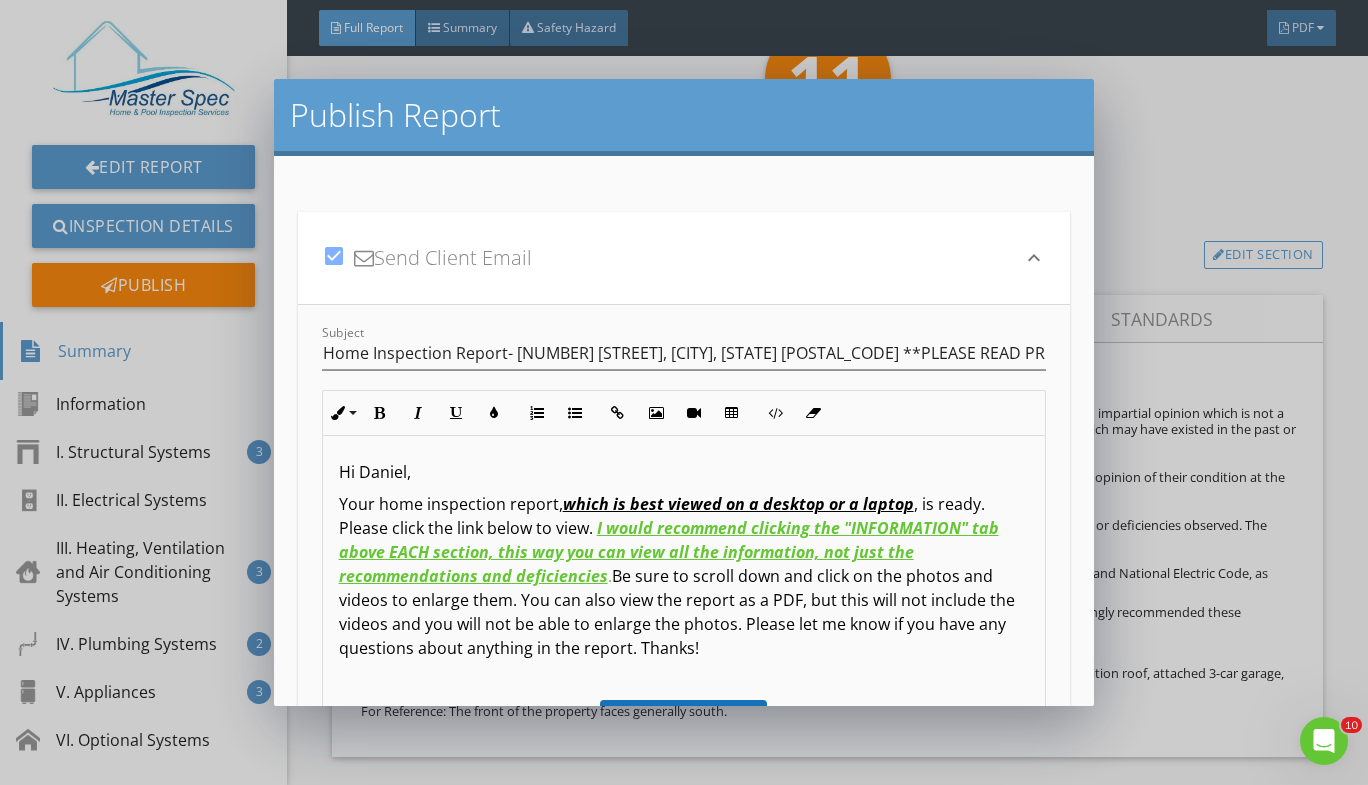 click on "Publish Report     check_box
Send Client Email
keyboard_arrow_down   Subject Home Inspection Report- 216 Briarwood Dr, Nevada, TX 75173 **PLEASE READ PRIOR TO VIEWING**   Inline Style XLarge Large Normal Small Light Small/Light Bold Italic Underline Colors Ordered List Unordered List Insert Link Insert Image Insert Video Insert Table Code View Clear Formatting Hi Daniel, Your home inspection report,  which is best viewed on a desktop or a laptop , is ready. Please click the link below to view.   I would recommend clicking the "INFORMATION" tab above EACH section, this way you can view all the information, not just the recommendations and deficiencies .  Be sure to scroll down and click on the photos and videos to enlarge them. You can also view the report as a PDF, but this will not include the videos and you will not be able to enlarge the photos. Please let me know if you have any questions about anything in the report. Thanks! Blake Dudley" at bounding box center [684, 392] 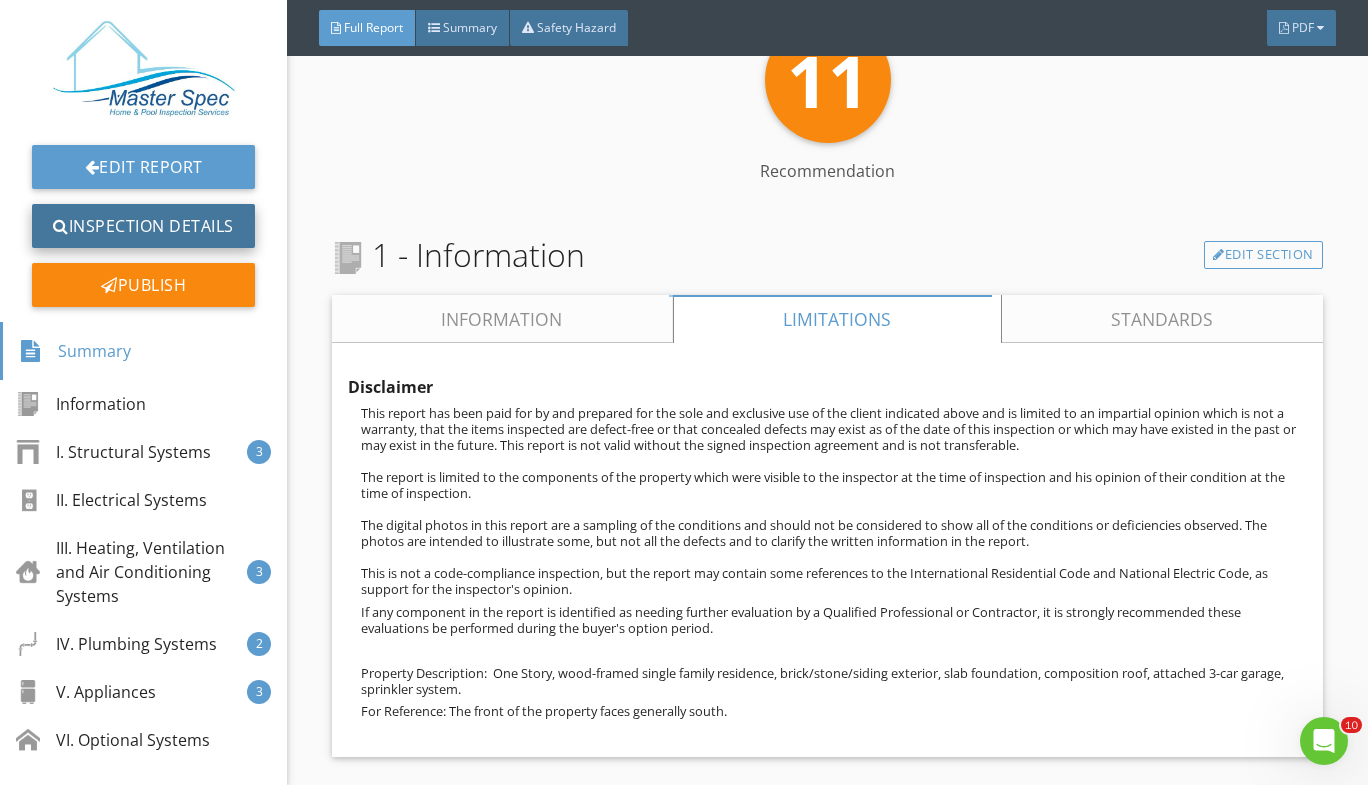 click on "Inspection Details" at bounding box center (143, 226) 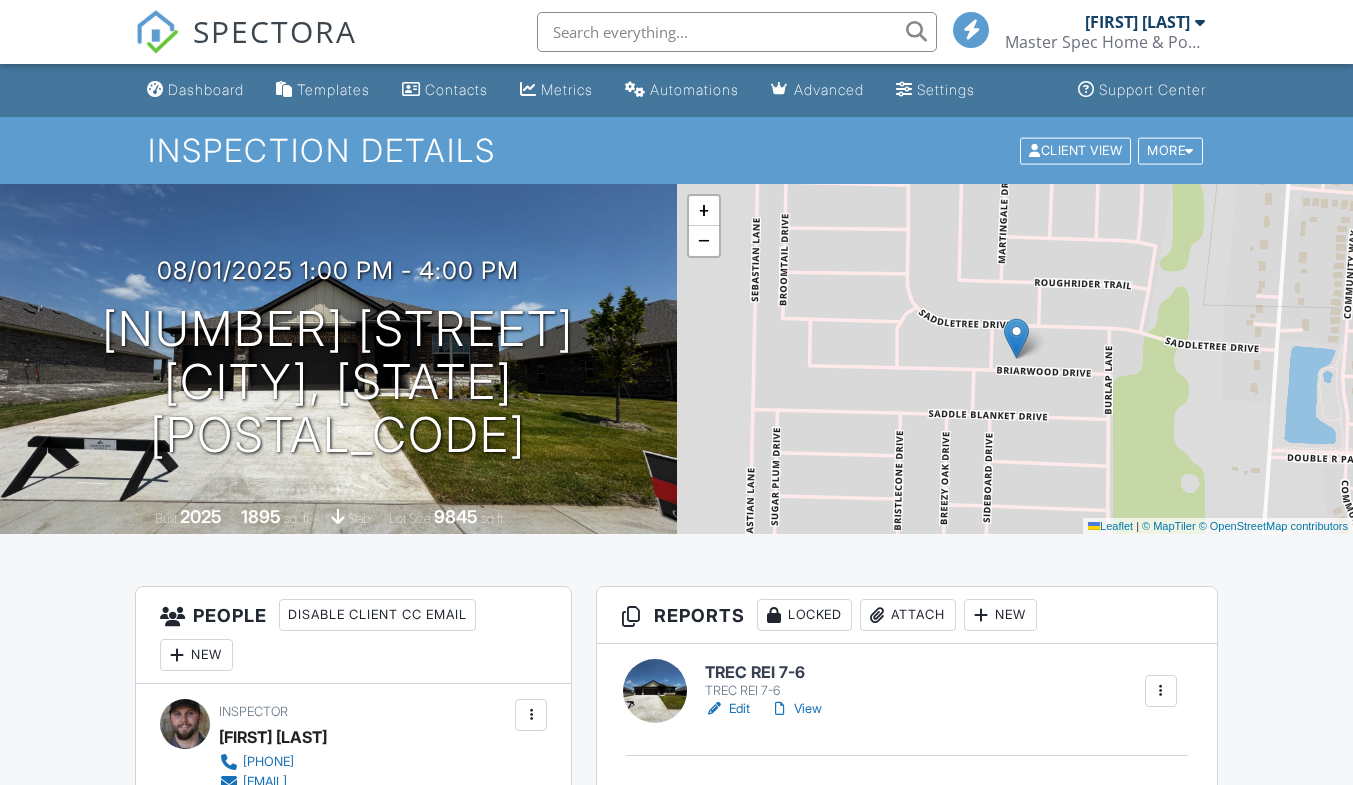 scroll, scrollTop: 466, scrollLeft: 0, axis: vertical 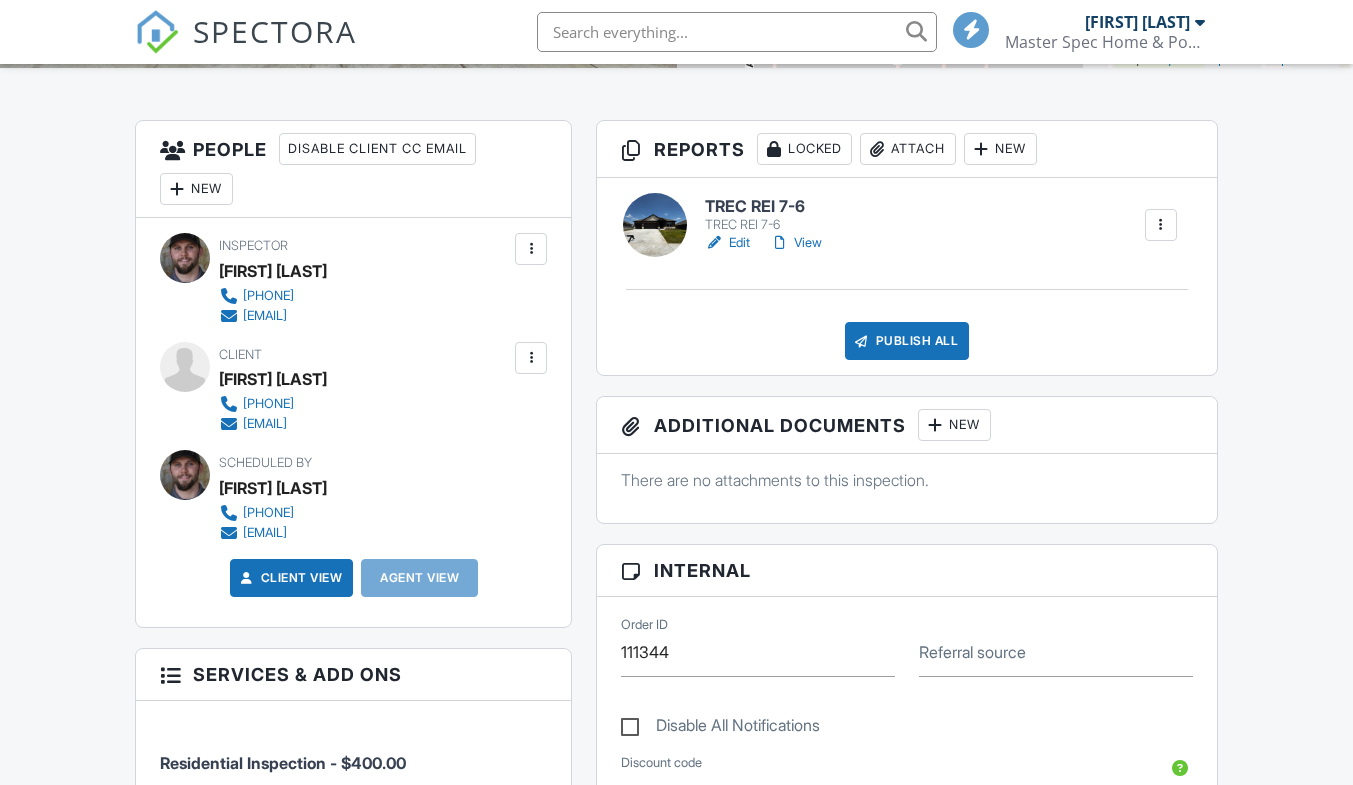 click on "New" at bounding box center (196, 189) 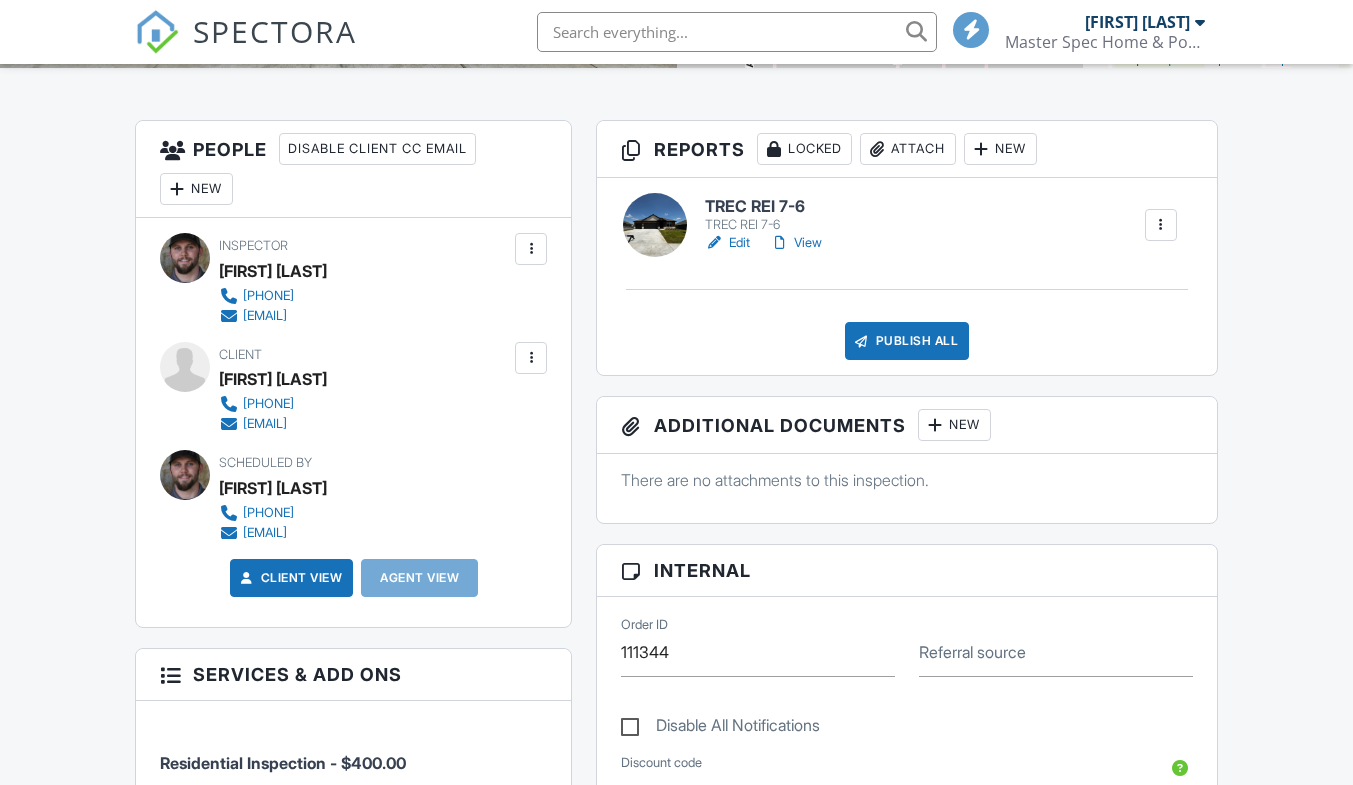 click at bounding box center (177, 189) 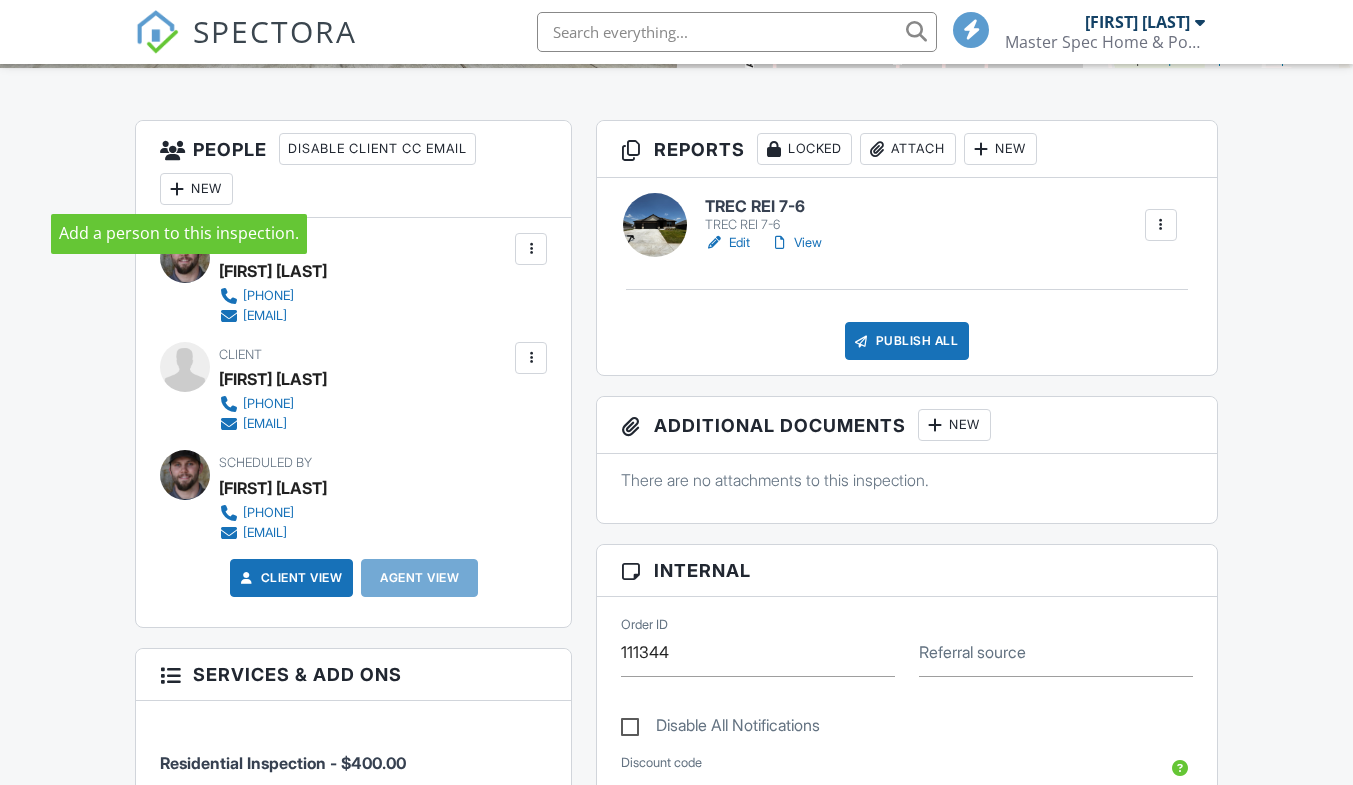 click at bounding box center [177, 189] 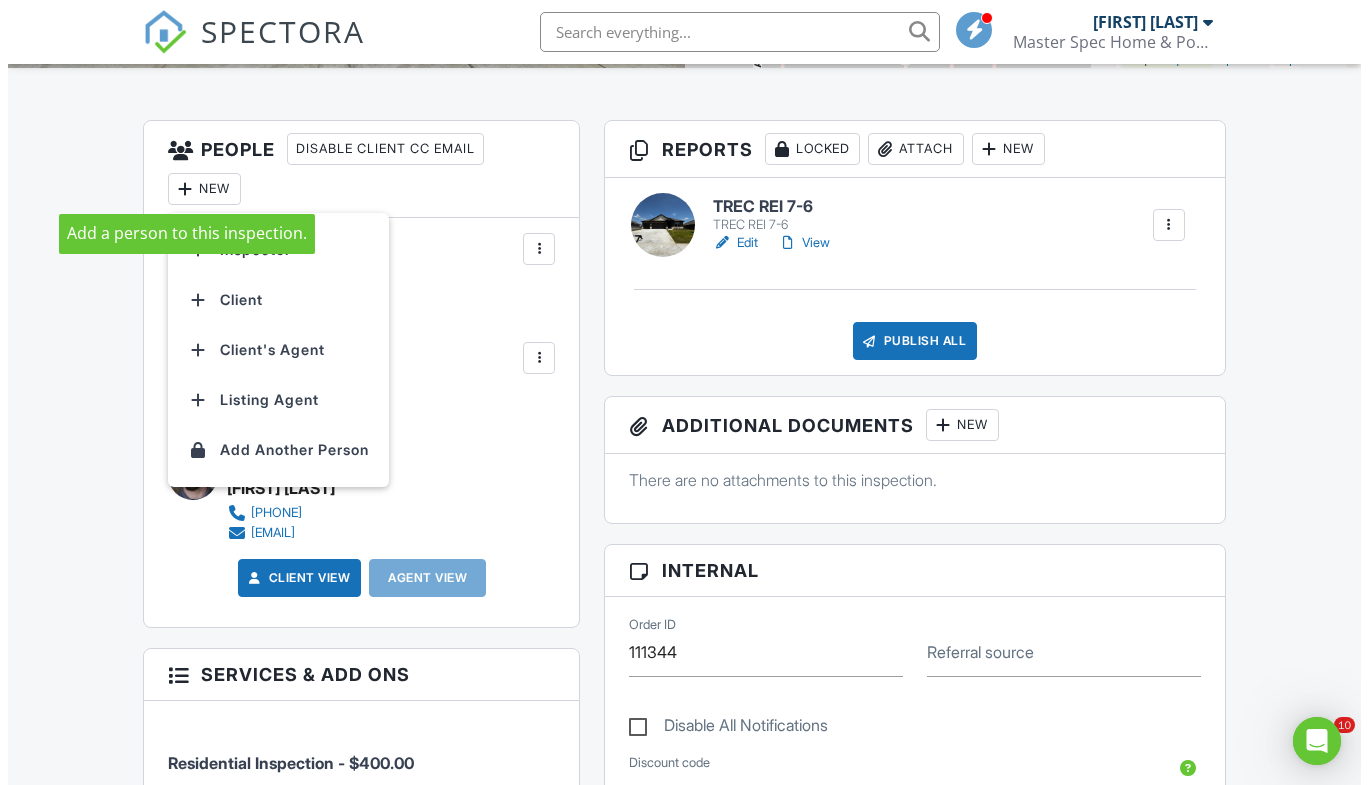 scroll, scrollTop: 0, scrollLeft: 0, axis: both 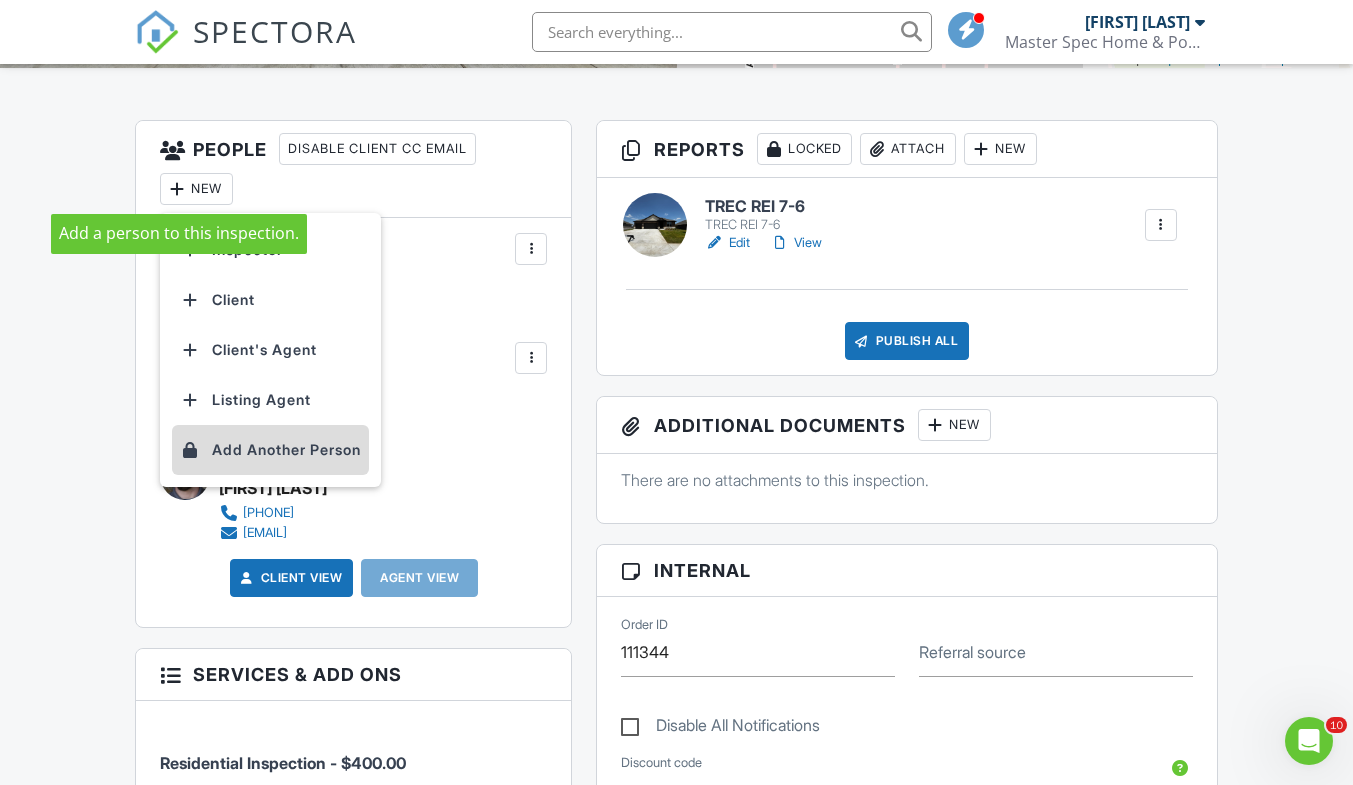 click on "Add Another Person" at bounding box center [270, 450] 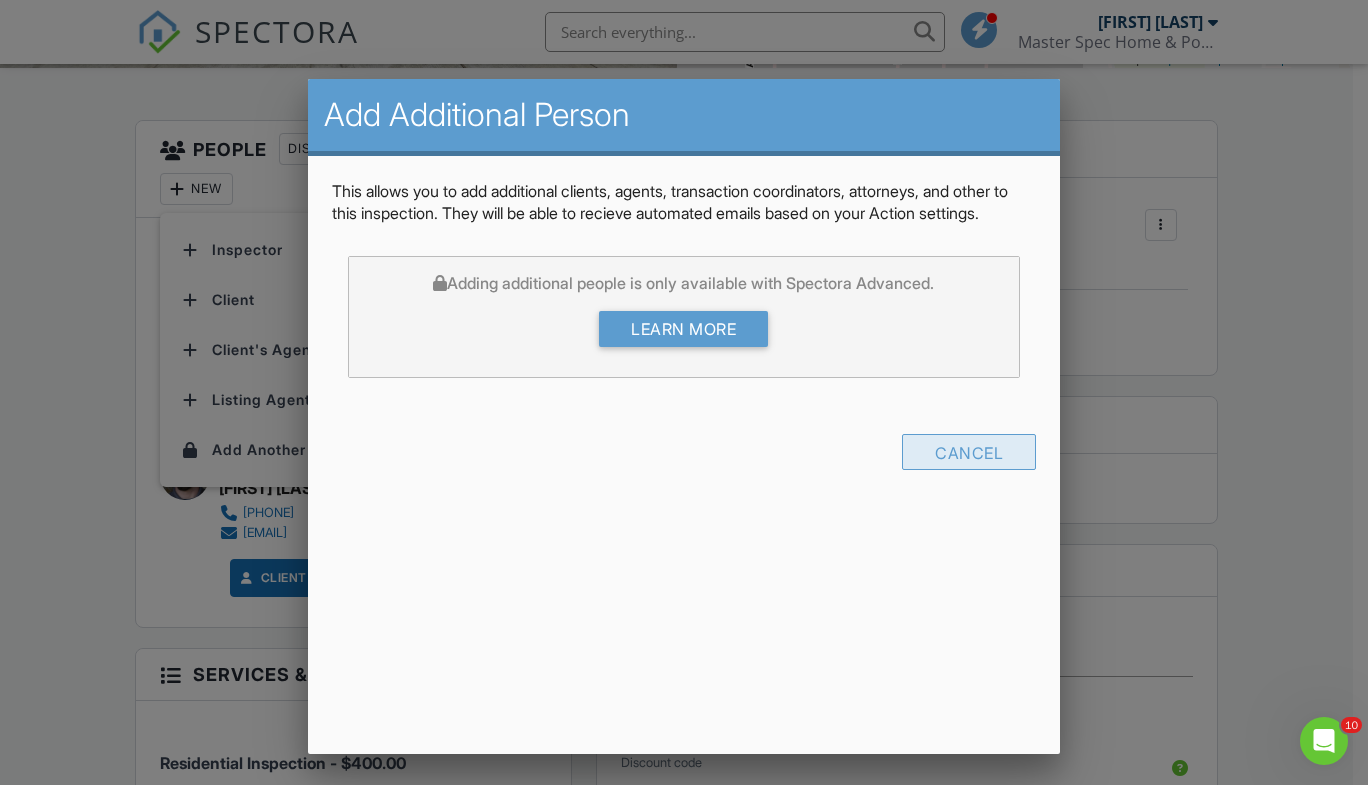 click on "Cancel" at bounding box center [969, 452] 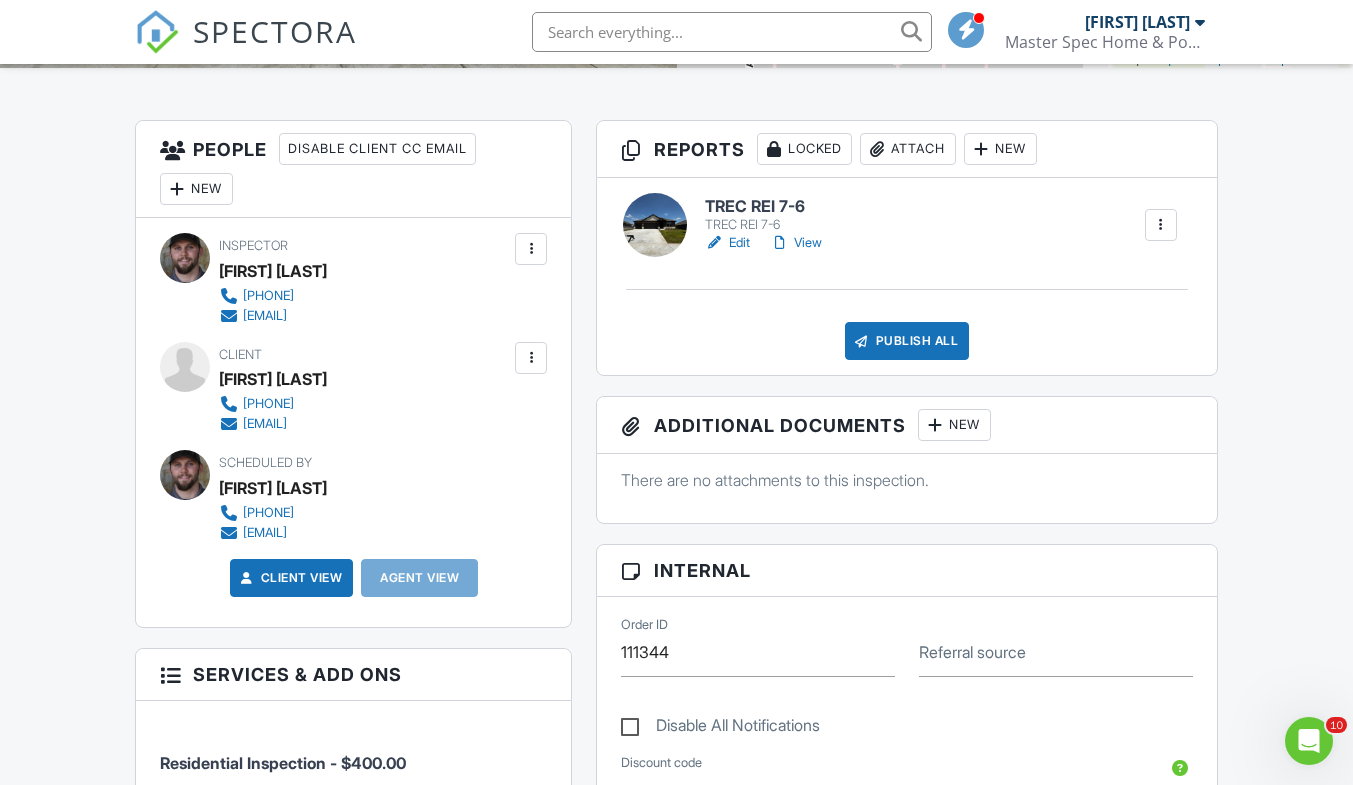 click at bounding box center (531, 358) 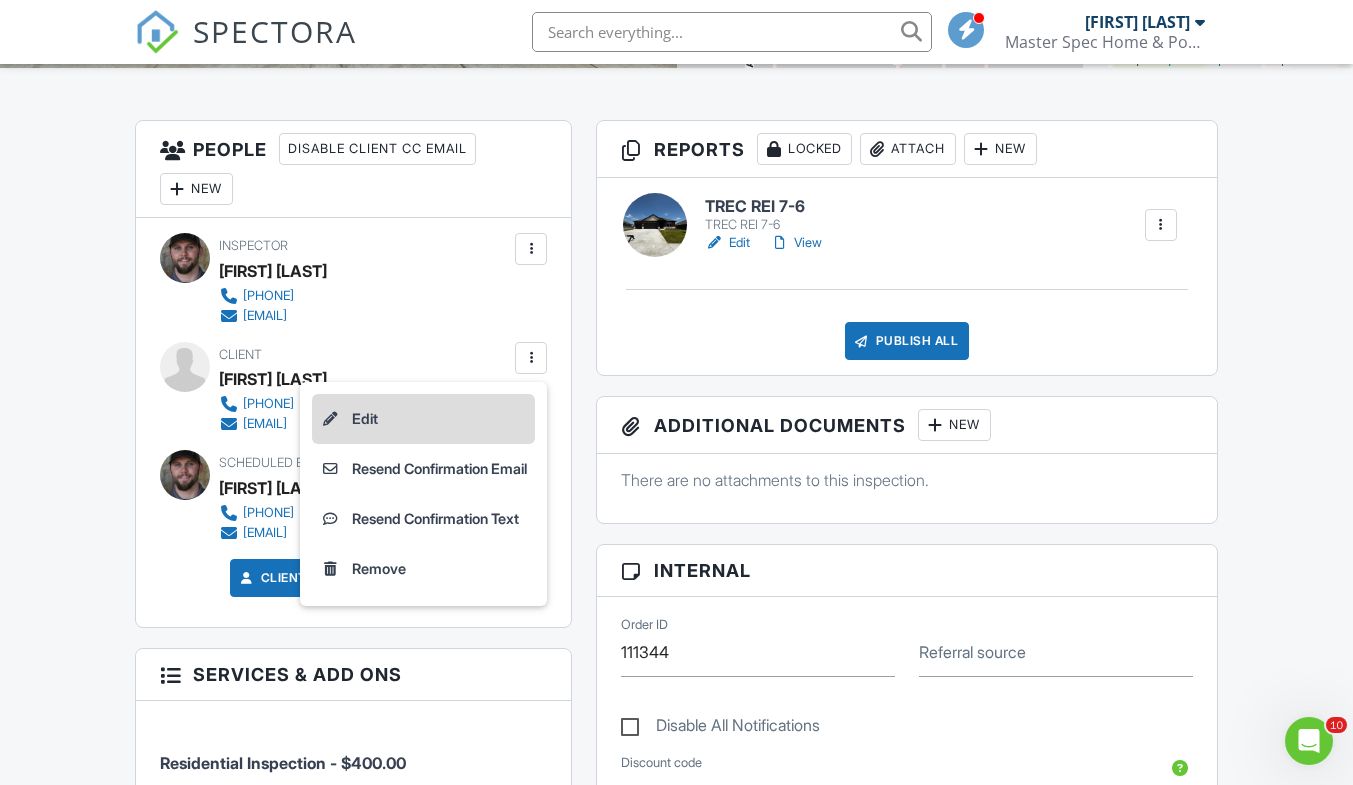 click on "Edit" at bounding box center [423, 419] 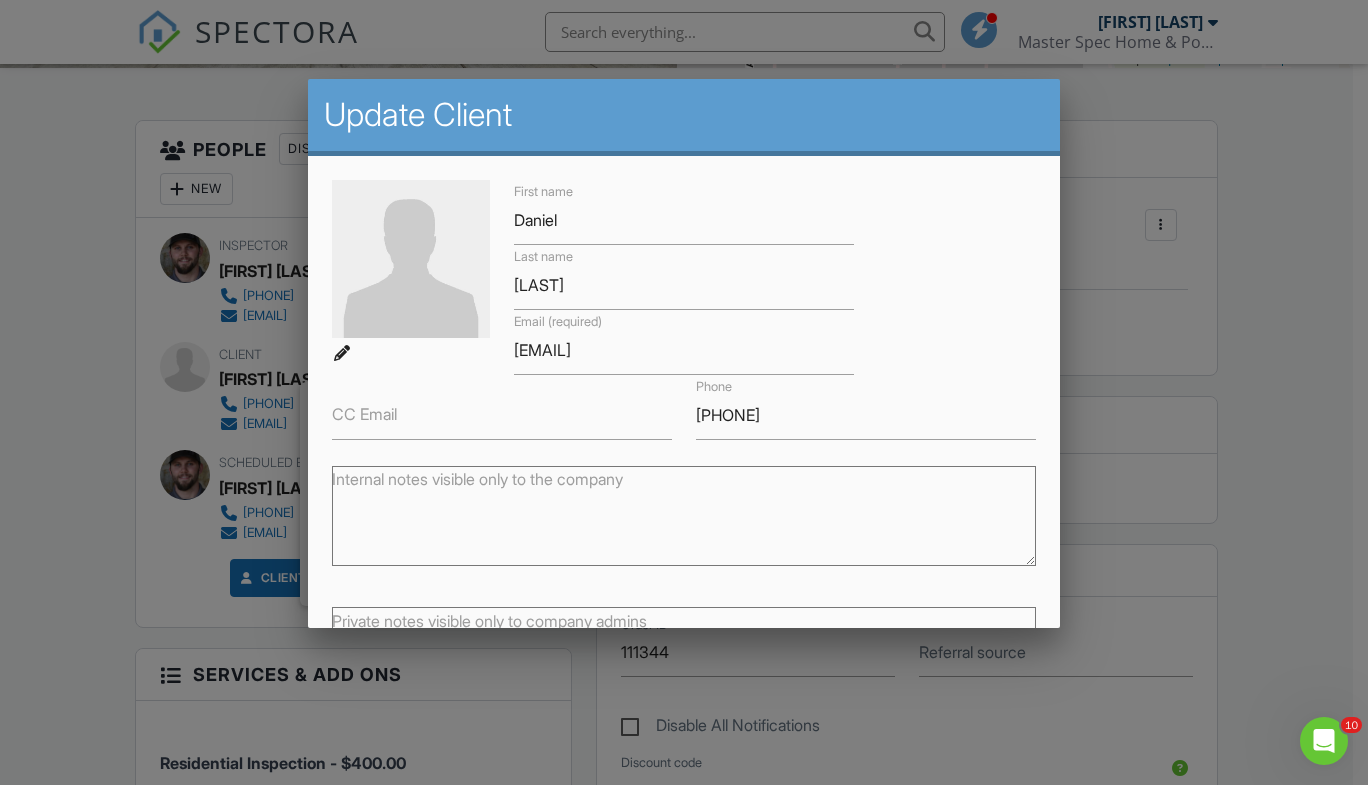 click on "CC Email" at bounding box center (364, 414) 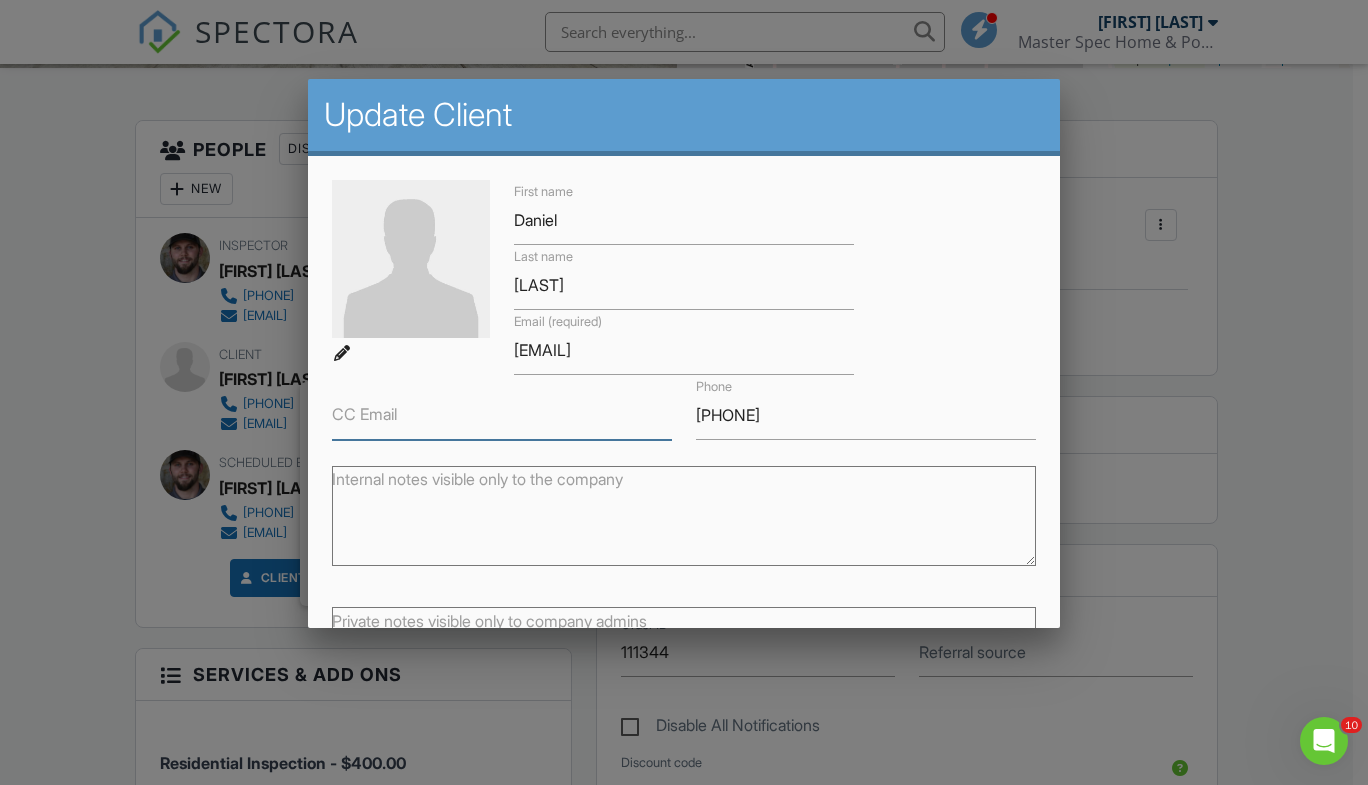 click on "CC Email" at bounding box center (502, 415) 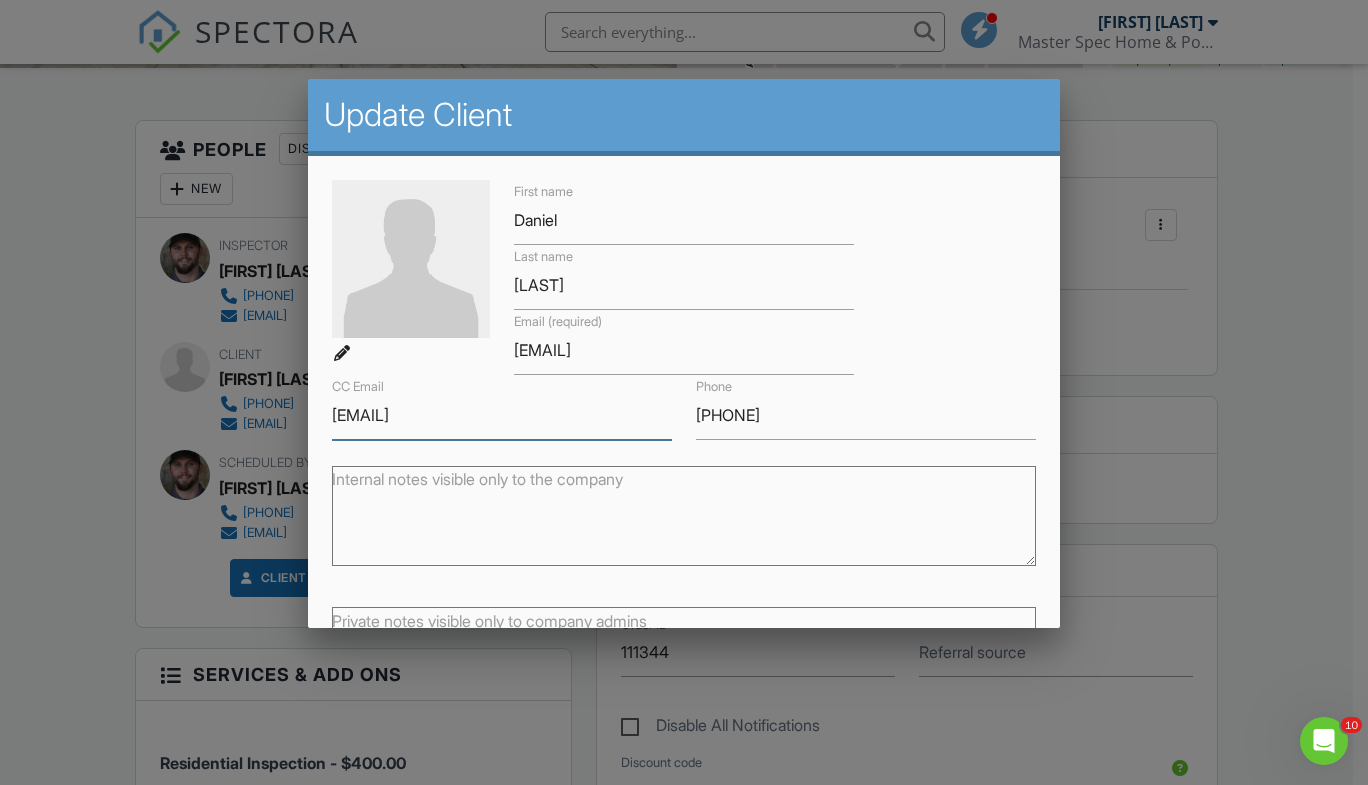 scroll, scrollTop: 170, scrollLeft: 0, axis: vertical 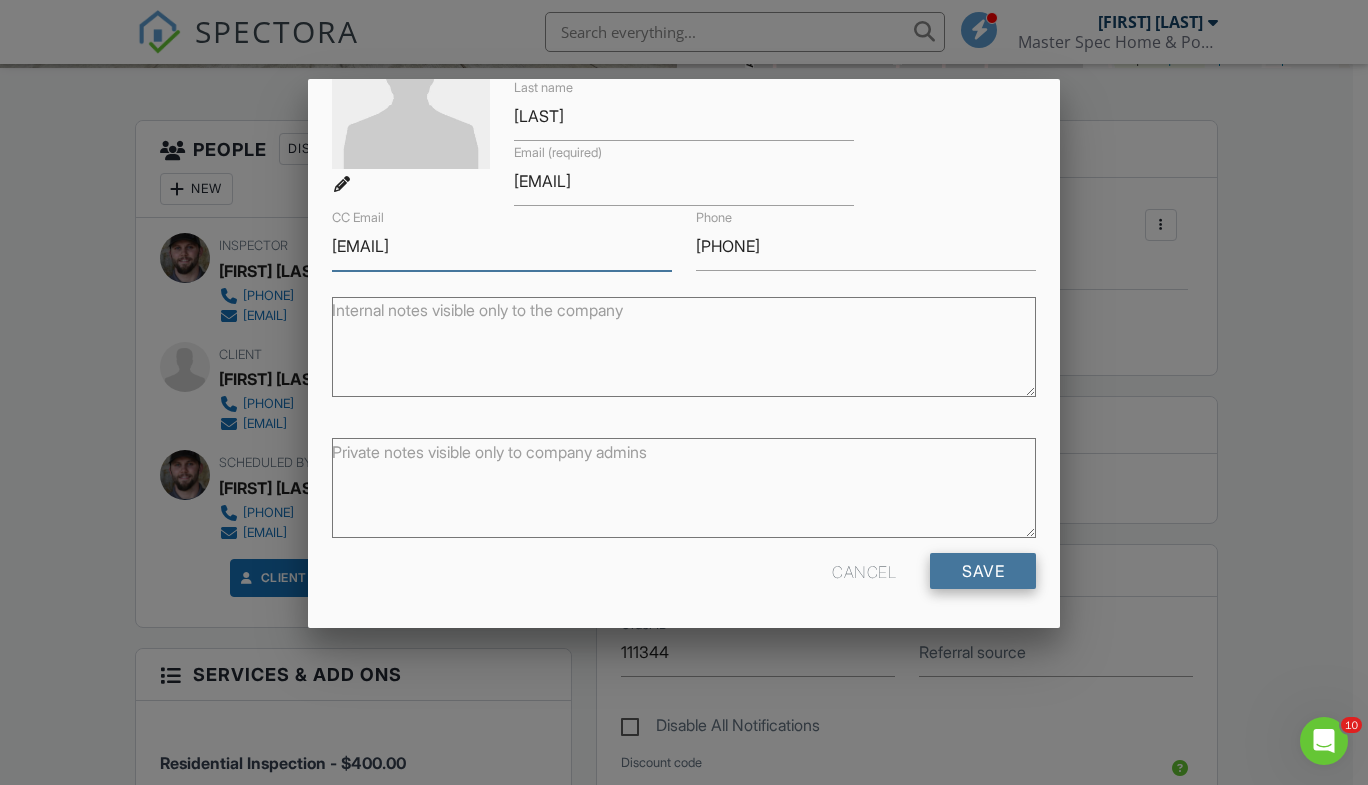type on "[EMAIL]" 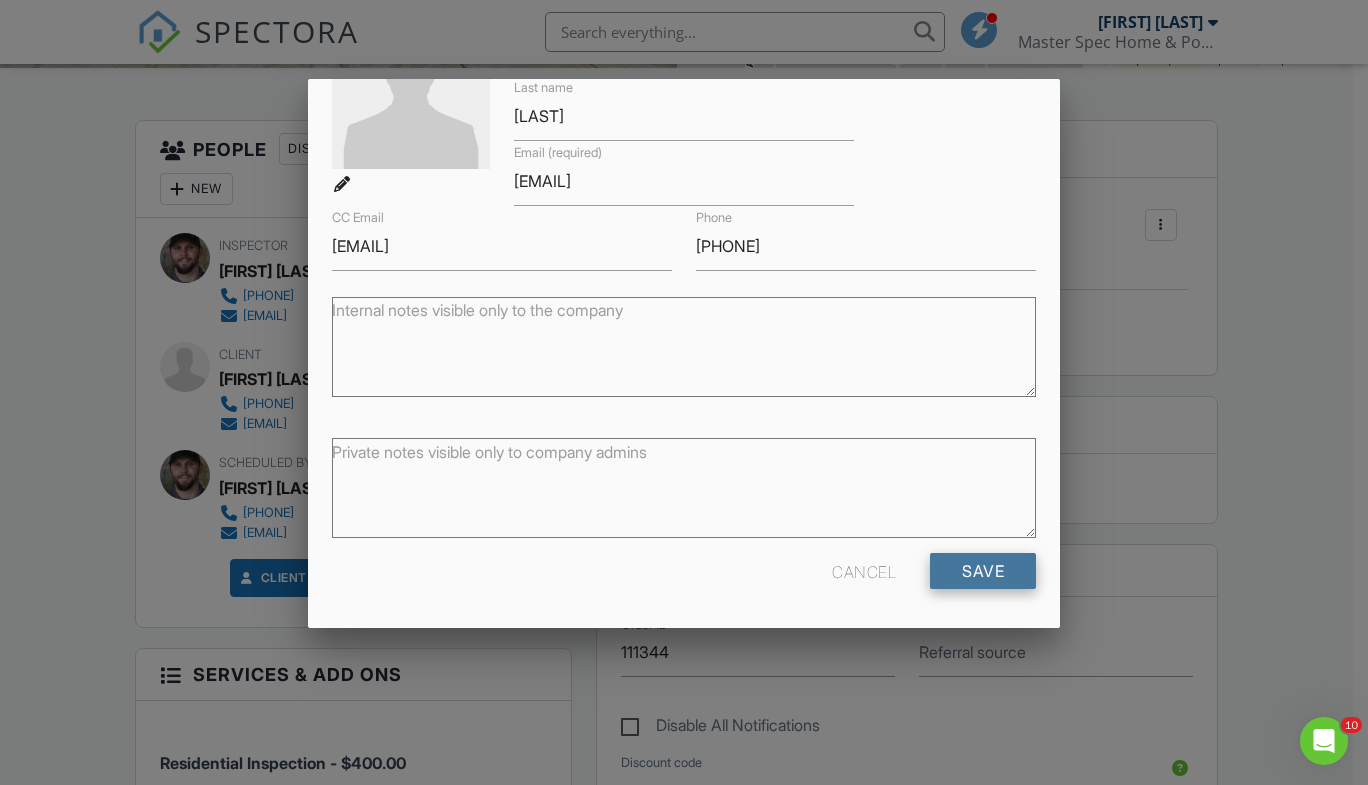 click on "Save" at bounding box center [983, 571] 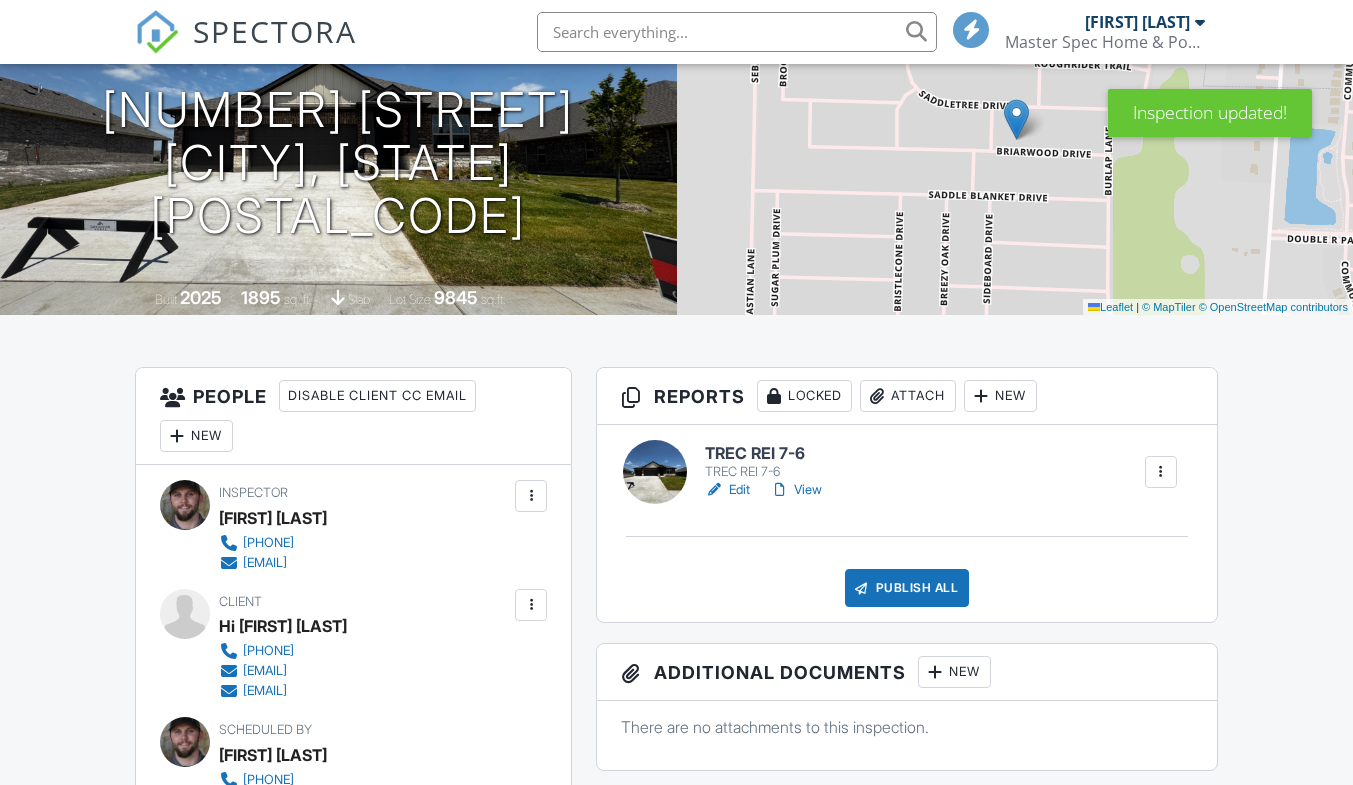 scroll, scrollTop: 219, scrollLeft: 0, axis: vertical 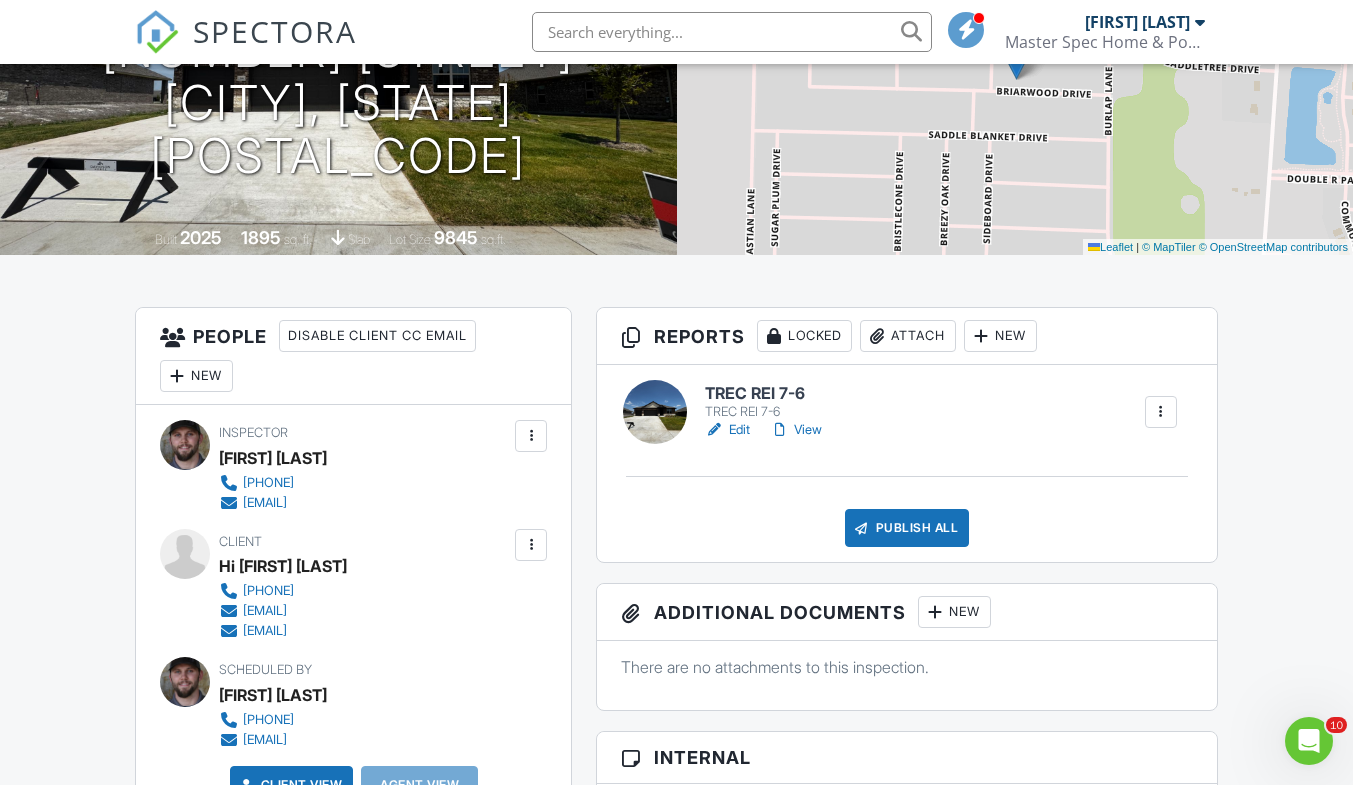 click on "Publish All" at bounding box center (907, 528) 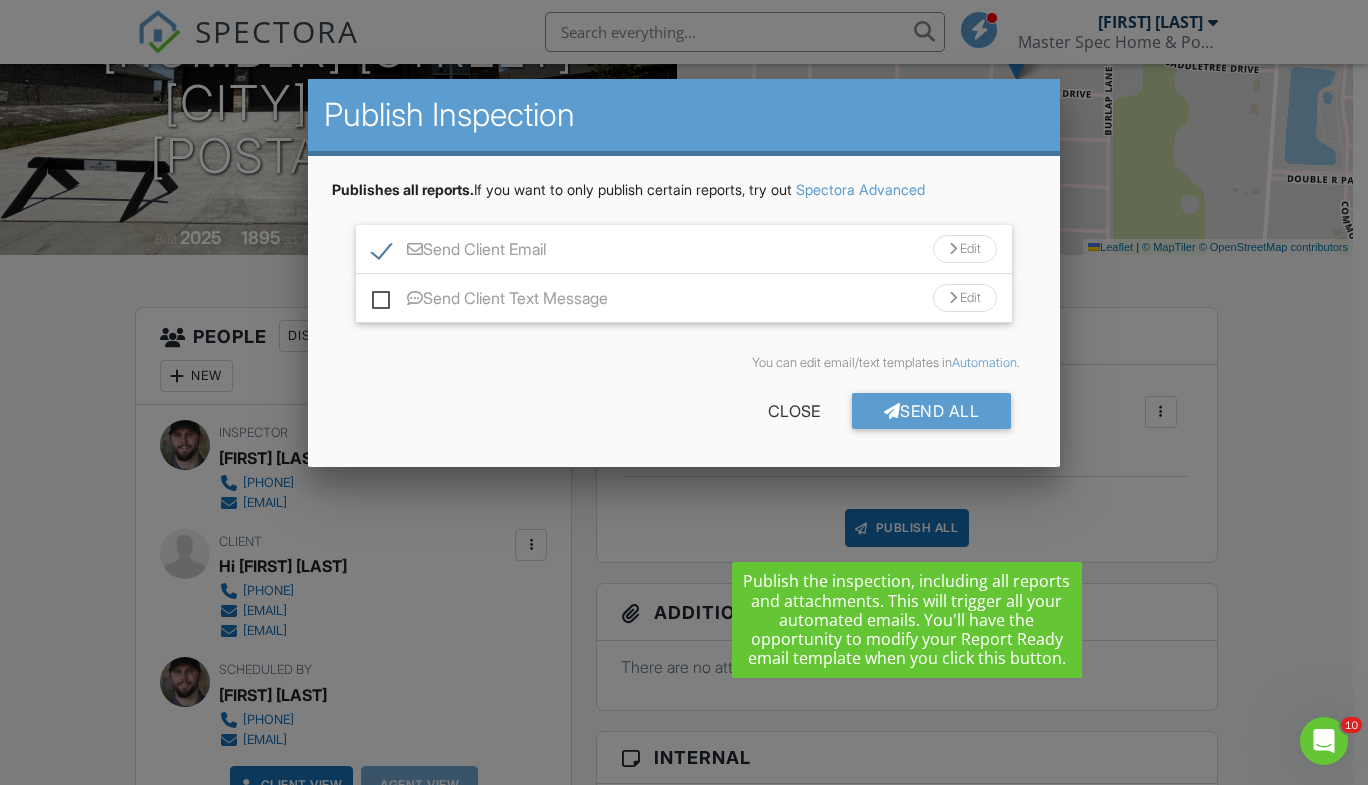 click on "Edit" at bounding box center (965, 249) 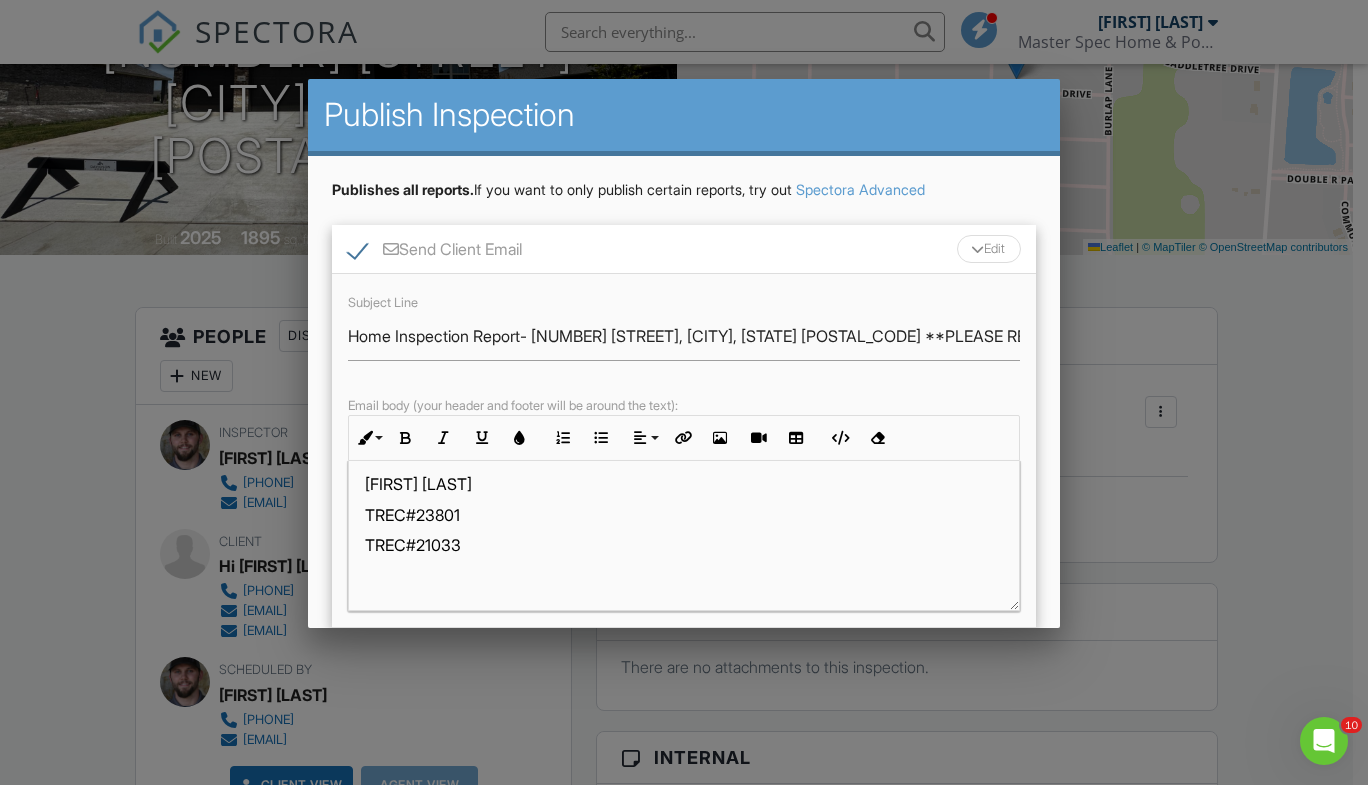 scroll, scrollTop: 382, scrollLeft: 0, axis: vertical 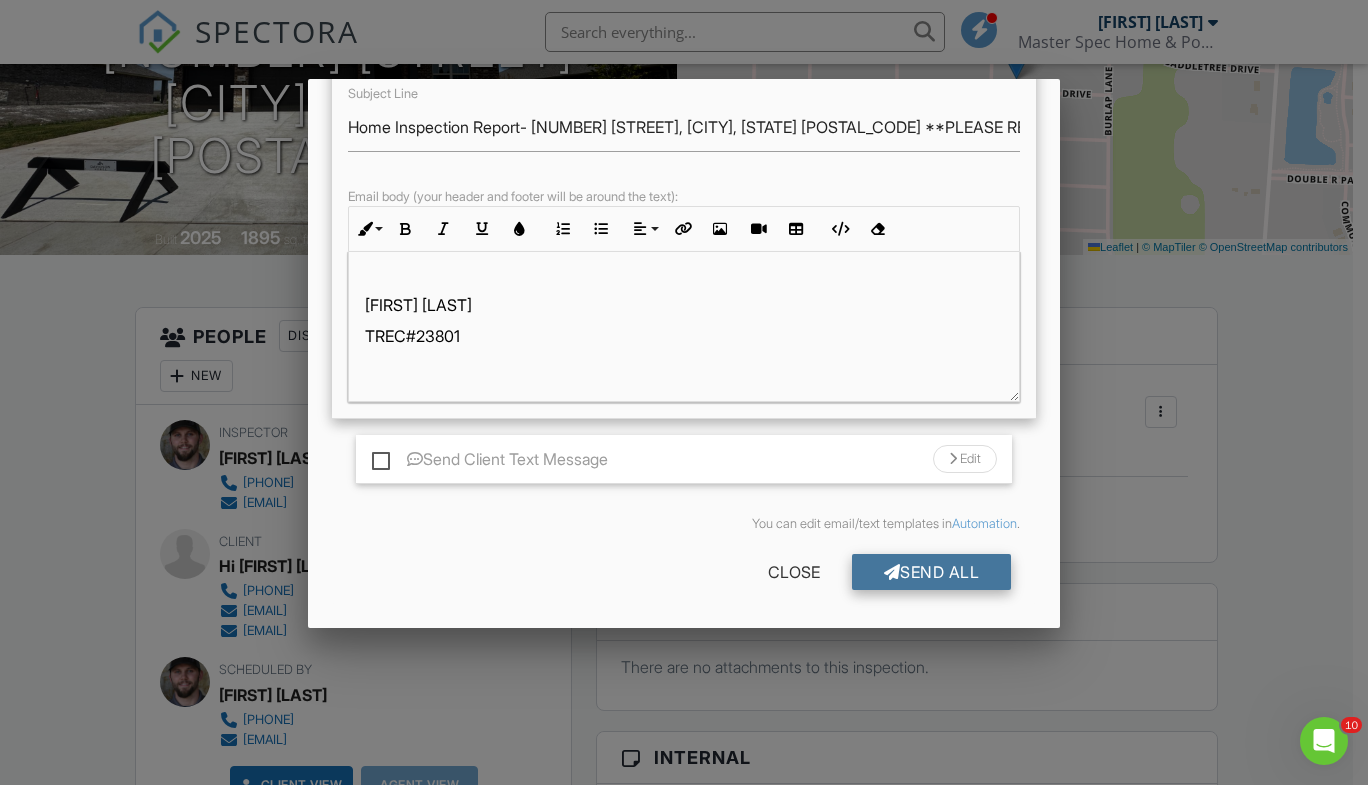 click on "Send All" at bounding box center (932, 572) 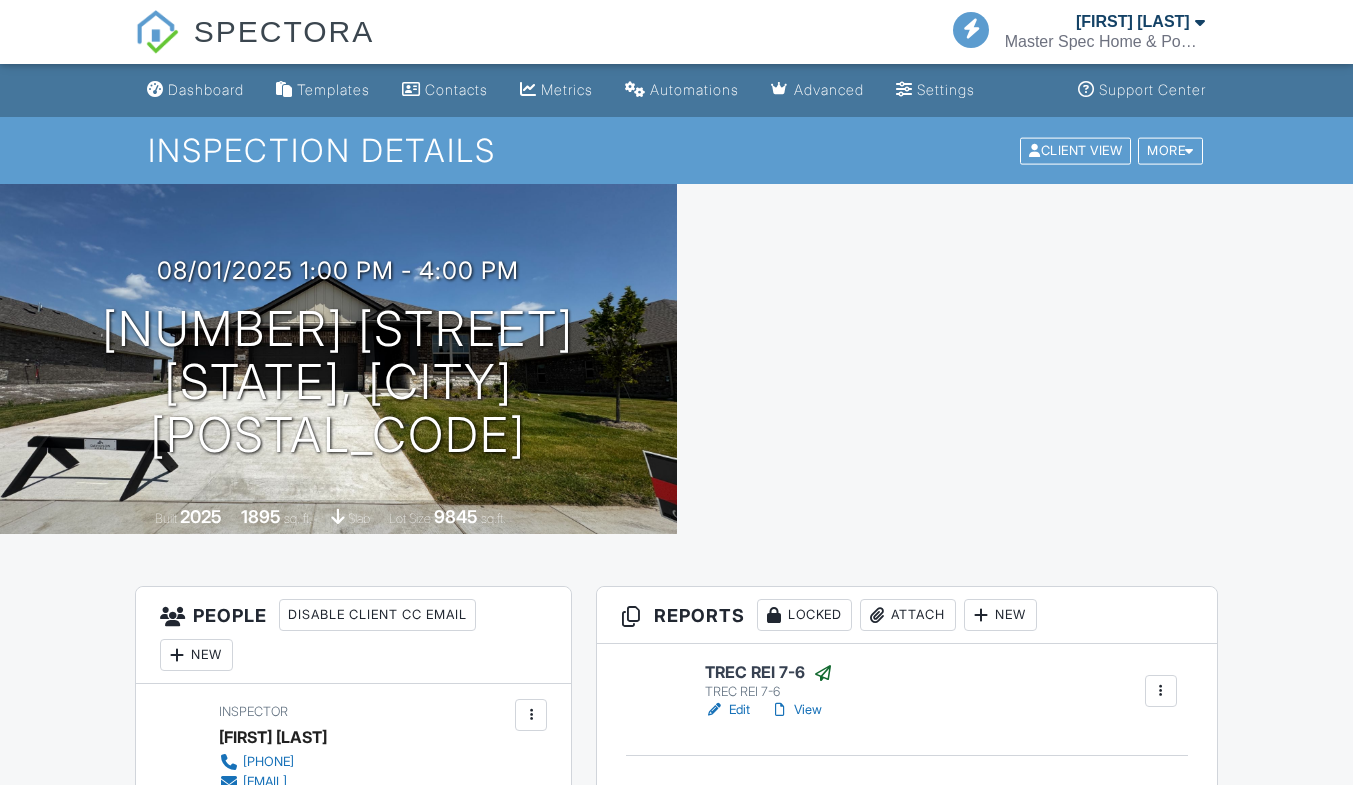 scroll, scrollTop: 0, scrollLeft: 0, axis: both 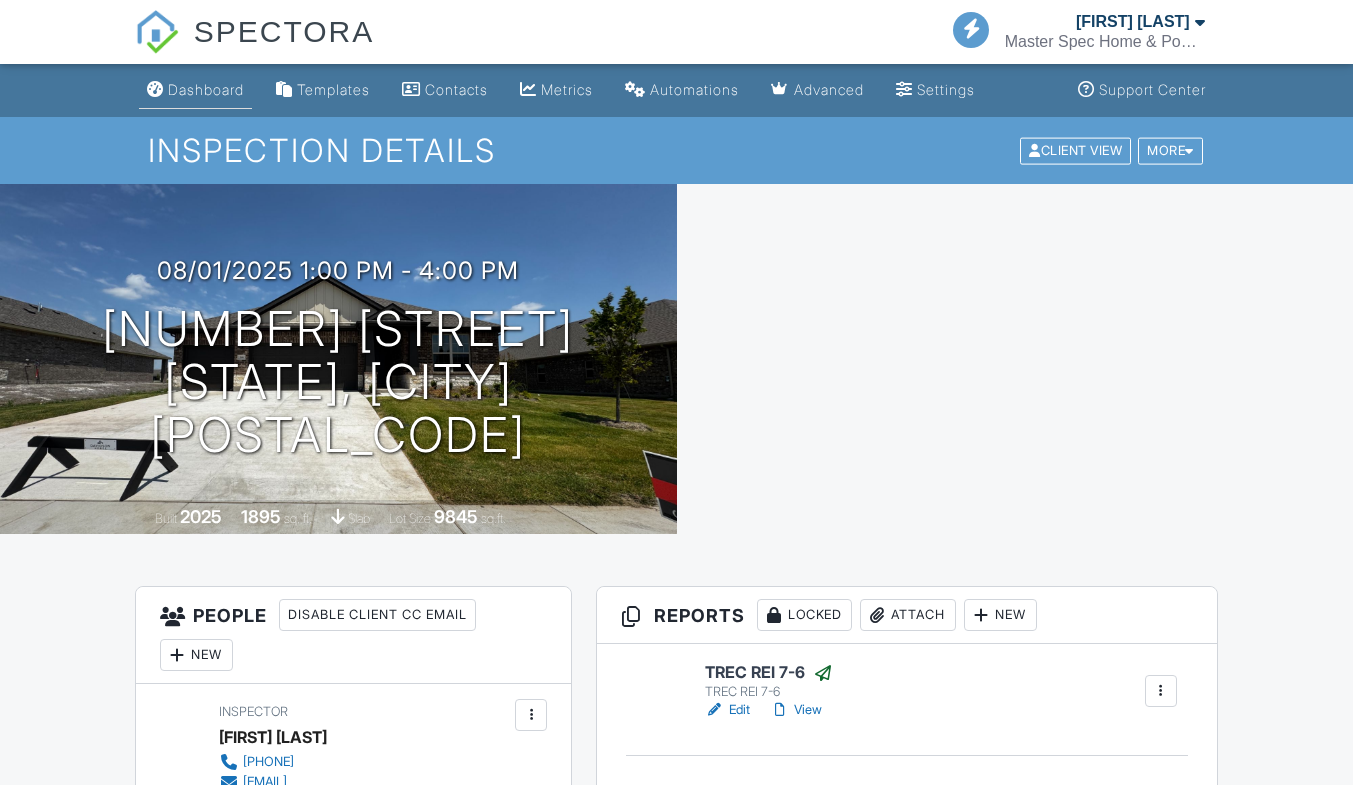 click on "Dashboard" at bounding box center (206, 89) 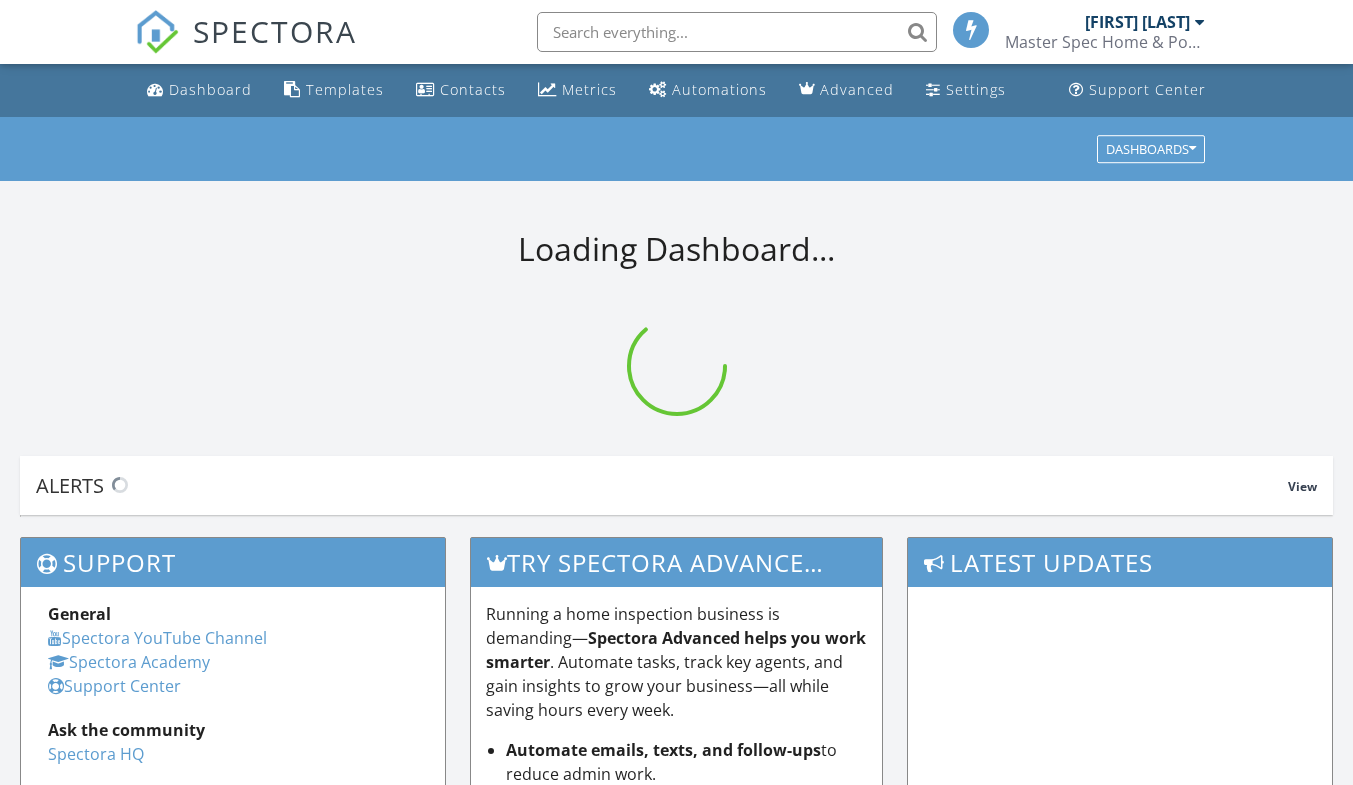 scroll, scrollTop: 0, scrollLeft: 0, axis: both 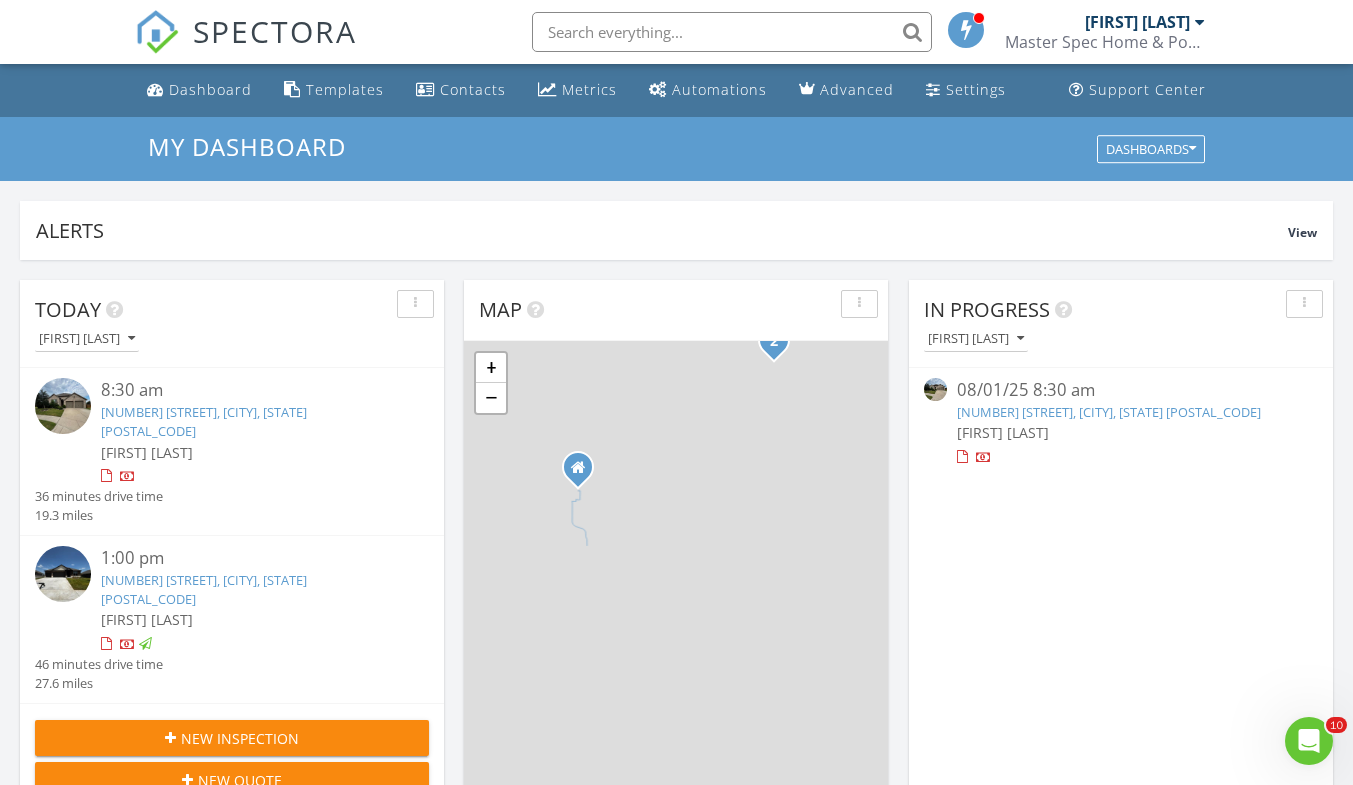click at bounding box center [63, 406] 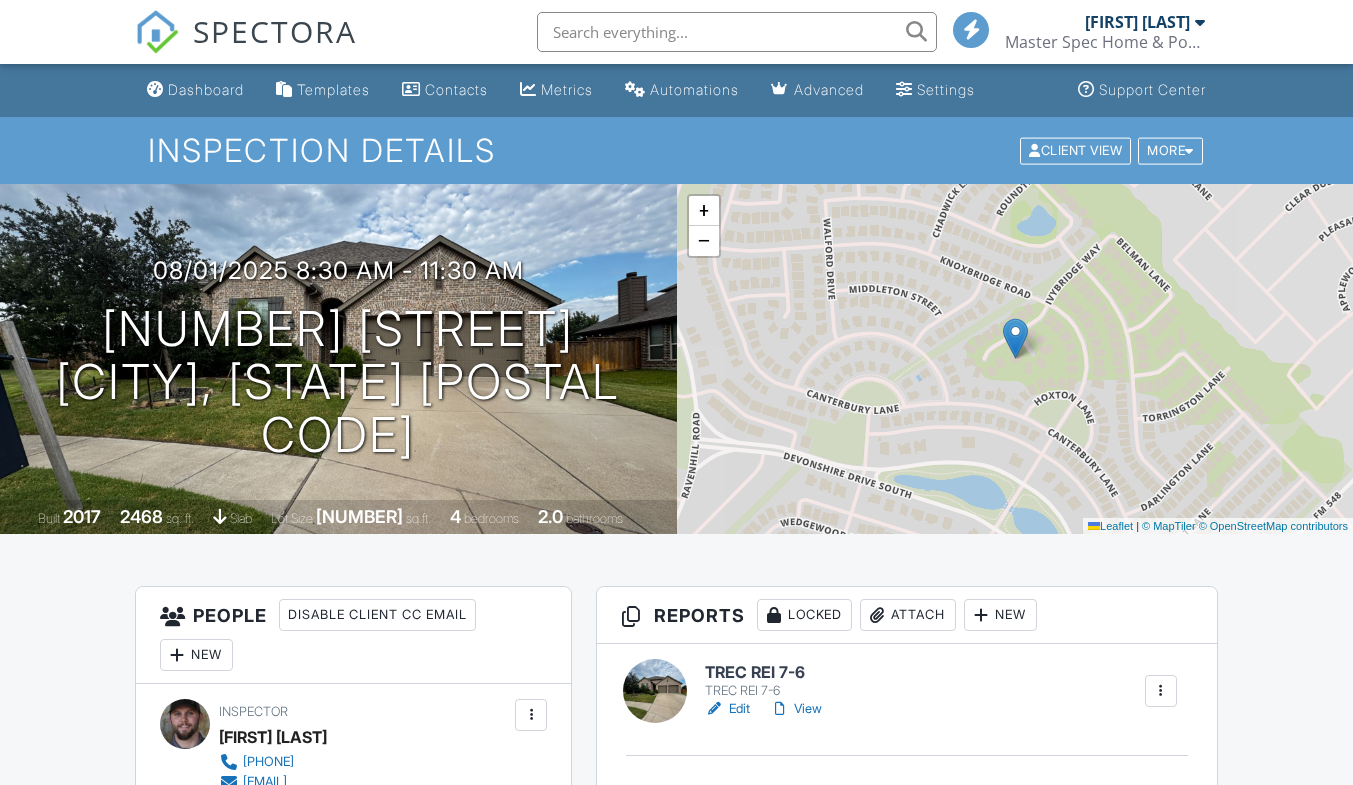 scroll, scrollTop: 199, scrollLeft: 0, axis: vertical 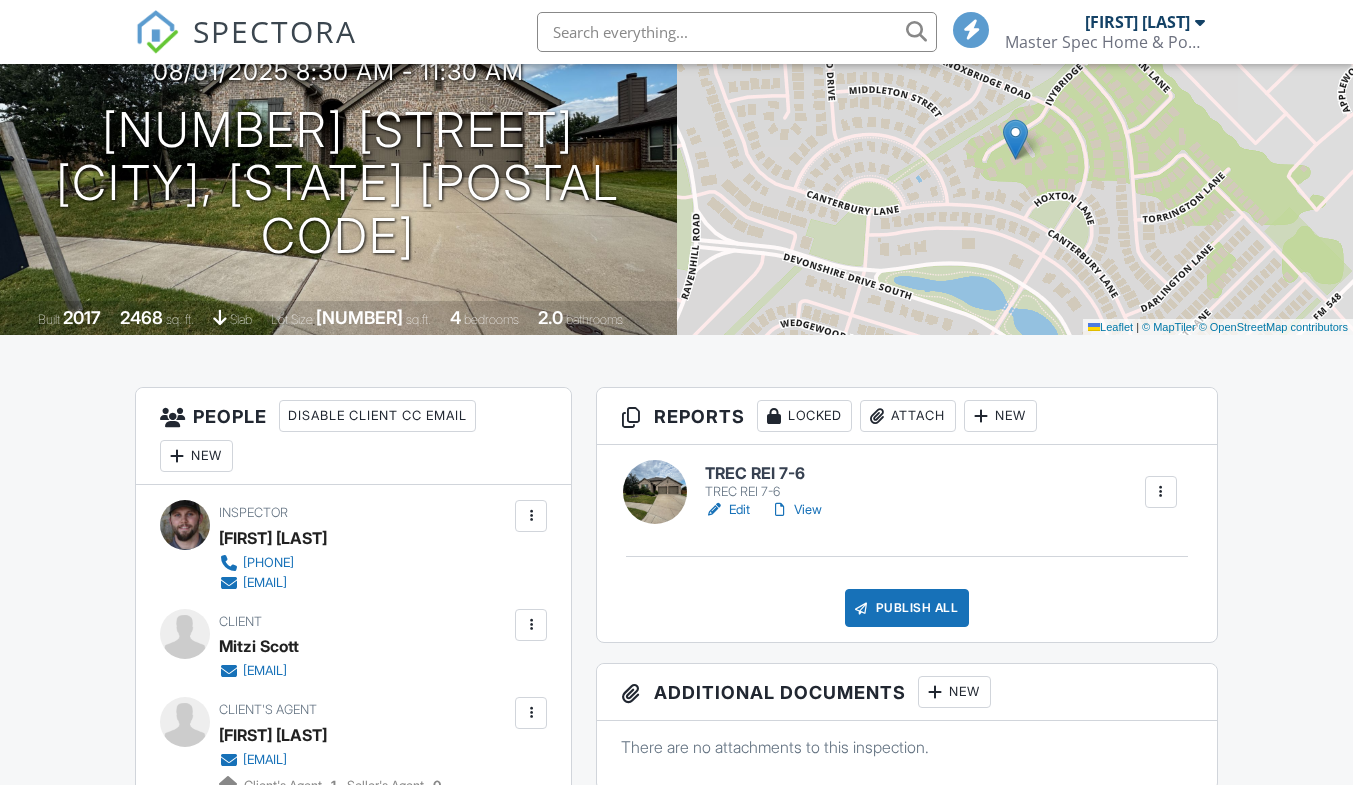 click on "View" at bounding box center (796, 510) 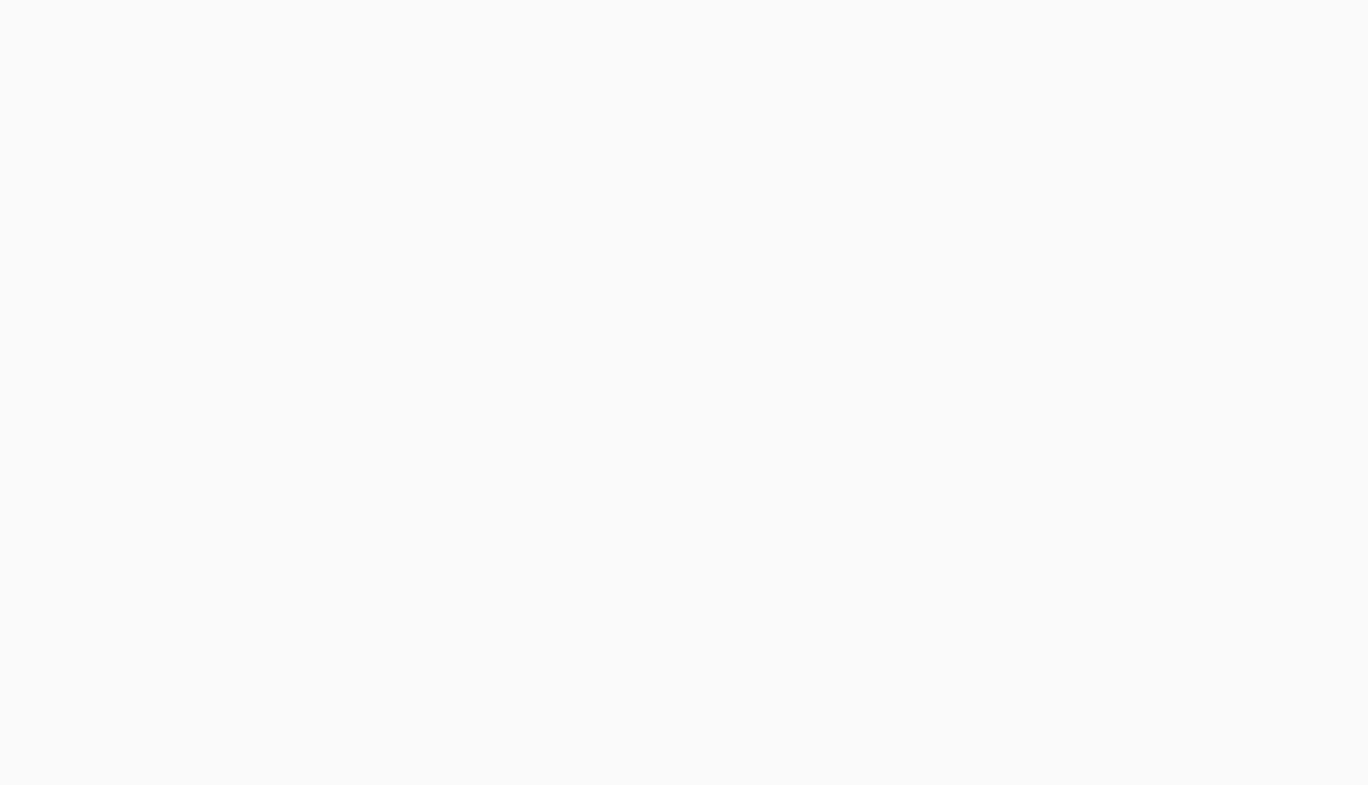 scroll, scrollTop: 0, scrollLeft: 0, axis: both 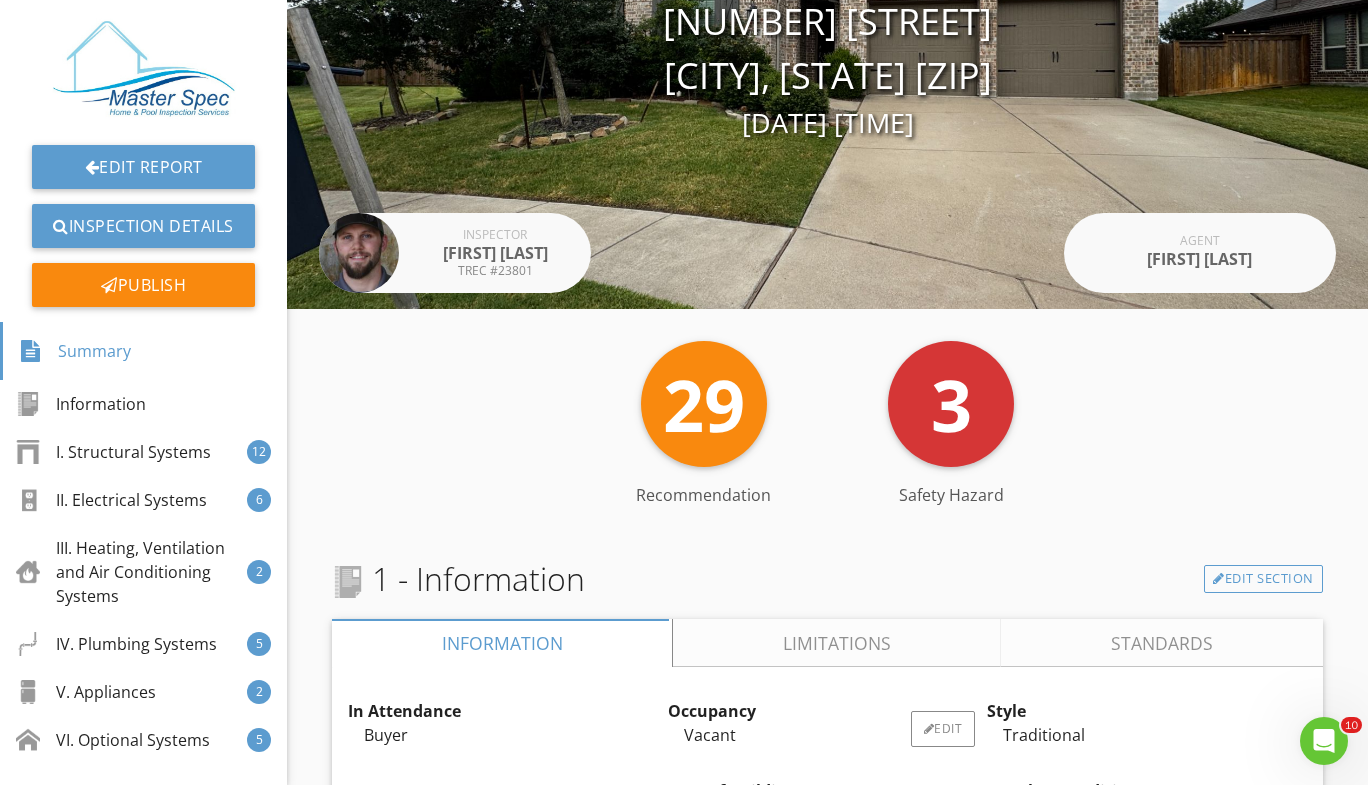 click on "Vacant" at bounding box center [828, 735] 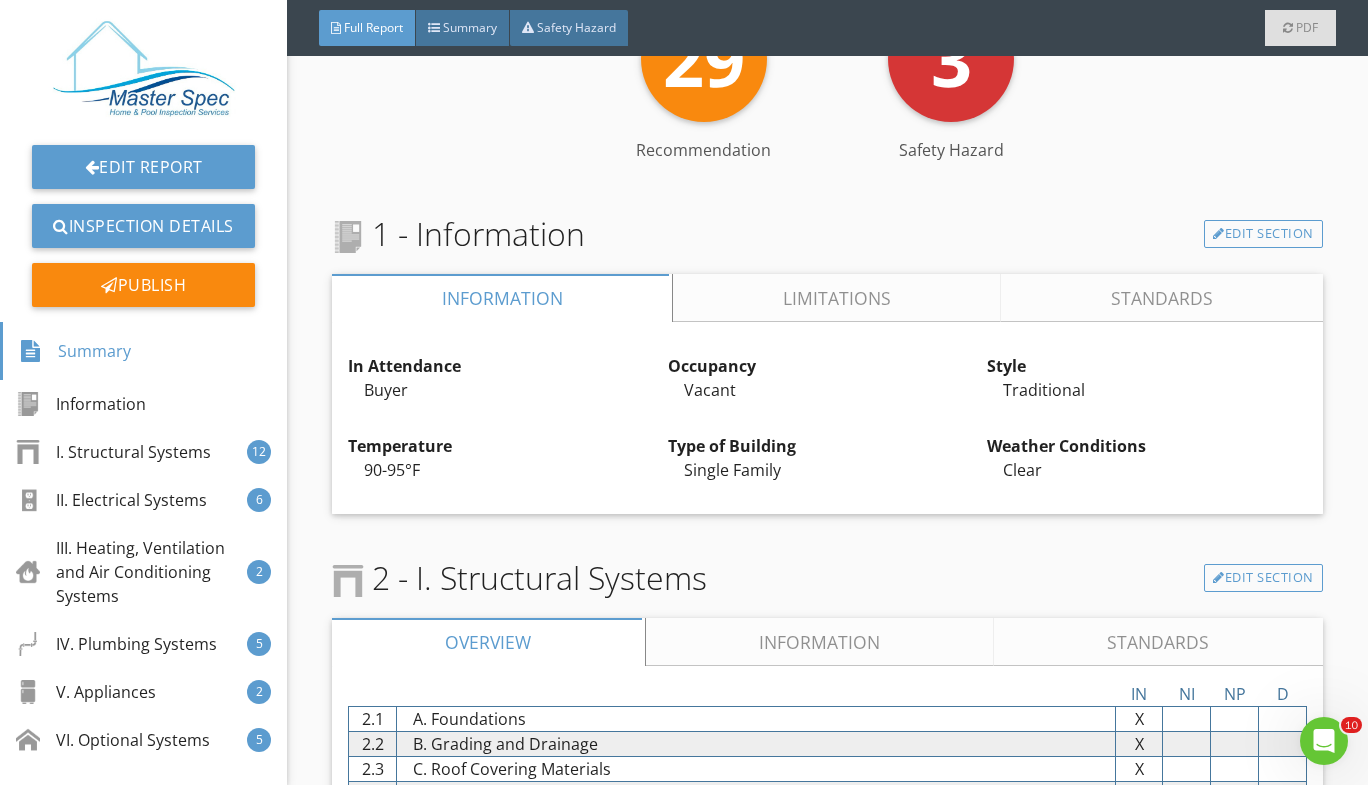 click on "Limitations" at bounding box center (838, 298) 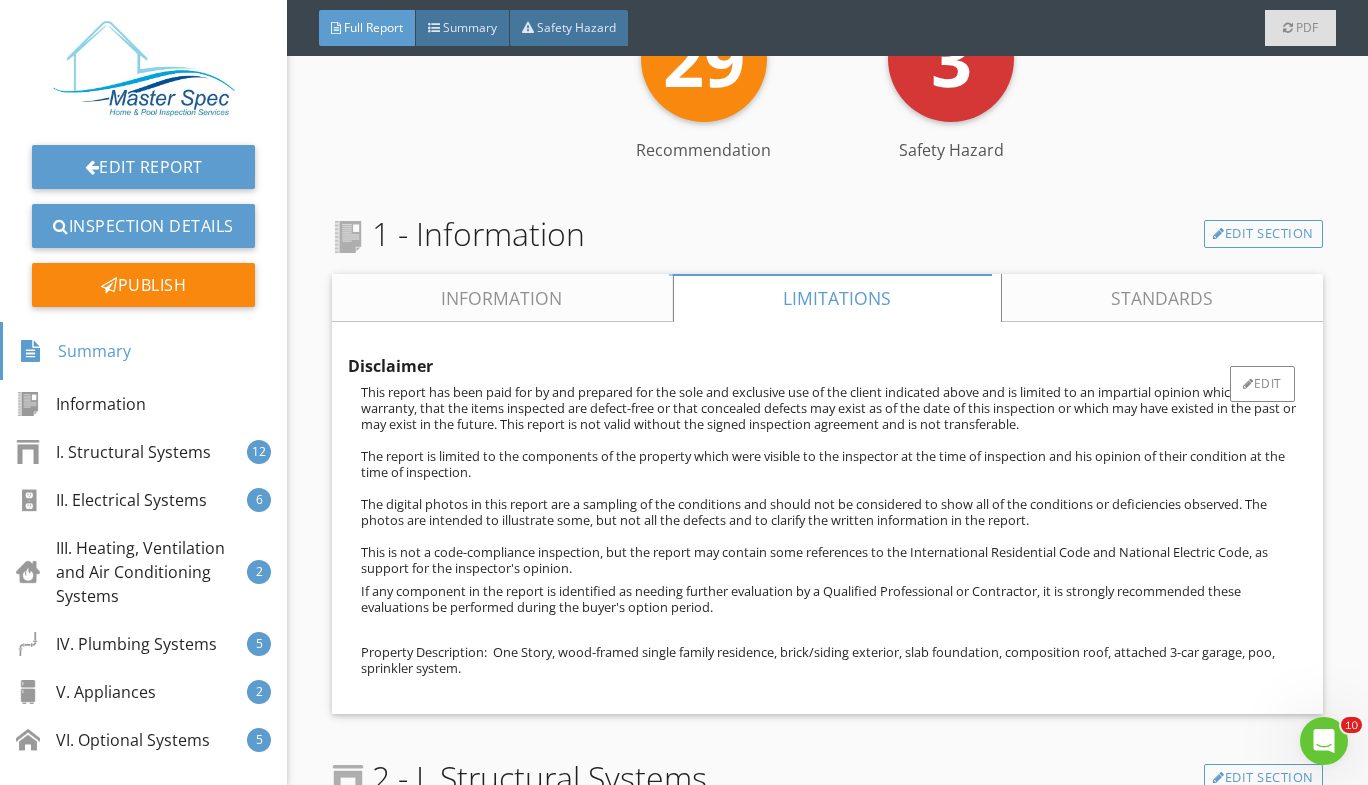 click at bounding box center [834, 629] 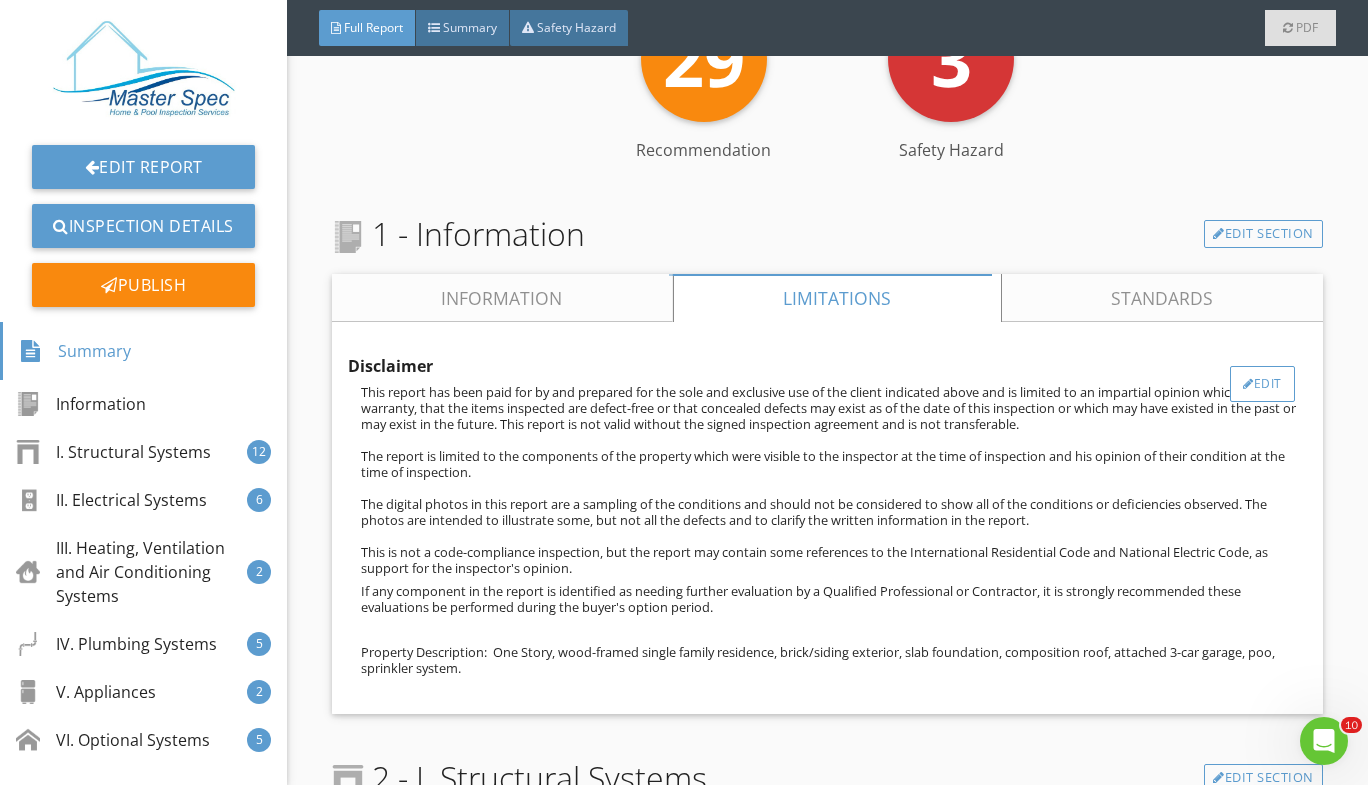 click at bounding box center [1248, 384] 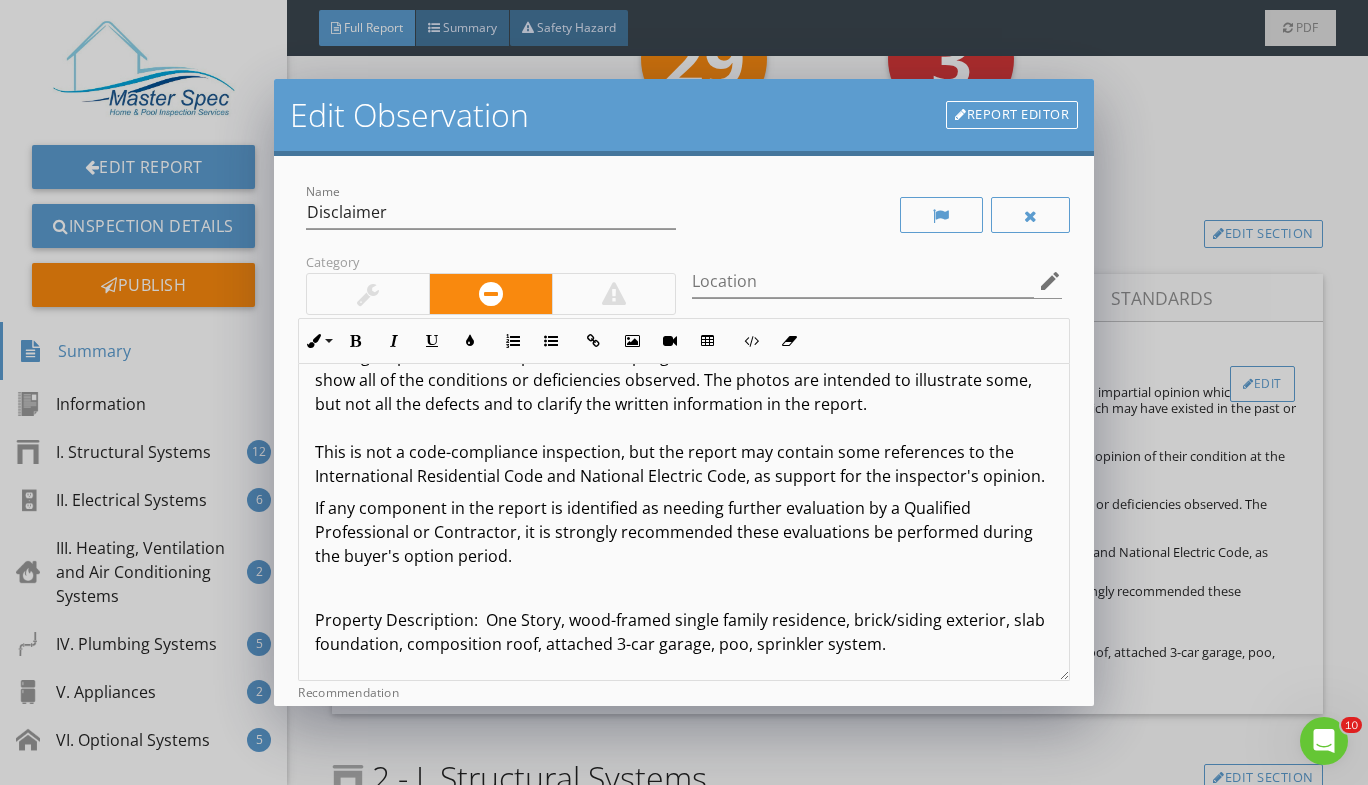 scroll, scrollTop: 284, scrollLeft: 0, axis: vertical 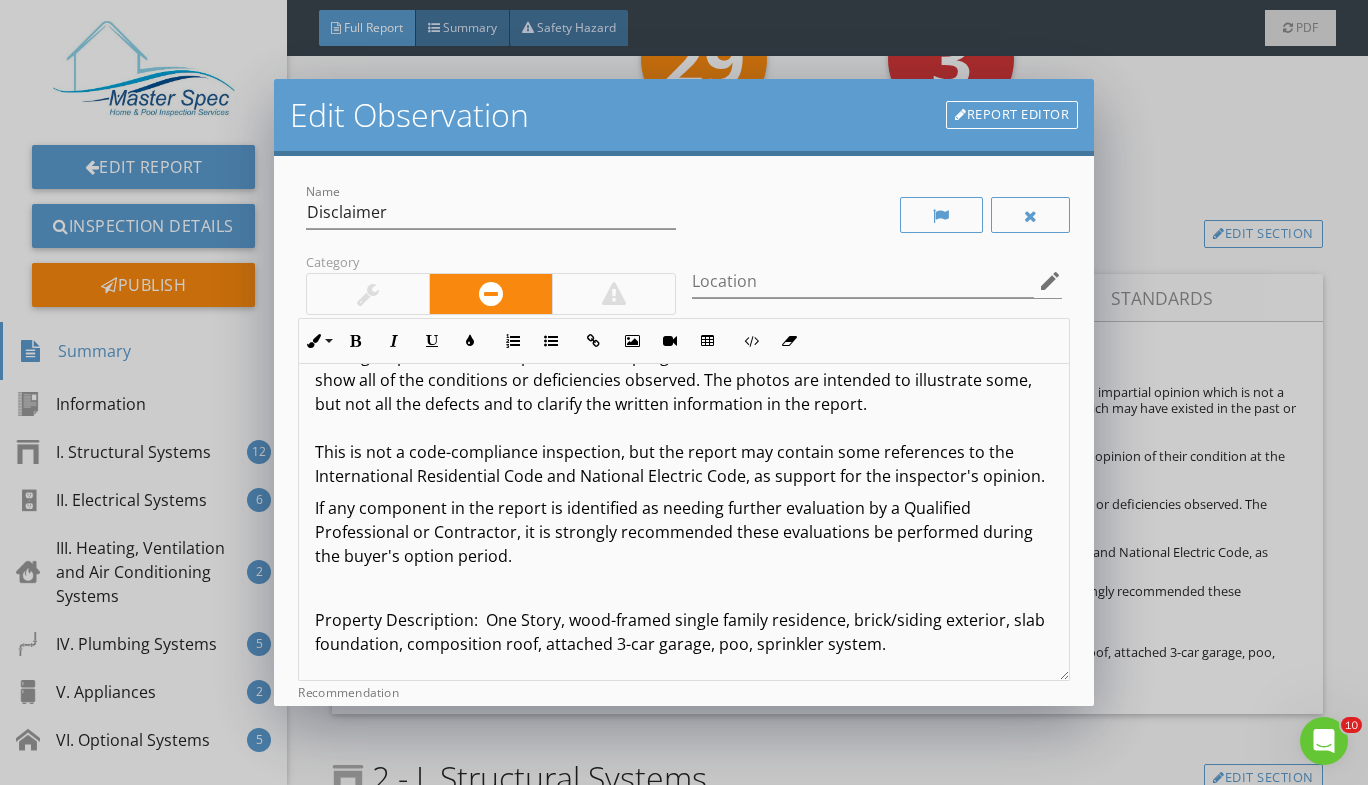 click on "Property Description:  One Story, wood-framed single family residence, brick/siding exterior, slab foundation, composition roof, attached 3-car garage, poo, sprinkler system." at bounding box center (684, 632) 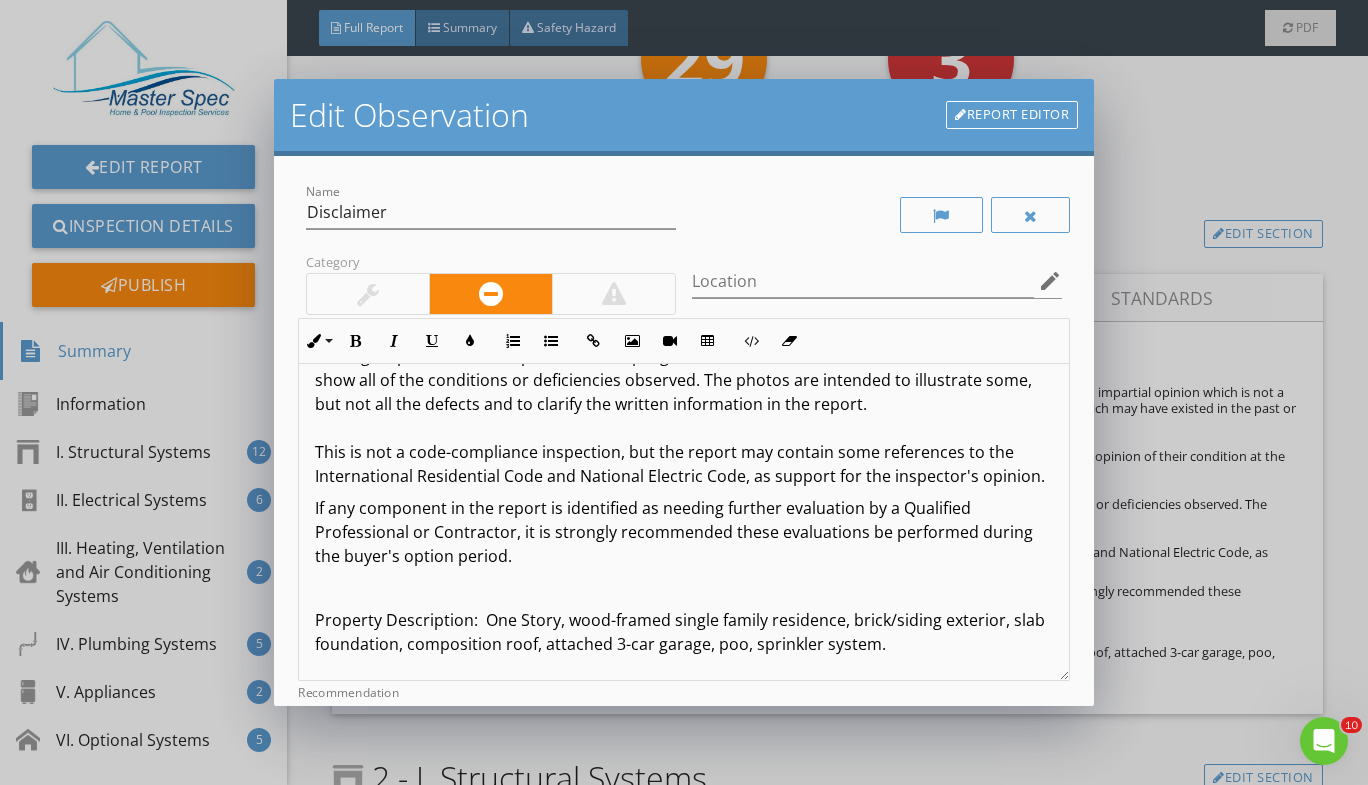 type 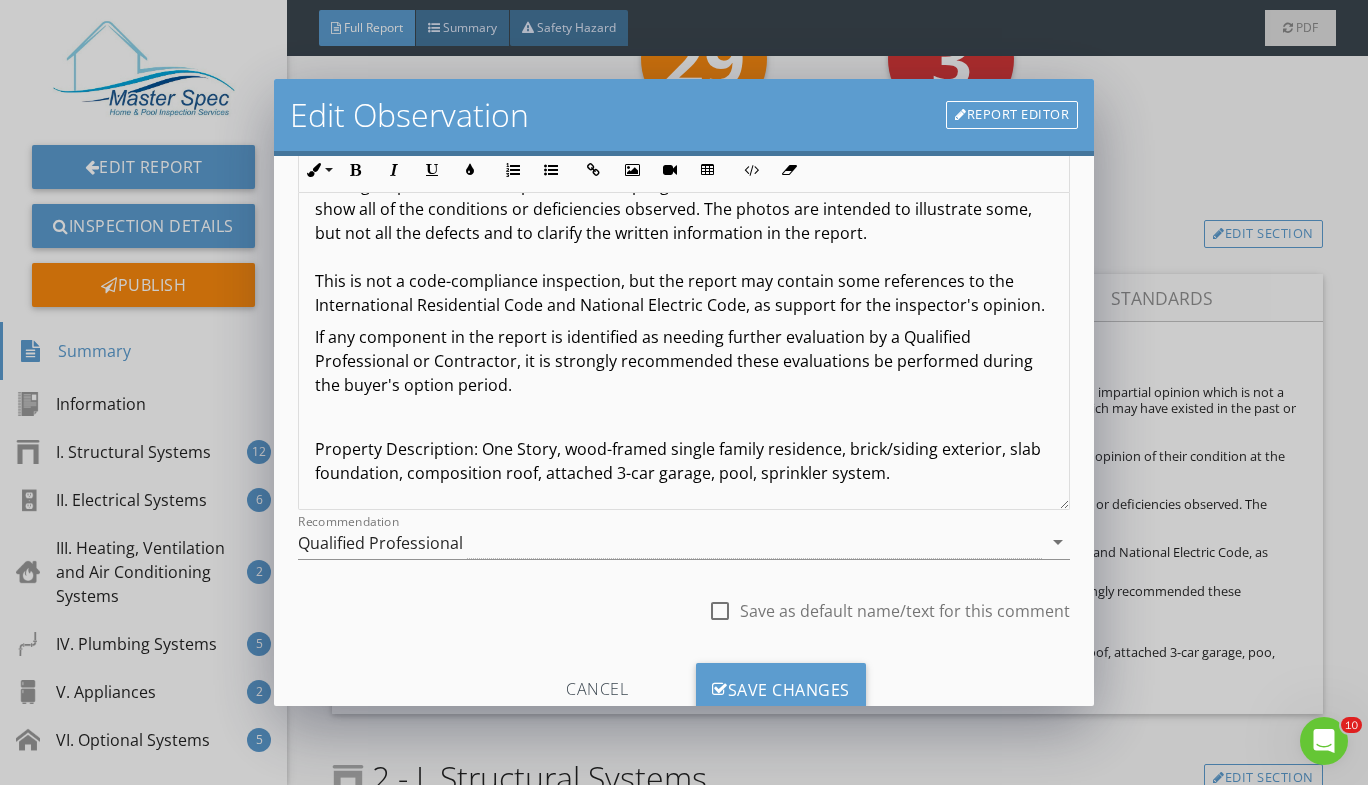 scroll, scrollTop: 199, scrollLeft: 0, axis: vertical 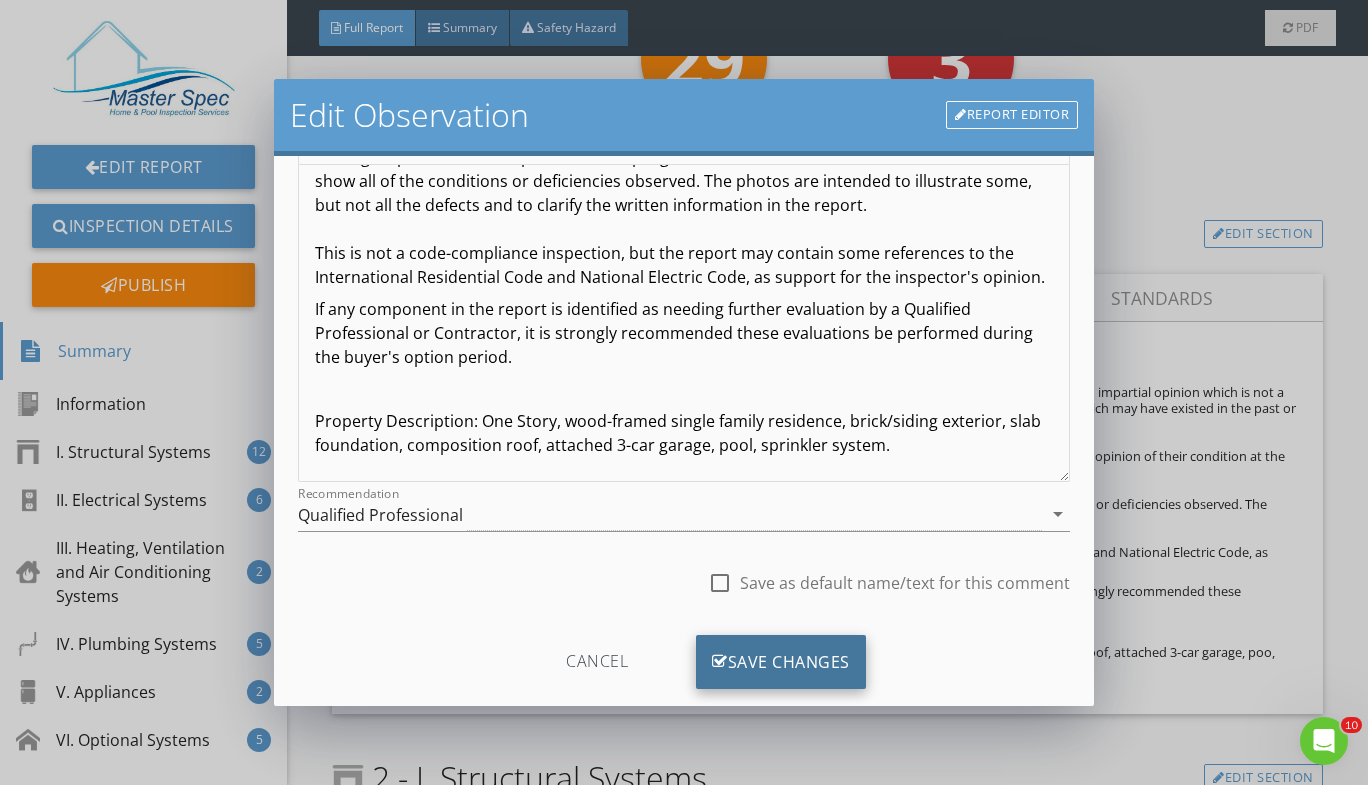 click on "Save Changes" at bounding box center (781, 662) 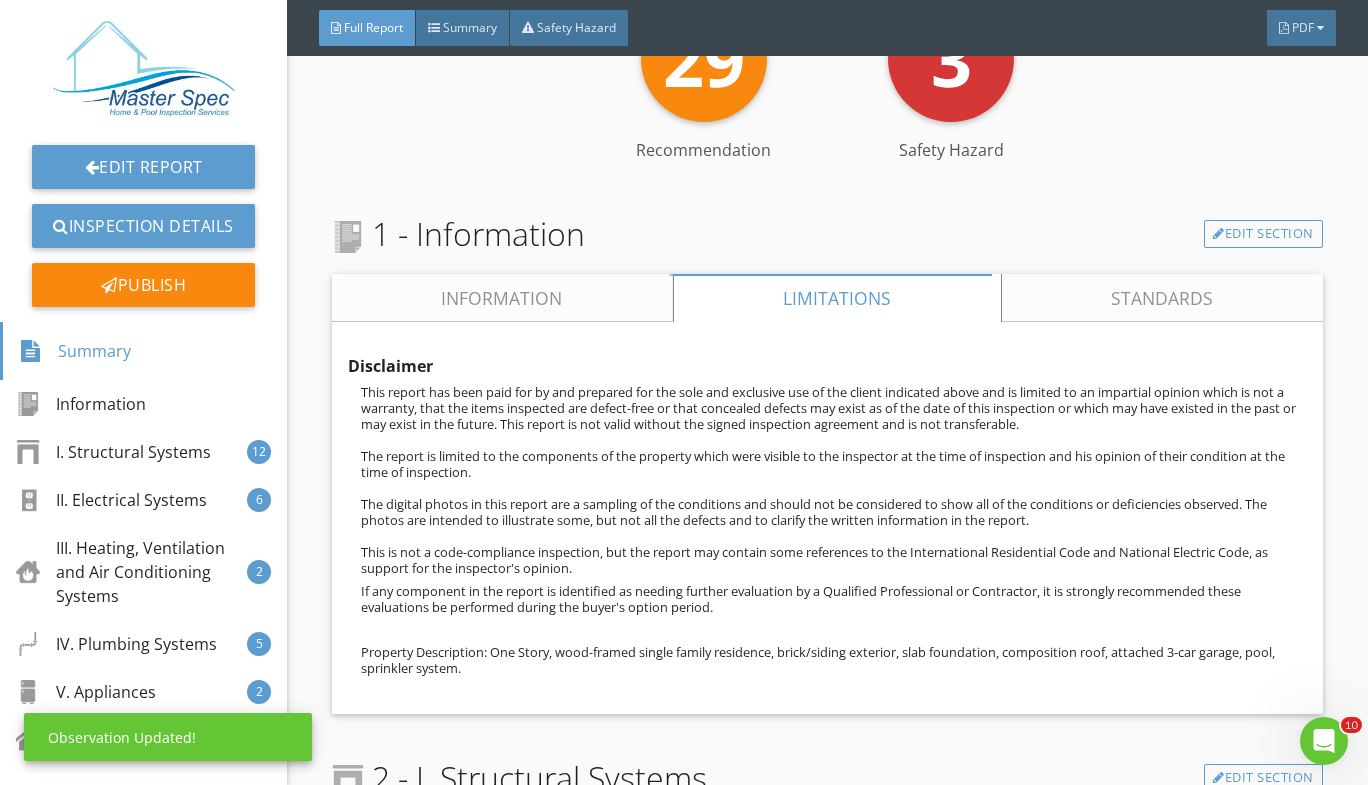 scroll, scrollTop: 0, scrollLeft: 0, axis: both 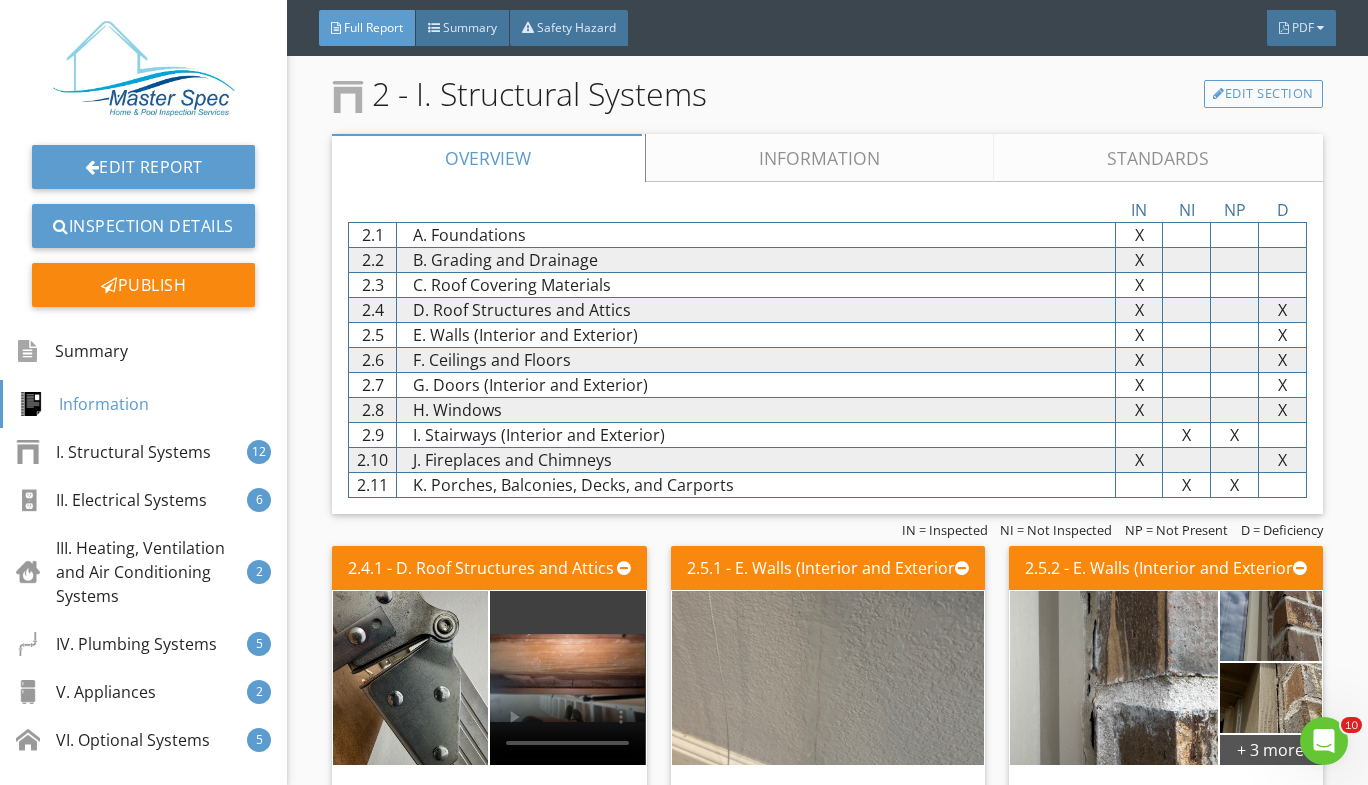 click on "Information" at bounding box center (820, 158) 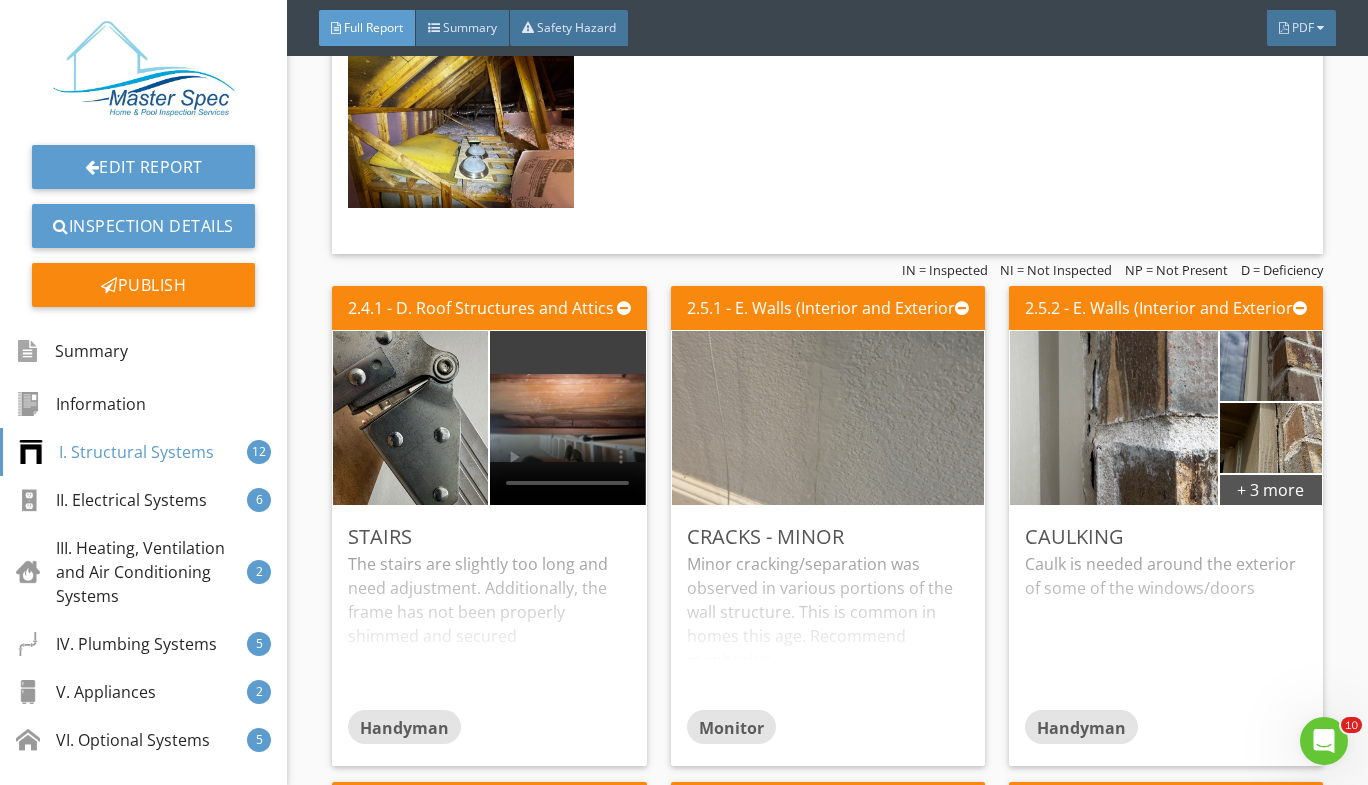 scroll, scrollTop: 2758, scrollLeft: 0, axis: vertical 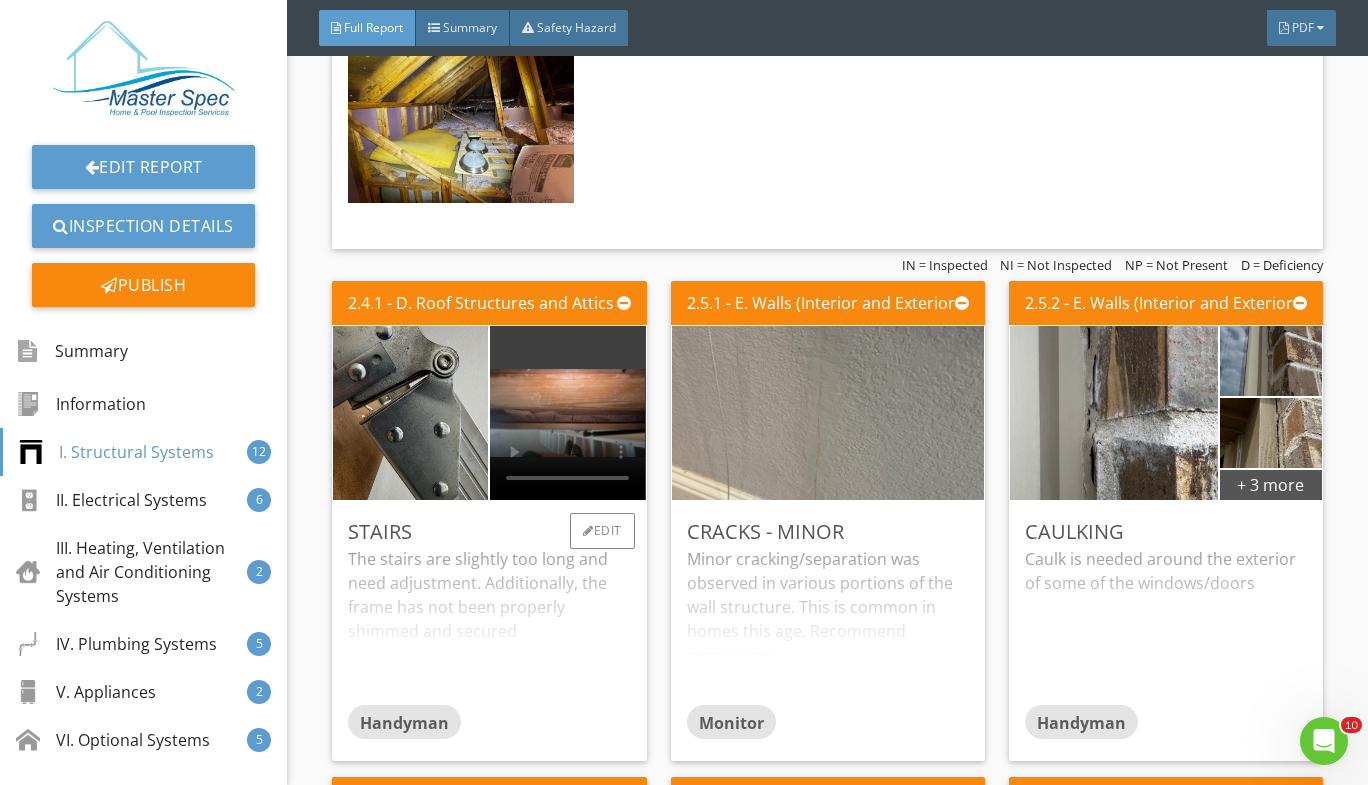 click on "The stairs are slightly too long and need adjustment. Additionally, the frame has not been properly shimmed and secured" at bounding box center [489, 626] 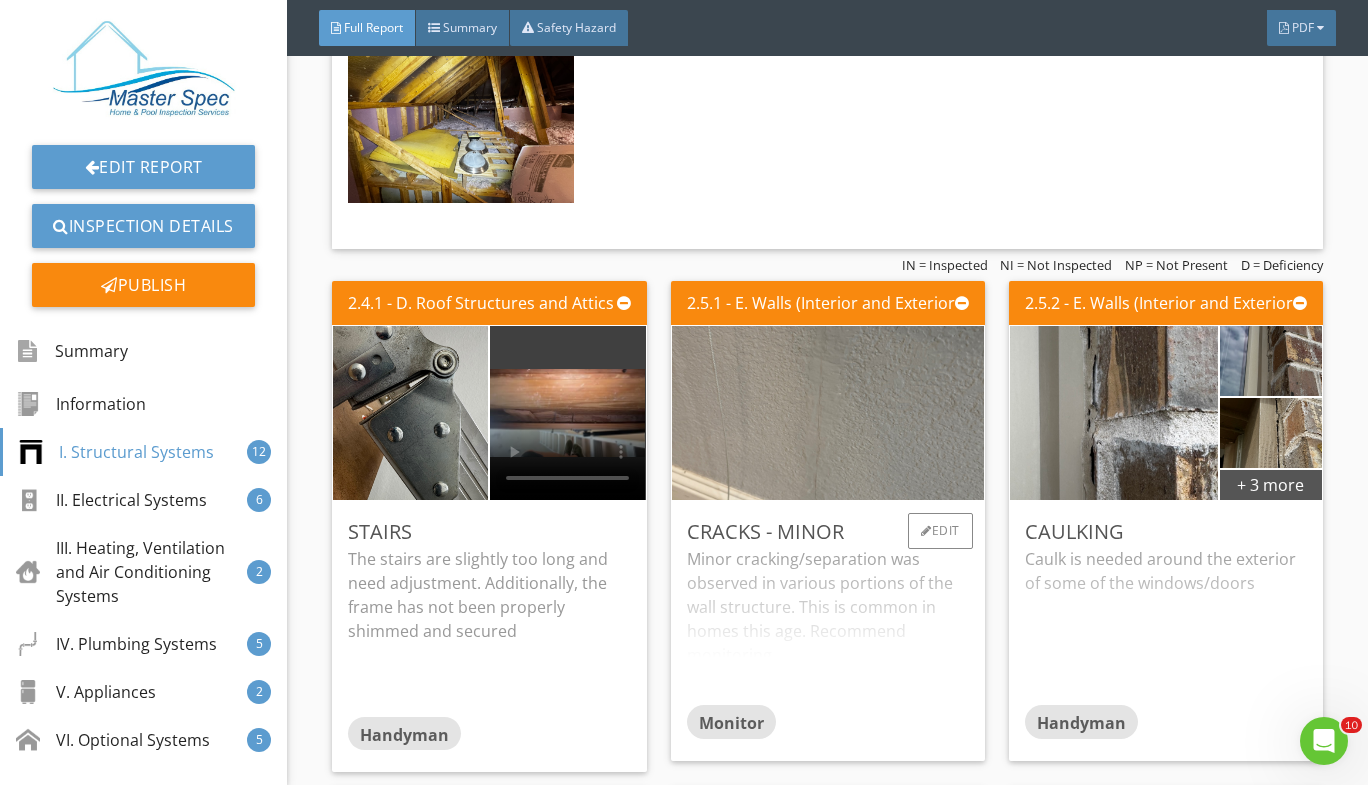 click on "Minor cracking/separation was observed in various portions of the wall structure. This is common in homes this age. Recommend monitoring." at bounding box center [828, 626] 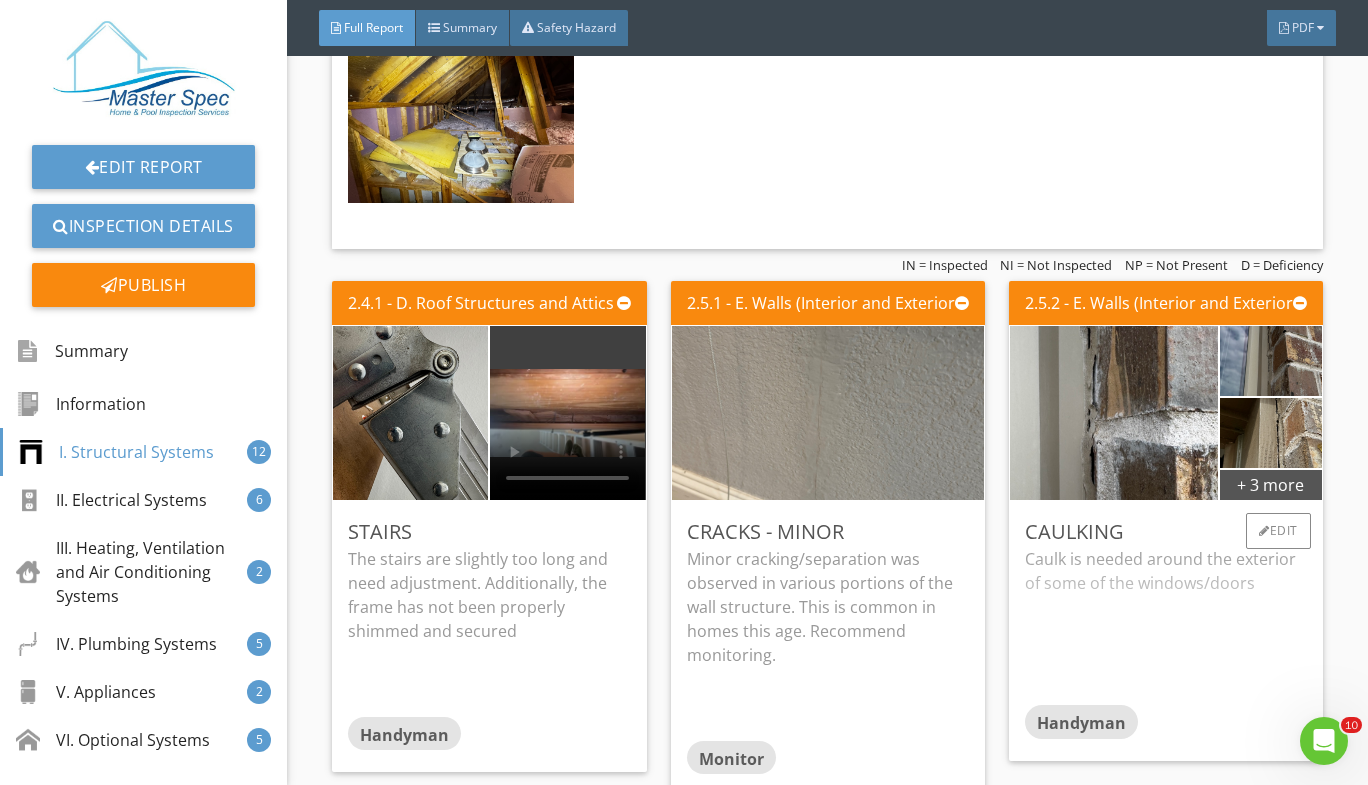click on "Caulk is needed around the exterior of some of the windows/doors" at bounding box center (1166, 626) 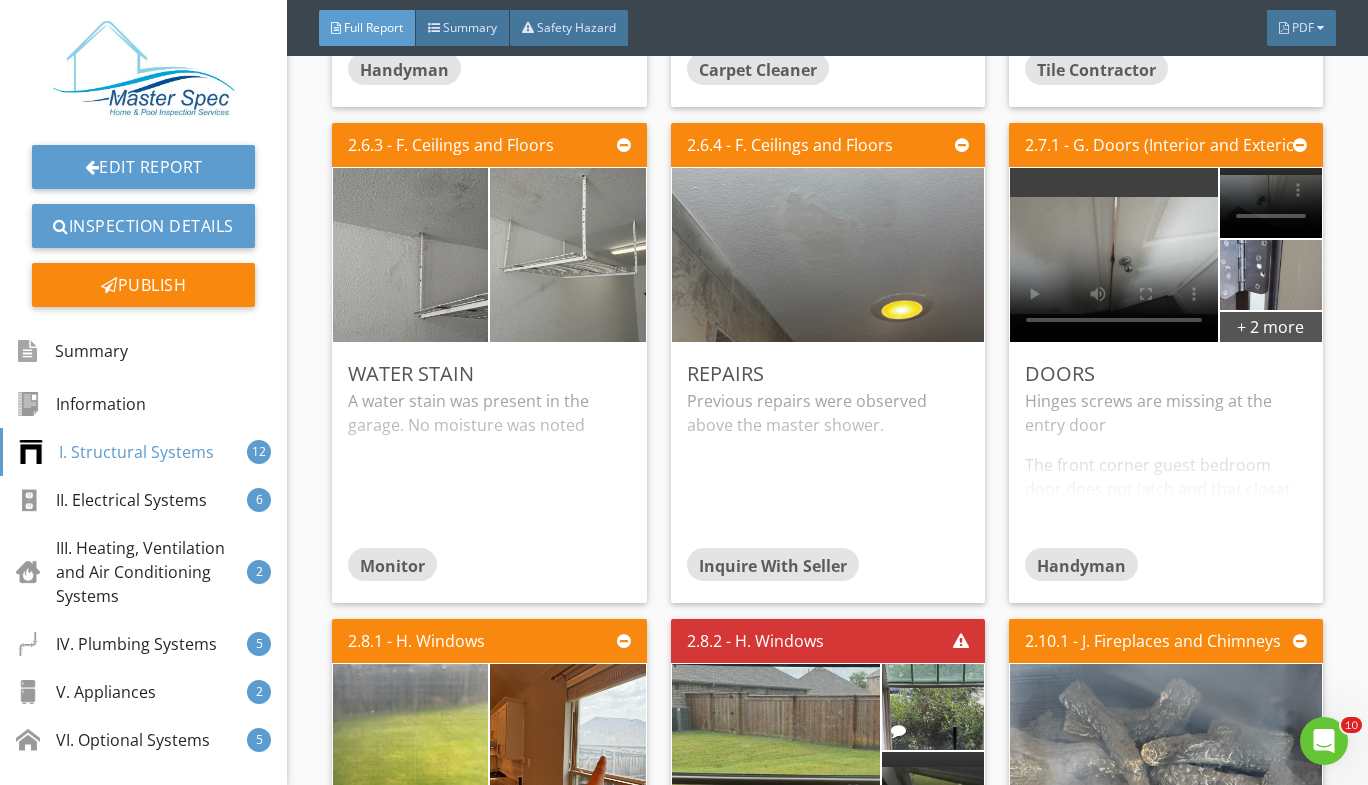 scroll, scrollTop: 3942, scrollLeft: 0, axis: vertical 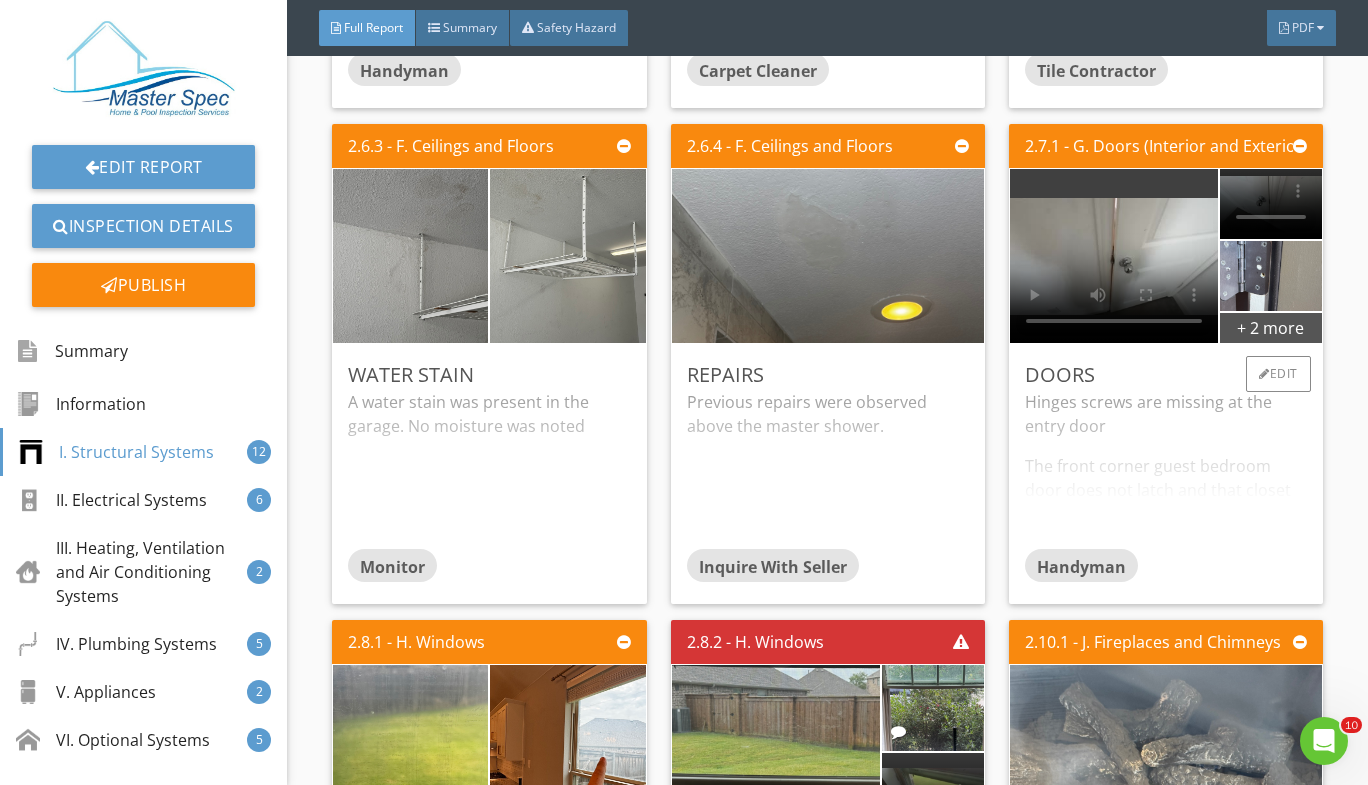 click on "Hinges screws are missing at the entry door The front corner guest bedroom door does not latch and that closet door sticks" at bounding box center (1166, 469) 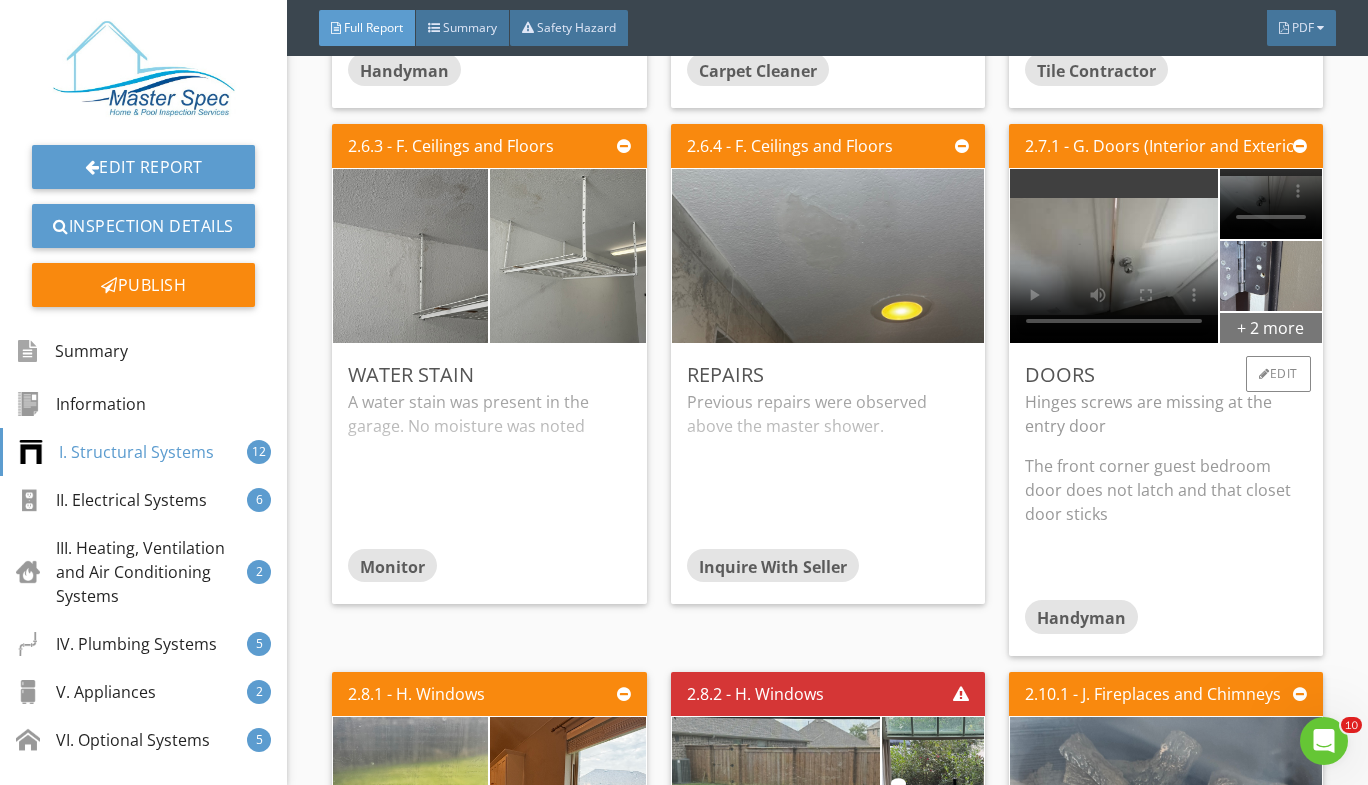 click on "+ 2 more" at bounding box center (1271, 327) 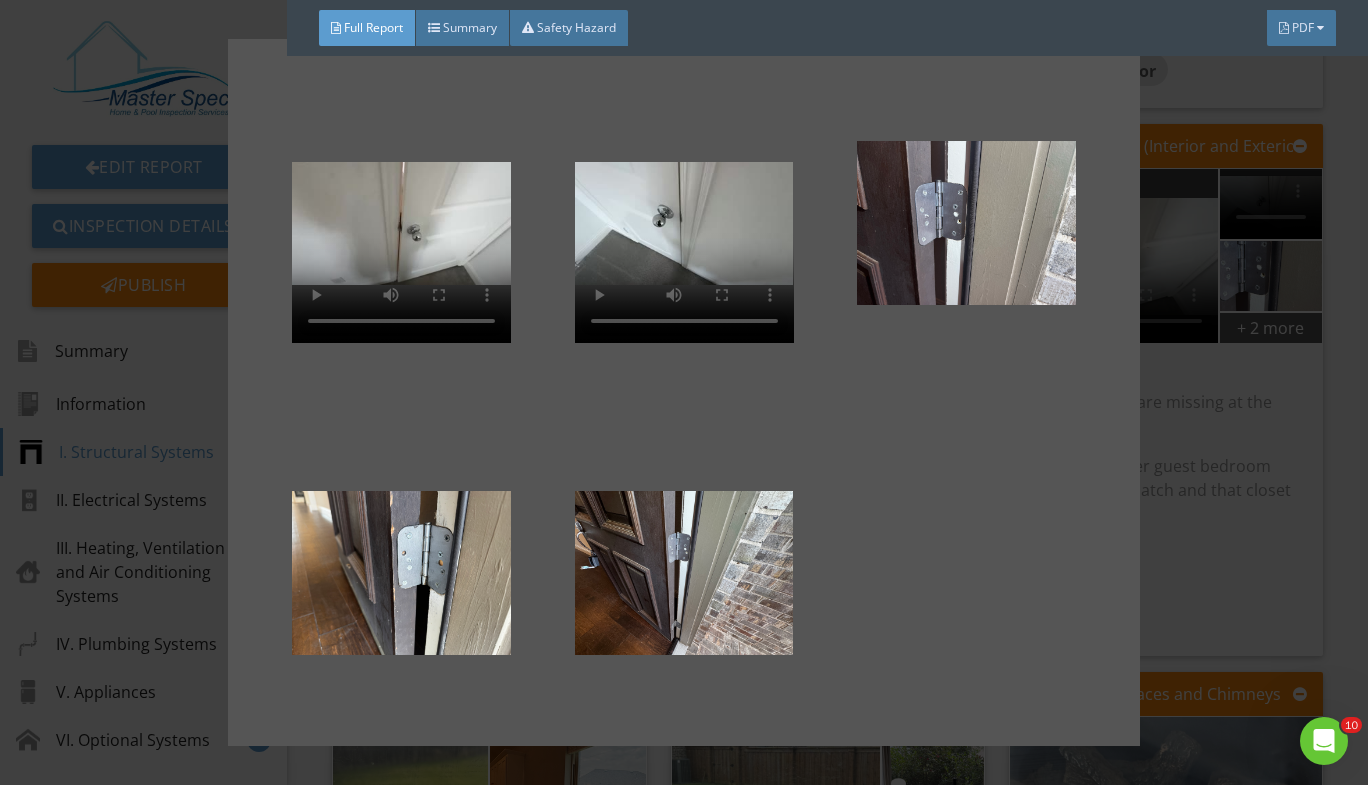 click at bounding box center (684, 392) 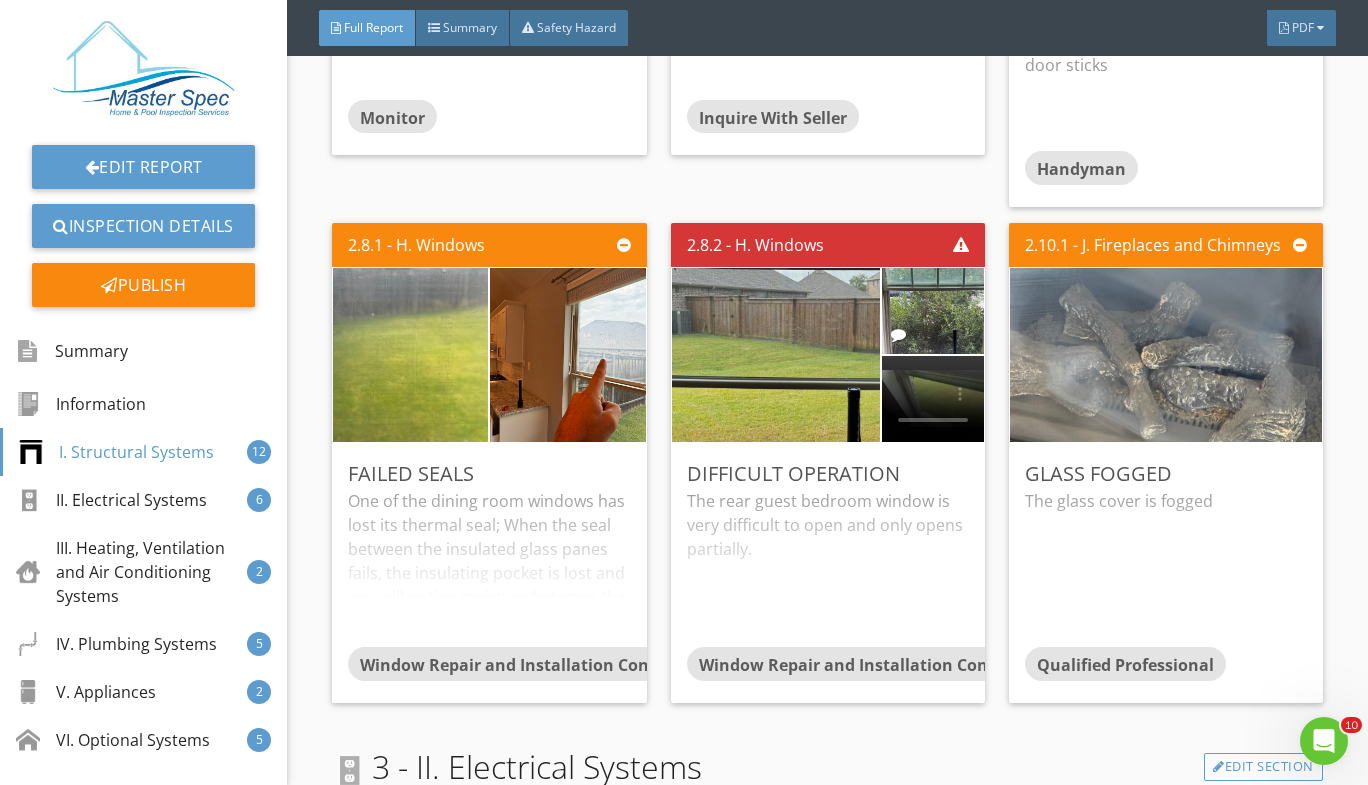 scroll, scrollTop: 4437, scrollLeft: 0, axis: vertical 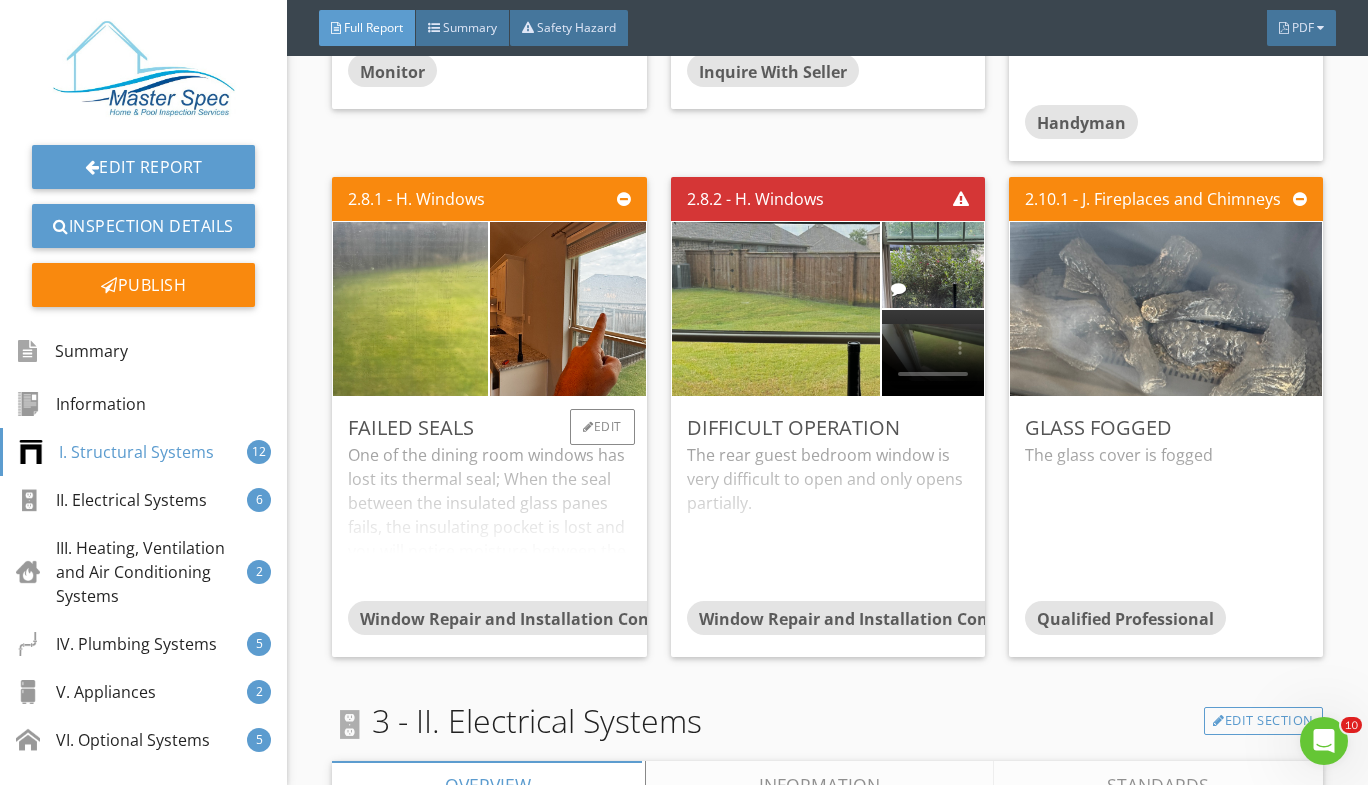 click on "One of the dining room windows has lost its thermal seal; When the seal between the insulated glass panes fails, the insulating pocket is lost and you will notice moisture between the glass panes. Many times these insulated glass units can be replaced using the existing window frames. Signs of lost seals may appear and disappear as temperature and humidity changes. Some windows with lost seals may not have been evident at time of inspection. The windows were only checked for obvious fogging or moisture penetration. Recommend window specialist assess and provide estimate for window count and cost. The windows were also very dirty, which makes it difficult to determine whether or not they are fogged." at bounding box center [489, 522] 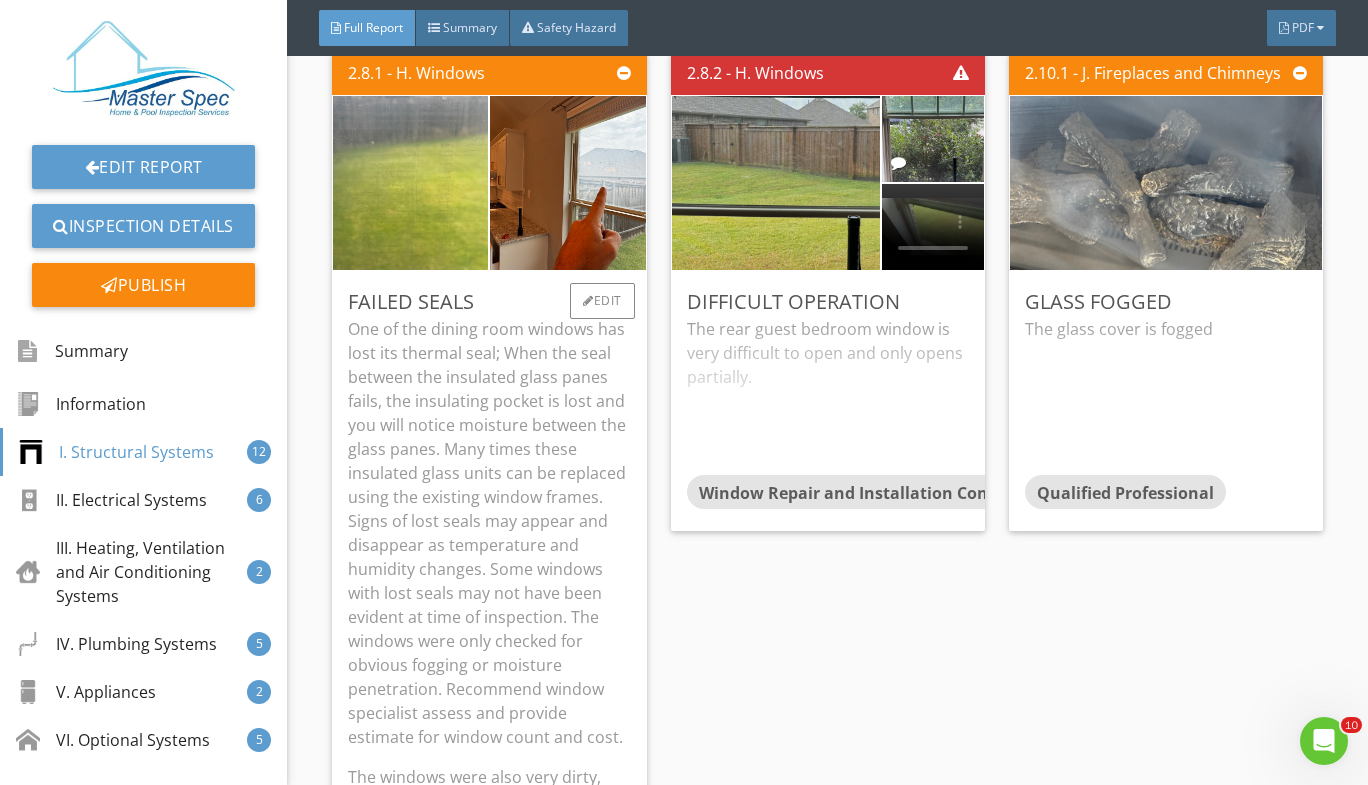 scroll, scrollTop: 4578, scrollLeft: 0, axis: vertical 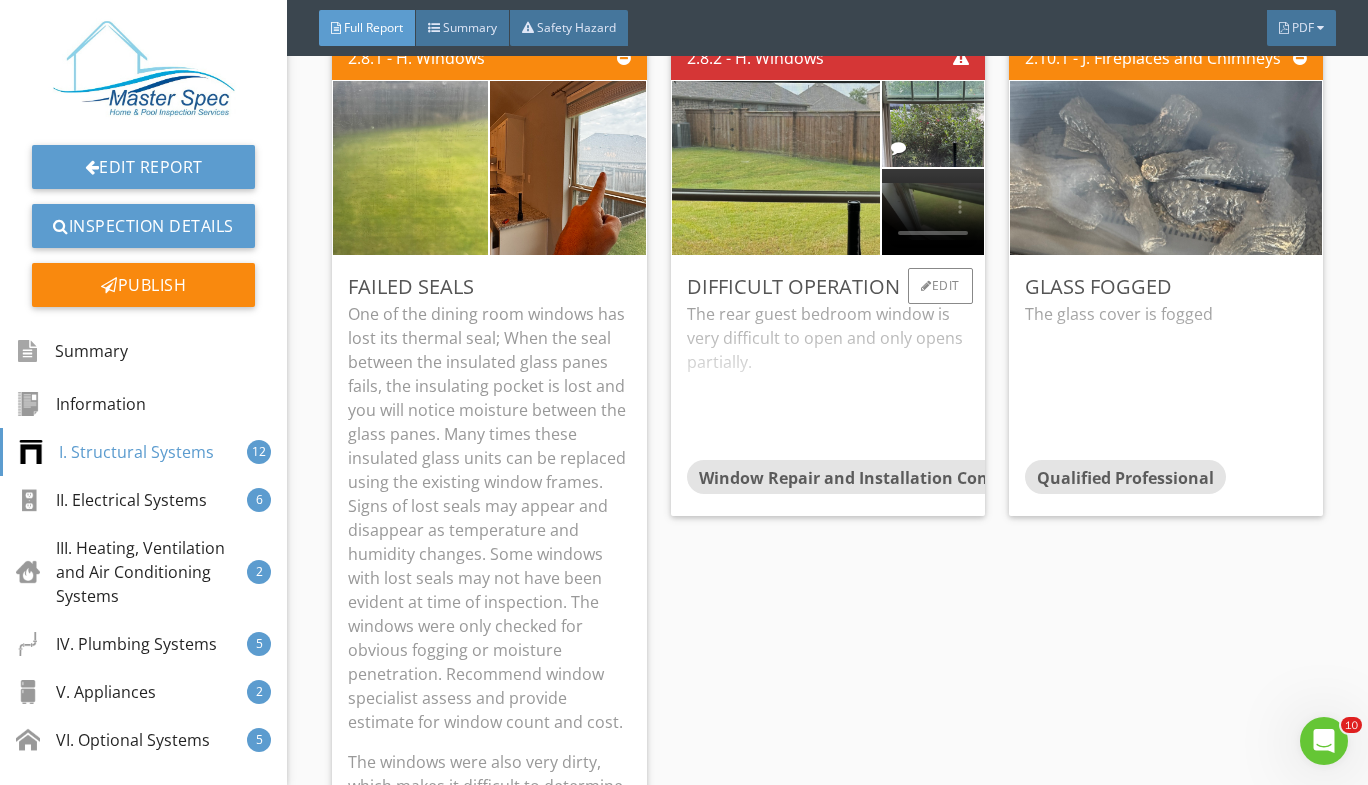click on "The rear guest bedroom window is very difficult to open and only opens partially." at bounding box center (828, 381) 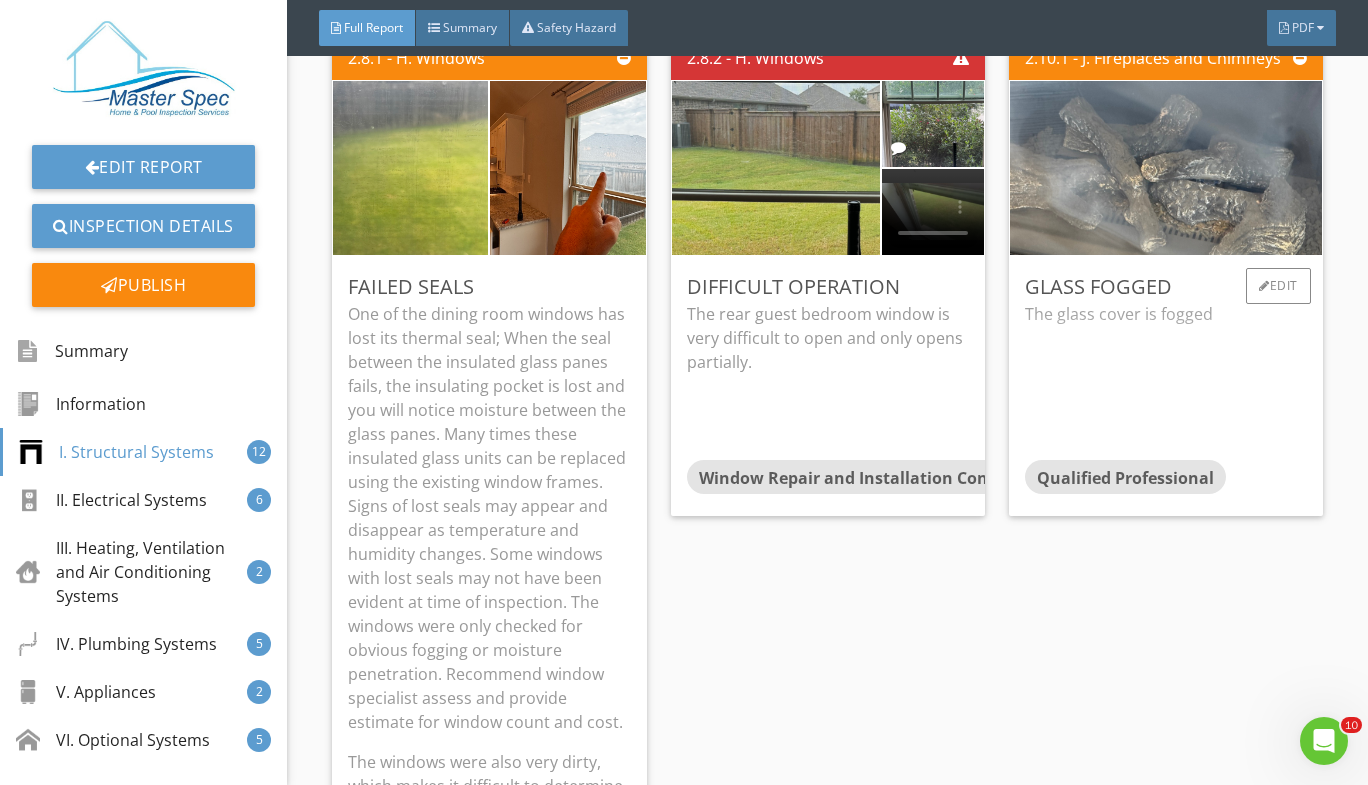 click on "The glass cover is fogged" at bounding box center (1166, 381) 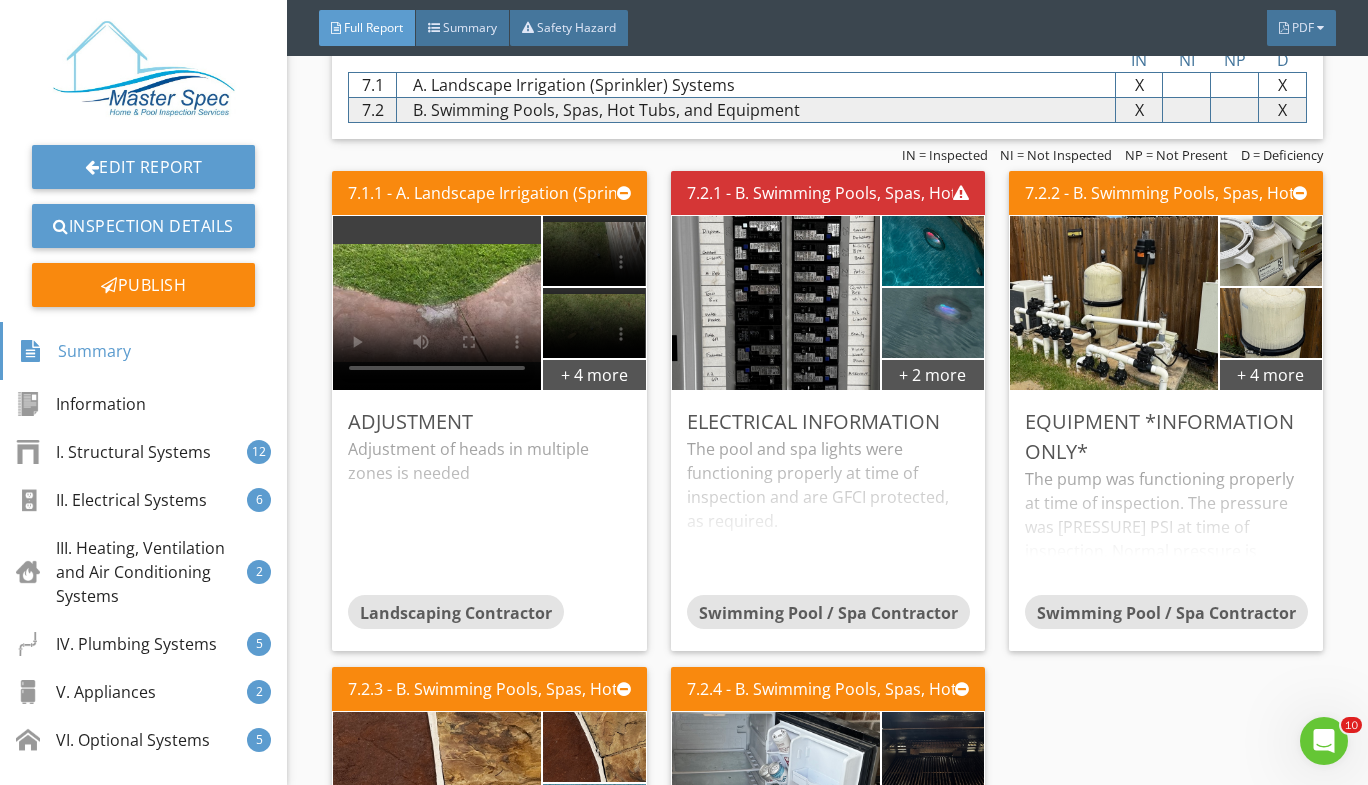 scroll, scrollTop: 10007, scrollLeft: 0, axis: vertical 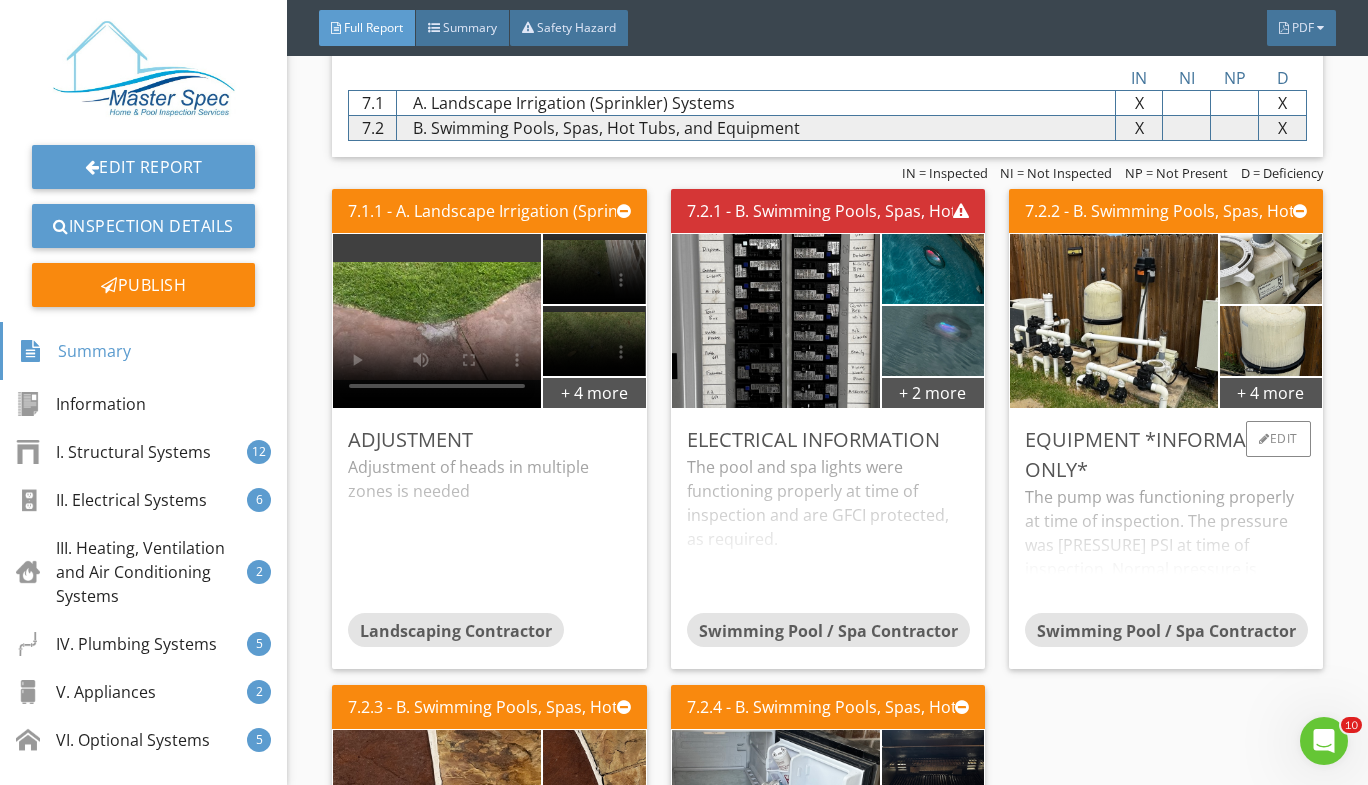 click on "Equipment *information only*" at bounding box center [1166, 455] 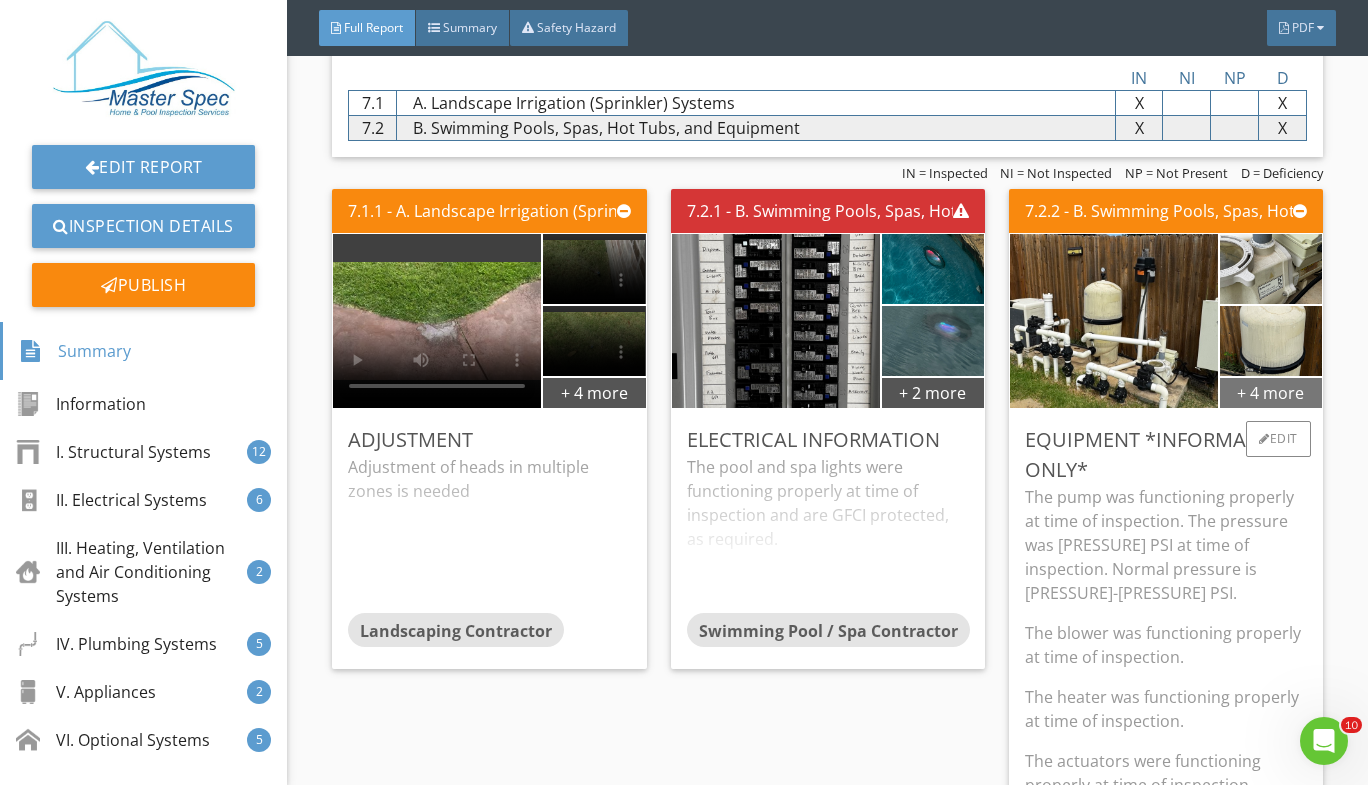 click on "+ 4 more" at bounding box center (1271, 392) 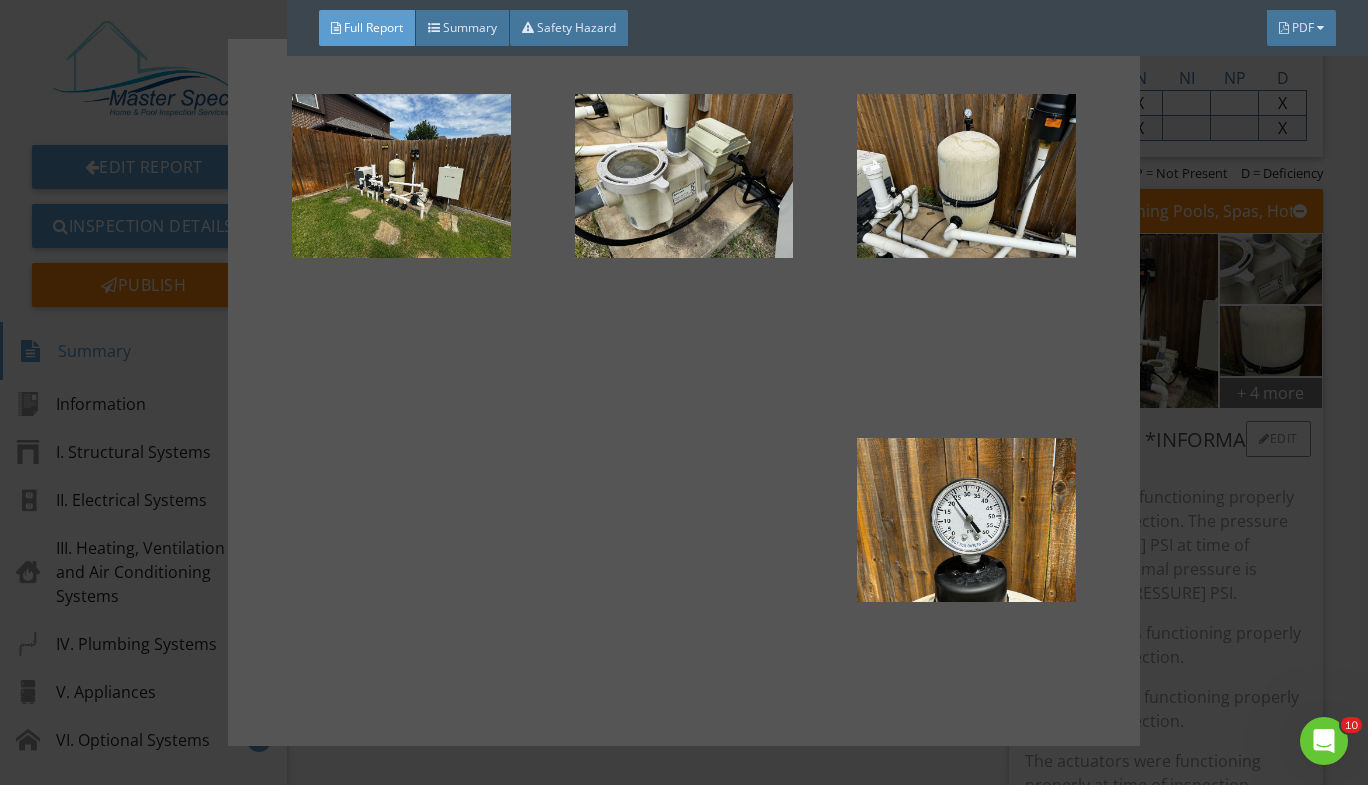 scroll, scrollTop: 0, scrollLeft: 0, axis: both 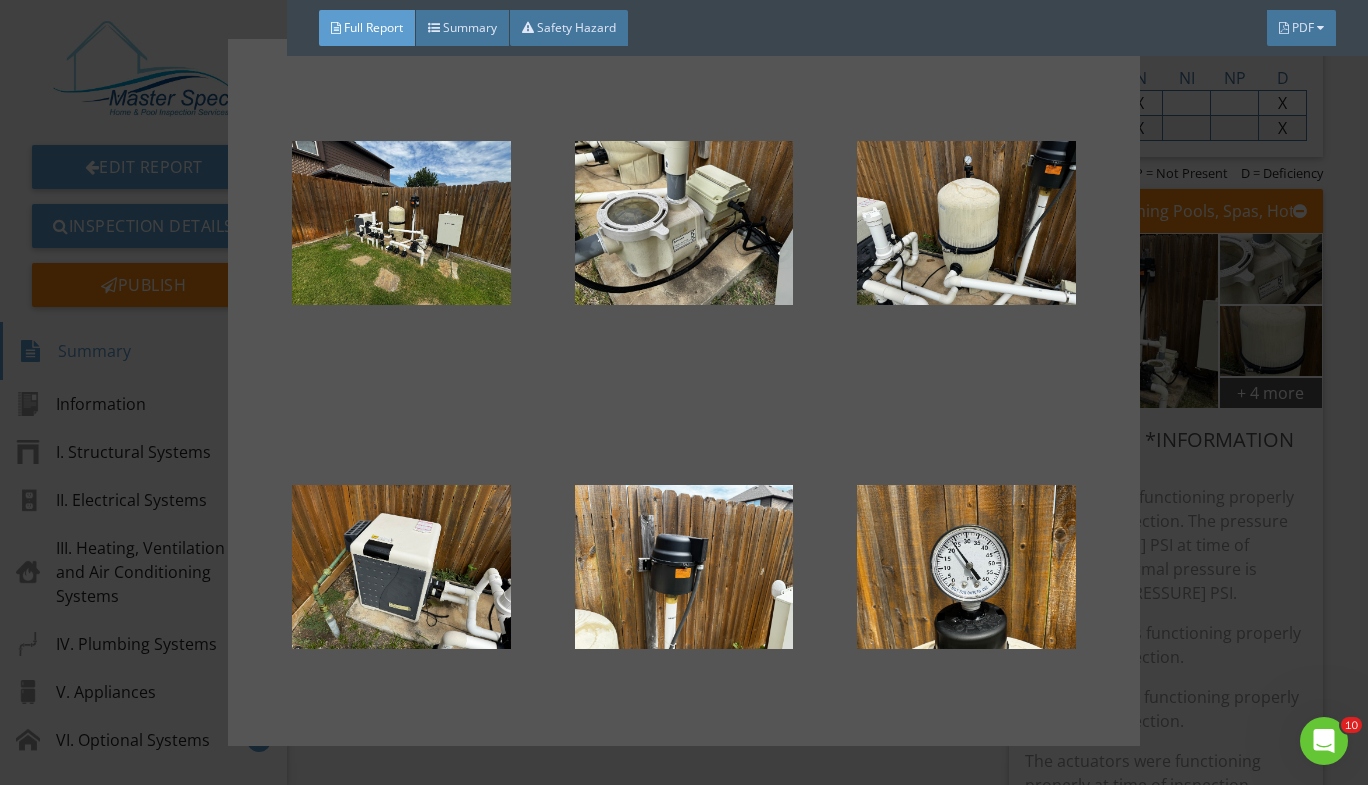 click at bounding box center (684, 392) 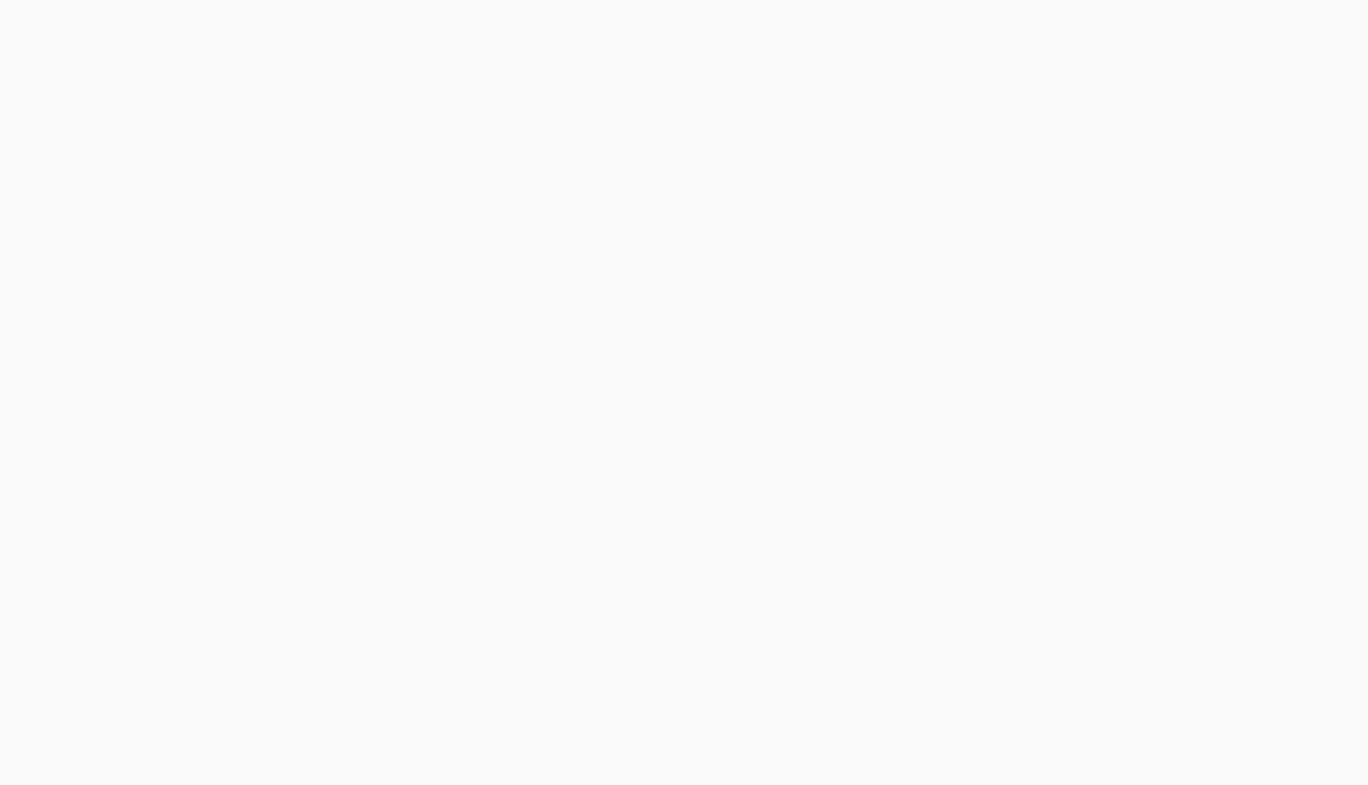 scroll, scrollTop: 0, scrollLeft: 0, axis: both 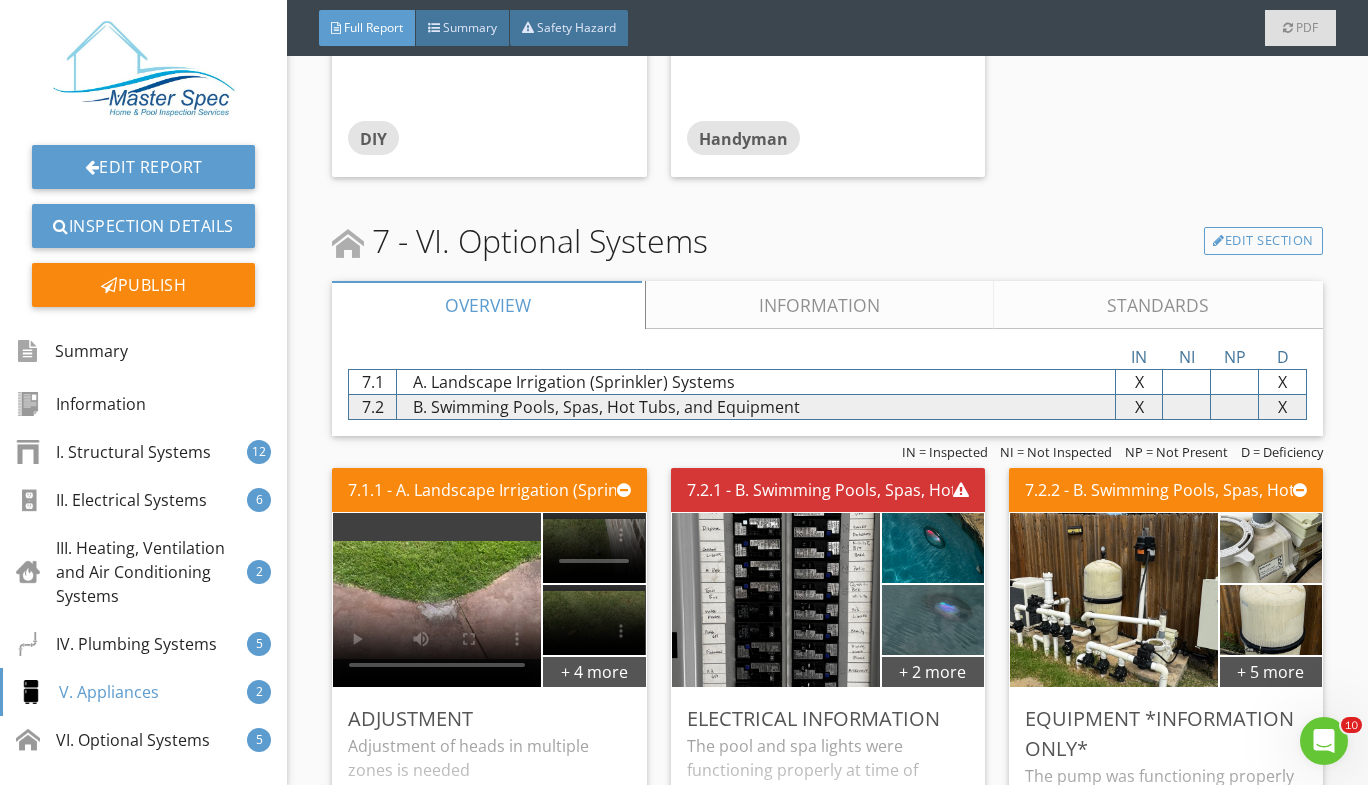 click on "Information" at bounding box center (820, 305) 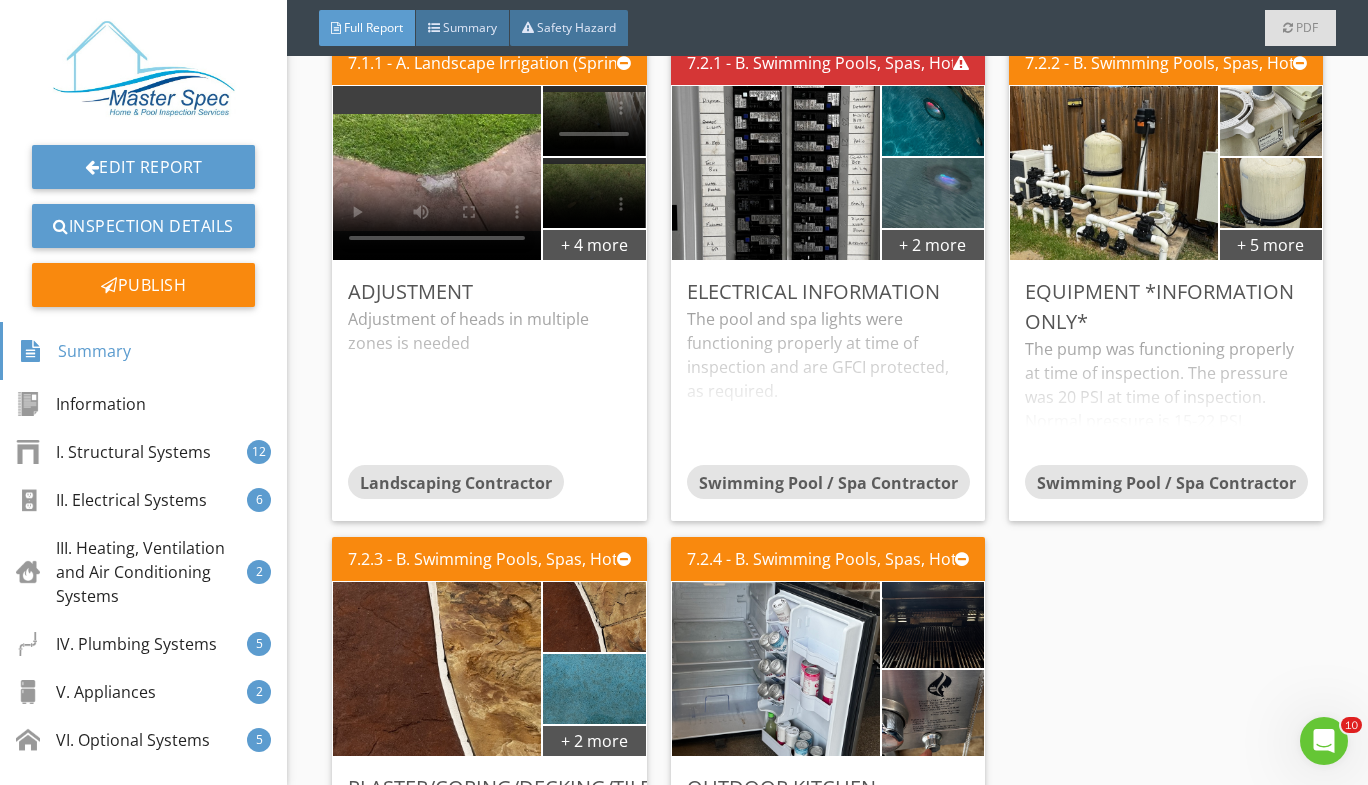scroll, scrollTop: 9064, scrollLeft: 0, axis: vertical 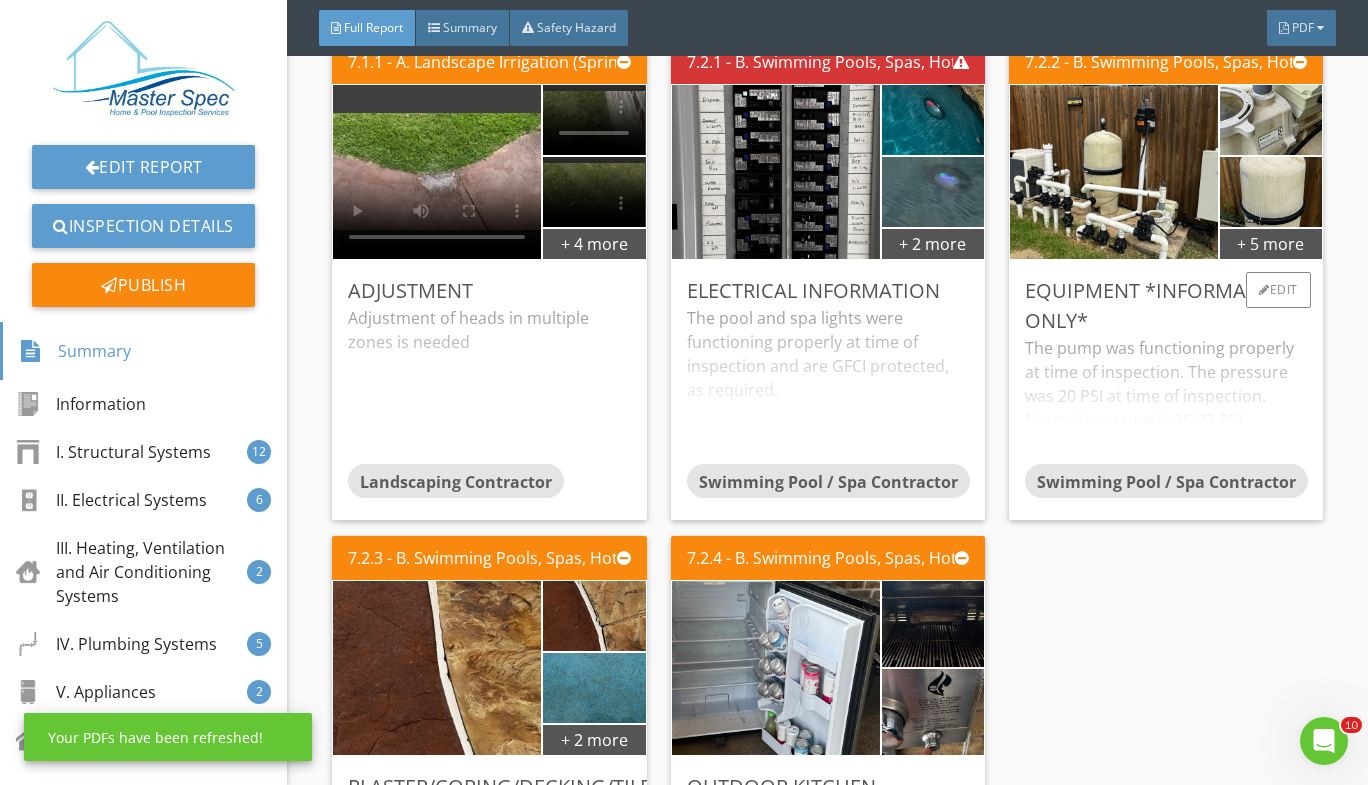 click on "Equipment *information only*
The pump was functioning properly at time of inspection. The pressure was 20 PSI at time of inspection. Normal pressure is 15-22 PSI.  The blower was functioning properly at time of inspection. The heater was functioning properly at time of inspection. The actuators were functioning properly at time of inspection.   Swimming Pool / Spa Contractor
Edit" at bounding box center [1166, 390] 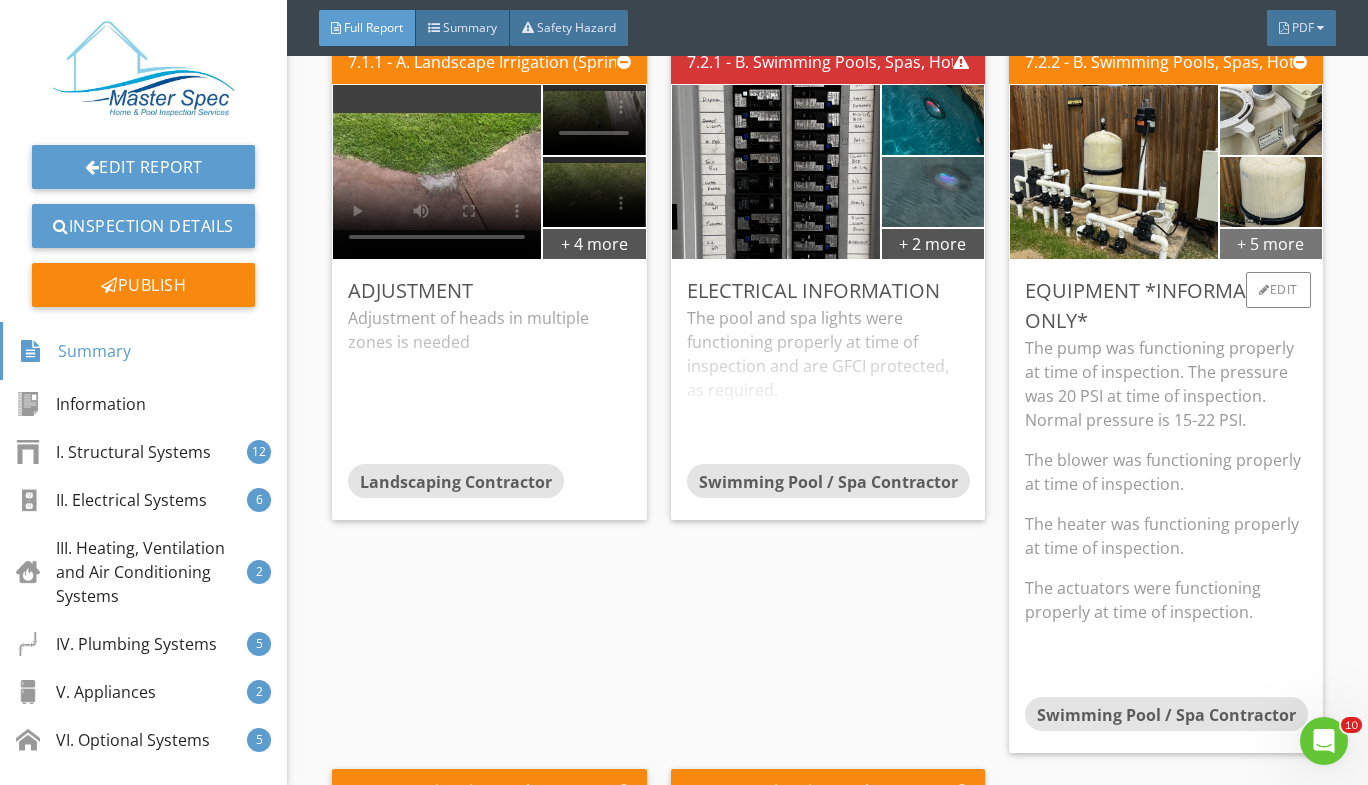 click on "+ 5 more" at bounding box center [1271, 243] 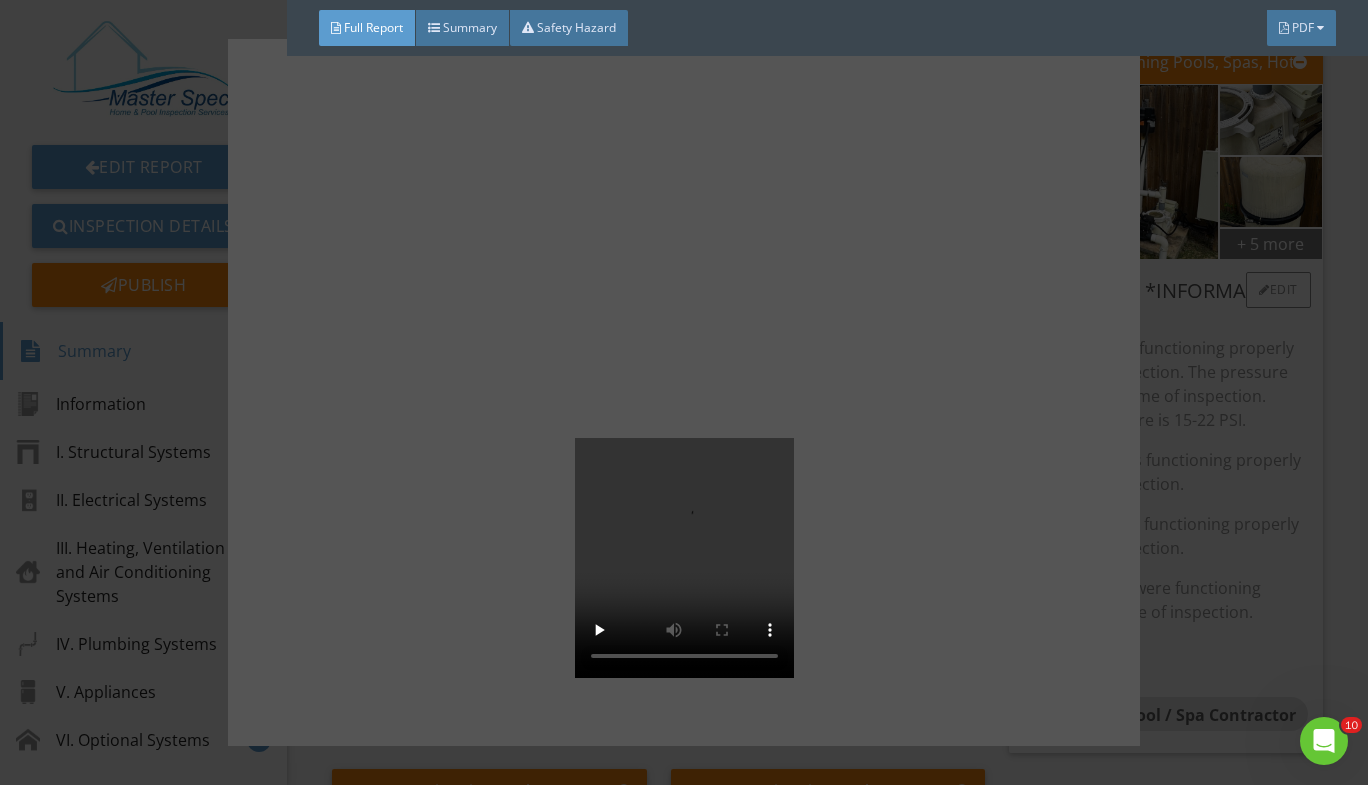 scroll, scrollTop: 362, scrollLeft: 0, axis: vertical 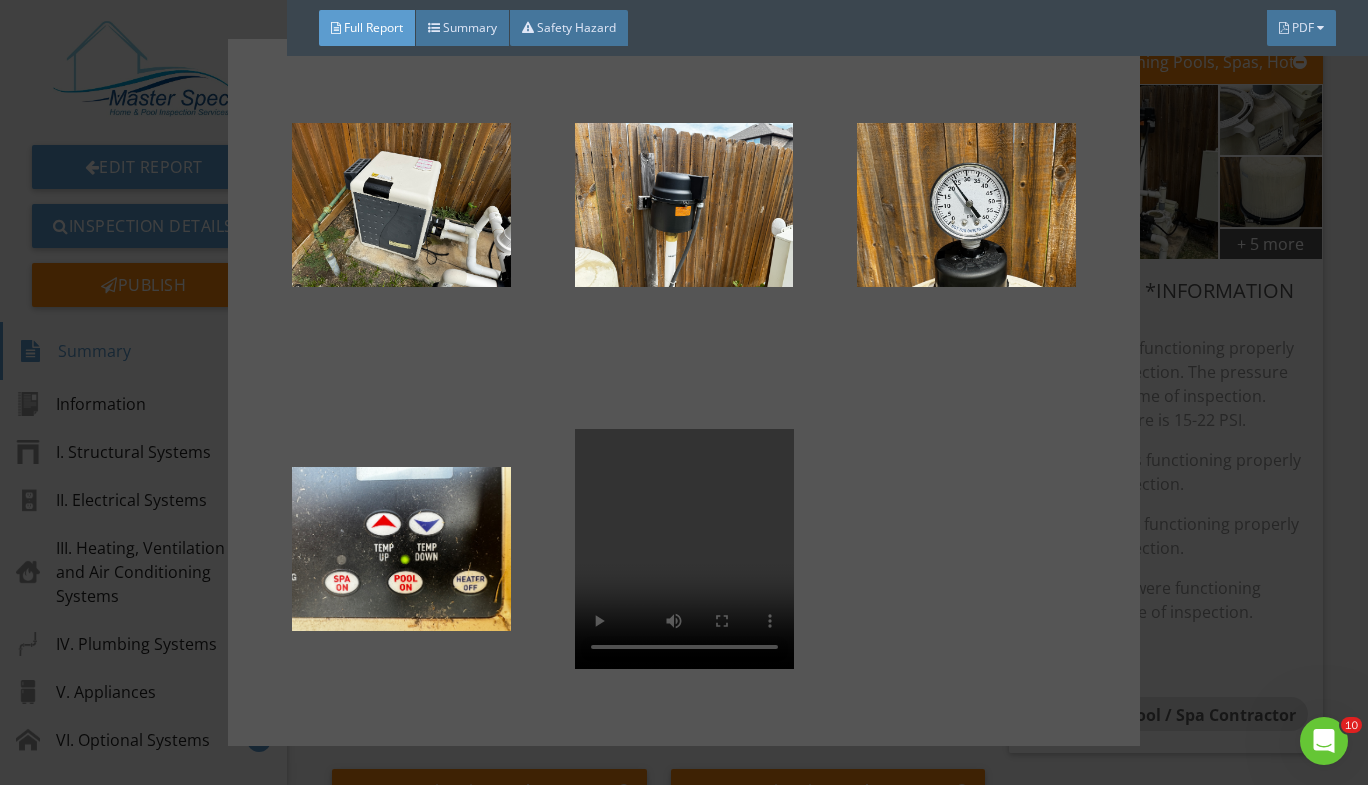 click at bounding box center (684, 392) 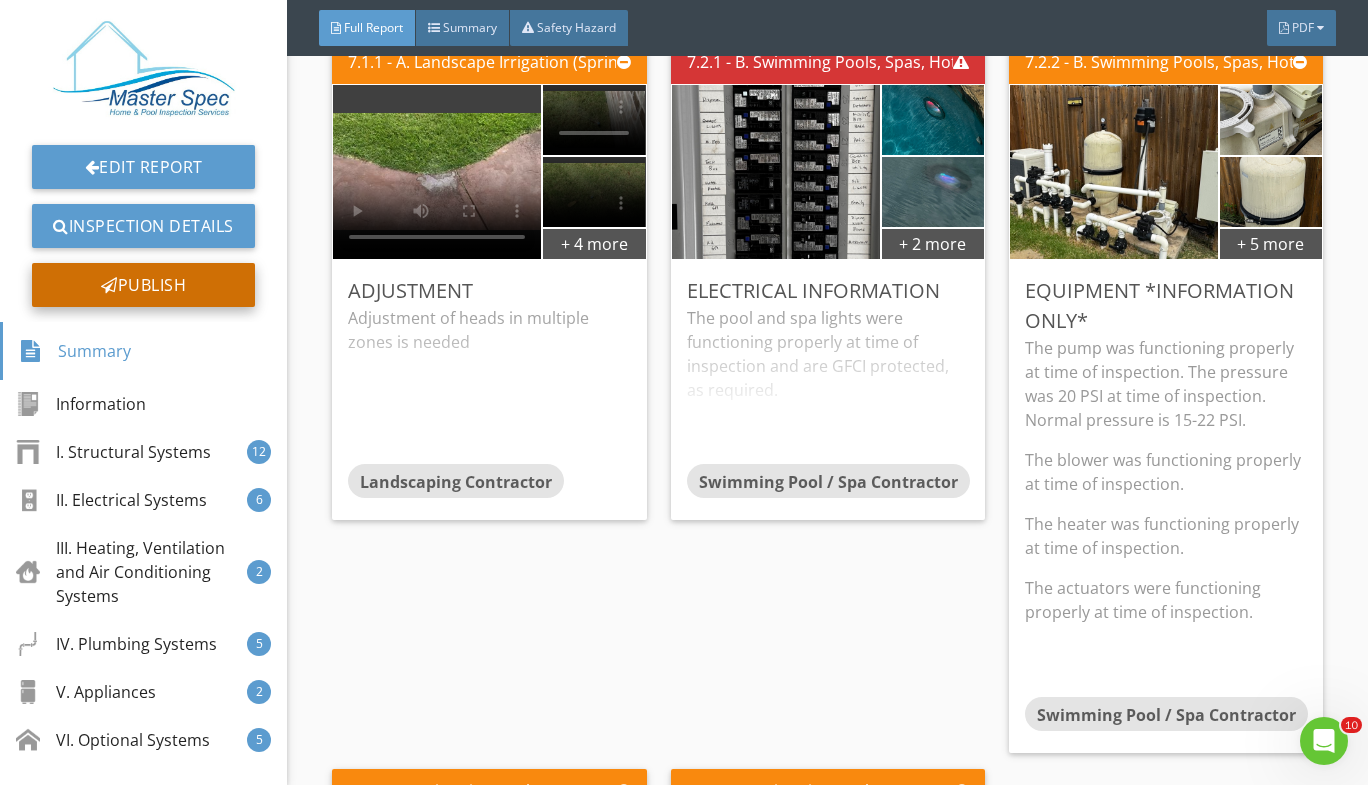click on "Publish" at bounding box center [143, 285] 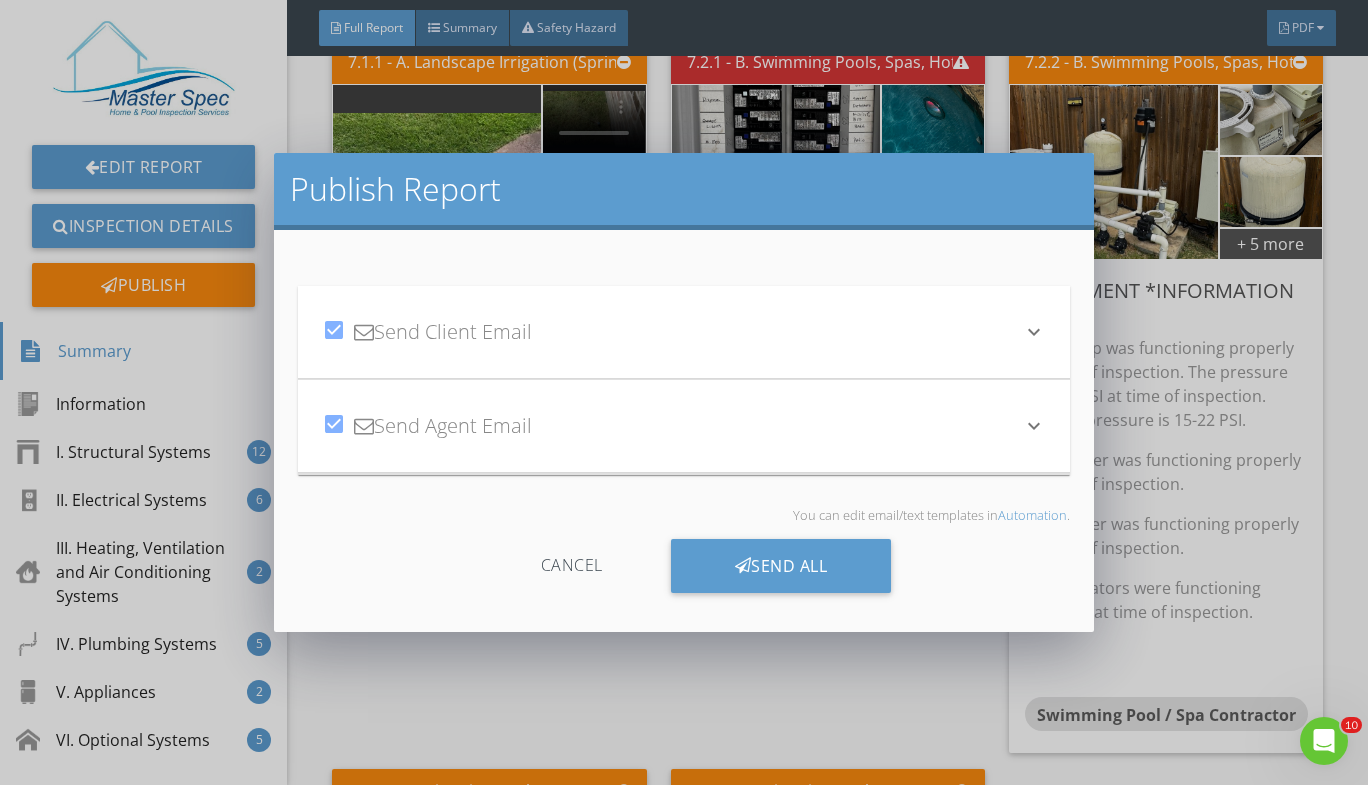 click on "check_box
Send Client Email" at bounding box center [672, 332] 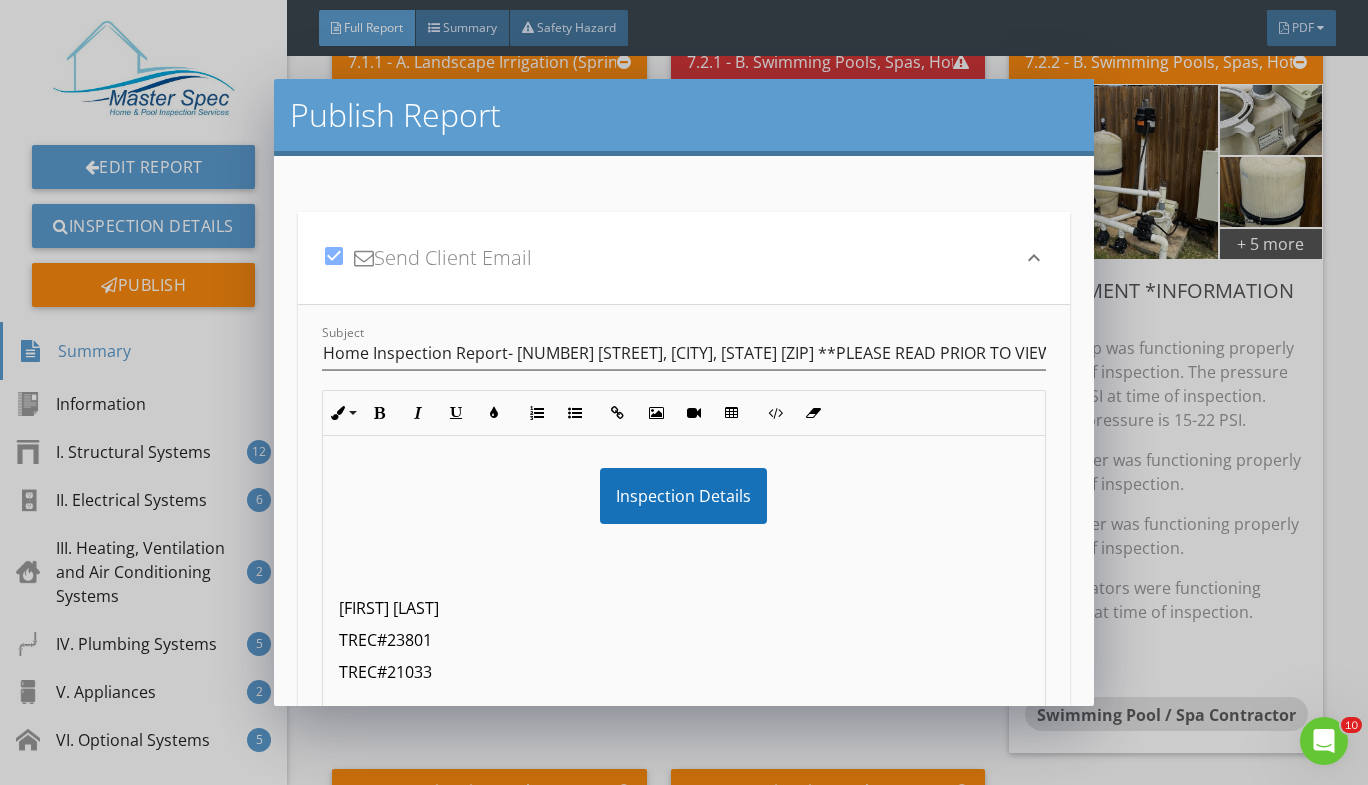 scroll, scrollTop: 237, scrollLeft: 0, axis: vertical 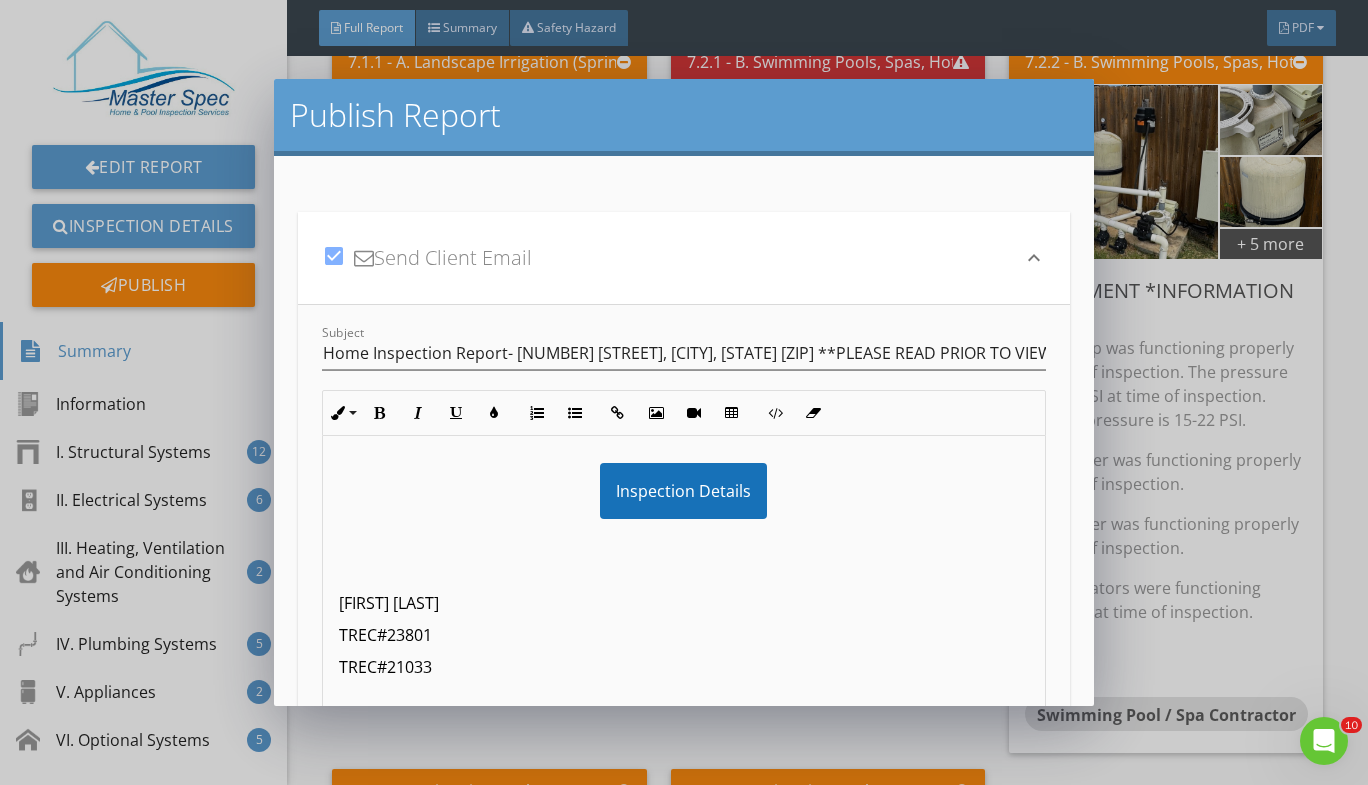 click on "TREC#21033" at bounding box center (684, 667) 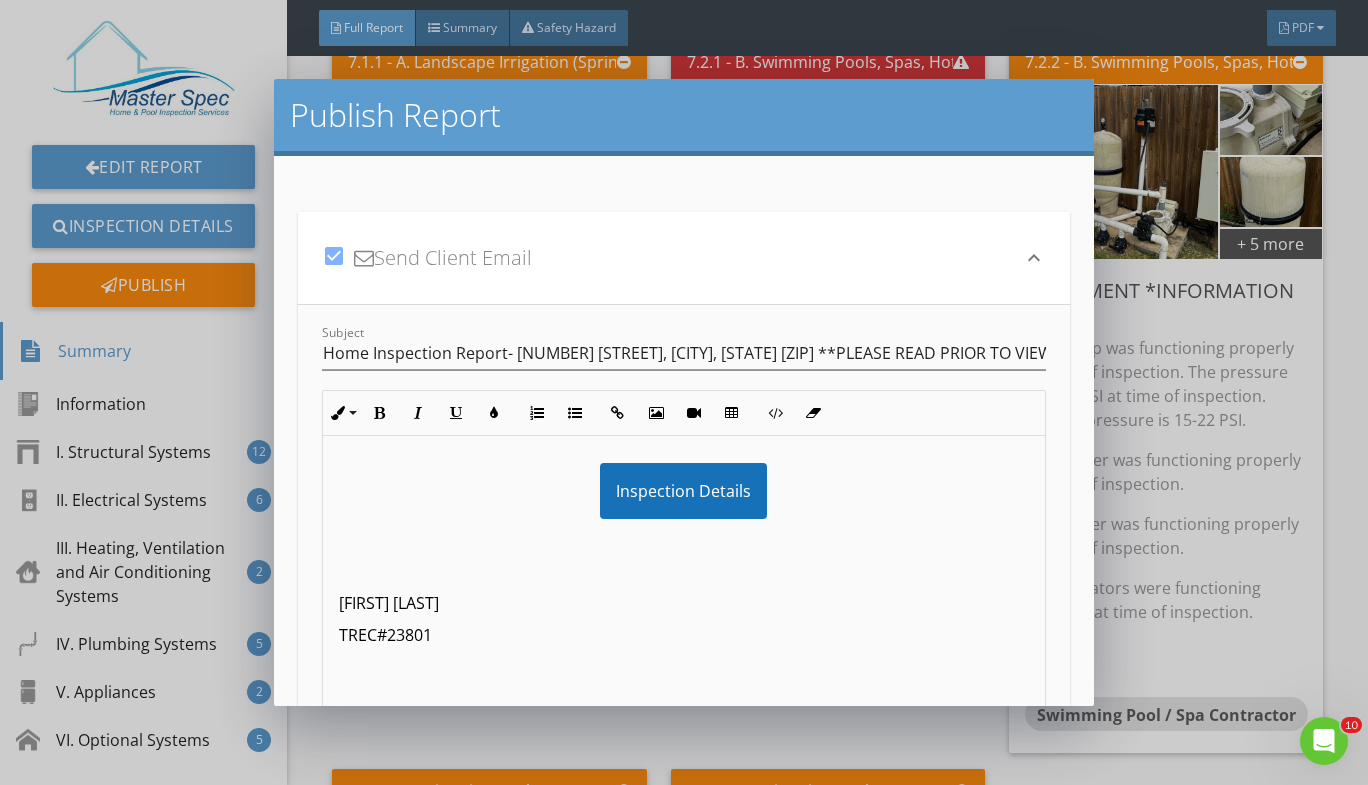 scroll, scrollTop: 205, scrollLeft: 0, axis: vertical 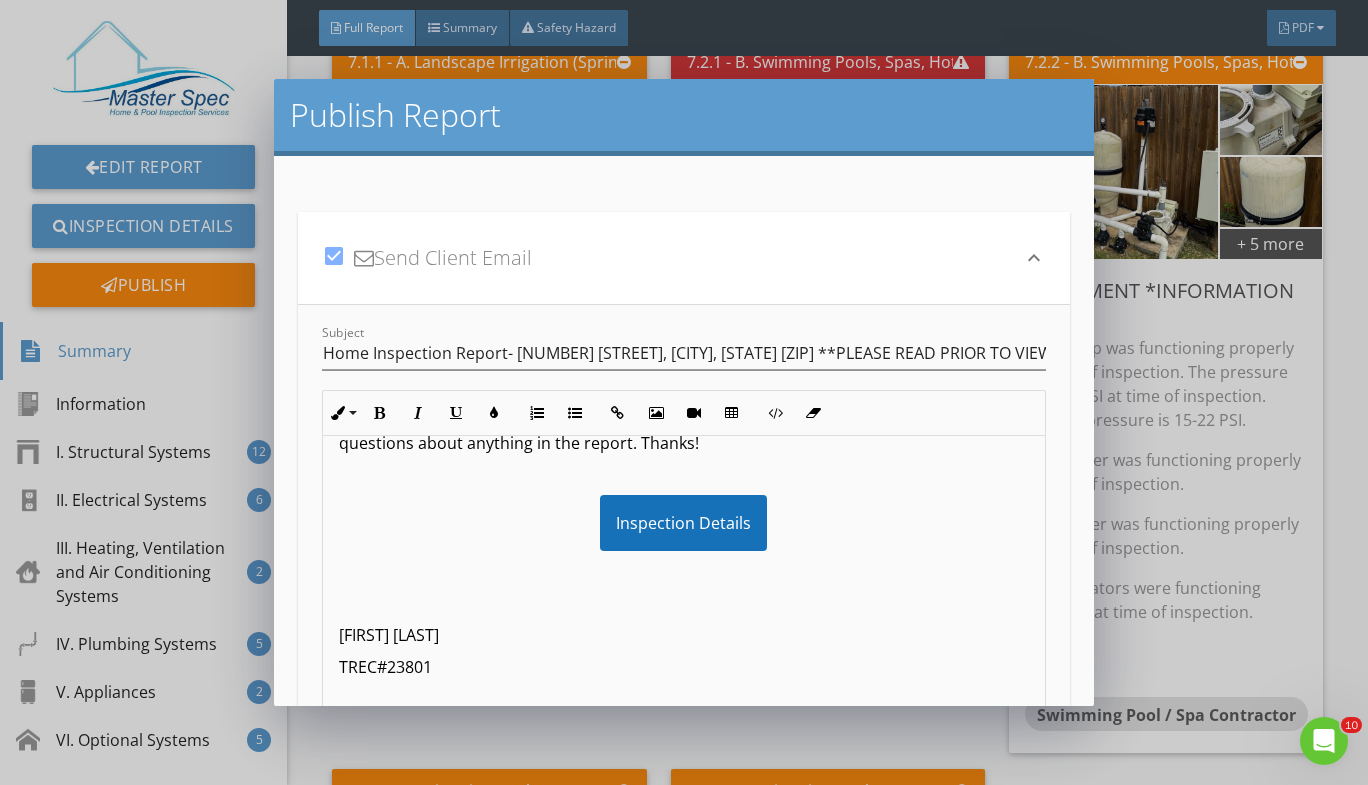 click on "keyboard_arrow_down" at bounding box center [1034, 258] 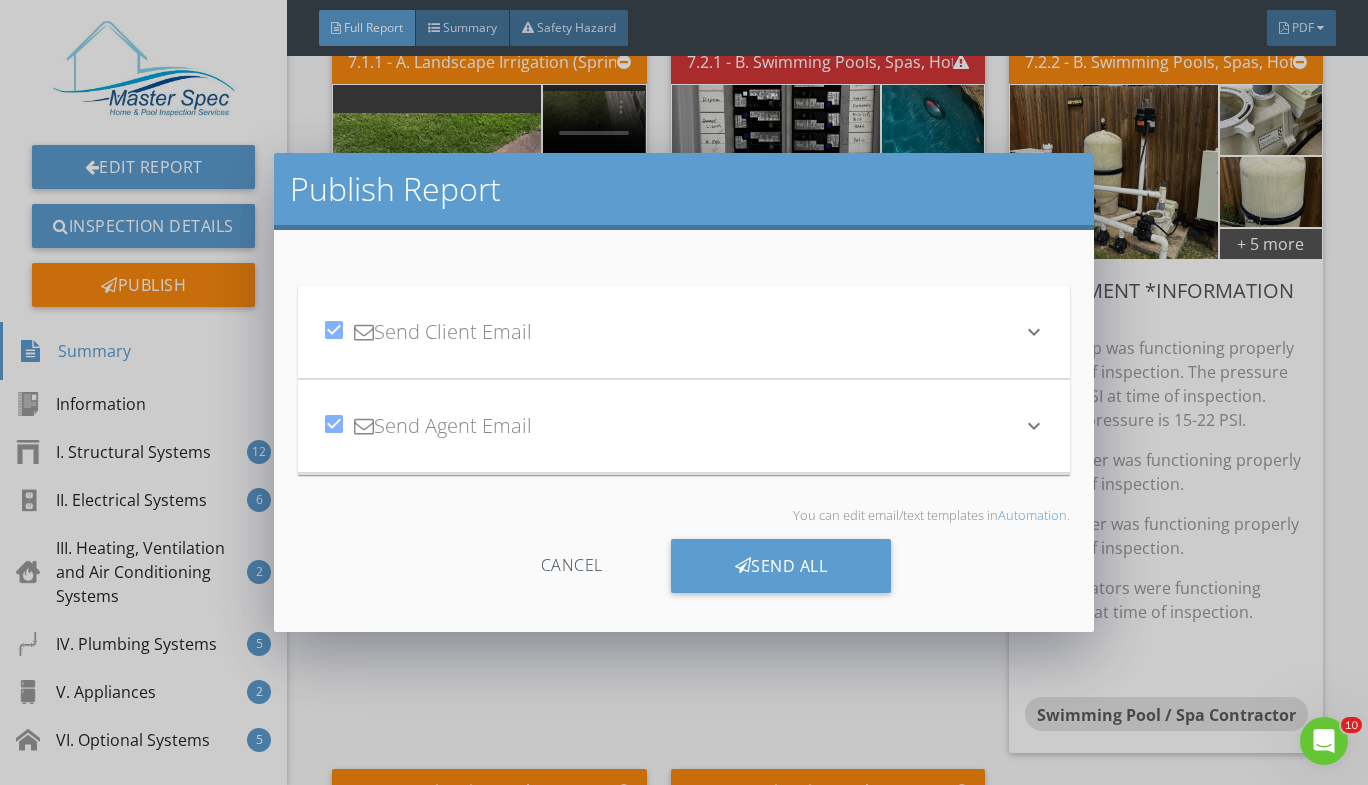 click on "check_box
Send Agent Email" at bounding box center [672, 426] 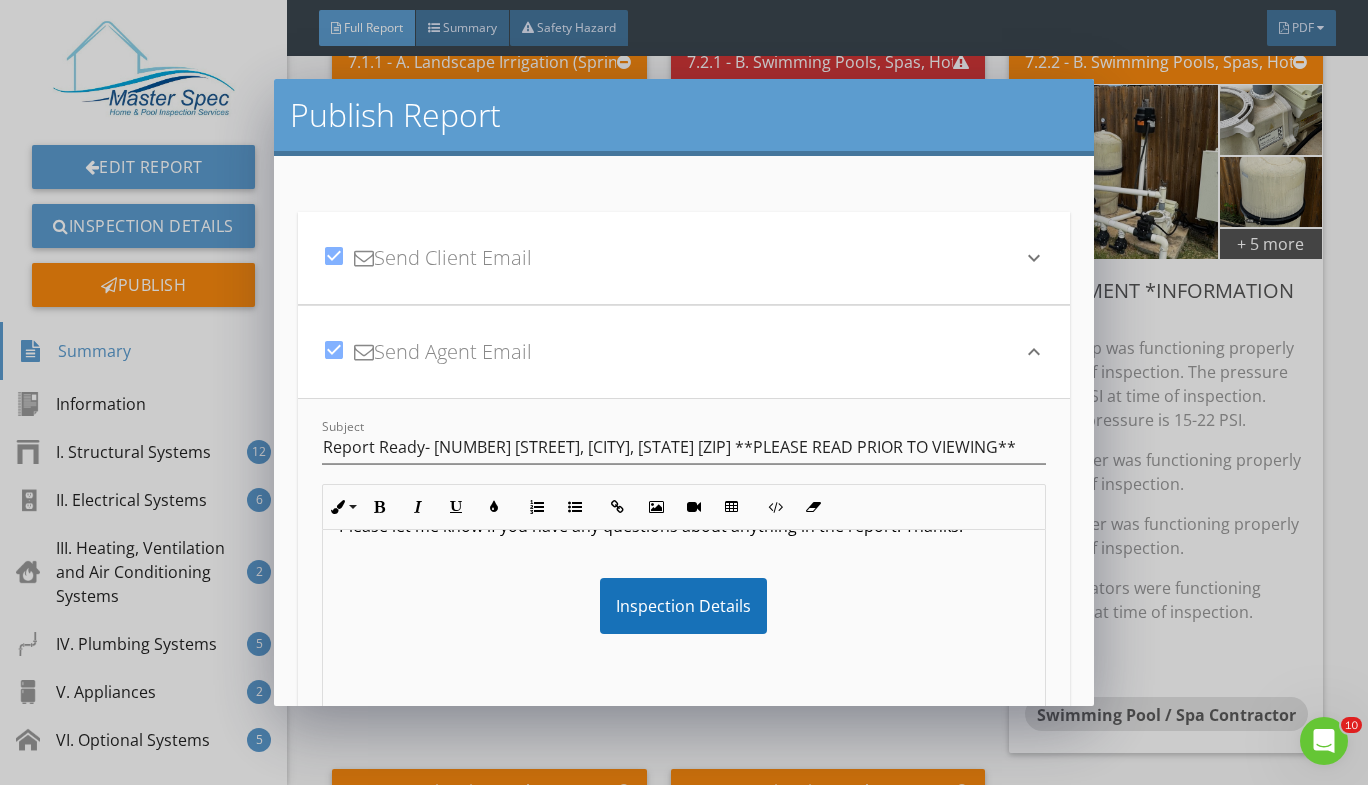 scroll, scrollTop: 261, scrollLeft: 0, axis: vertical 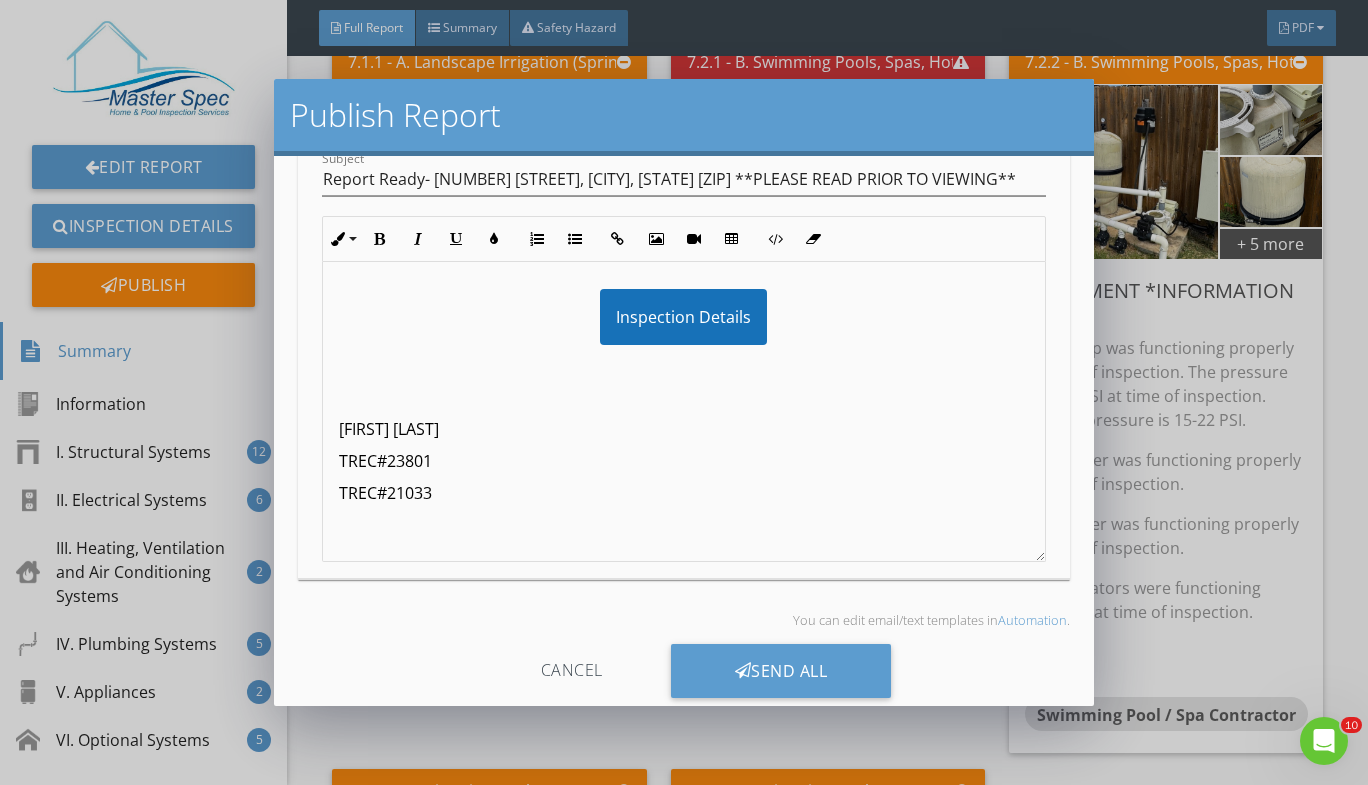 click on "TREC#21033" at bounding box center (684, 493) 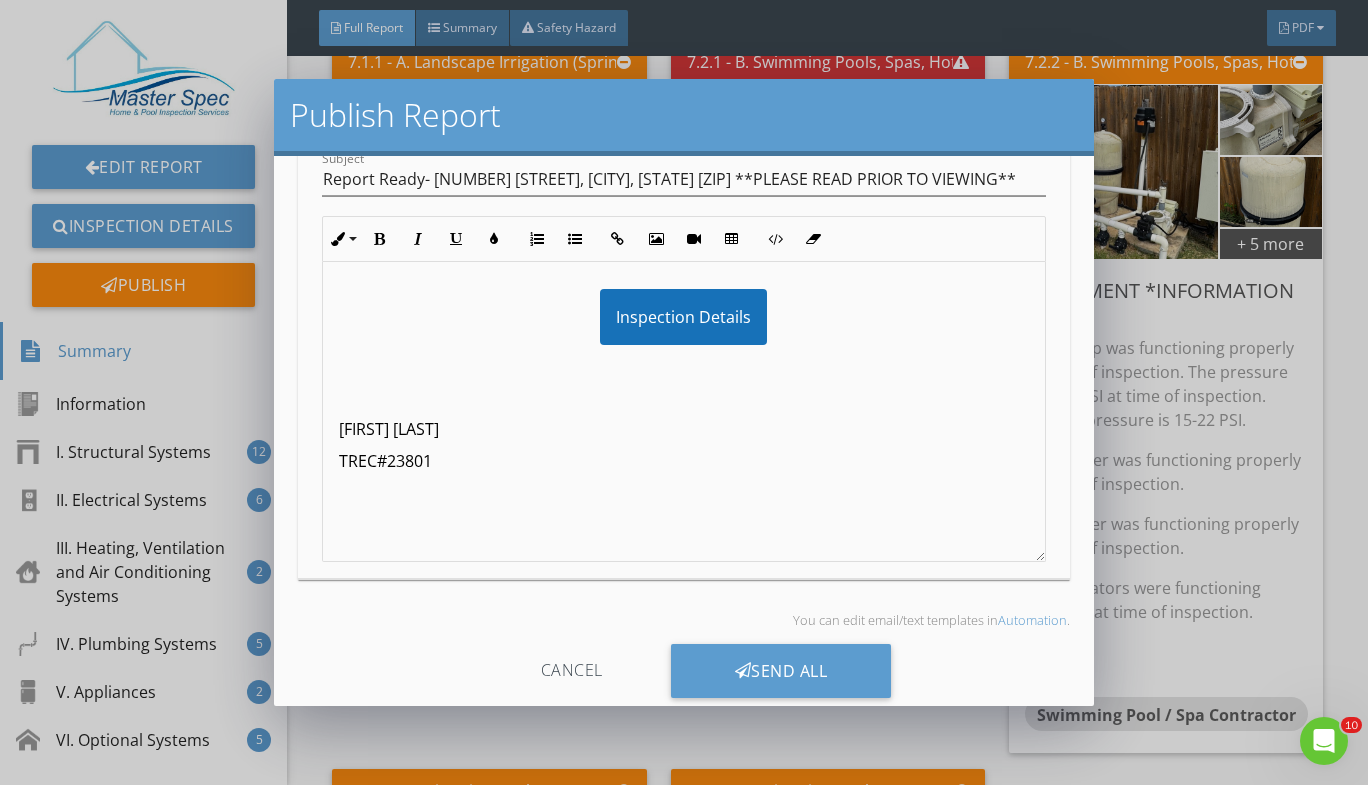 scroll, scrollTop: 229, scrollLeft: 0, axis: vertical 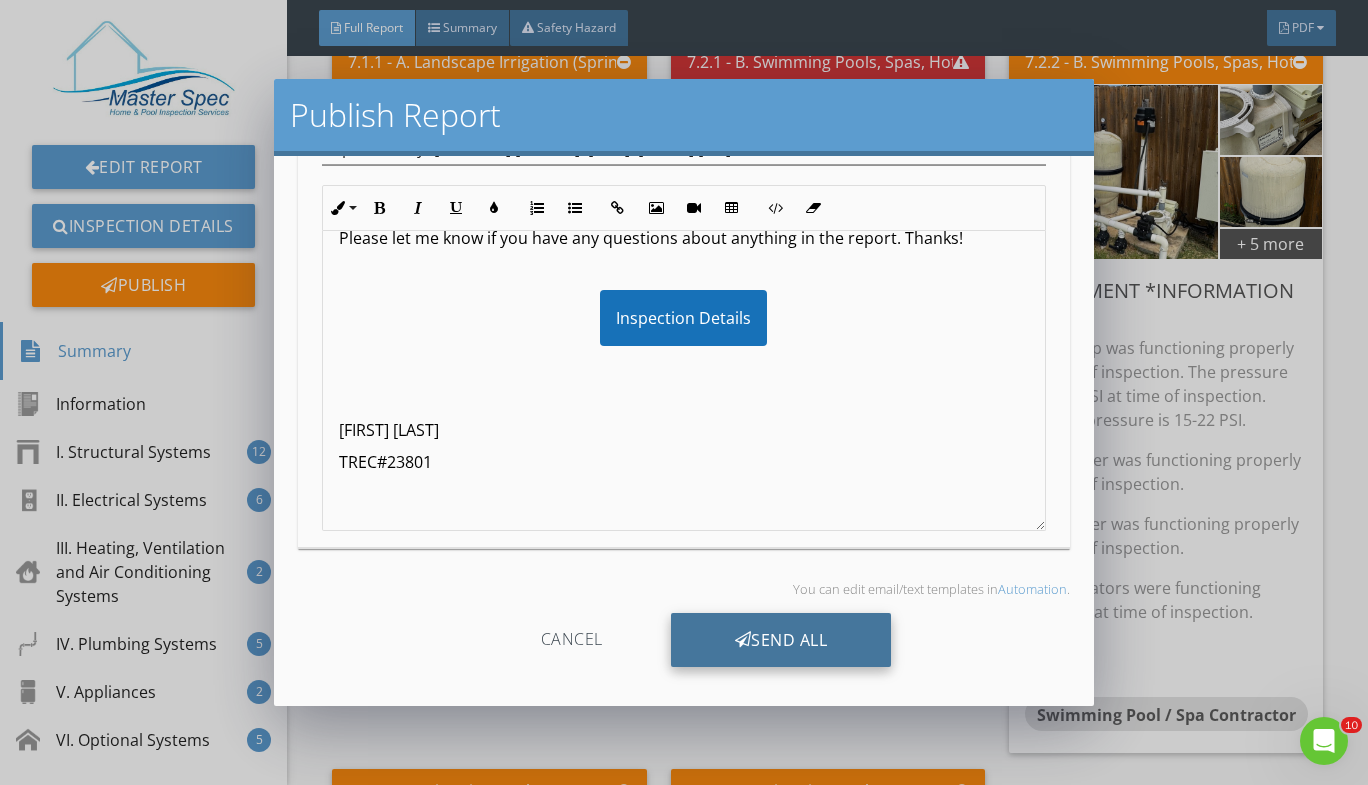 click on "Send All" at bounding box center [781, 640] 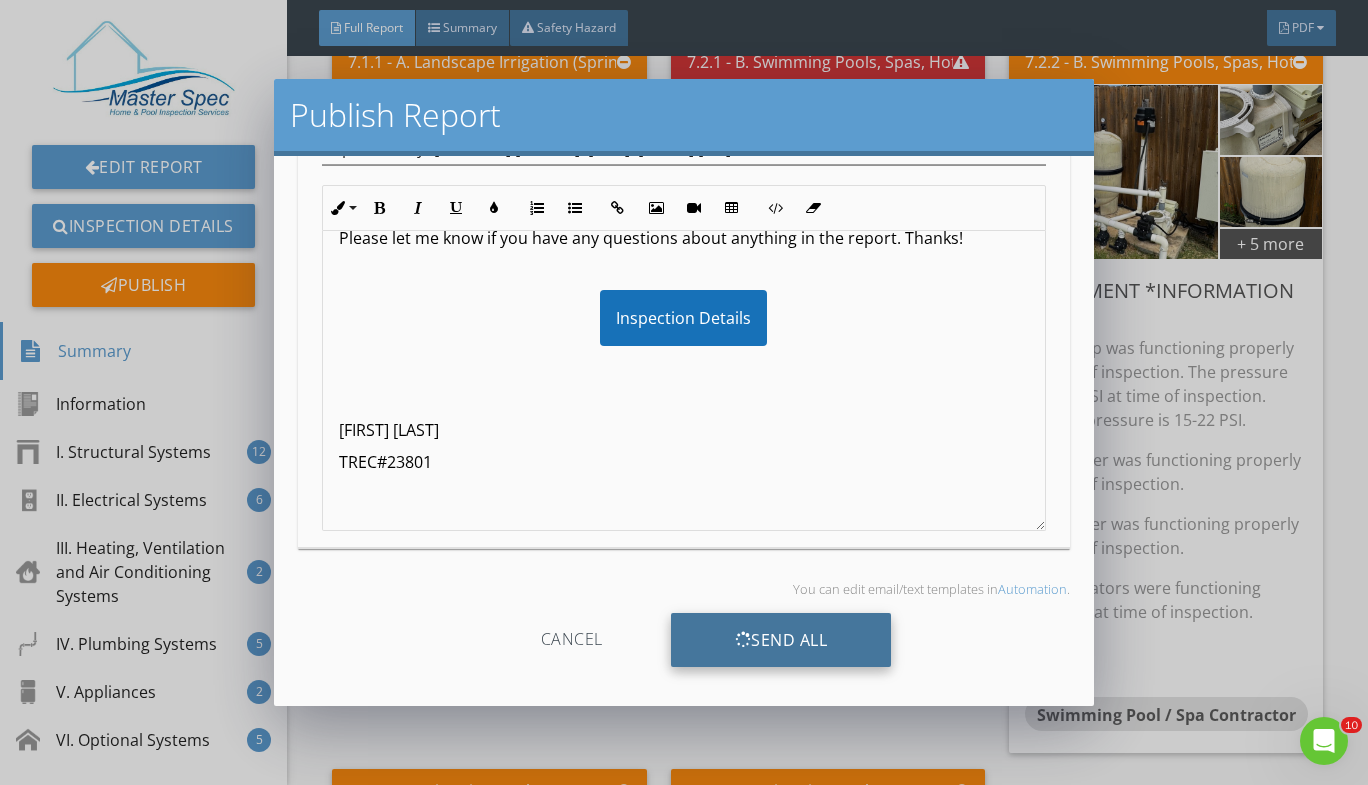 scroll, scrollTop: 79, scrollLeft: 0, axis: vertical 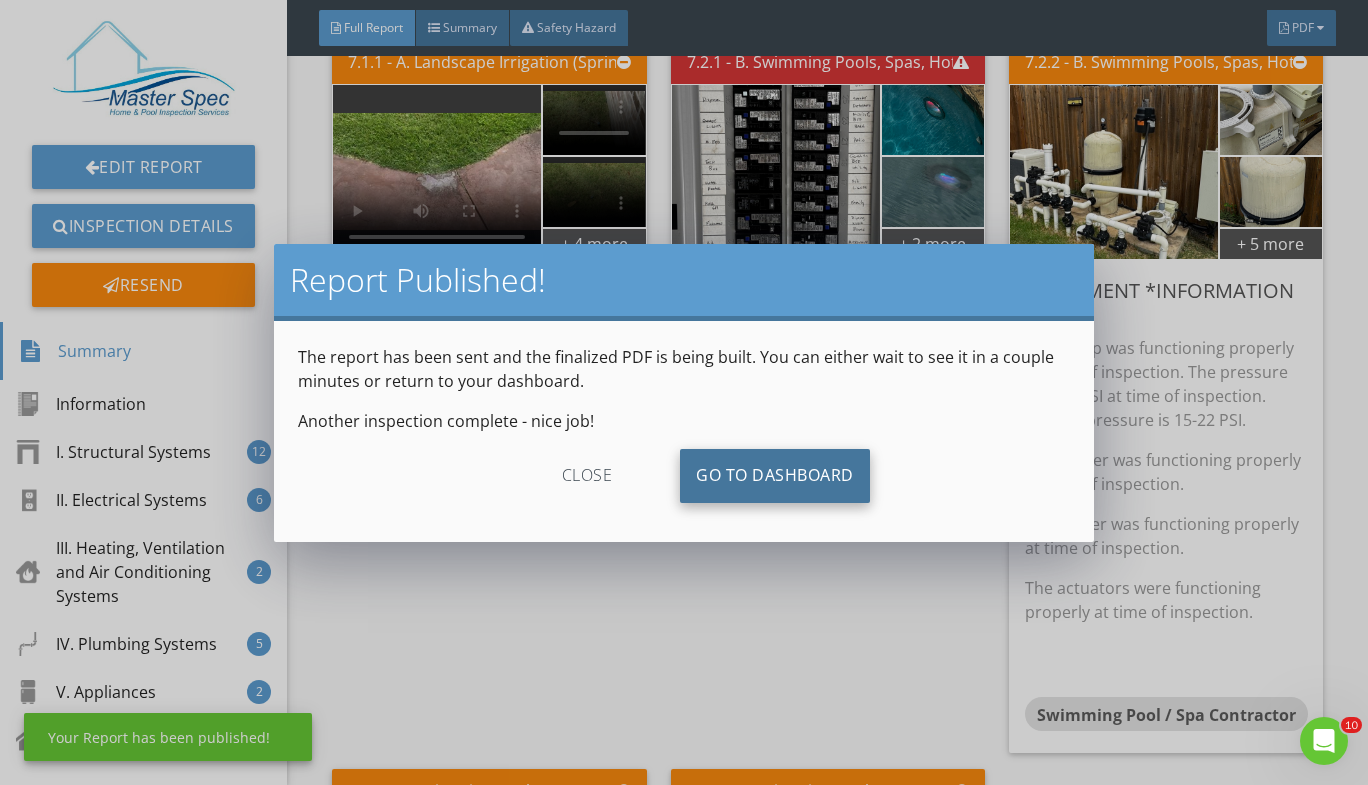 click on "Go To Dashboard" at bounding box center [775, 476] 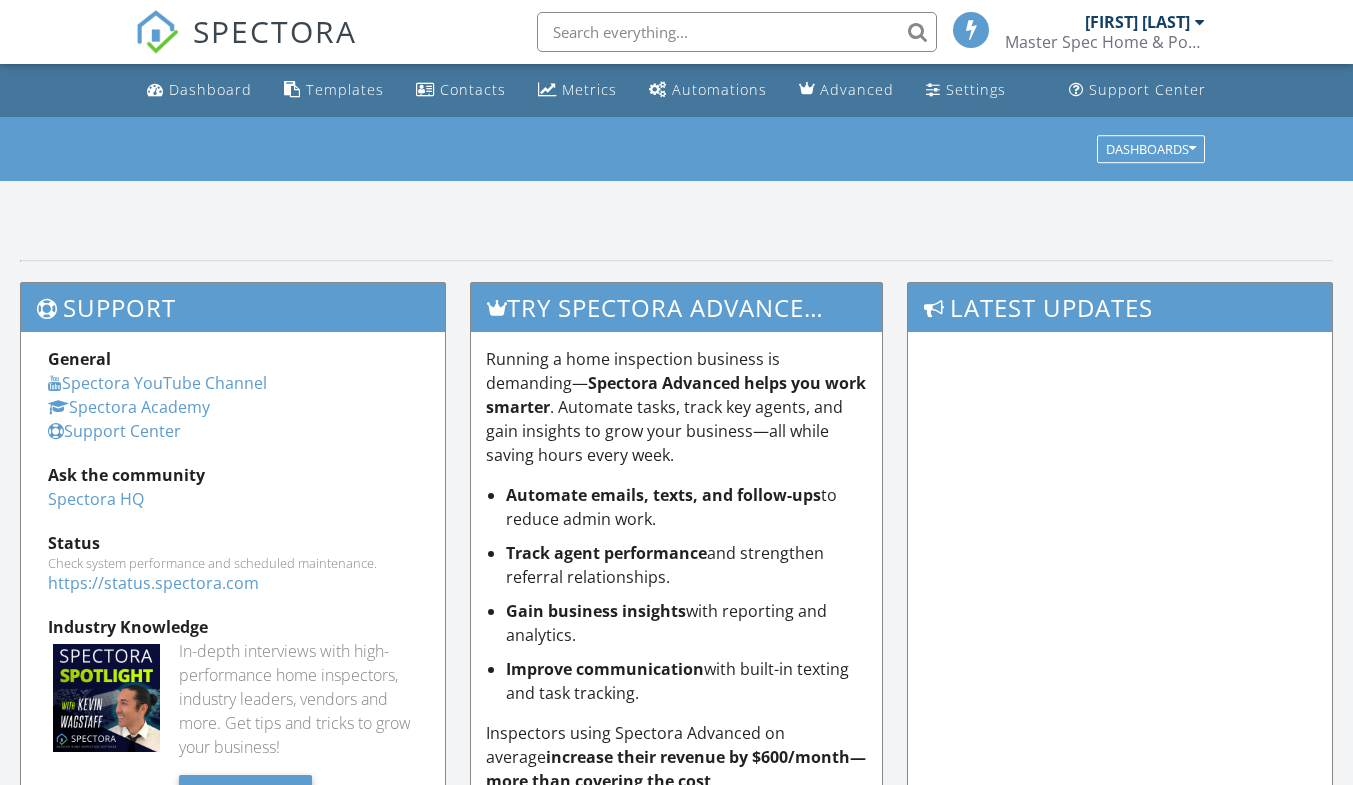 scroll, scrollTop: 0, scrollLeft: 0, axis: both 